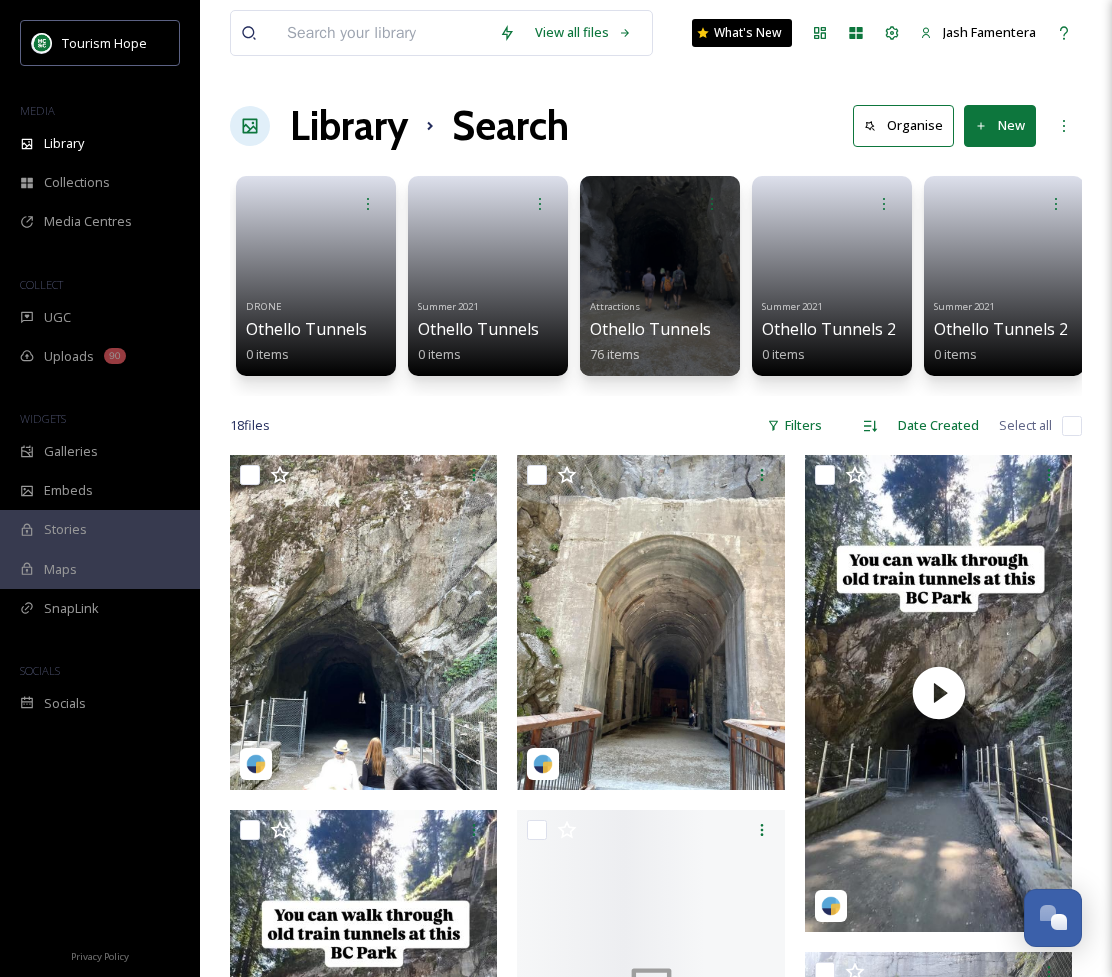 scroll, scrollTop: 1813, scrollLeft: 0, axis: vertical 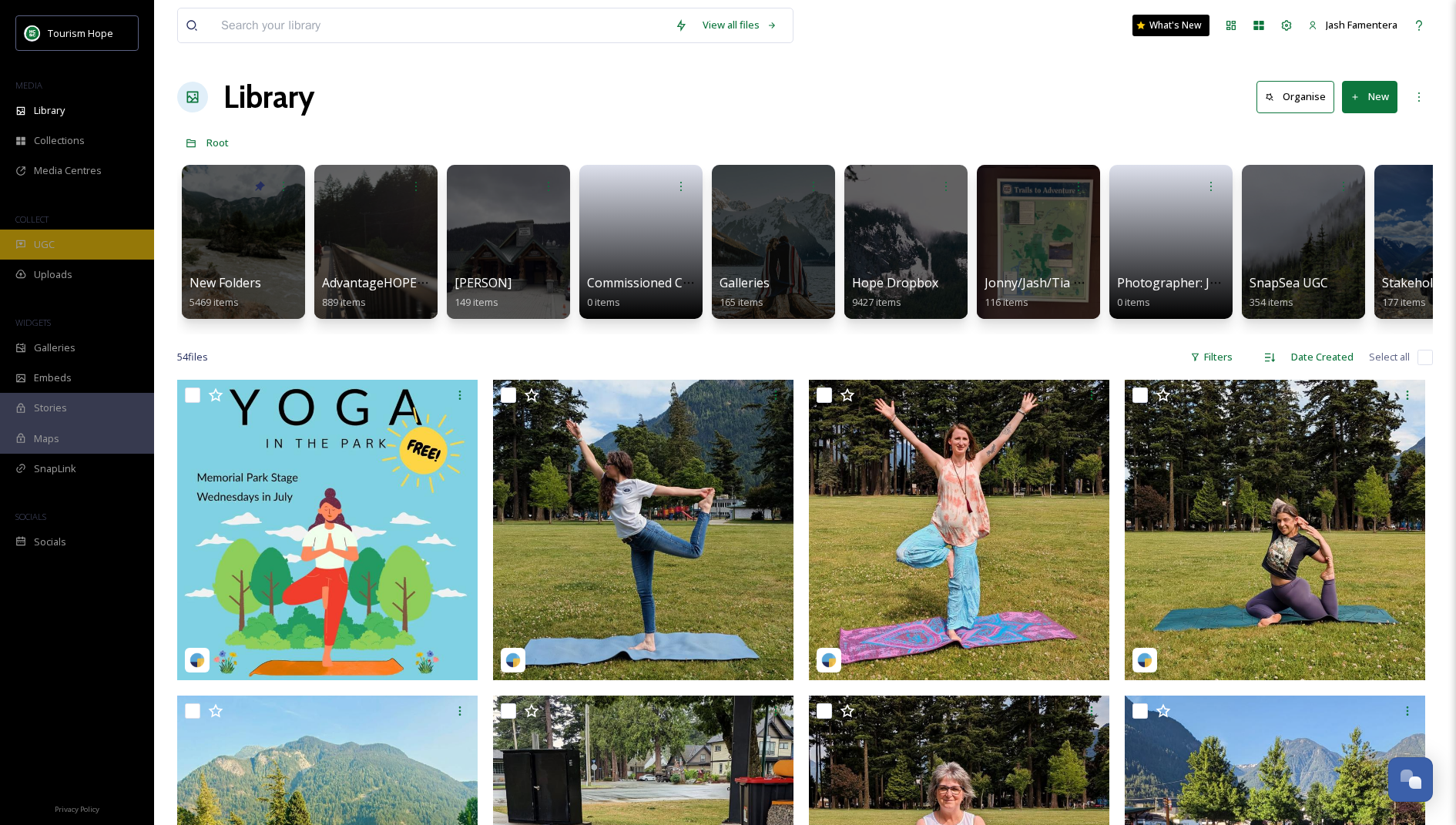 click on "UGC" at bounding box center [77, 244] 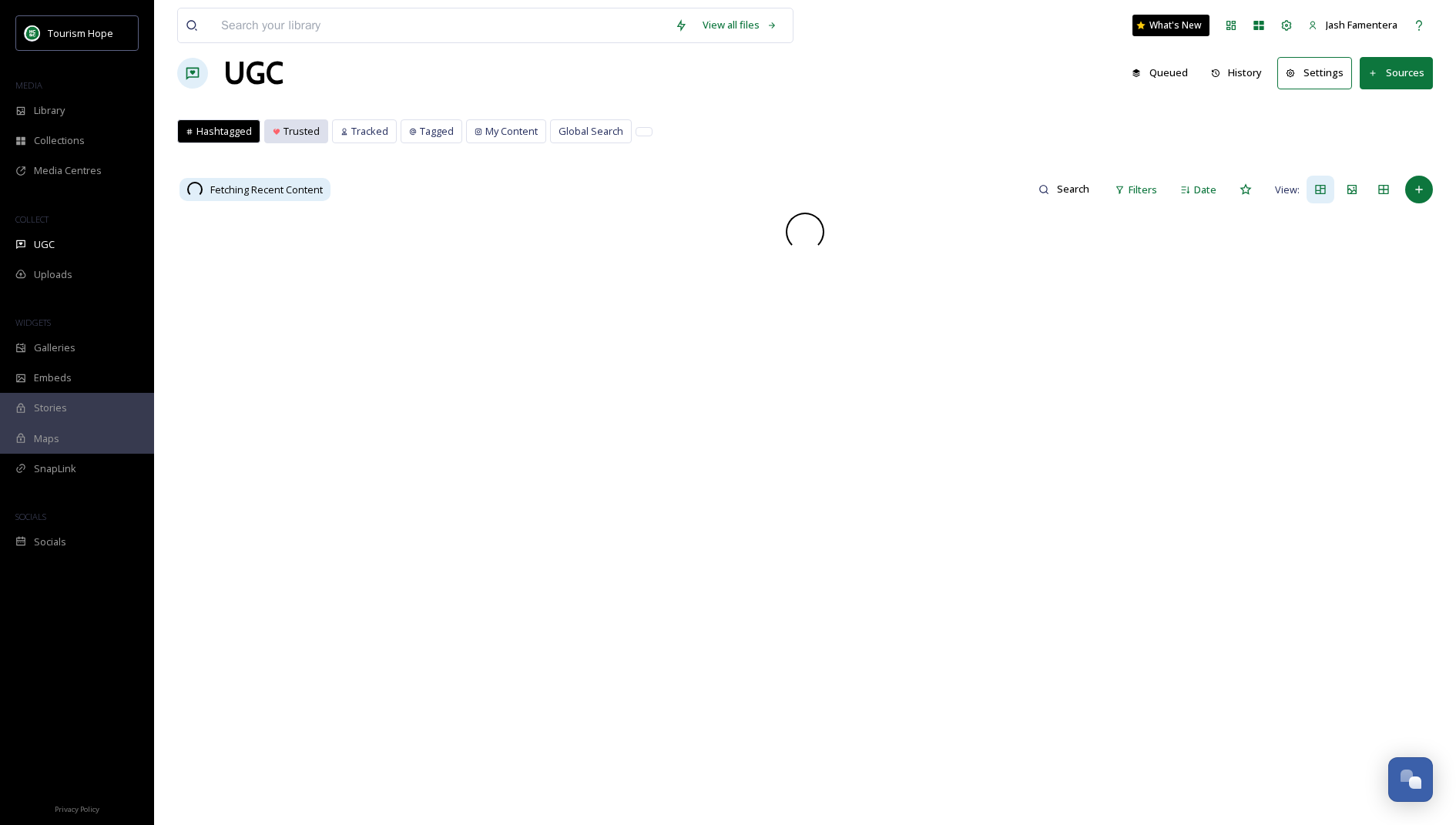 scroll, scrollTop: 25, scrollLeft: 0, axis: vertical 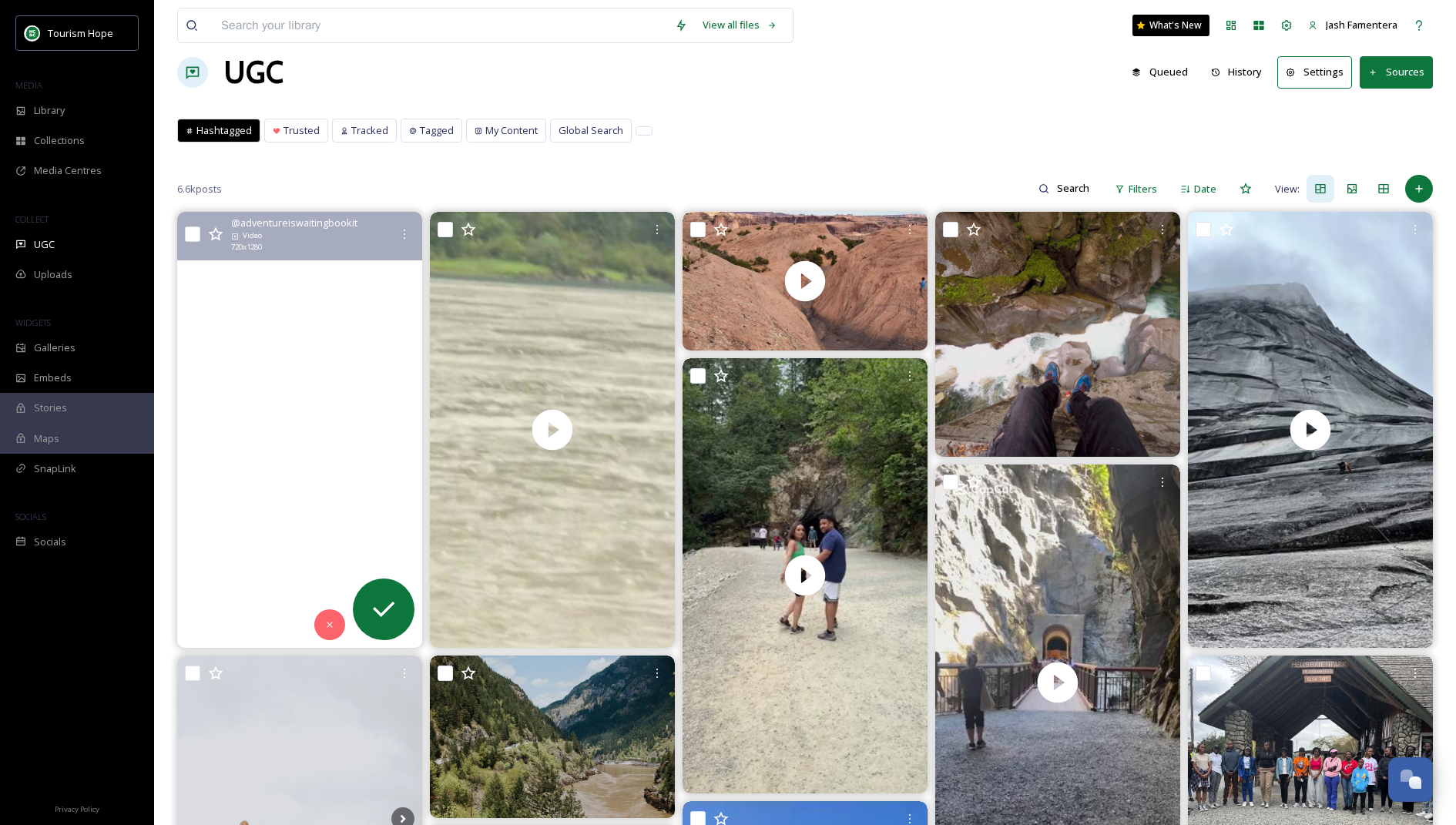 click at bounding box center (300, 429) 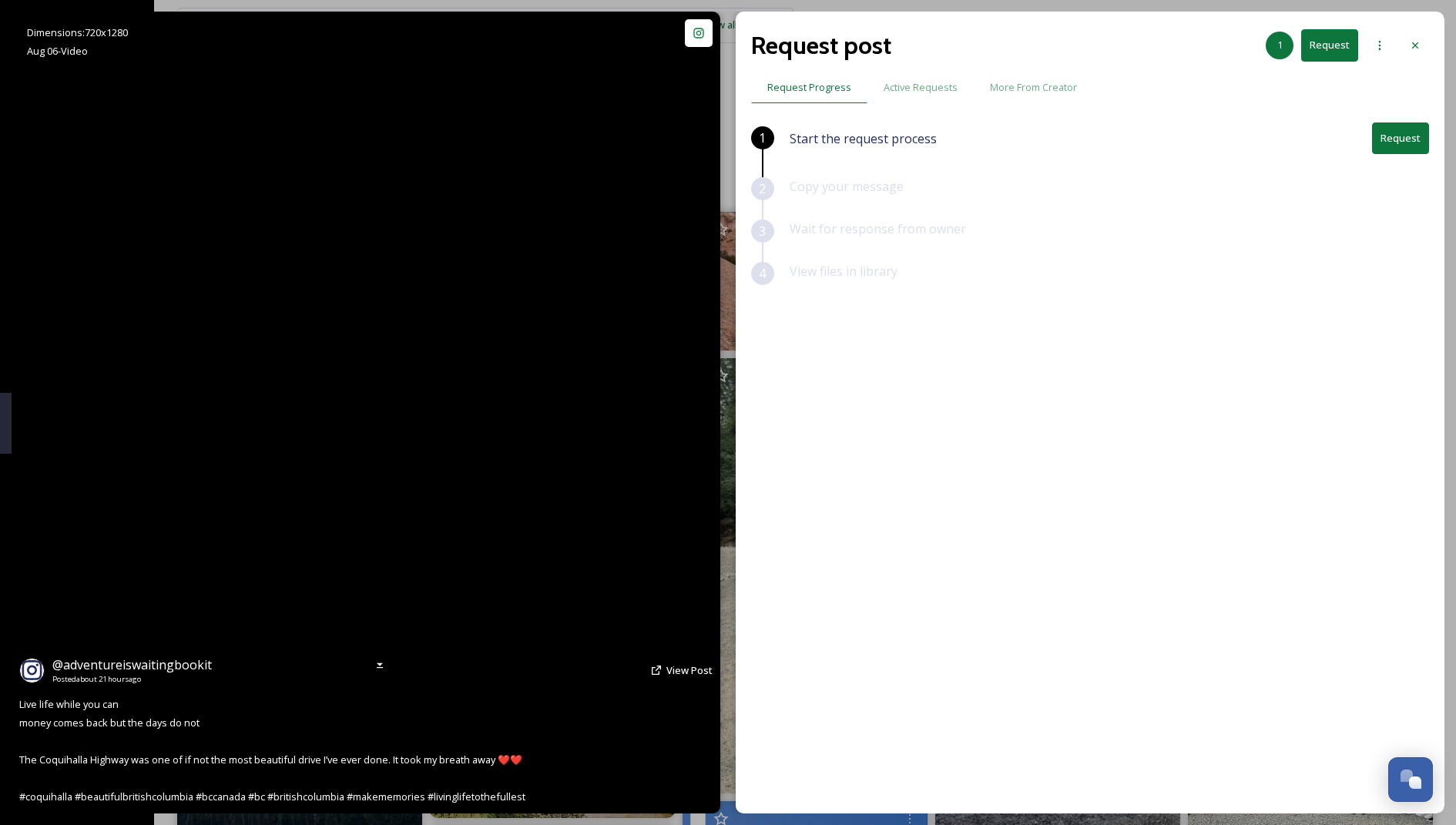 click at bounding box center [366, 412] 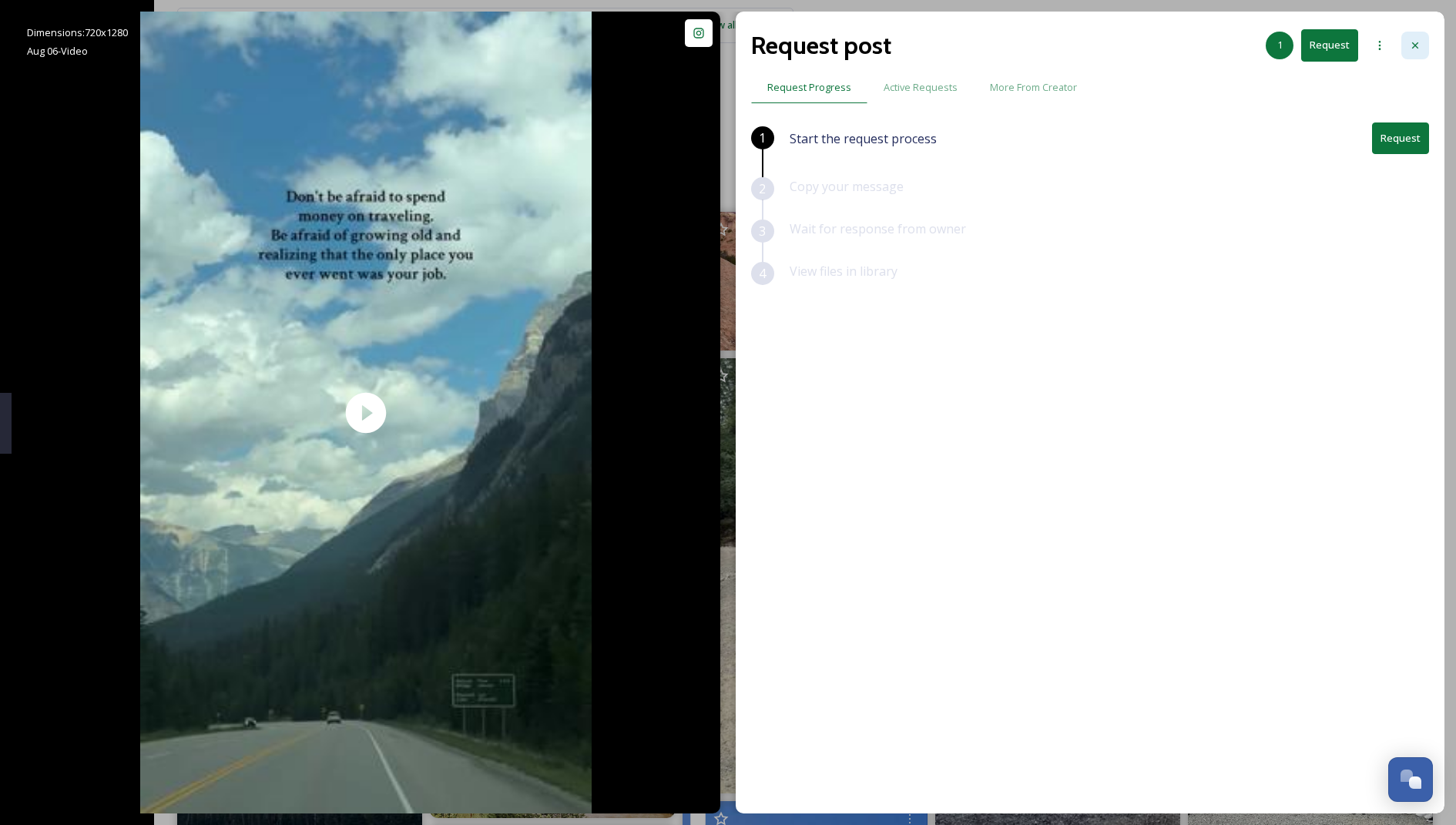 click 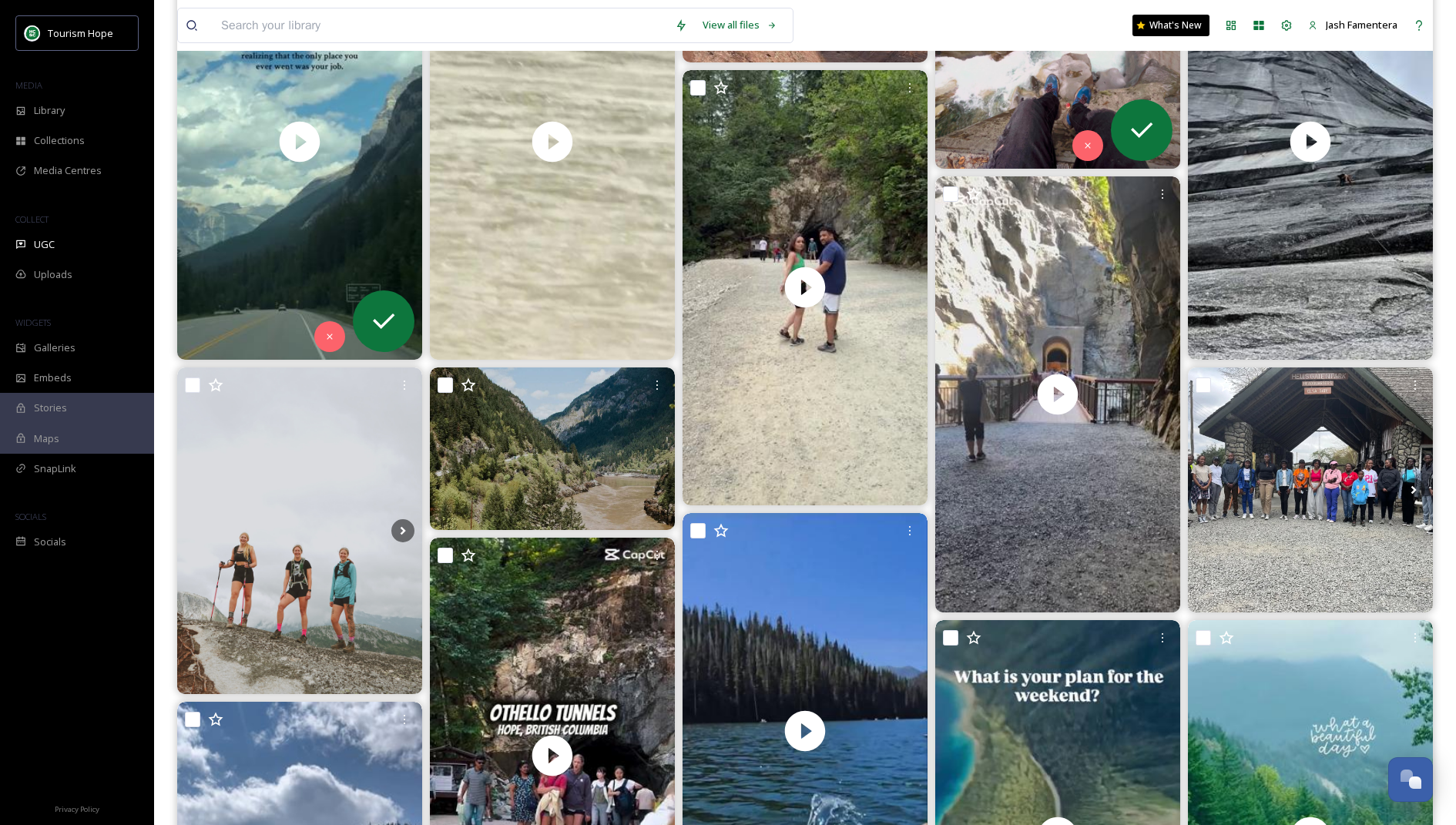 scroll, scrollTop: 559, scrollLeft: 0, axis: vertical 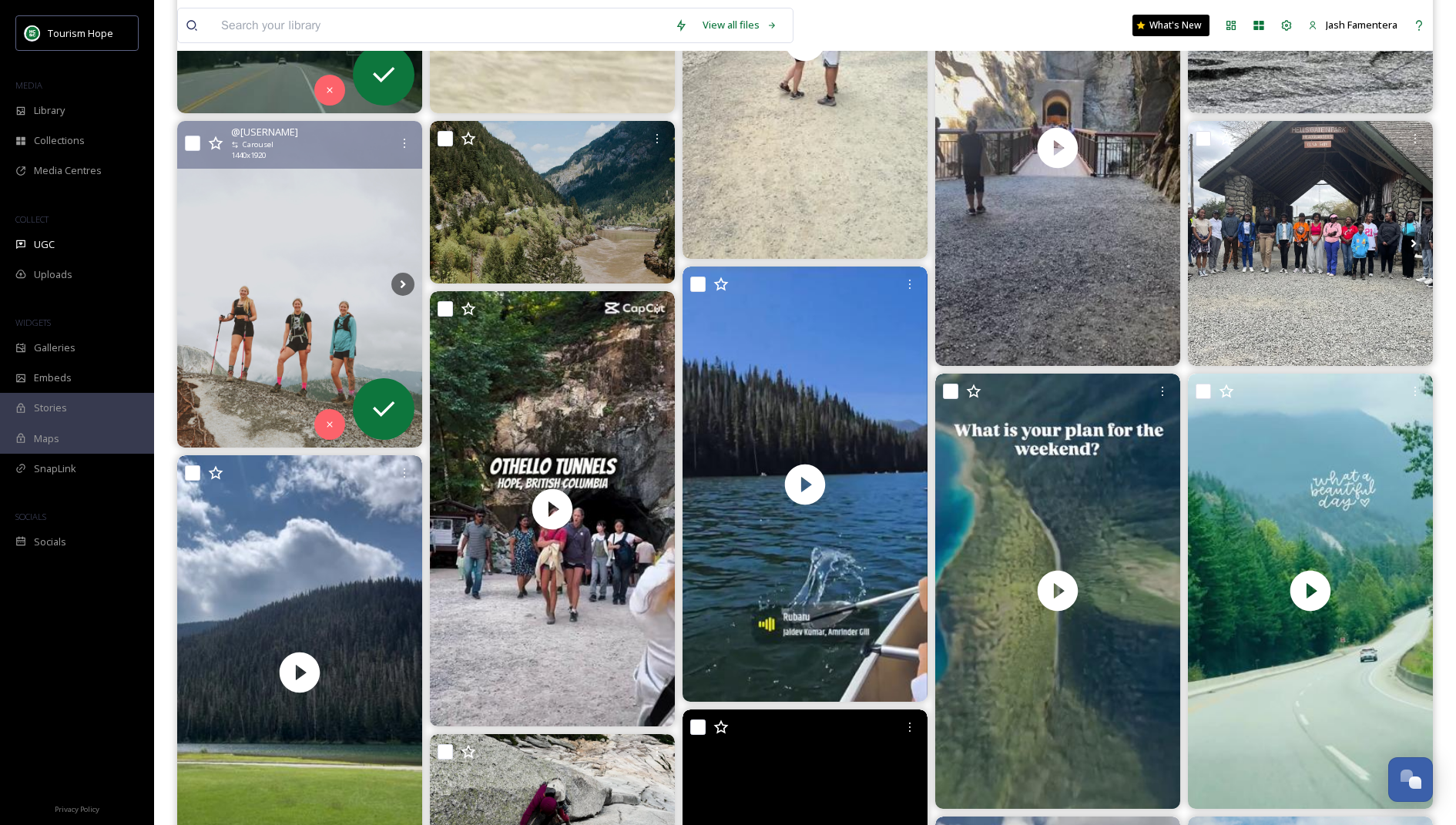 click at bounding box center (300, 284) 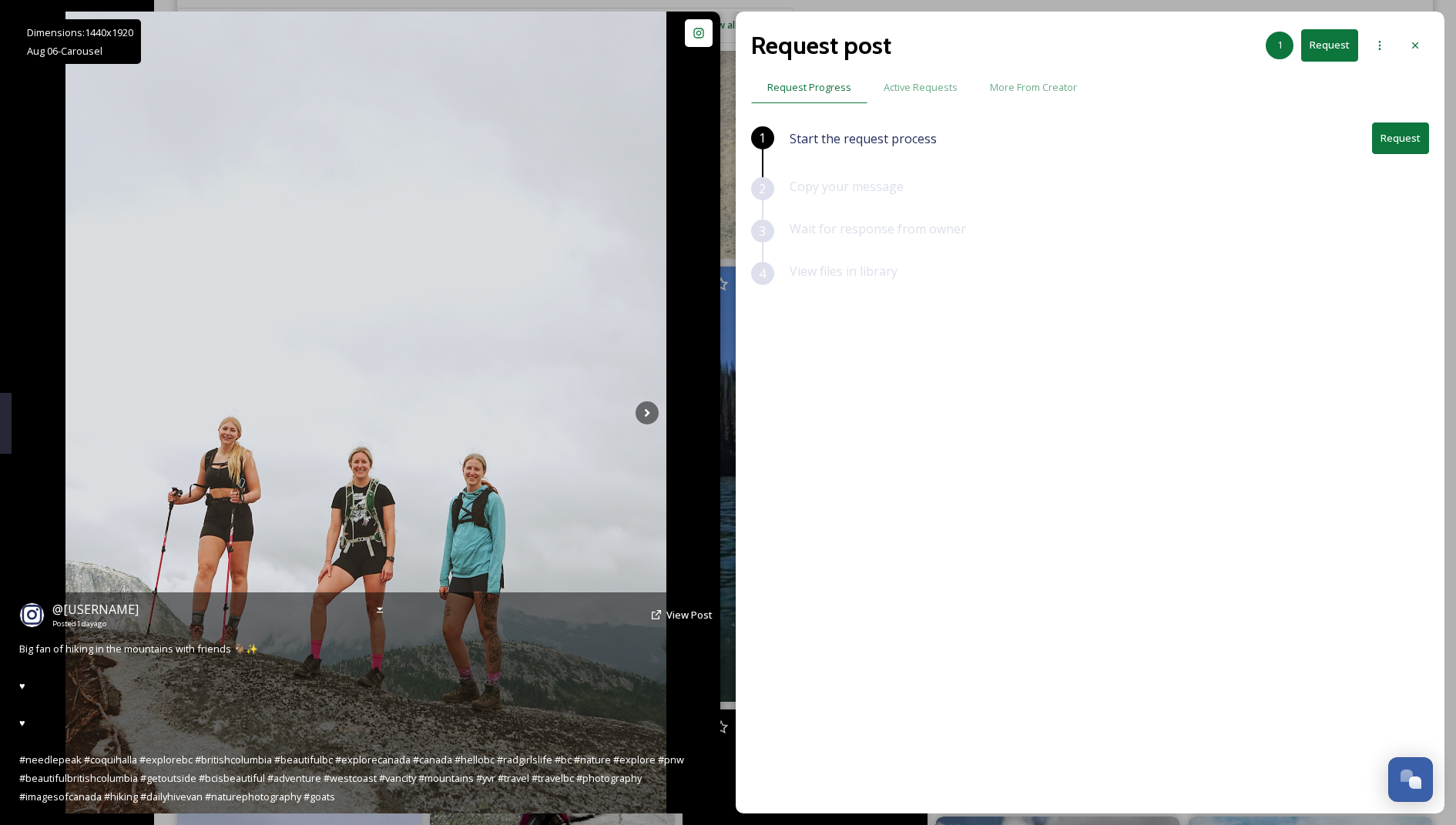 click on "@[USERNAME] Posted [TIME] ago View Post" at bounding box center [366, 615] 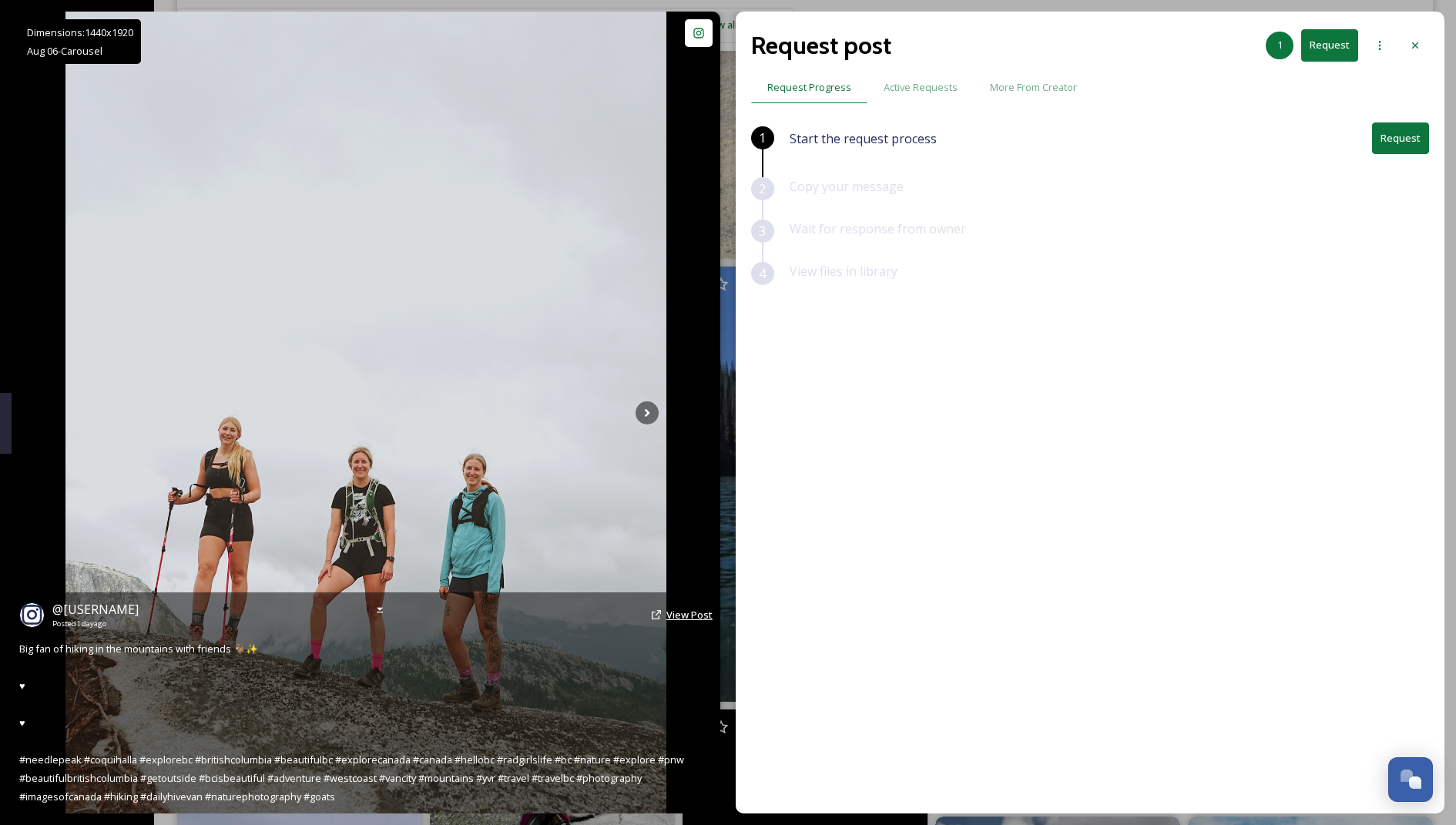 click on "View Post" at bounding box center [689, 615] 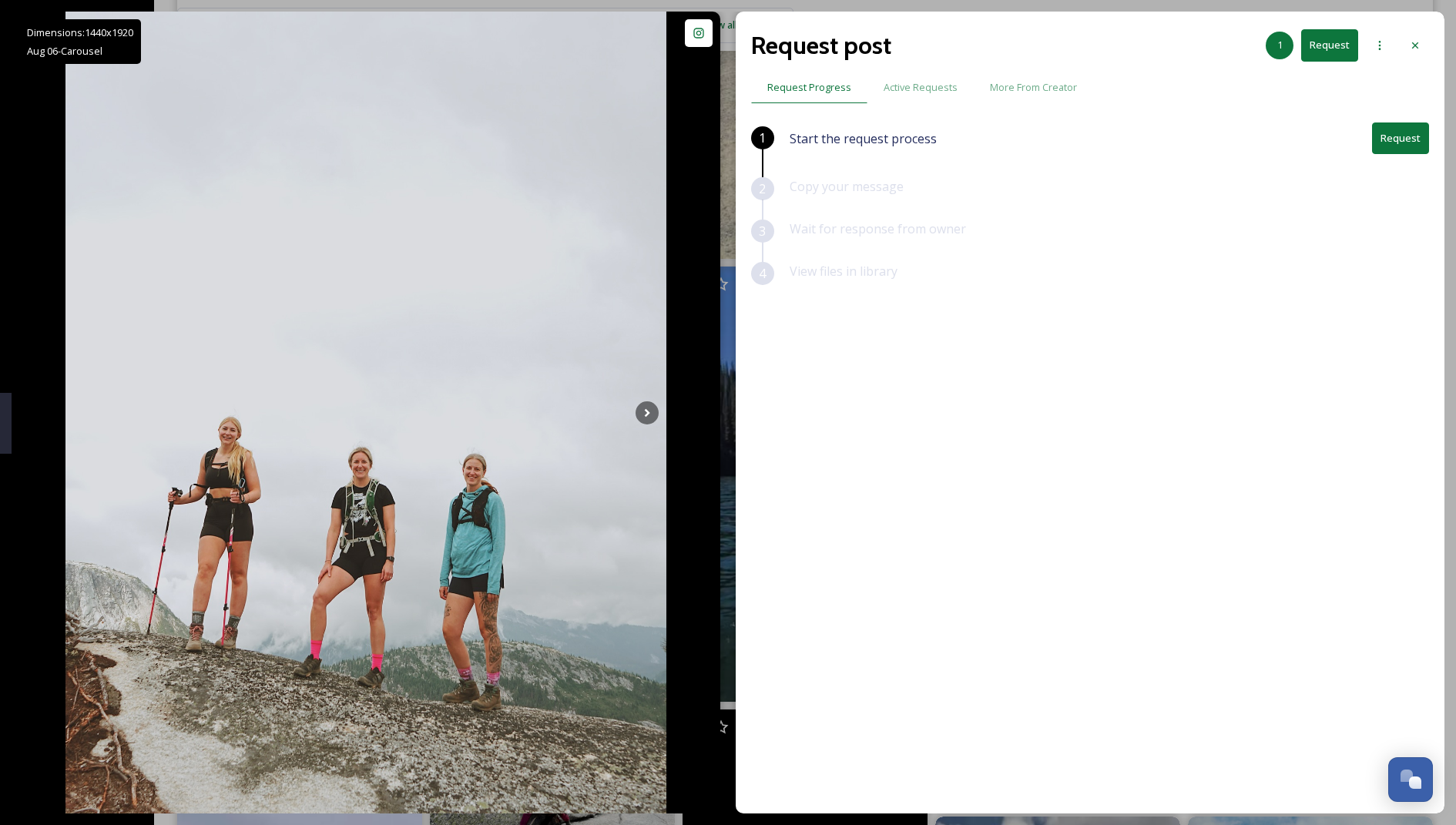 click on "Request" at bounding box center (1330, 45) 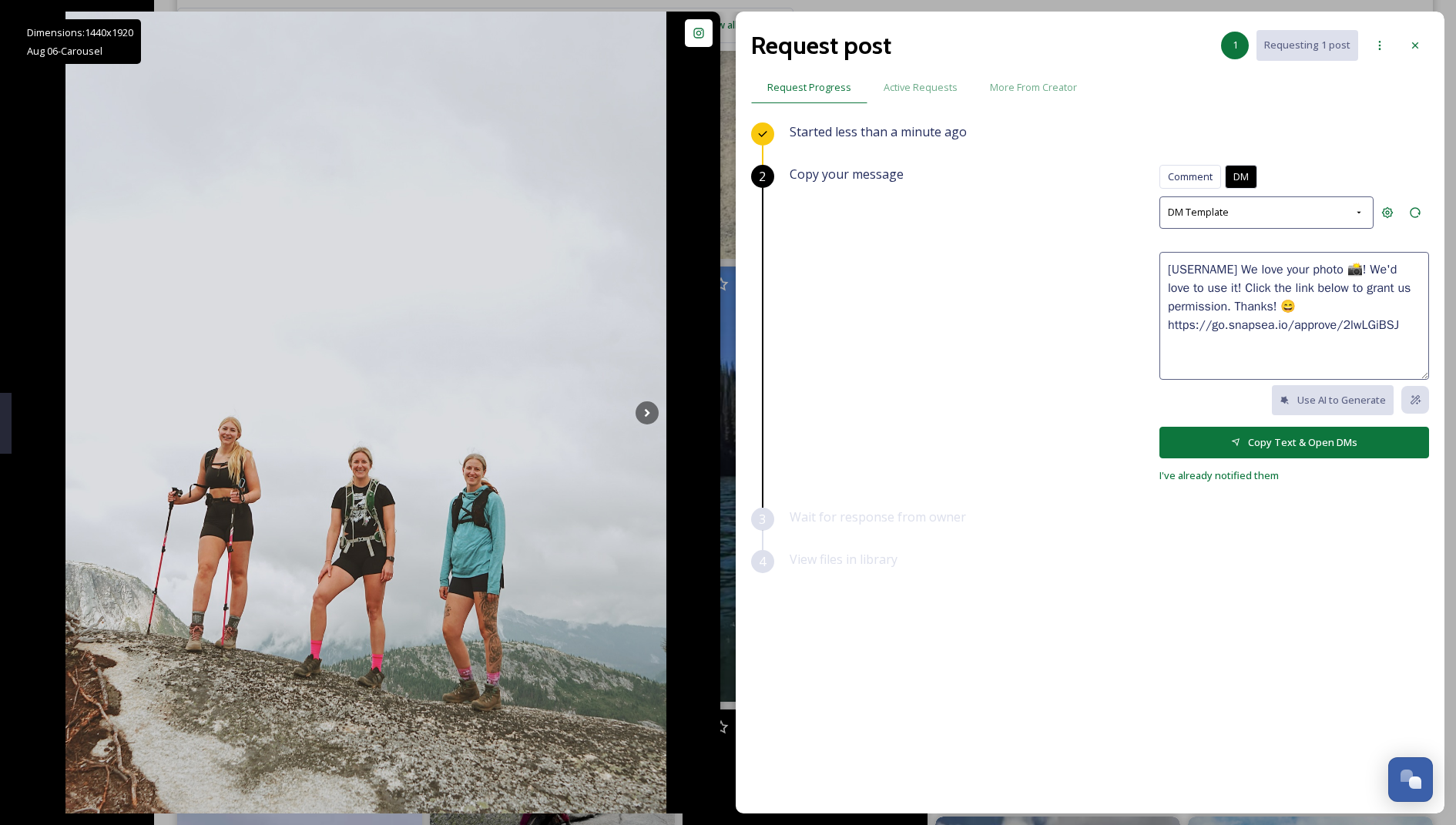 click on "[USERNAME] We love your photo 📸! We'd love to use it! Click the link below to grant us permission. Thanks! 😄
https://go.snapsea.io/approve/2lwLGiBSJ" at bounding box center [1294, 316] 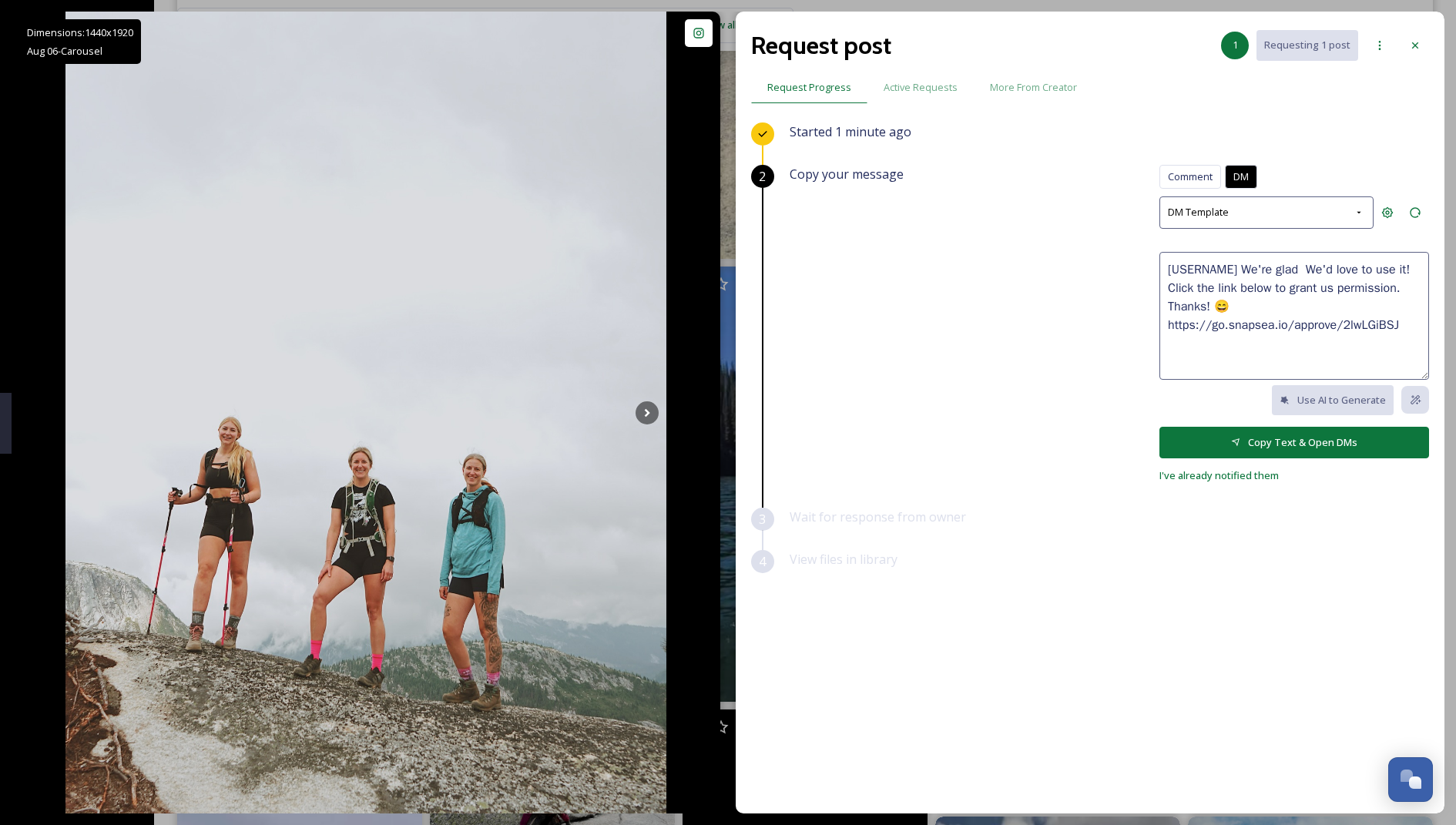 drag, startPoint x: 1307, startPoint y: 269, endPoint x: 1250, endPoint y: 267, distance: 57.035077 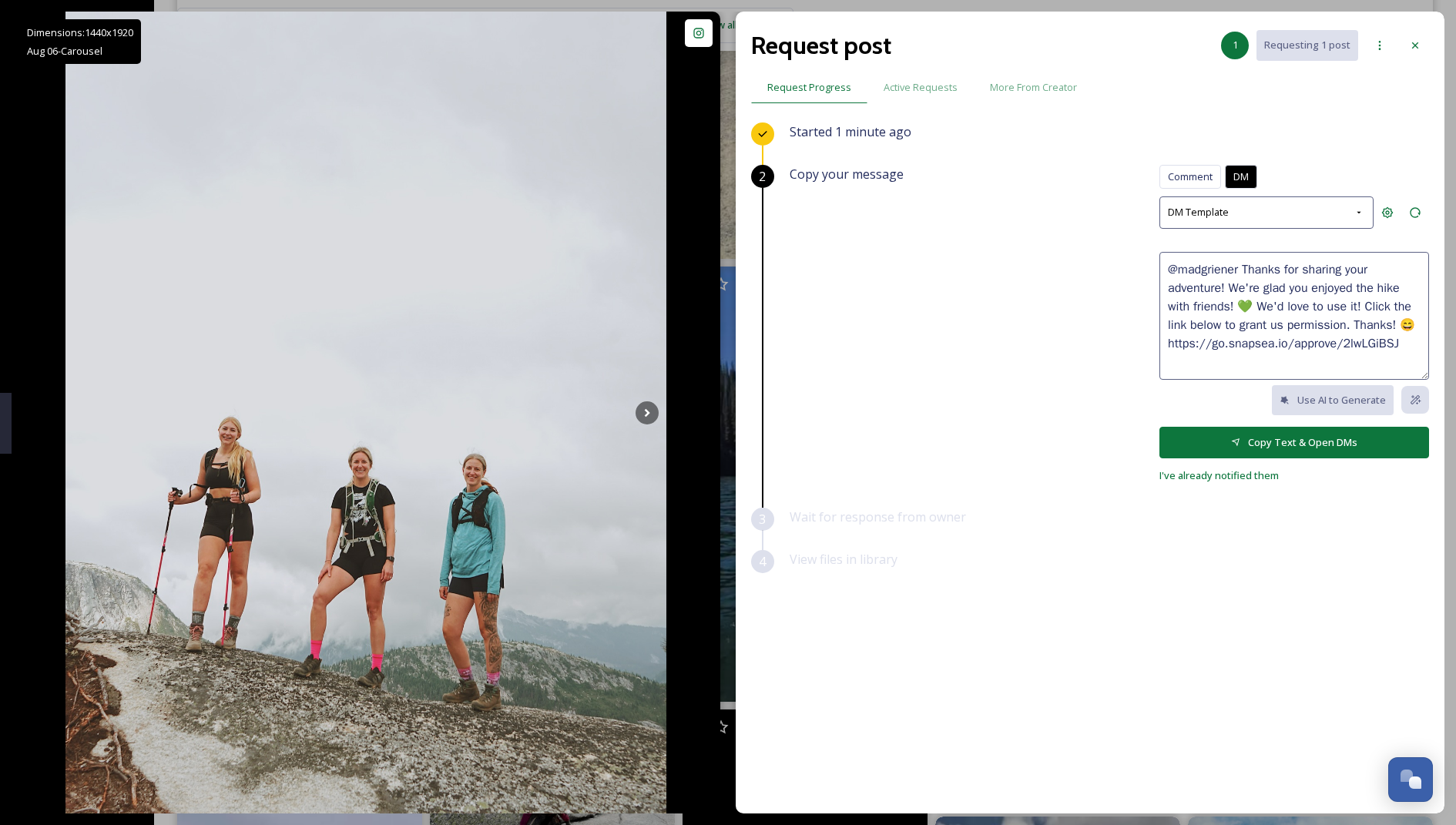 click on "@madgriener Thanks for sharing your adventure! We're glad you enjoyed the hike with friends! 💚 We'd love to use it! Click the link below to grant us permission. Thanks! 😄
https://go.snapsea.io/approve/2lwLGiBSJ" at bounding box center (1294, 316) 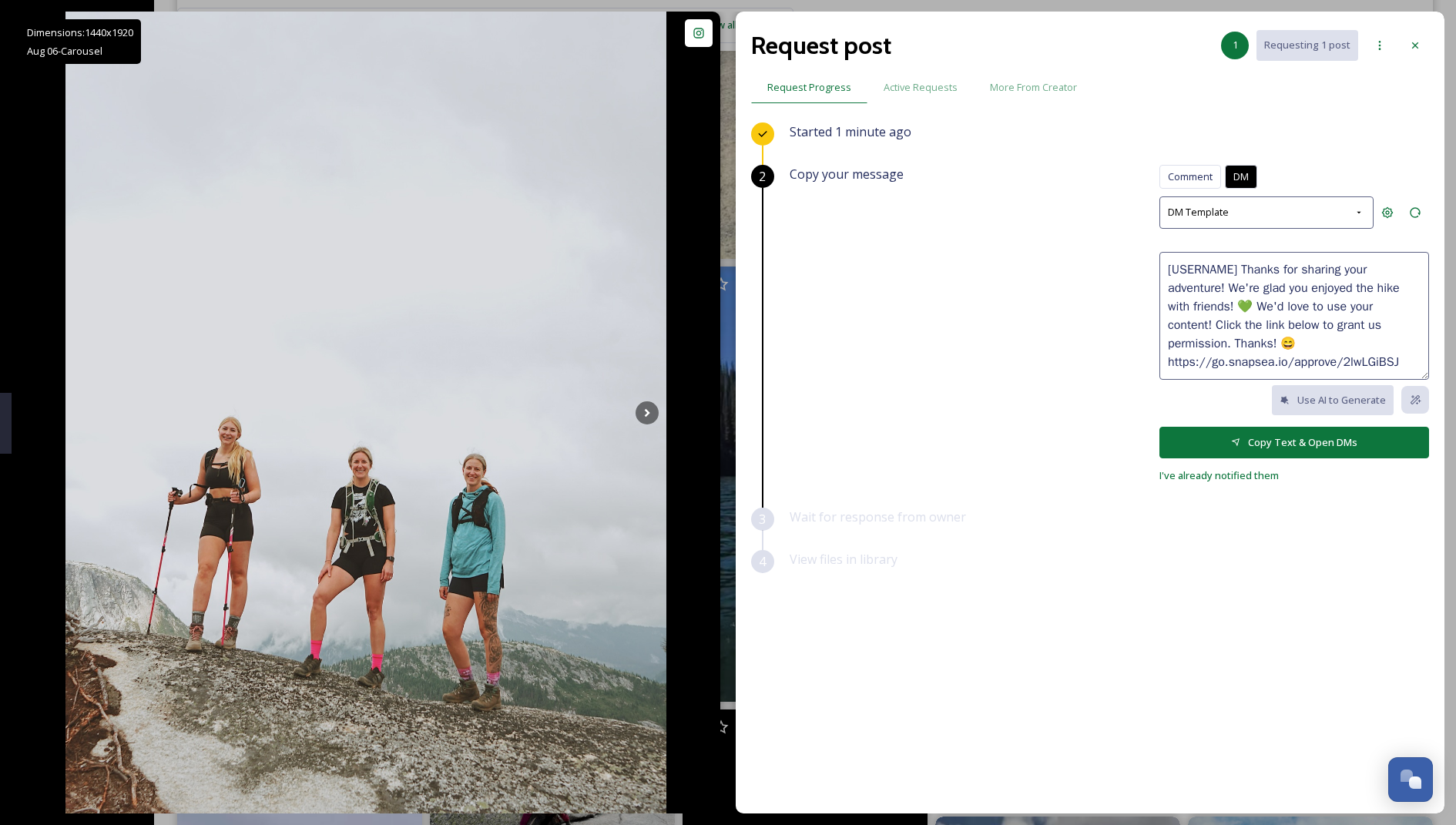 click on "[USERNAME] Thanks for sharing your adventure! We're glad you enjoyed the hike with friends! 💚 We'd love to use your content! Click the link below to grant us permission. Thanks! 😄
https://go.snapsea.io/approve/2lwLGiBSJ" at bounding box center [1294, 316] 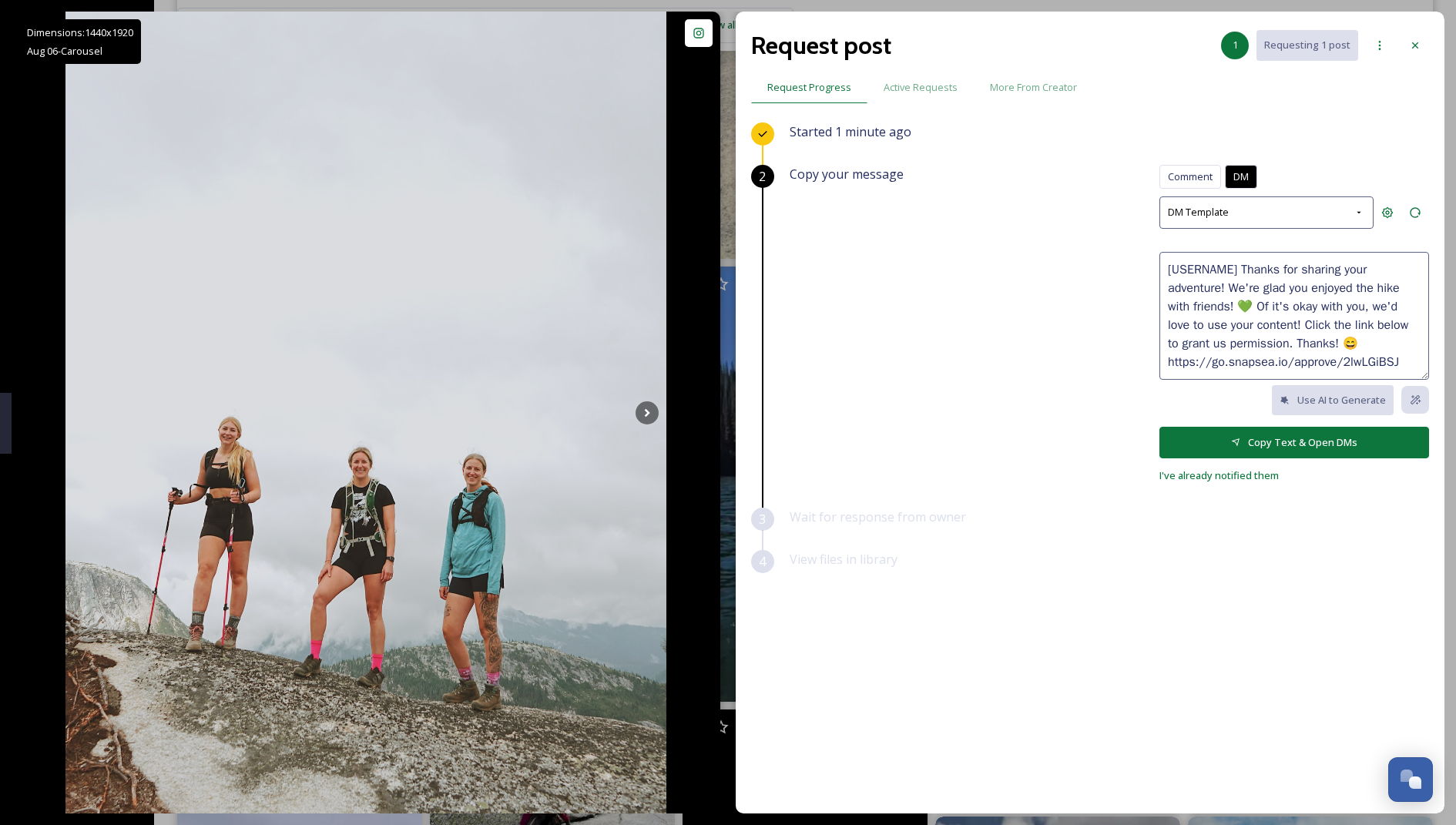 click on "[USERNAME] Thanks for sharing your adventure! We're glad you enjoyed the hike with friends! 💚 Of it's okay with you, we'd love to use your content! Click the link below to grant us permission. Thanks! 😄
https://go.snapsea.io/approve/2lwLGiBSJ" at bounding box center (1294, 316) 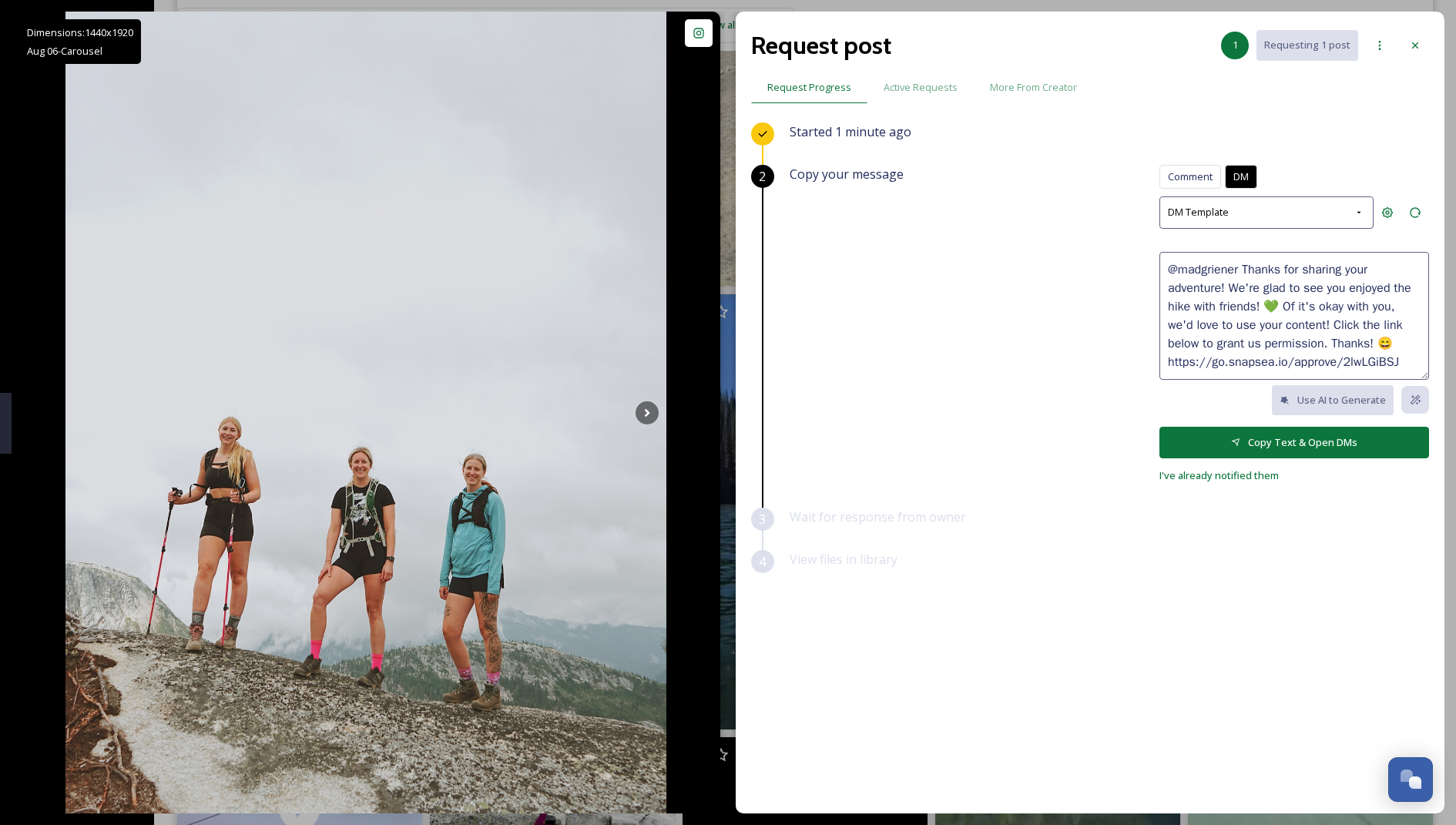 scroll, scrollTop: 551, scrollLeft: 0, axis: vertical 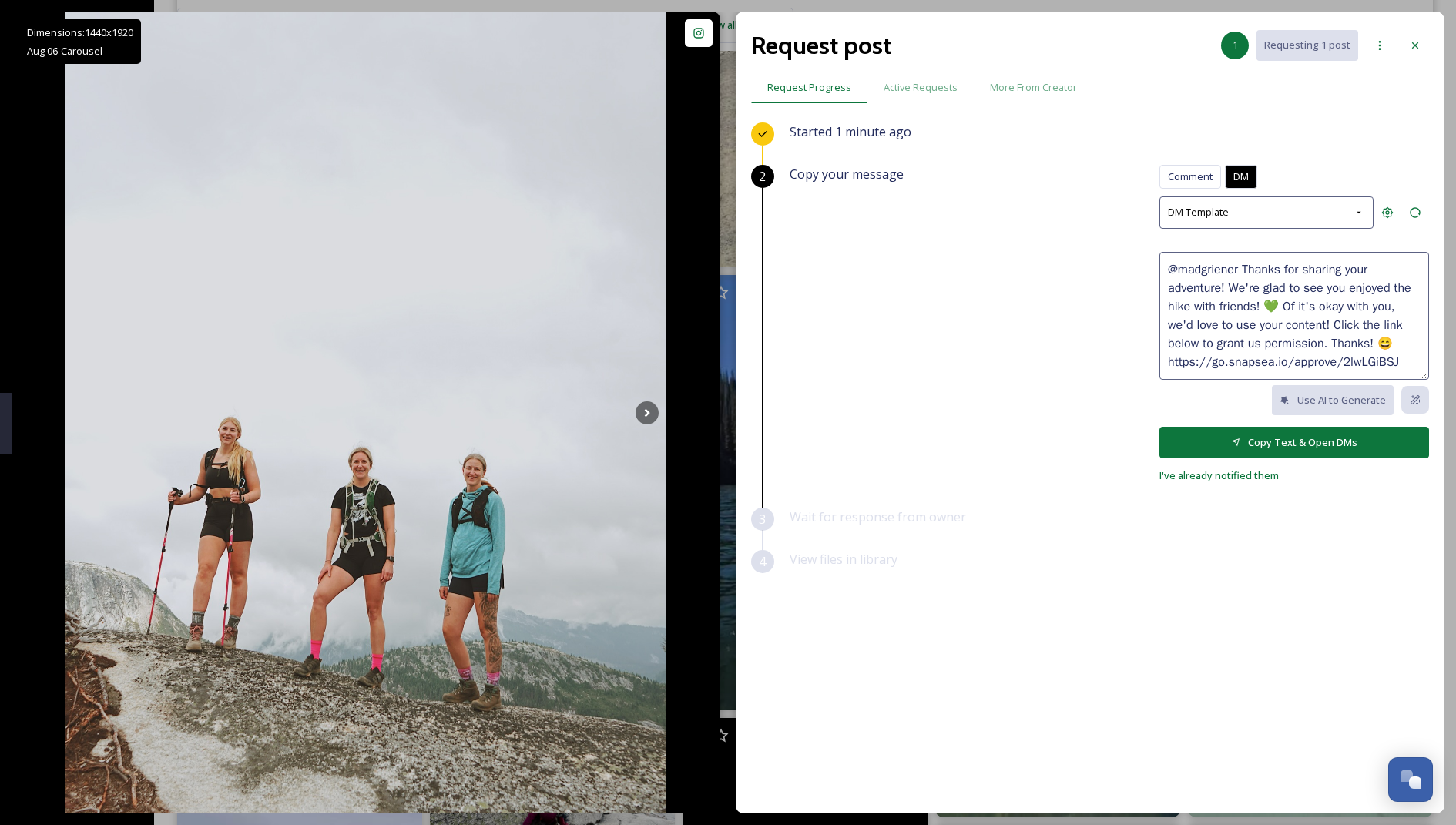 click on "@madgriener Thanks for sharing your adventure! We're glad to see you enjoyed the hike with friends! 💚 Of it's okay with you, we'd love to use your content! Click the link below to grant us permission. Thanks! 😄
https://go.snapsea.io/approve/2lwLGiBSJ" at bounding box center (1294, 316) 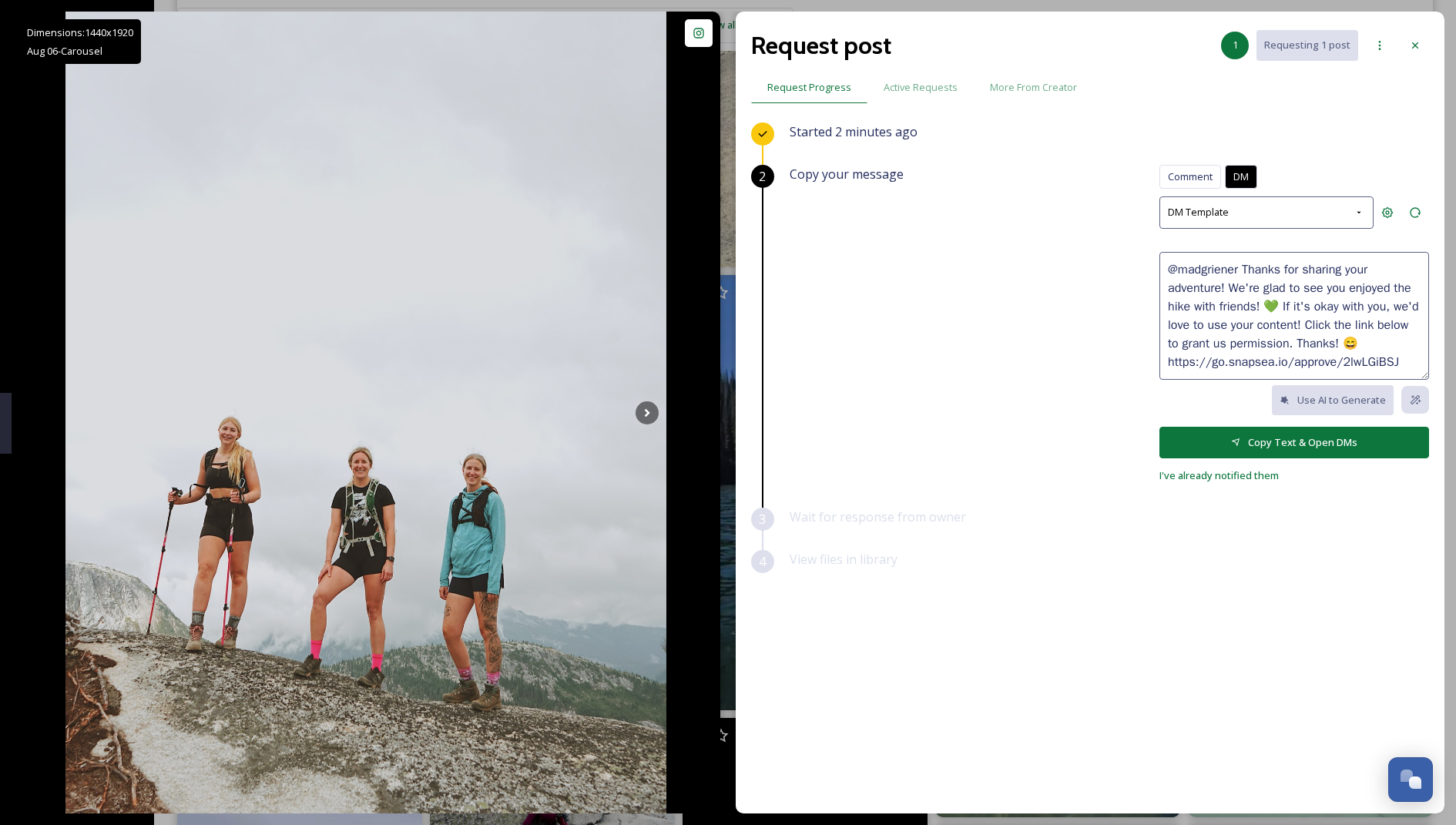 type on "@madgriener Thanks for sharing your adventure! We're glad to see you enjoyed the hike with friends! 💚 If it's okay with you, we'd love to use your content! Click the link below to grant us permission. Thanks! 😄
https://go.snapsea.io/approve/2lwLGiBSJ" 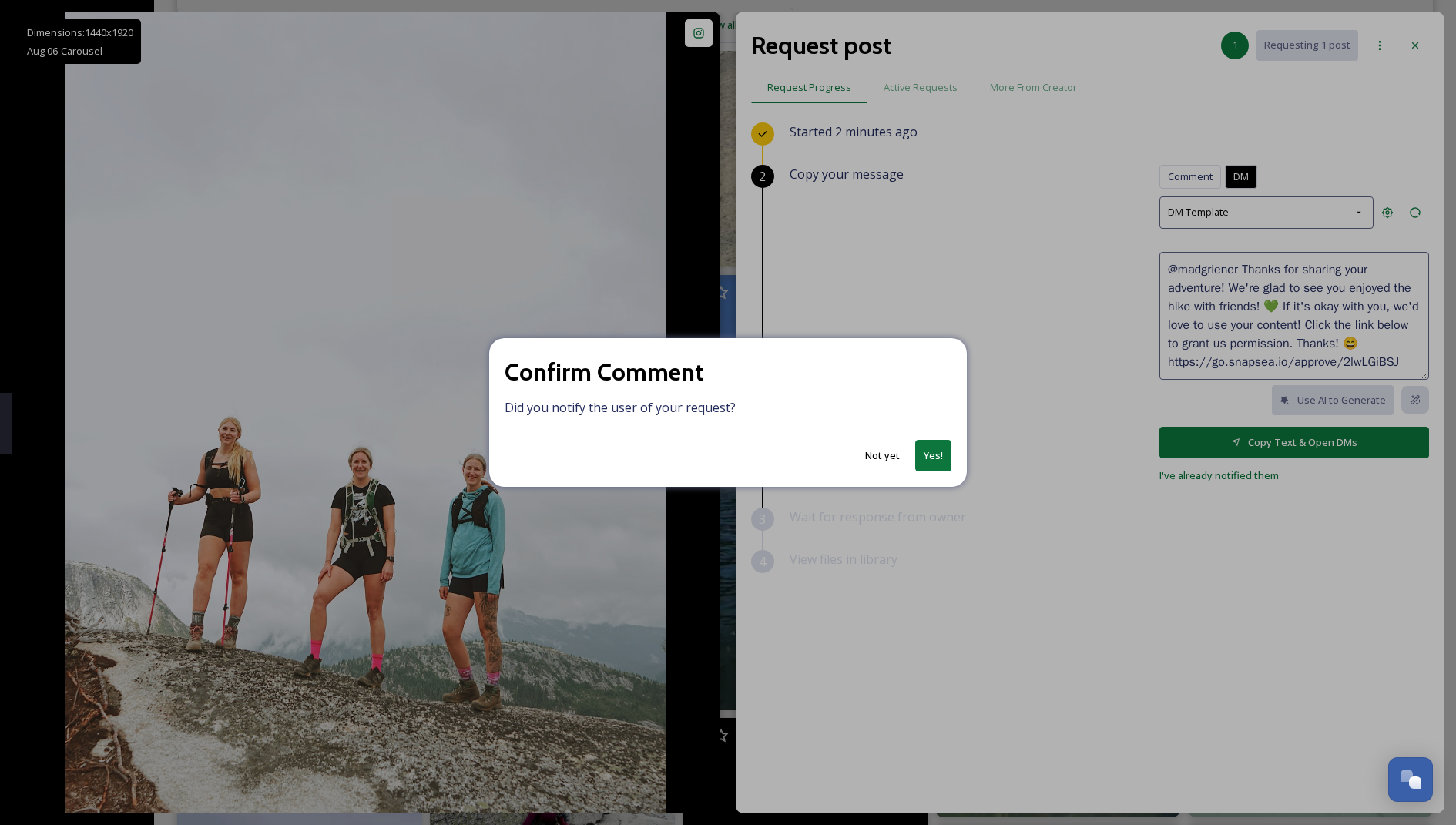 click on "Not yet" at bounding box center (882, 455) 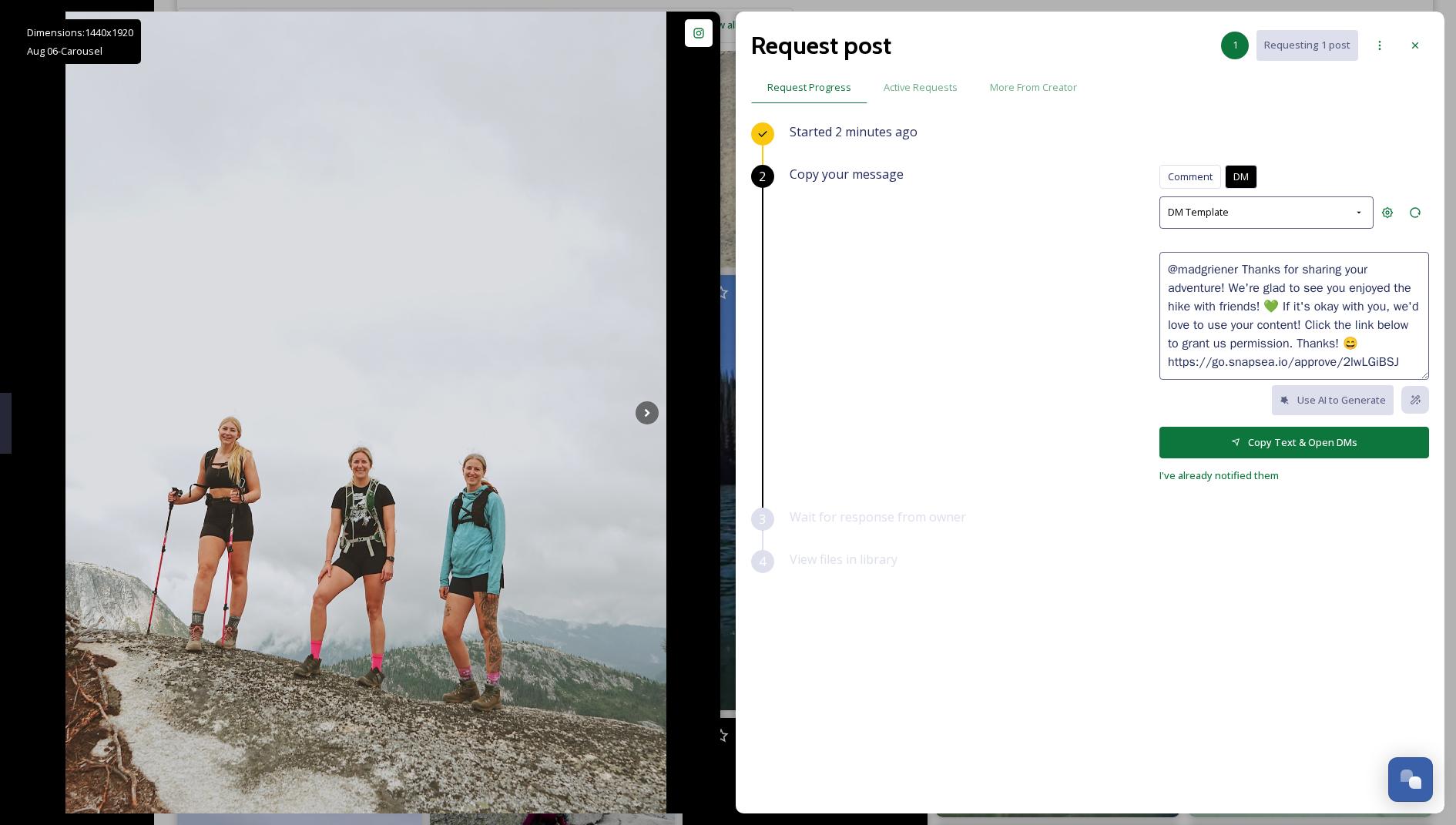click on "@madgriener Thanks for sharing your adventure! We're glad to see you enjoyed the hike with friends! 💚 If it's okay with you, we'd love to use your content! Click the link below to grant us permission. Thanks! 😄
https://go.snapsea.io/approve/2lwLGiBSJ" at bounding box center (1294, 316) 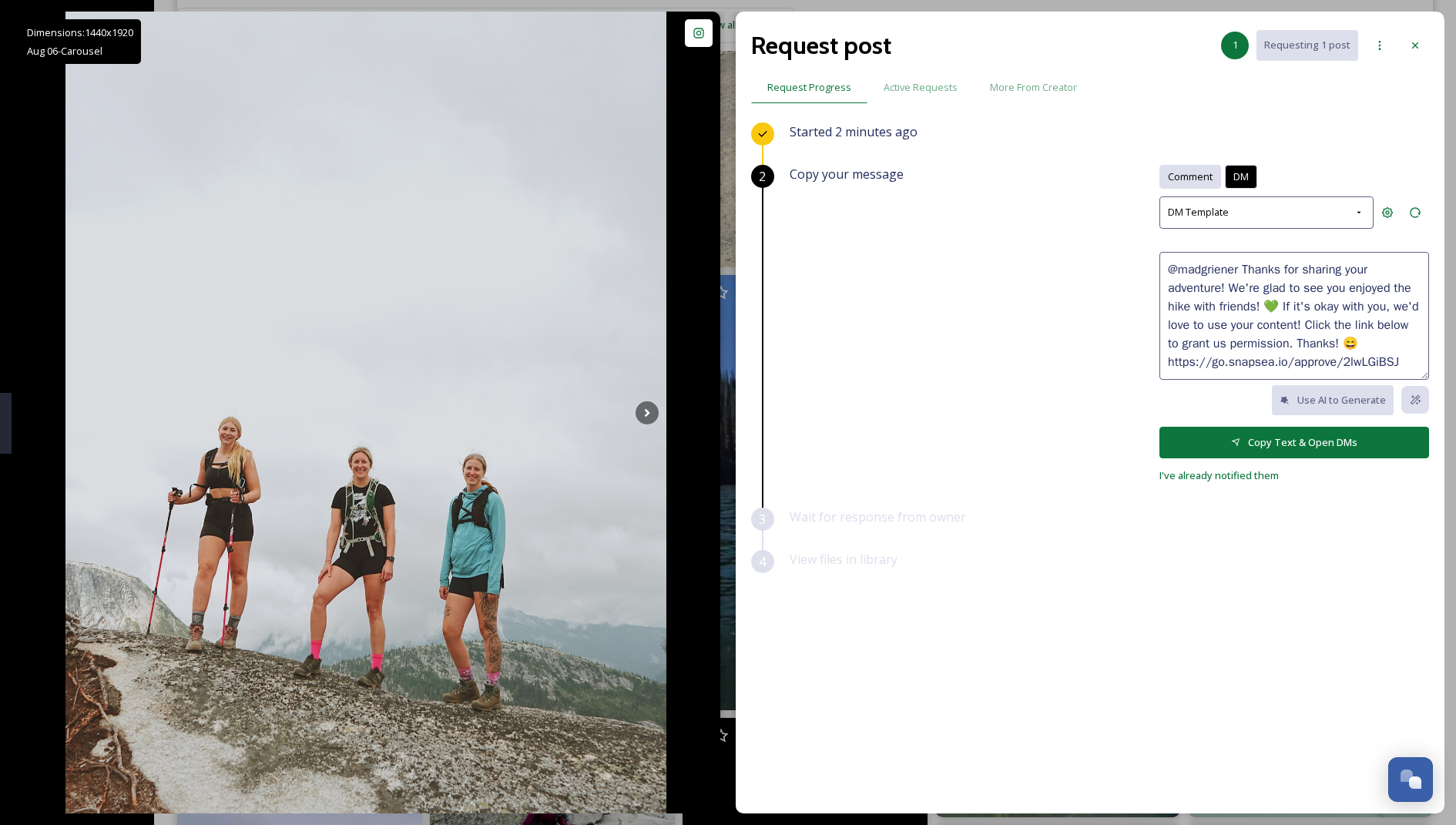 click on "Comment" at bounding box center [1190, 176] 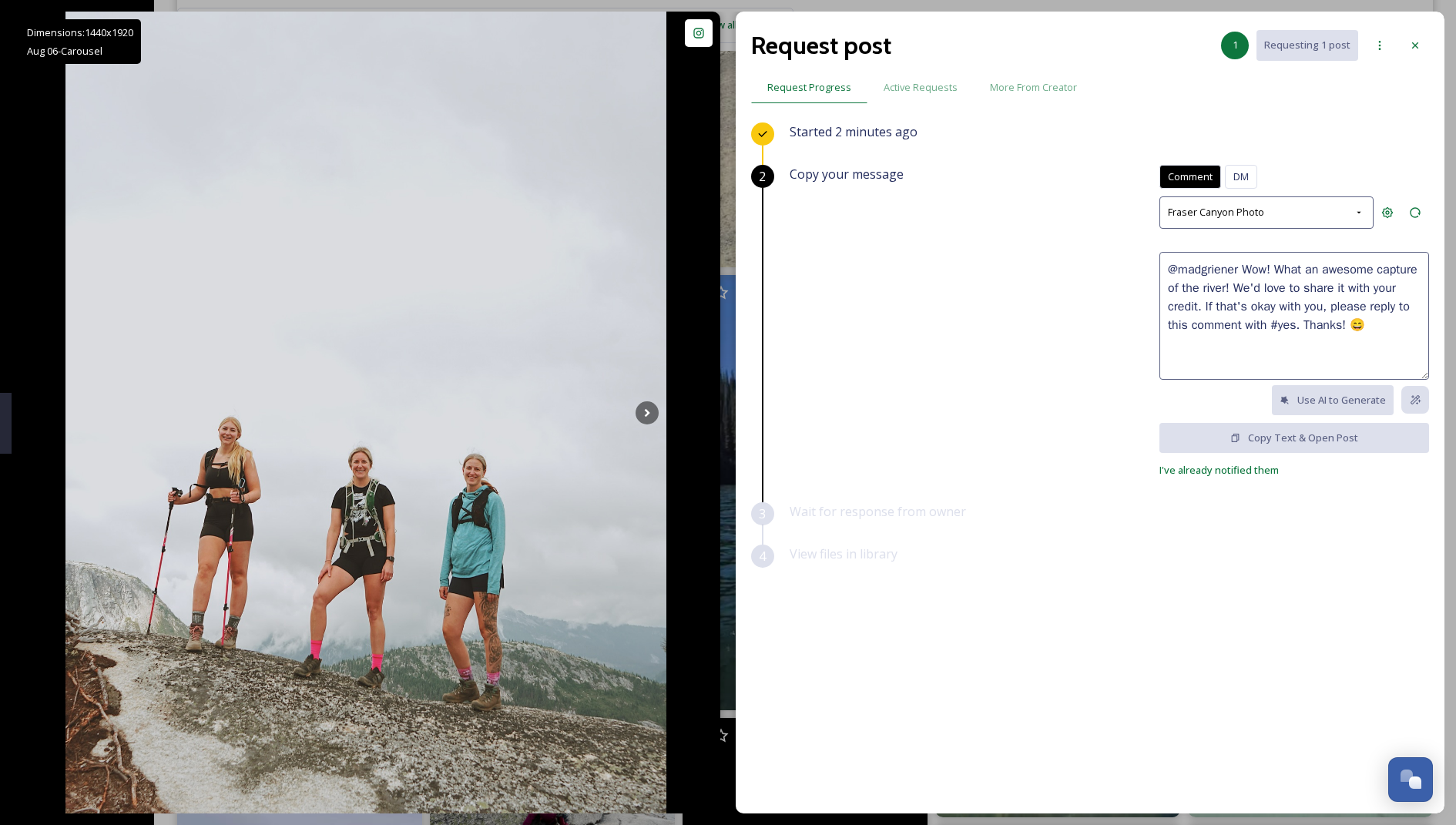 click on "@madgriener Wow! What an awesome capture of the river! We'd love to share it with your credit. If that's okay with you, please reply to this comment with #yes. Thanks! 😄" at bounding box center [1294, 316] 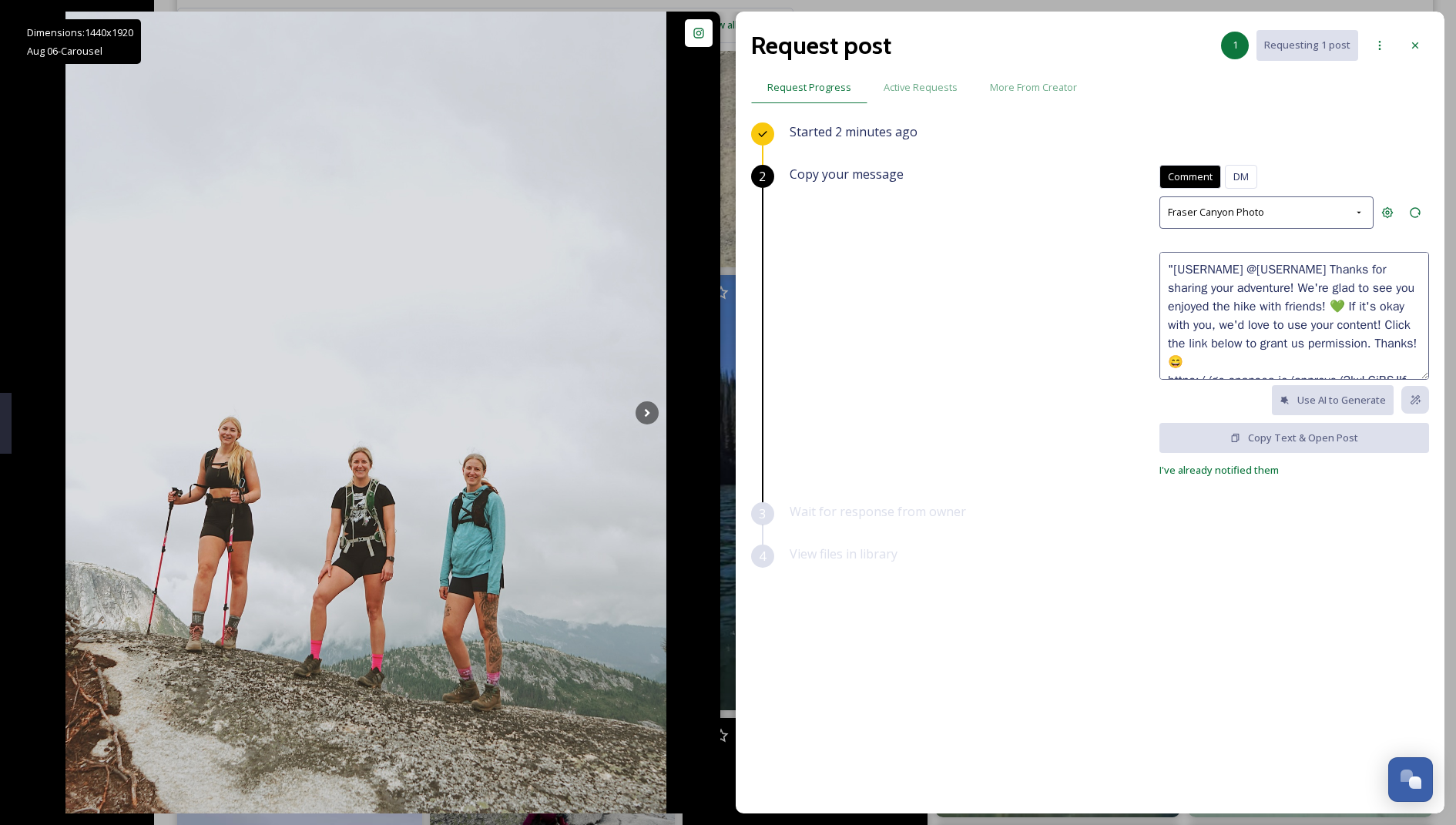 scroll, scrollTop: 8, scrollLeft: 0, axis: vertical 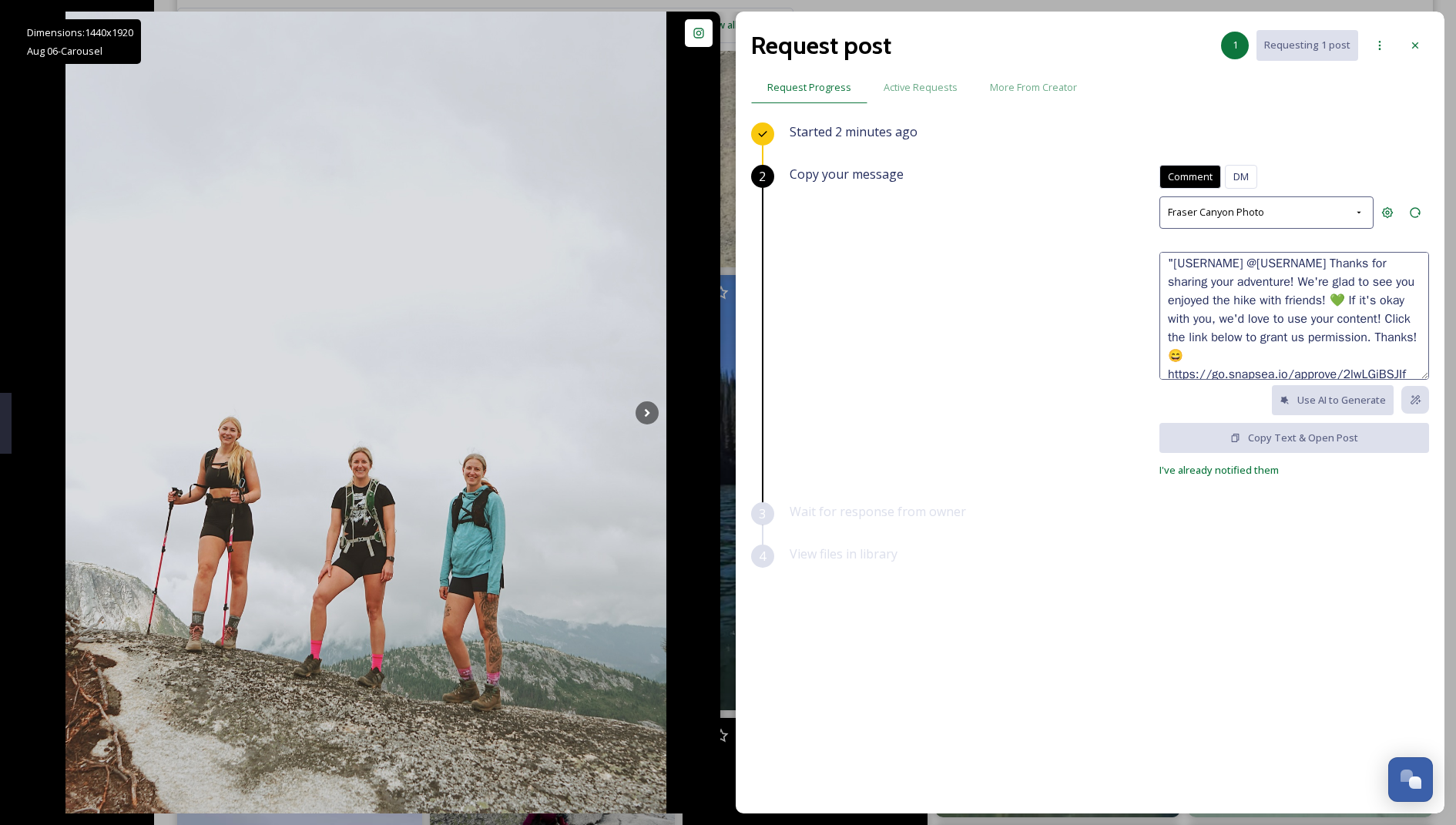 drag, startPoint x: 1327, startPoint y: 257, endPoint x: 1243, endPoint y: 261, distance: 84.095184 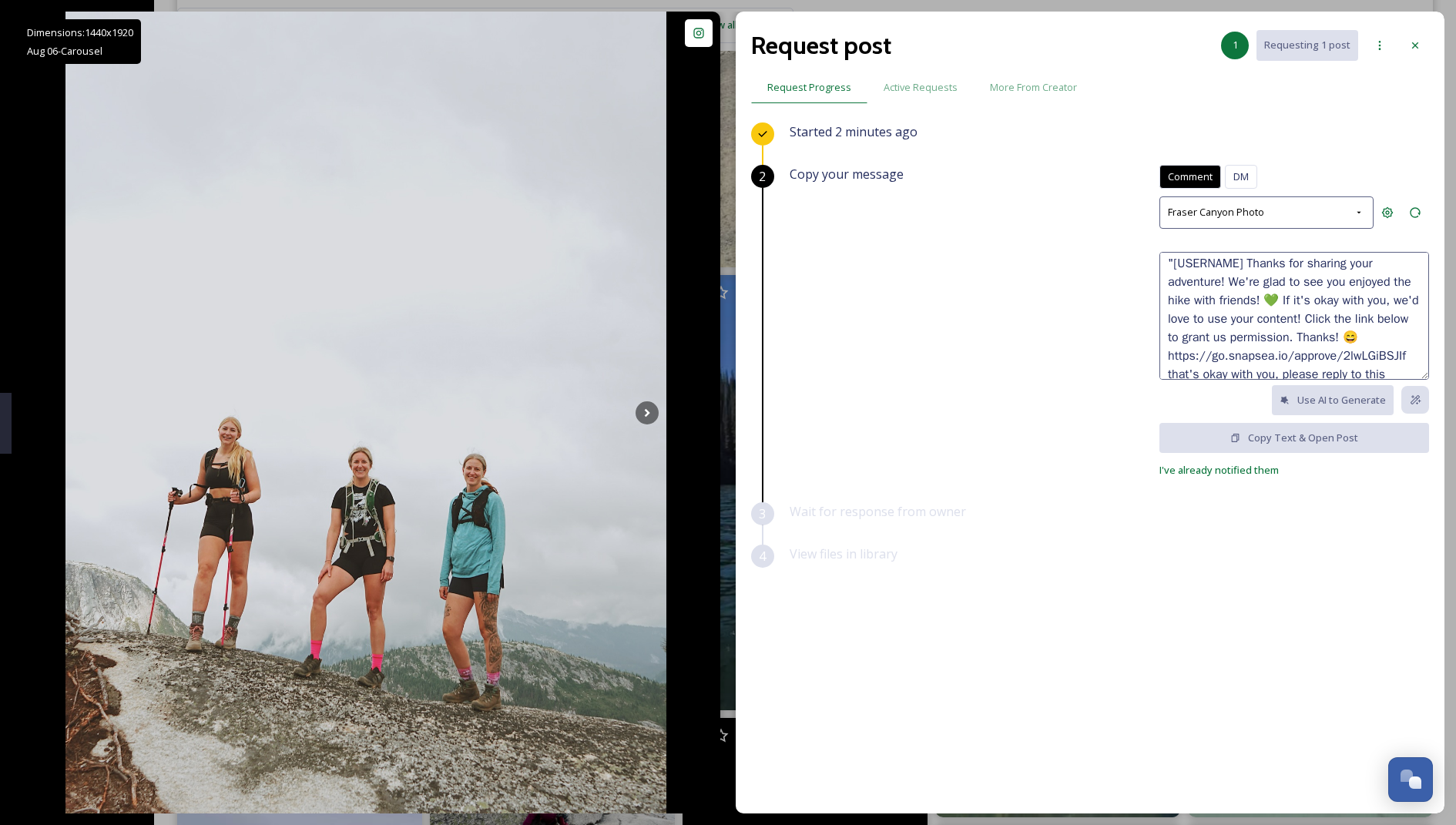scroll, scrollTop: 37, scrollLeft: 0, axis: vertical 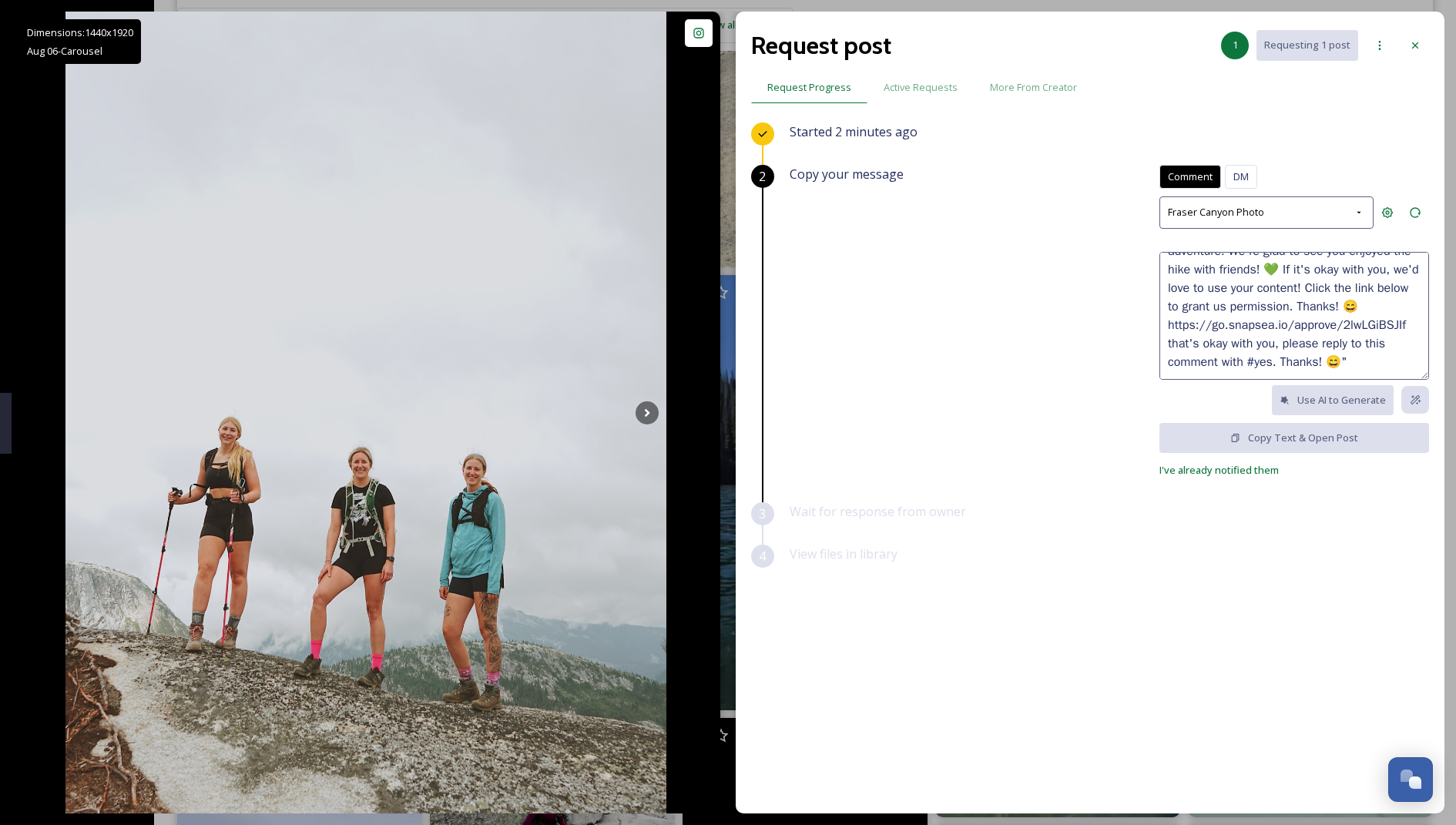 drag, startPoint x: 1337, startPoint y: 316, endPoint x: 1407, endPoint y: 317, distance: 70.00714 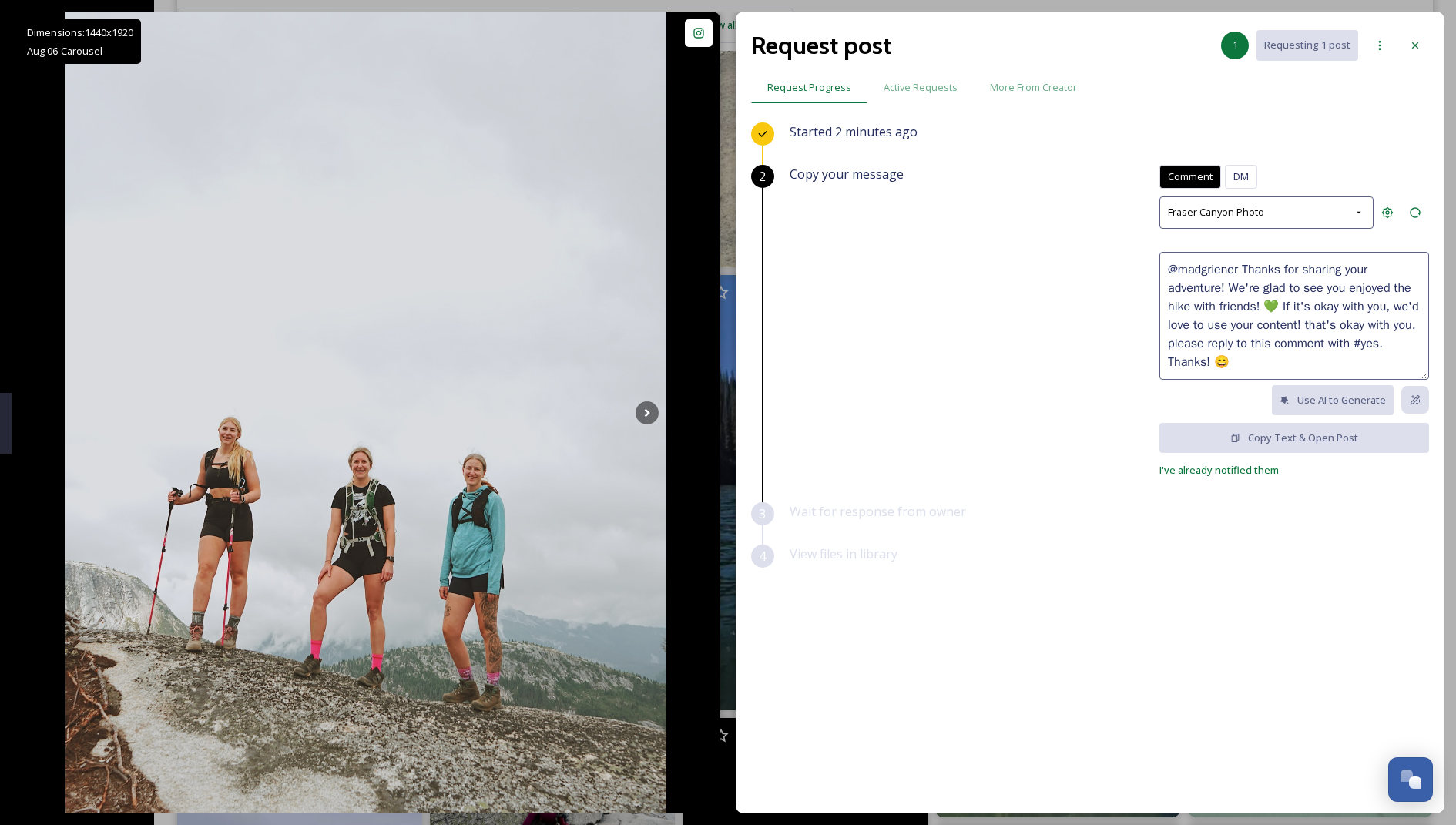 scroll, scrollTop: 0, scrollLeft: 0, axis: both 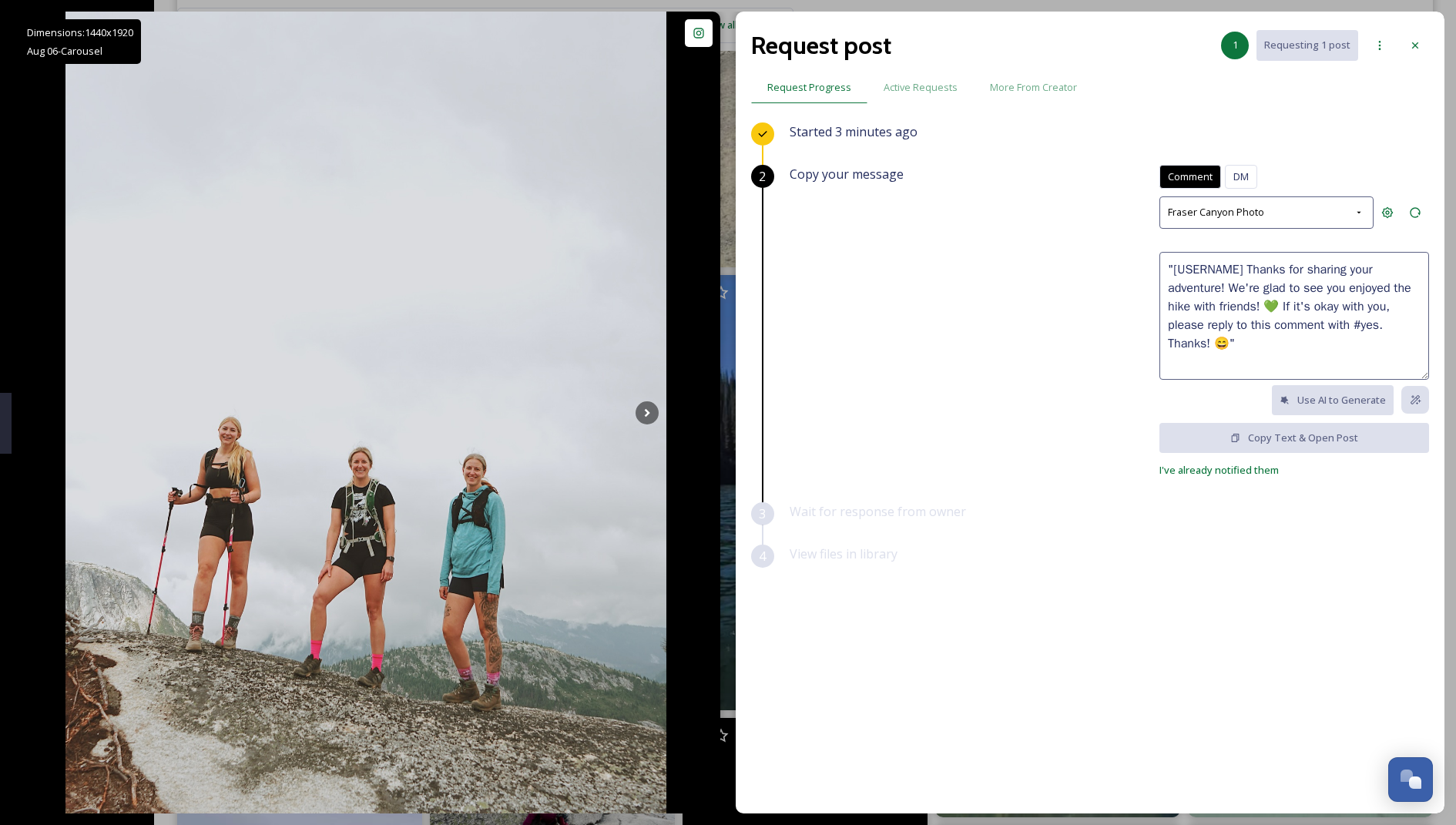 click on ""[USERNAME] Thanks for sharing your adventure! We're glad to see you enjoyed the hike with friends! 💚 If it's okay with you, please reply to this comment with #yes. Thanks! 😄"" at bounding box center [1294, 316] 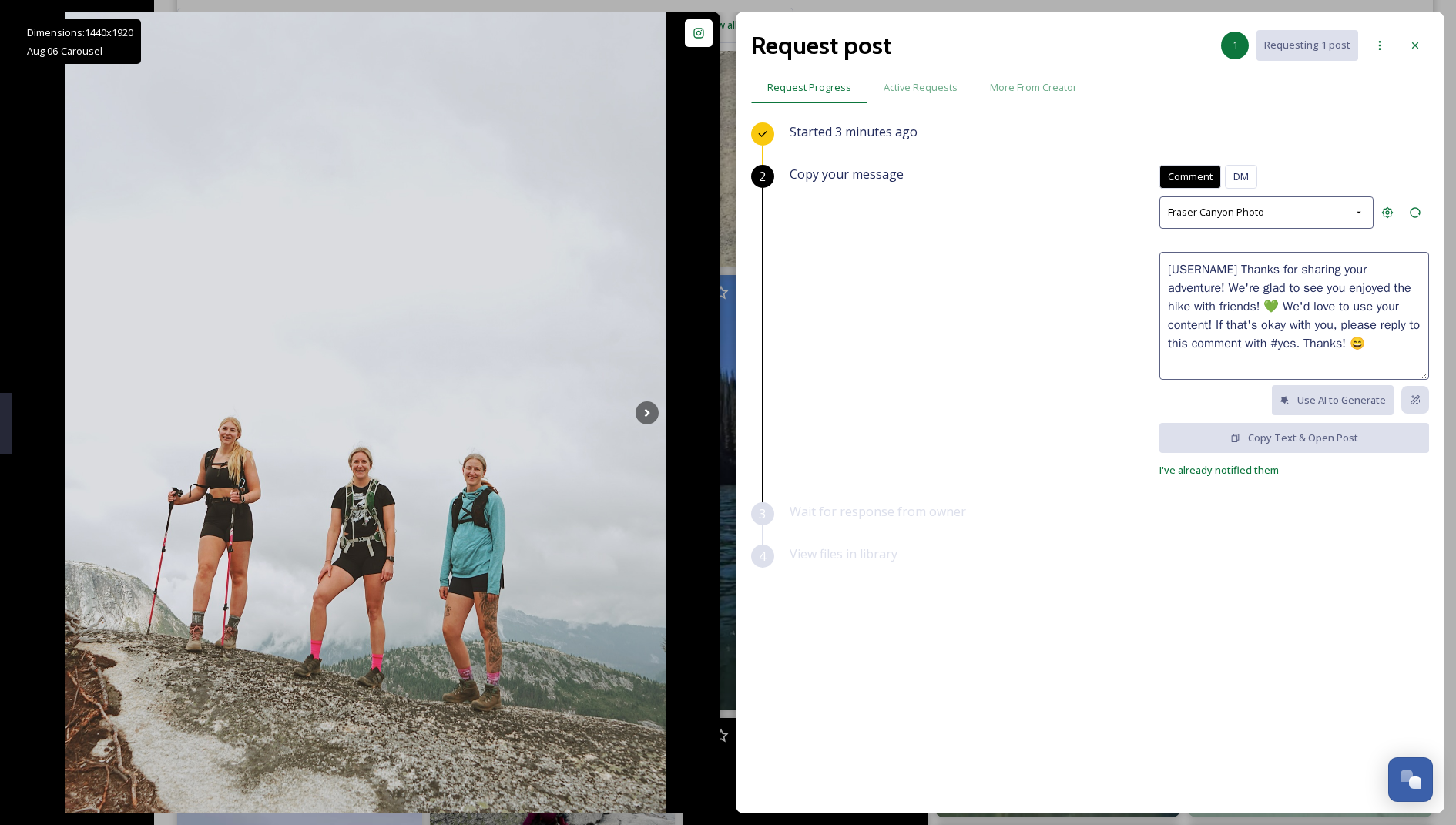 click on "[USERNAME] Thanks for sharing your adventure! We're glad to see you enjoyed the hike with friends! 💚 We'd love to use your content! If that's okay with you, please reply to this comment with #yes. Thanks! 😄" at bounding box center [1294, 316] 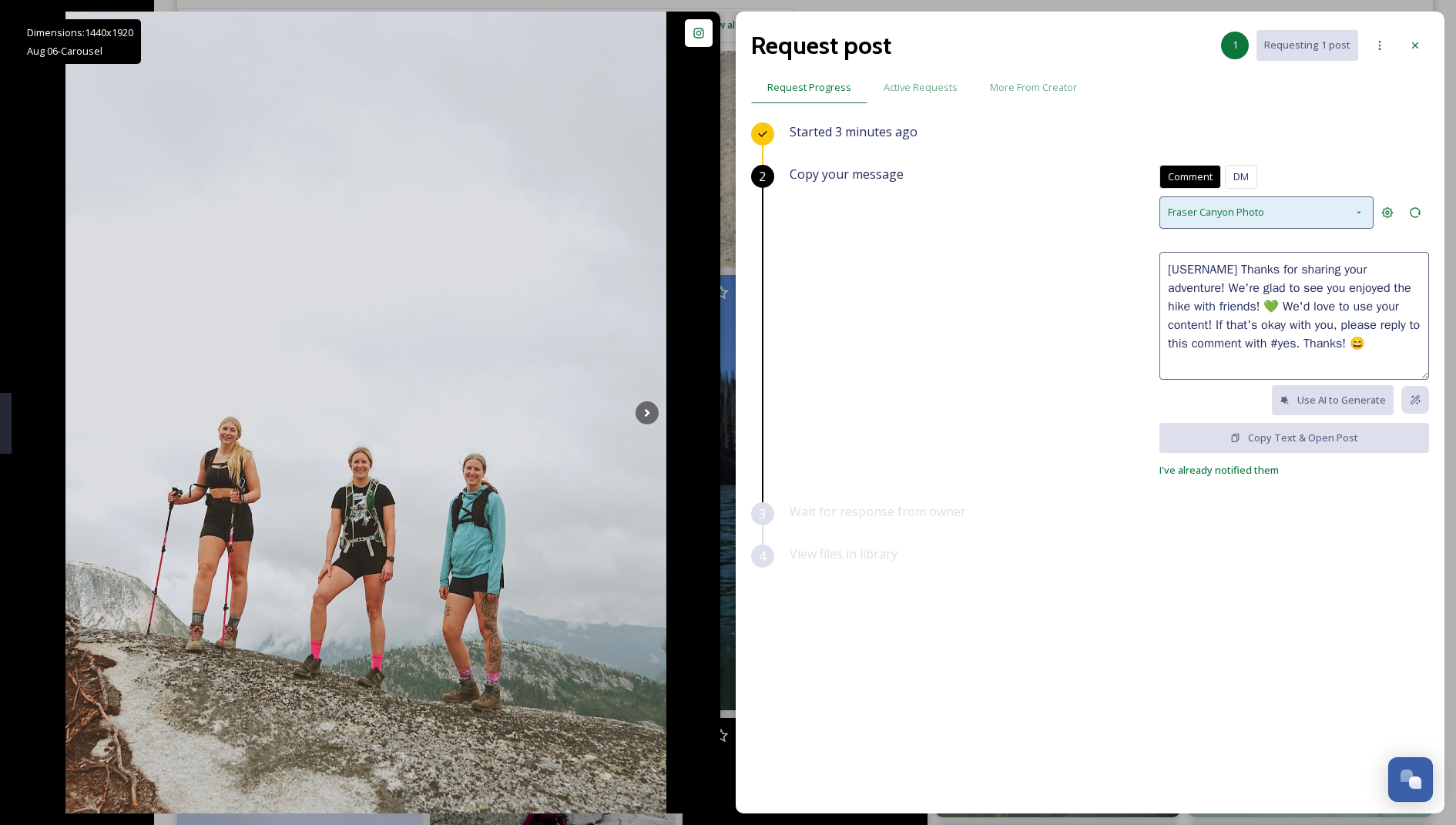 click on "Fraser Canyon Photo" at bounding box center (1216, 212) 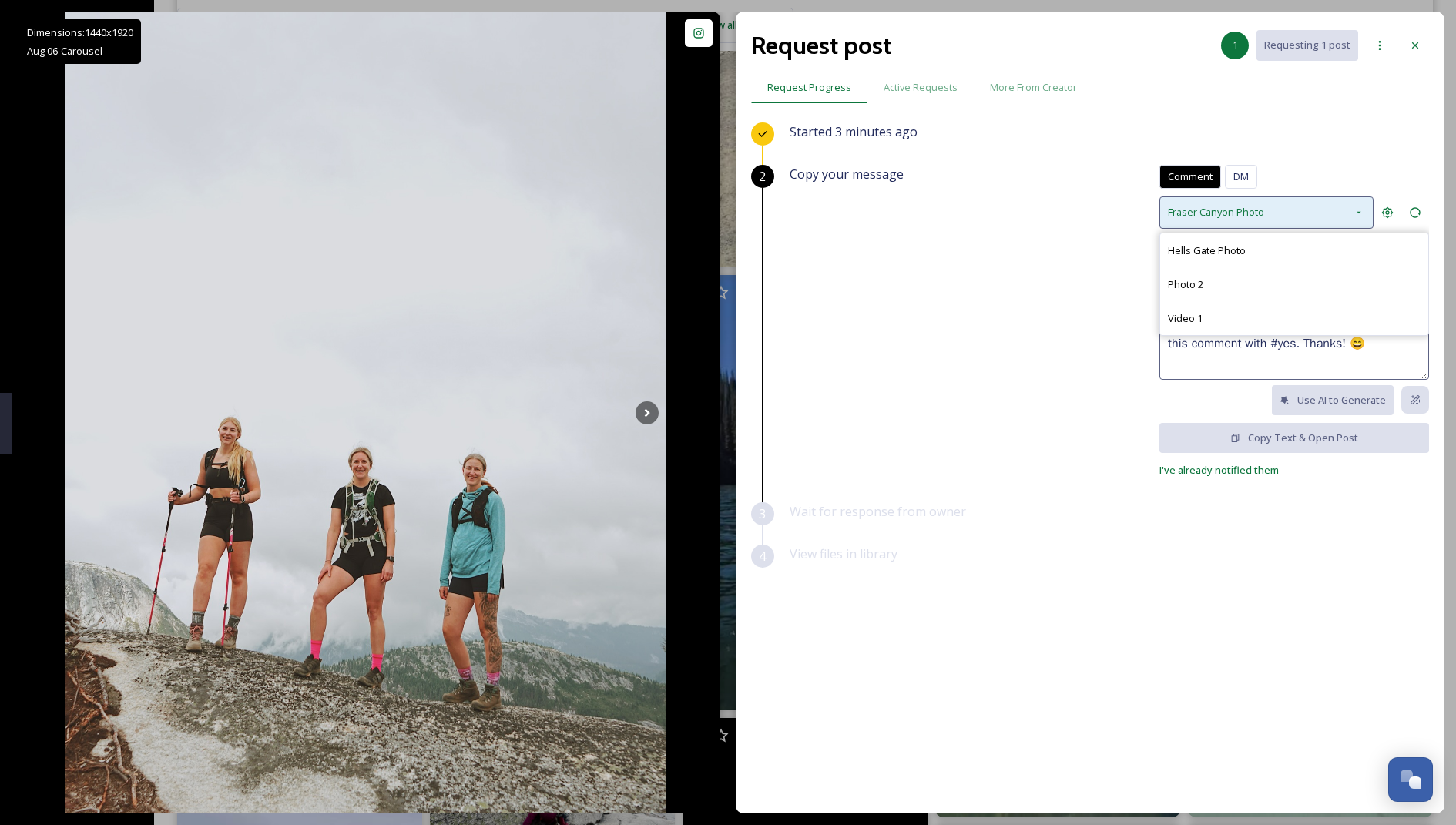 click on "Fraser Canyon Photo" at bounding box center (1216, 212) 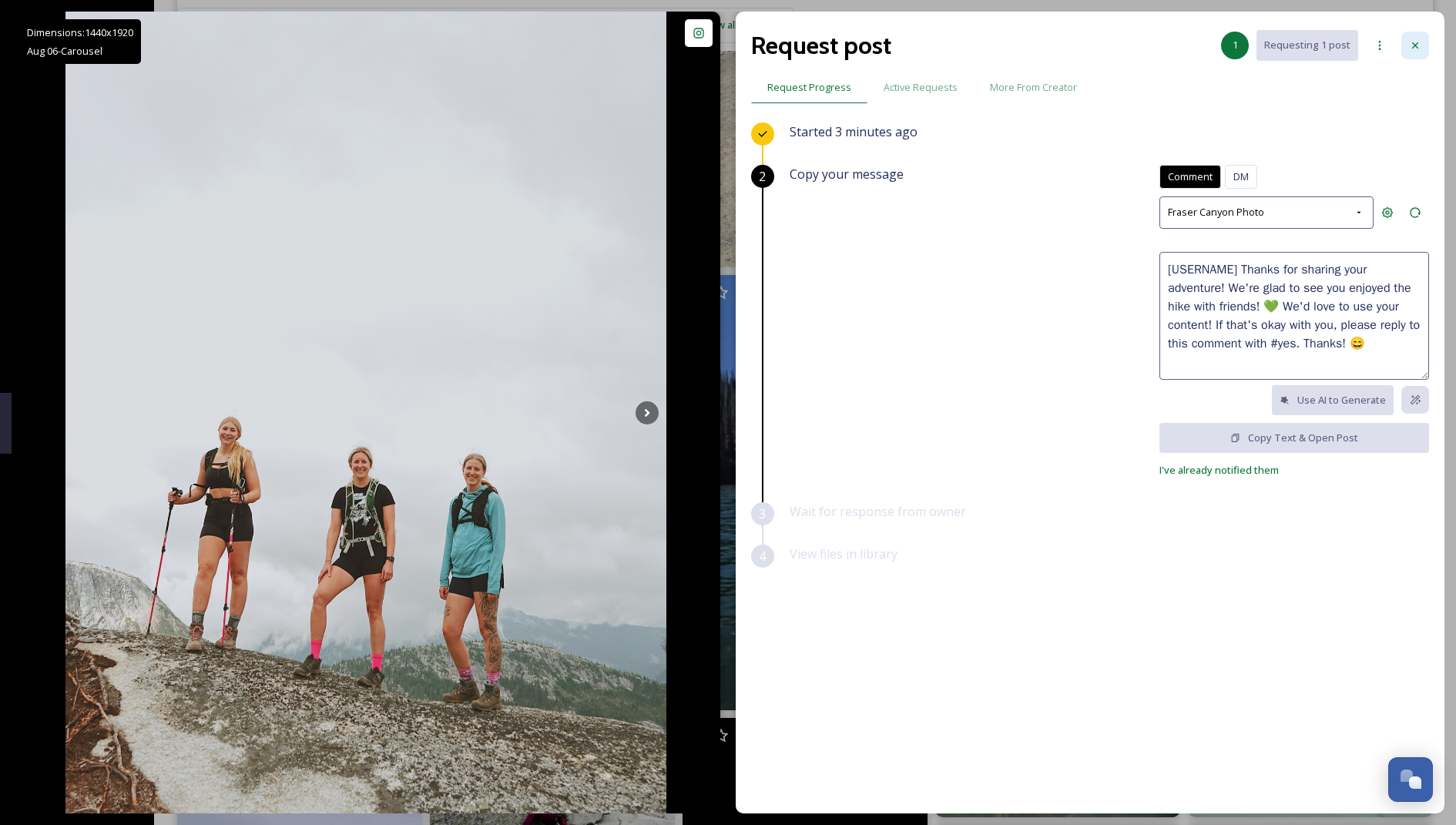 click 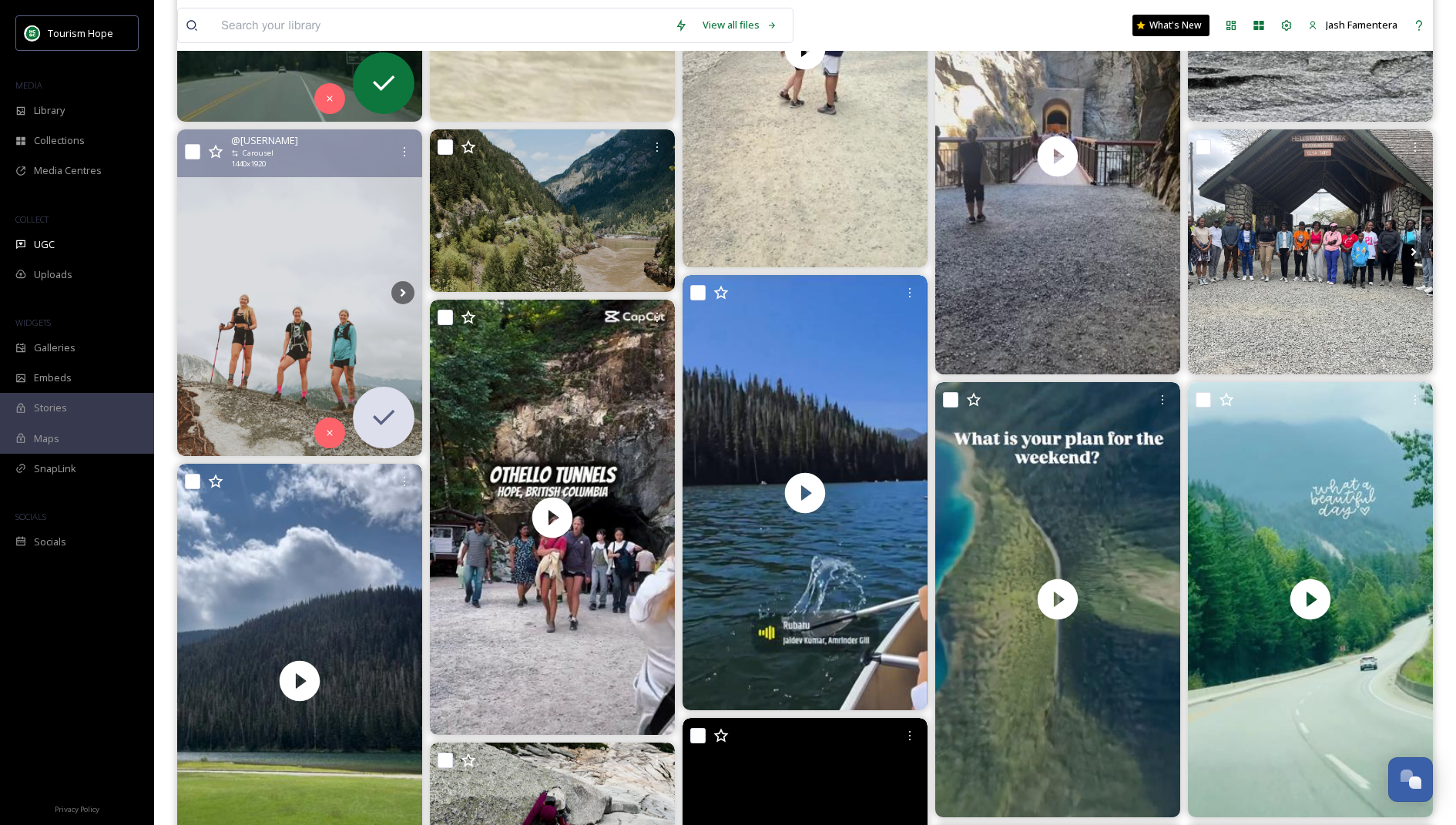 click at bounding box center [300, 293] 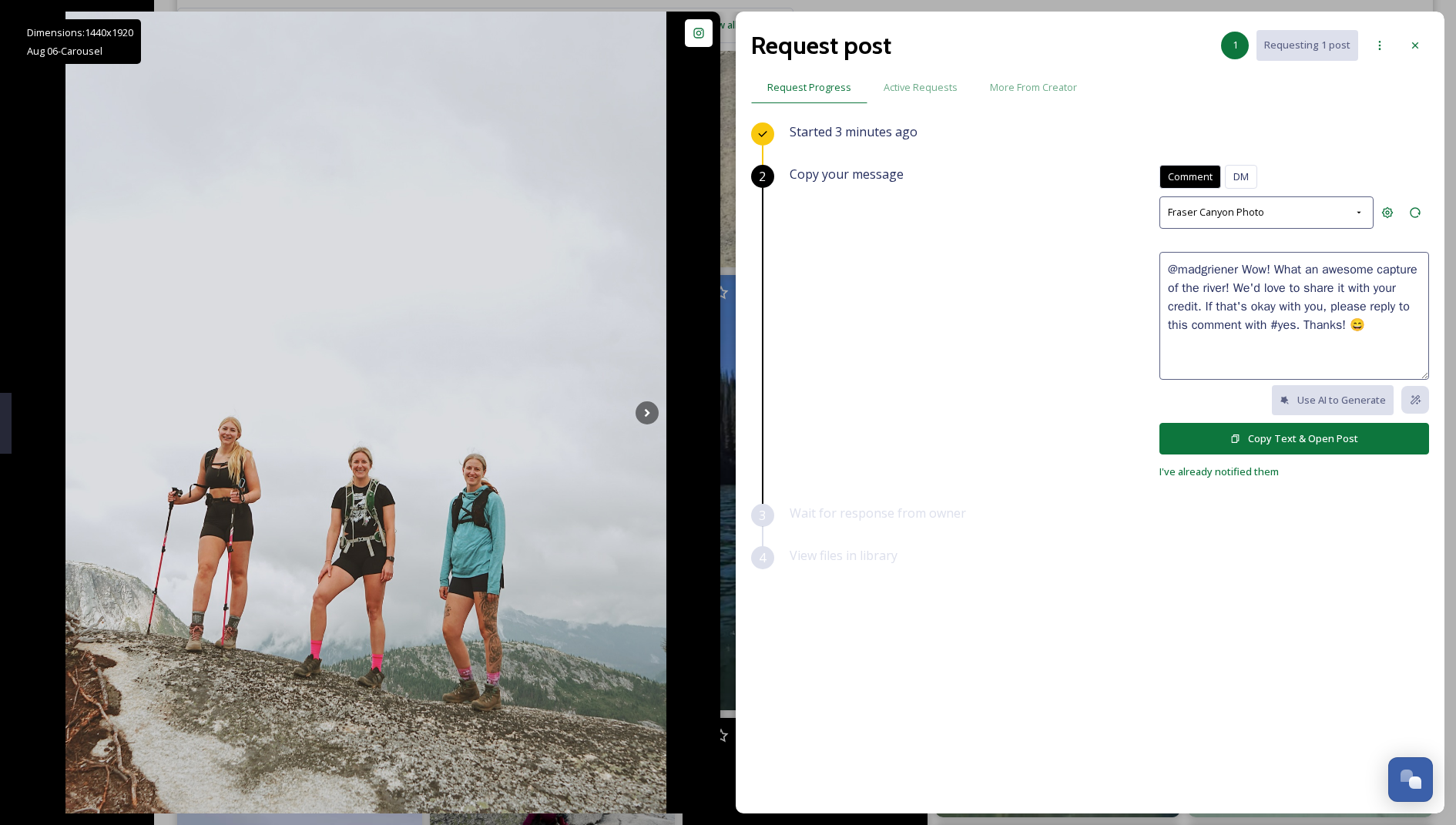 drag, startPoint x: 1384, startPoint y: 320, endPoint x: 1307, endPoint y: 286, distance: 84.17244 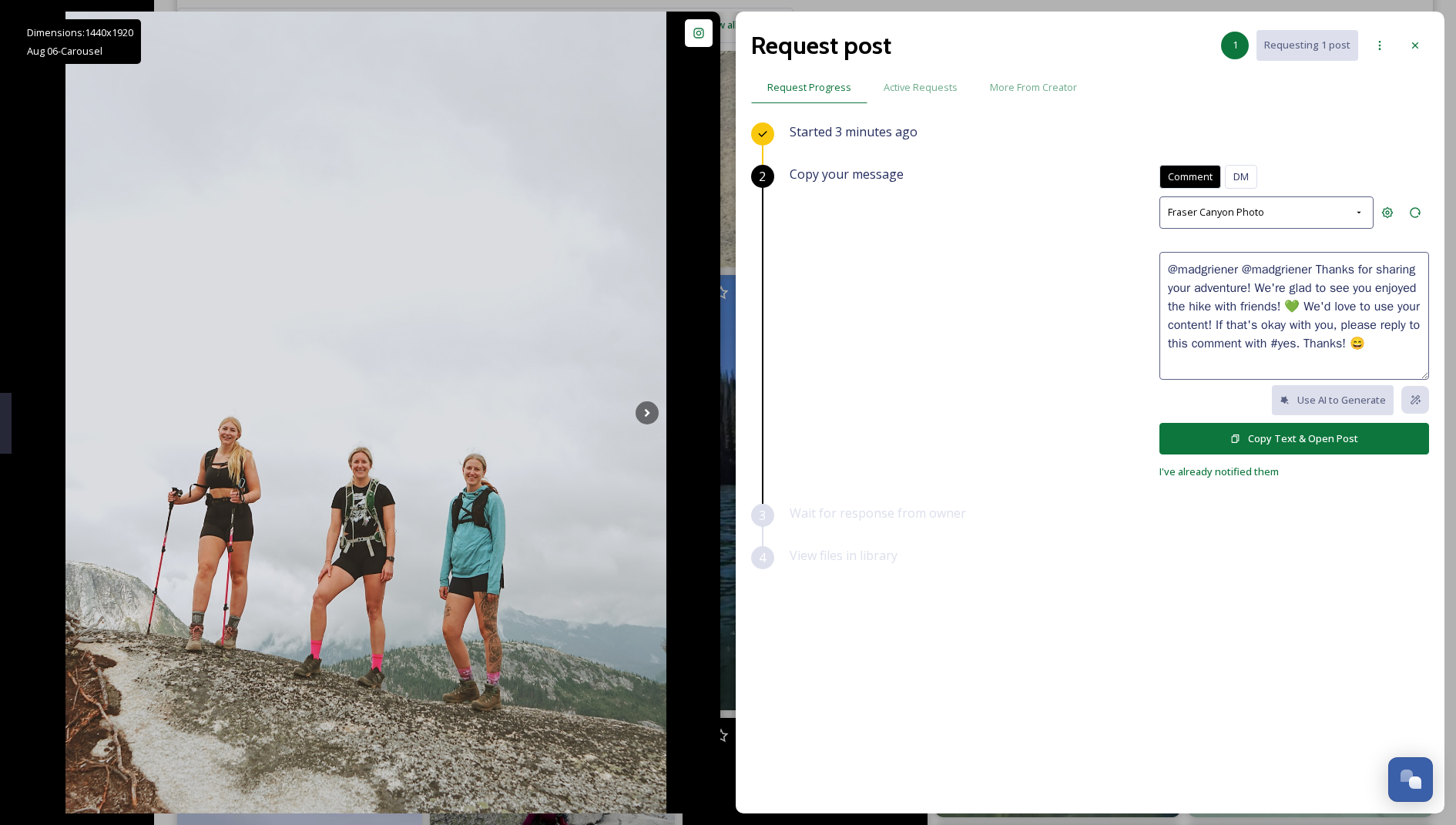 drag, startPoint x: 1330, startPoint y: 265, endPoint x: 1263, endPoint y: 272, distance: 67.36468 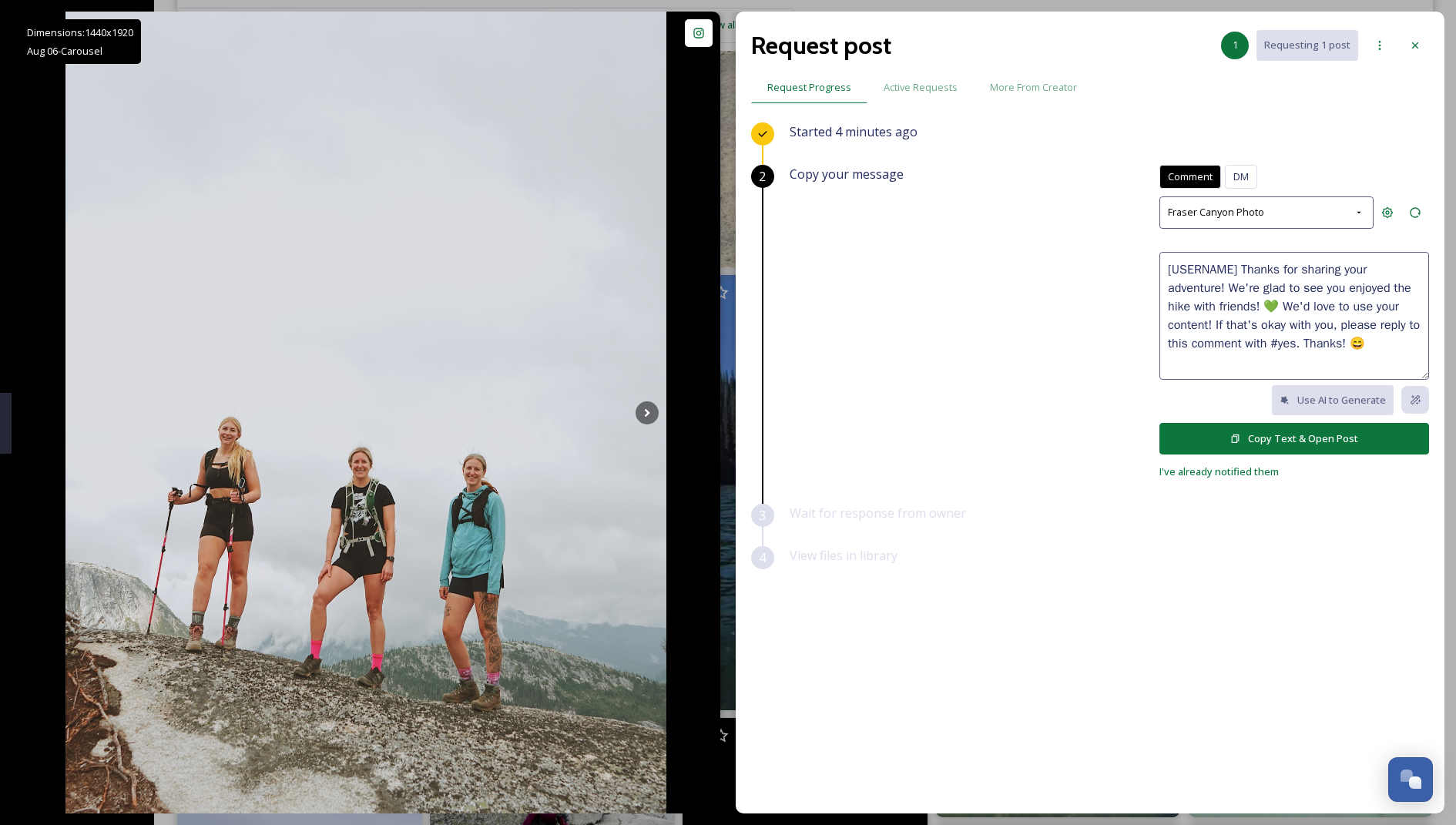 type on "[USERNAME] Thanks for sharing your adventure! We're glad to see you enjoyed the hike with friends! 💚 We'd love to use your content! If that's okay with you, please reply to this comment with #yes. Thanks! 😄" 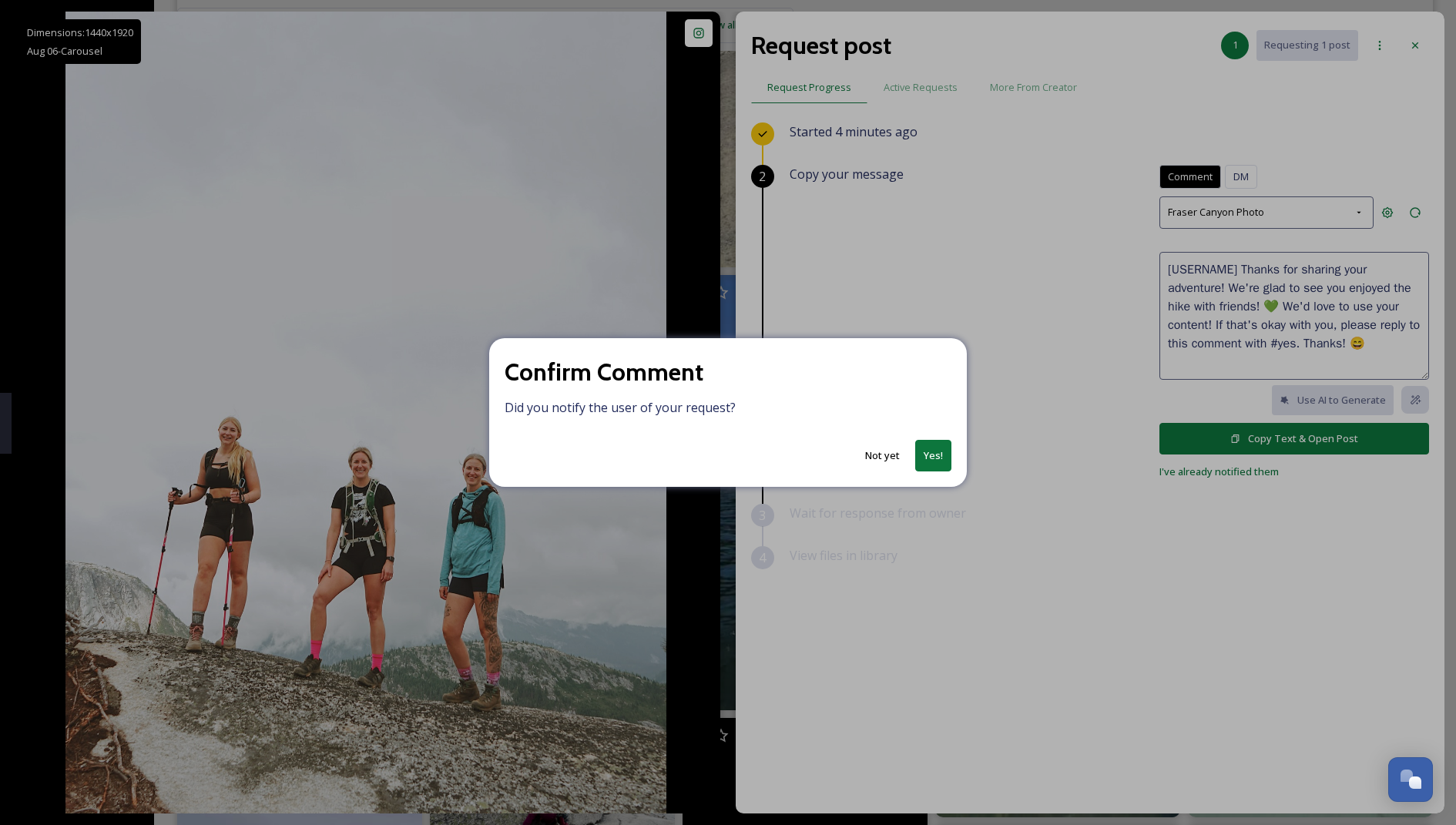 click on "Yes!" at bounding box center [933, 455] 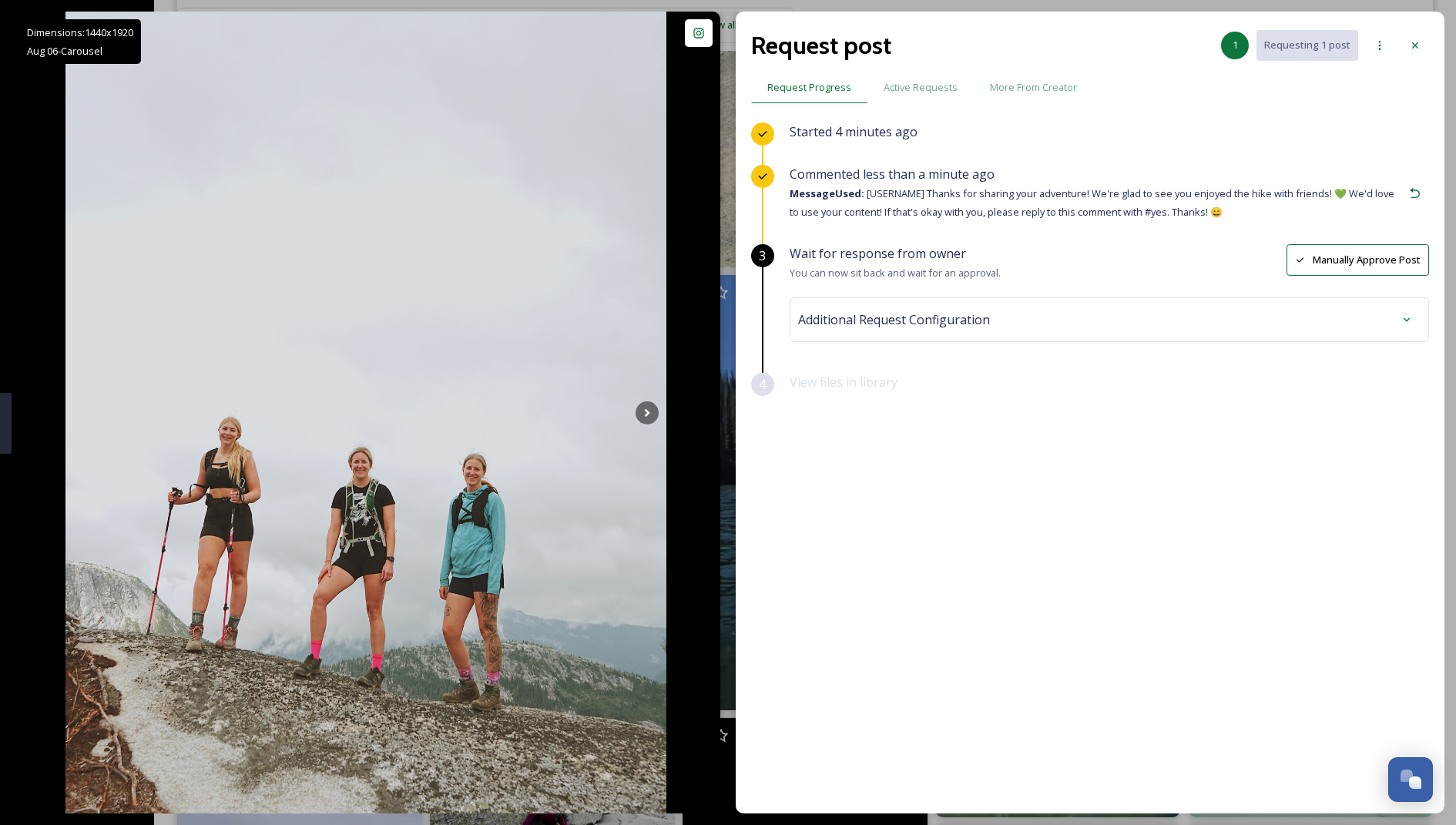 click on "Additional Request Configuration" at bounding box center (894, 320) 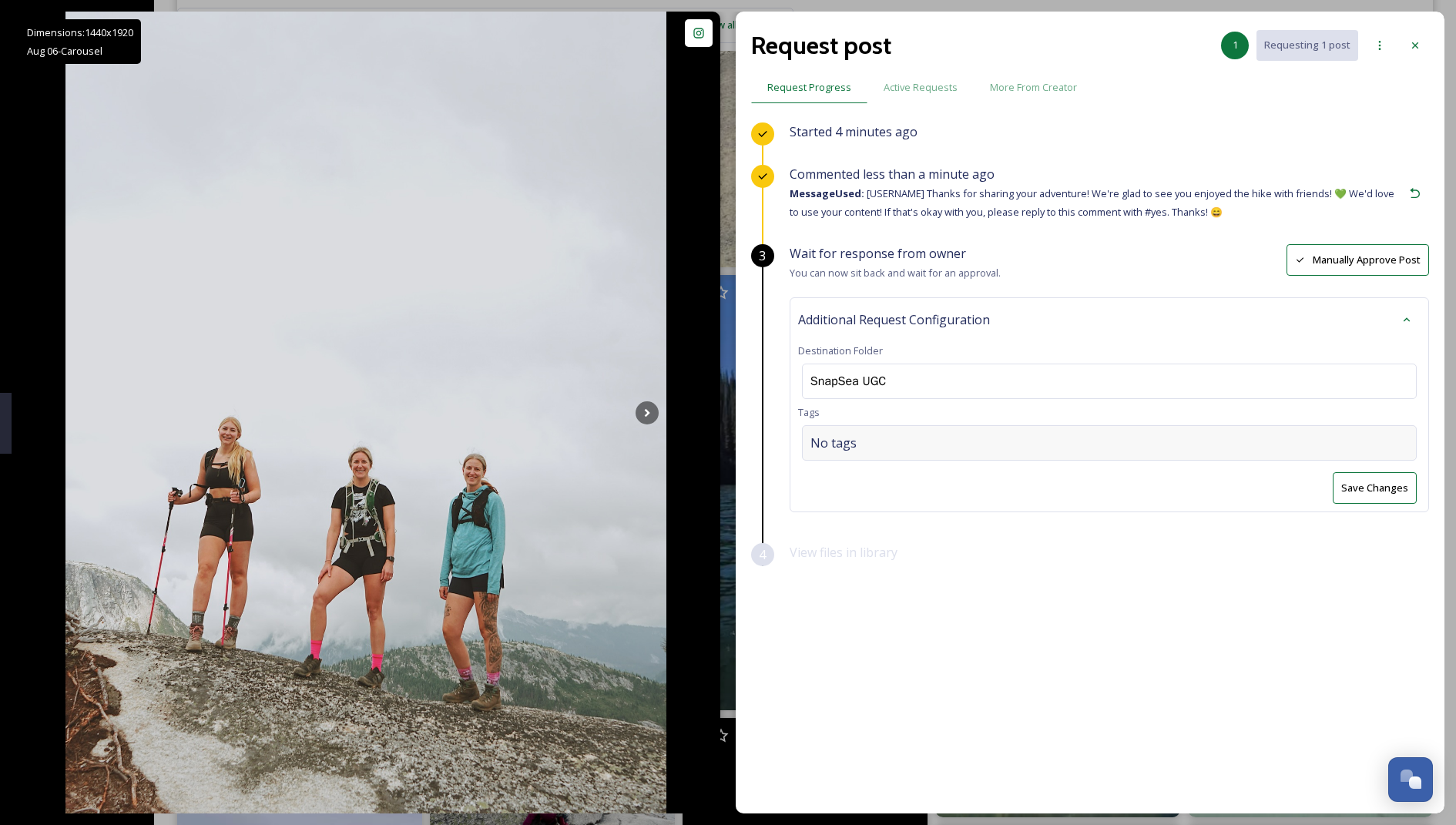 click on "No tags" at bounding box center [1109, 443] 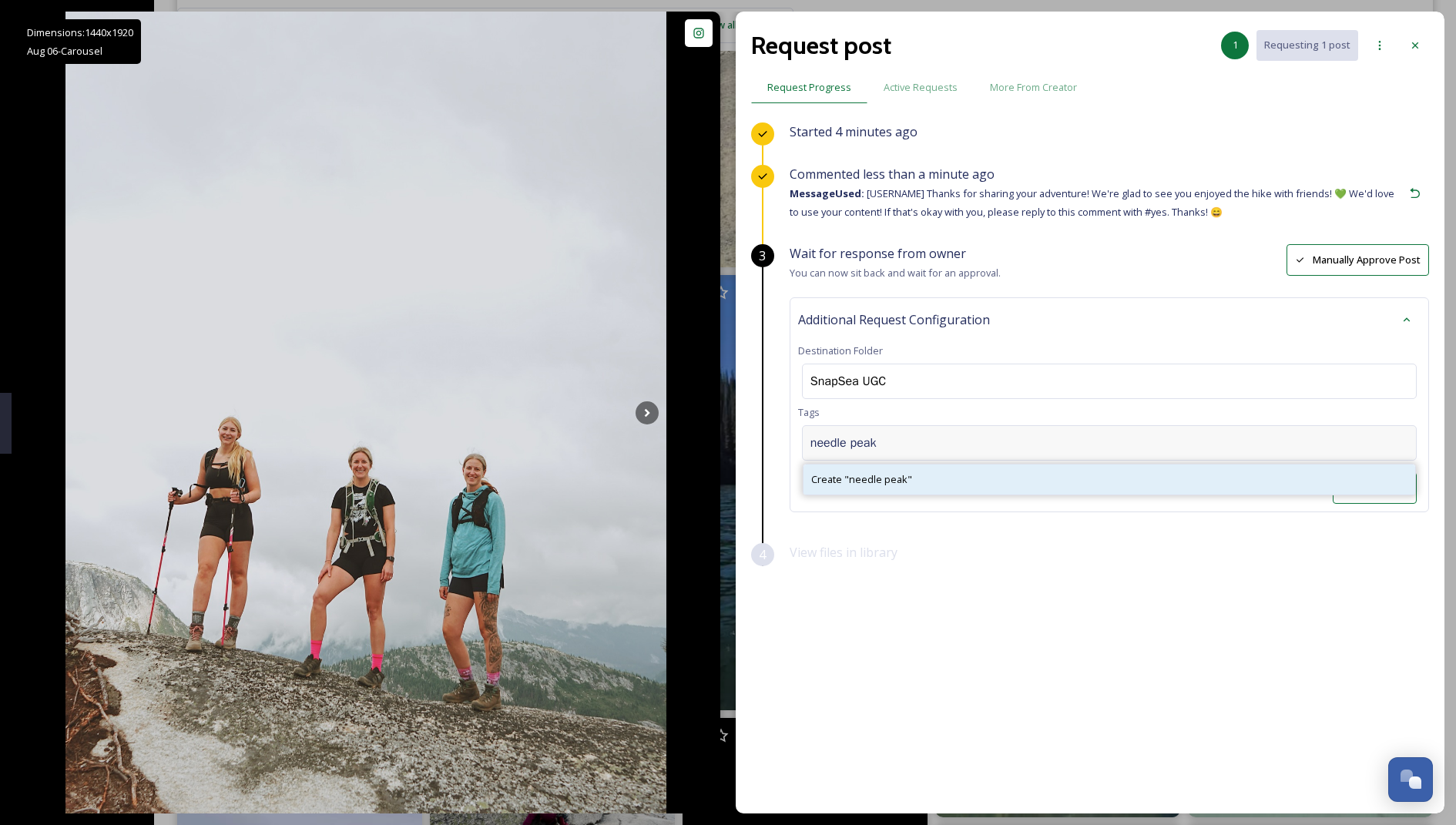 type on "needle peak" 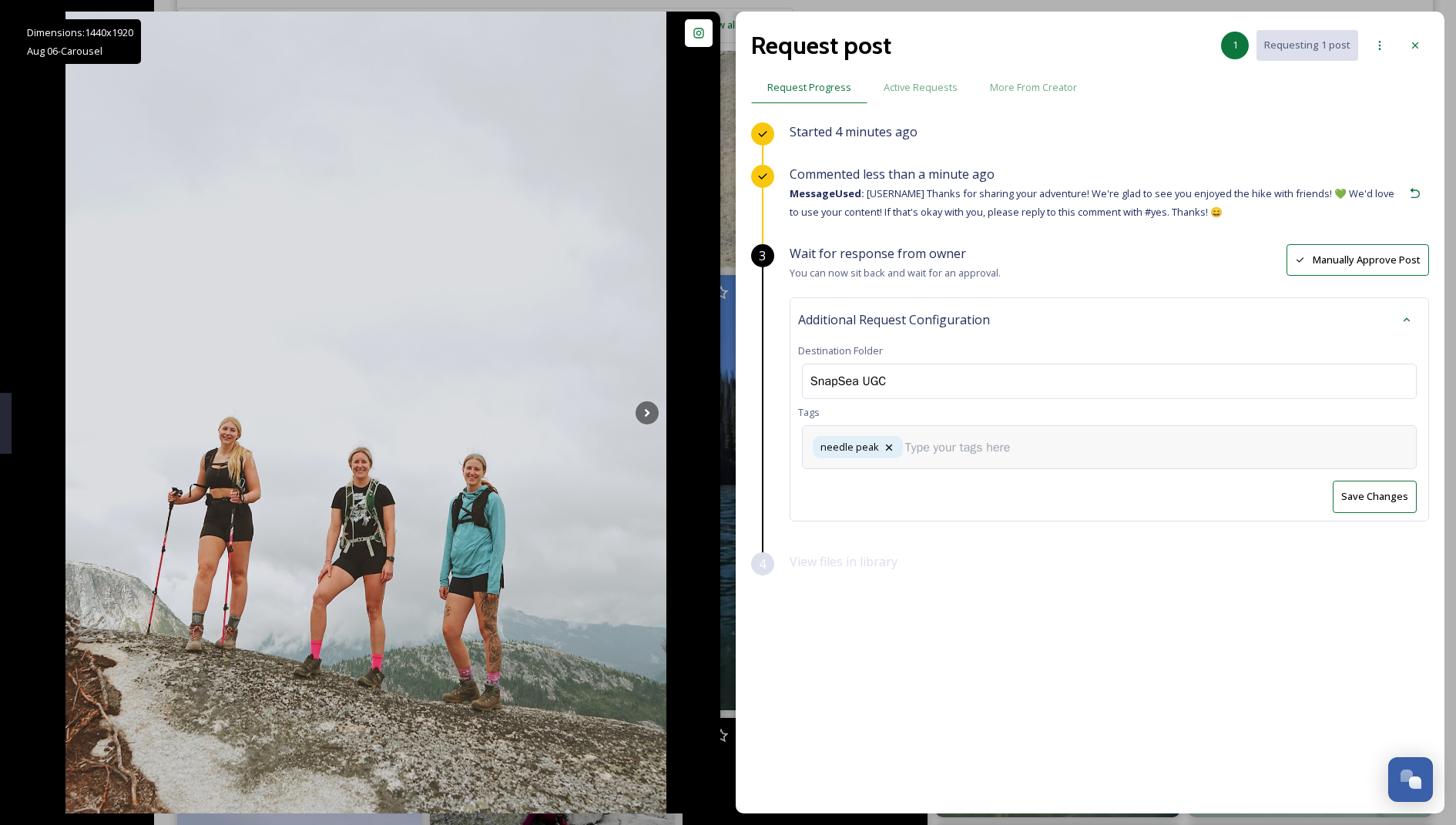 click on "Save Changes" at bounding box center [1374, 496] 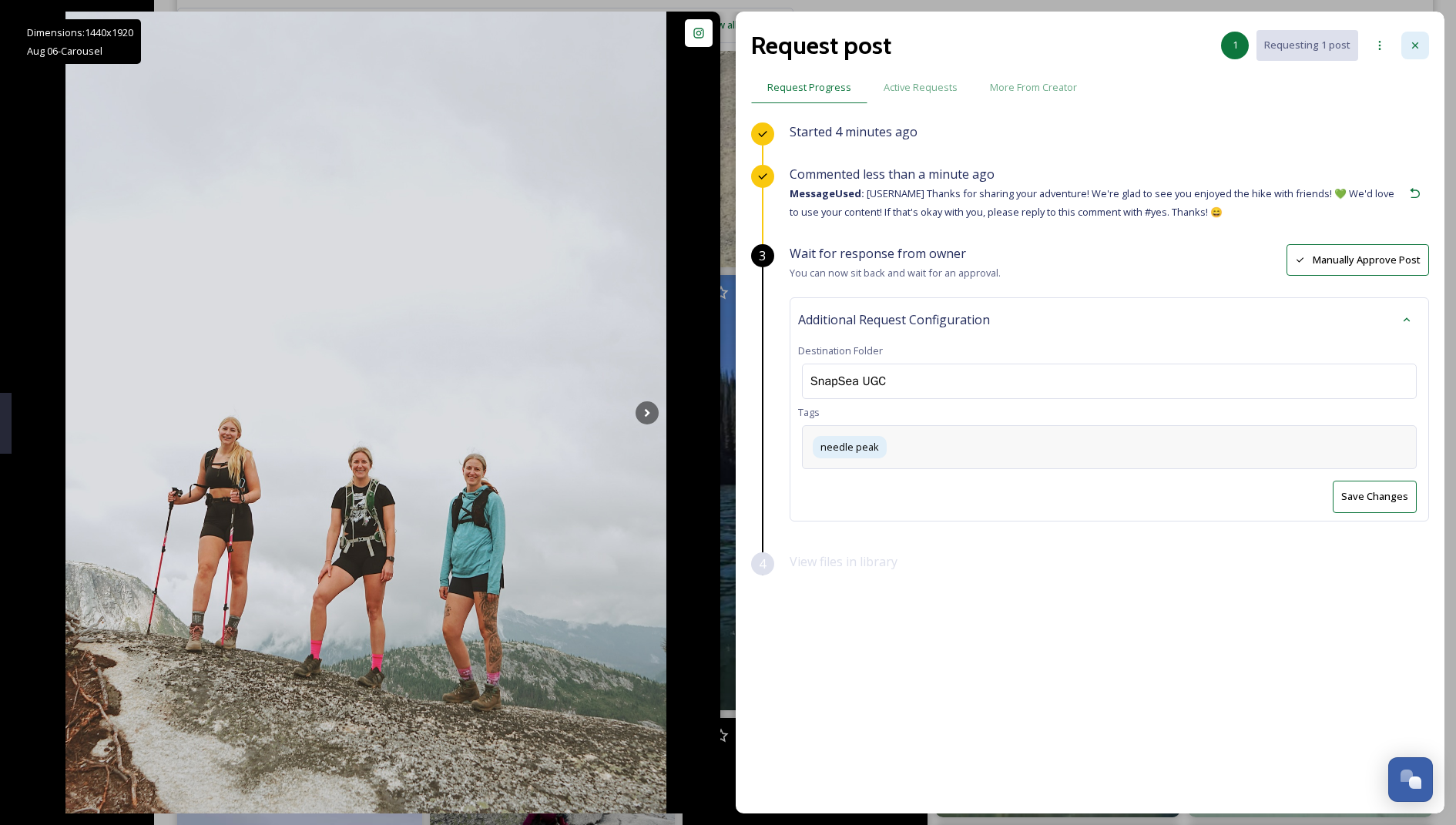 click at bounding box center (1415, 45) 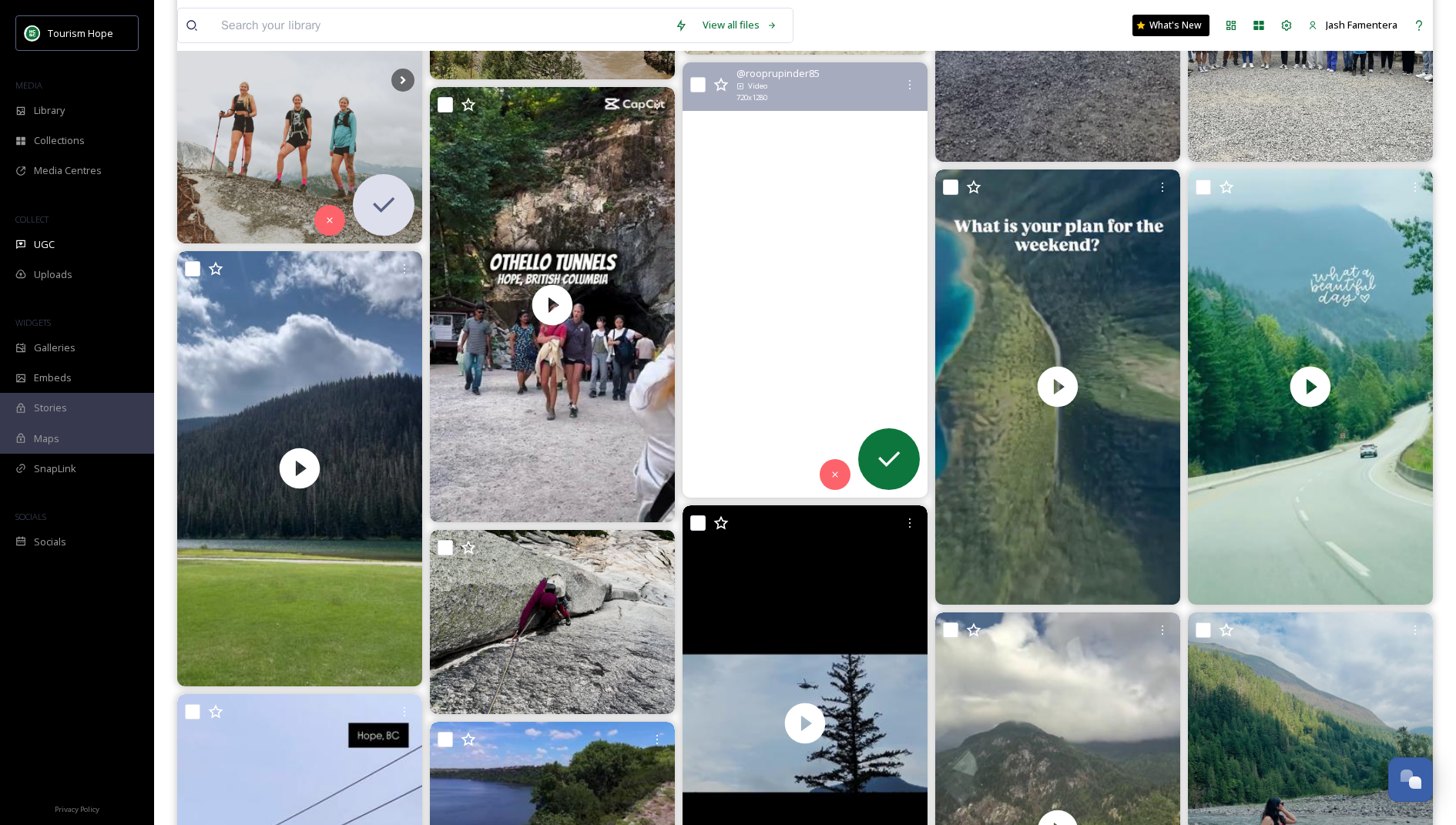 scroll, scrollTop: 796, scrollLeft: 0, axis: vertical 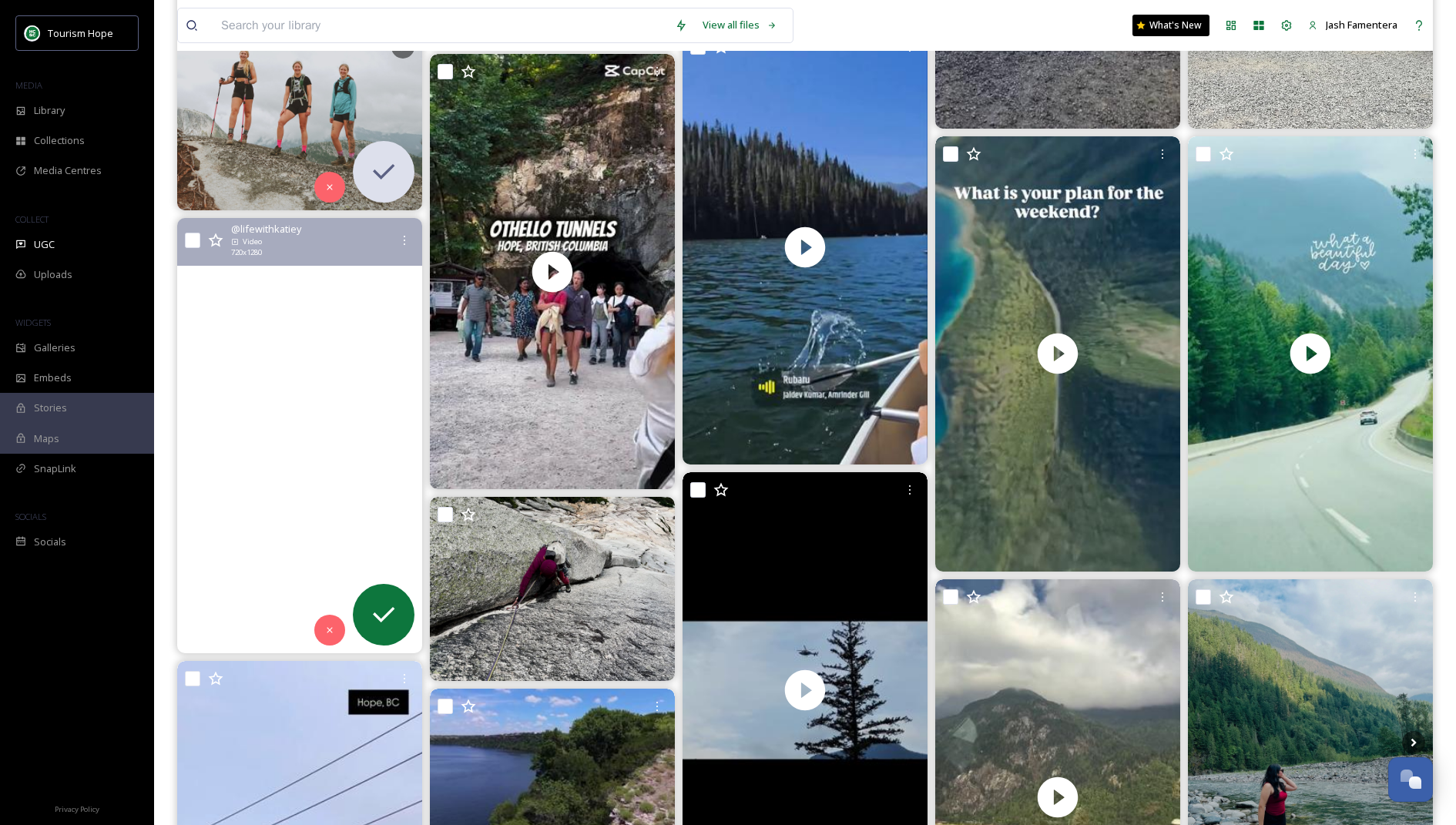 click at bounding box center [300, 435] 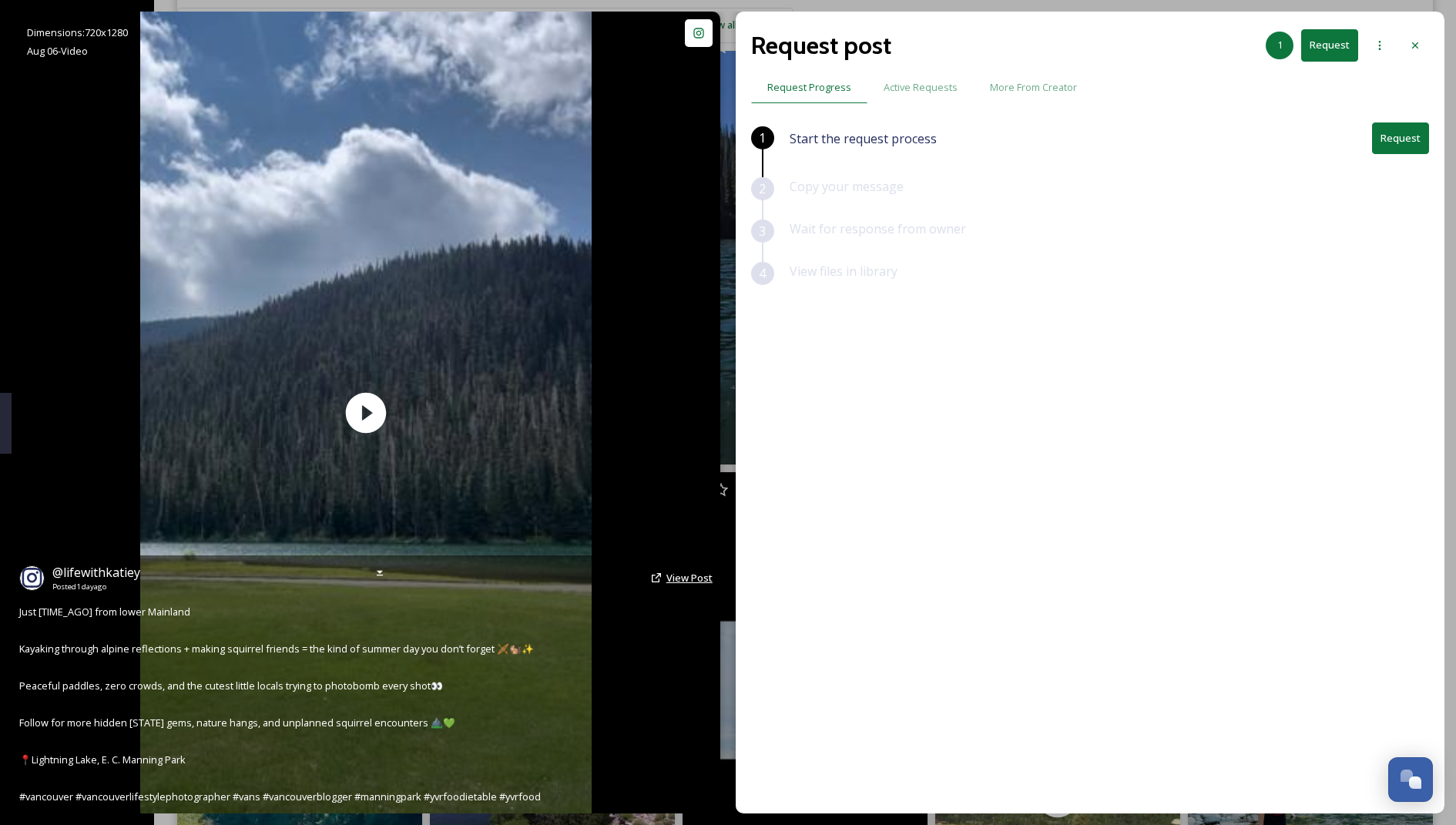 click on "View Post" at bounding box center (689, 578) 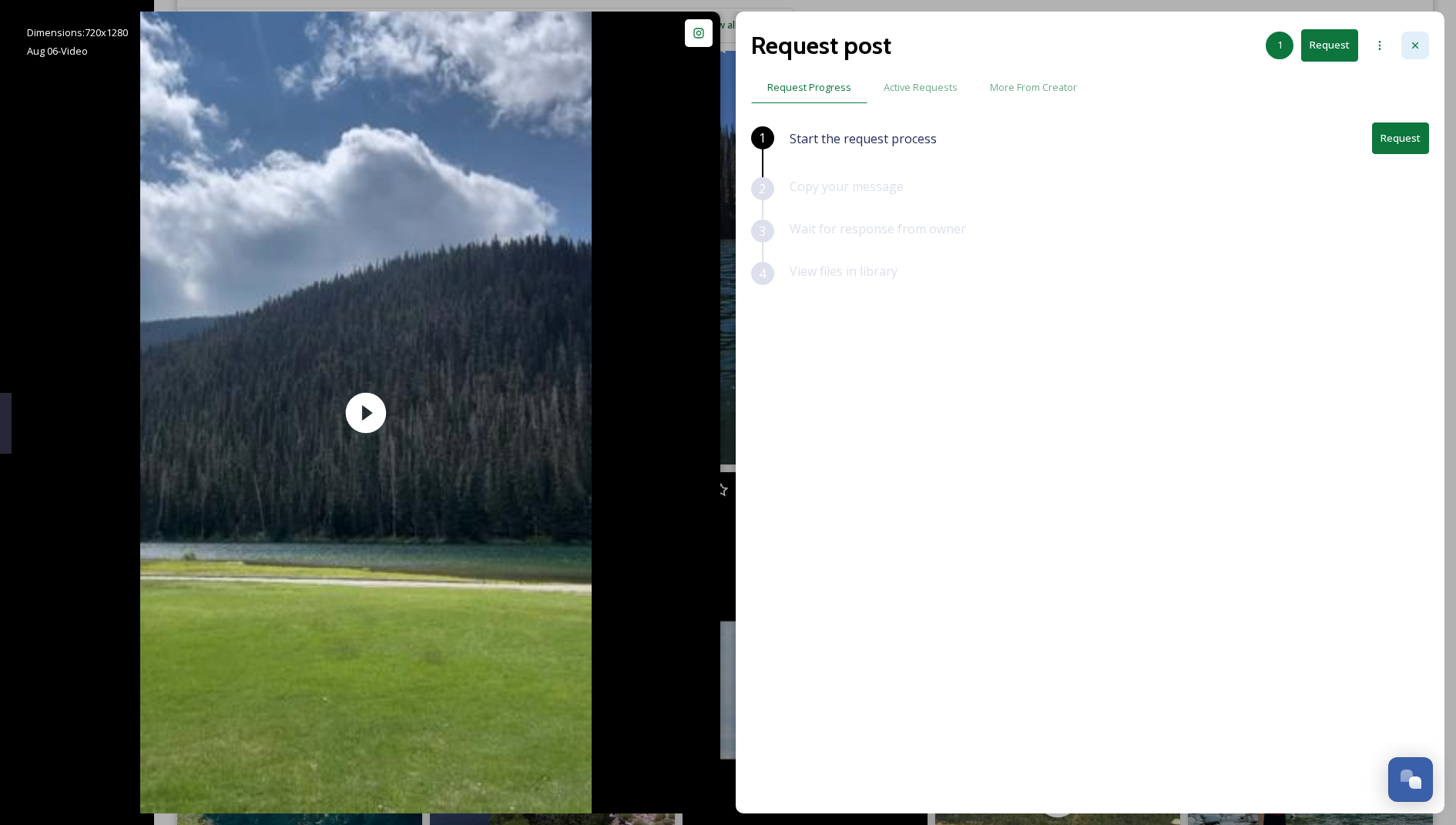 click at bounding box center (1415, 45) 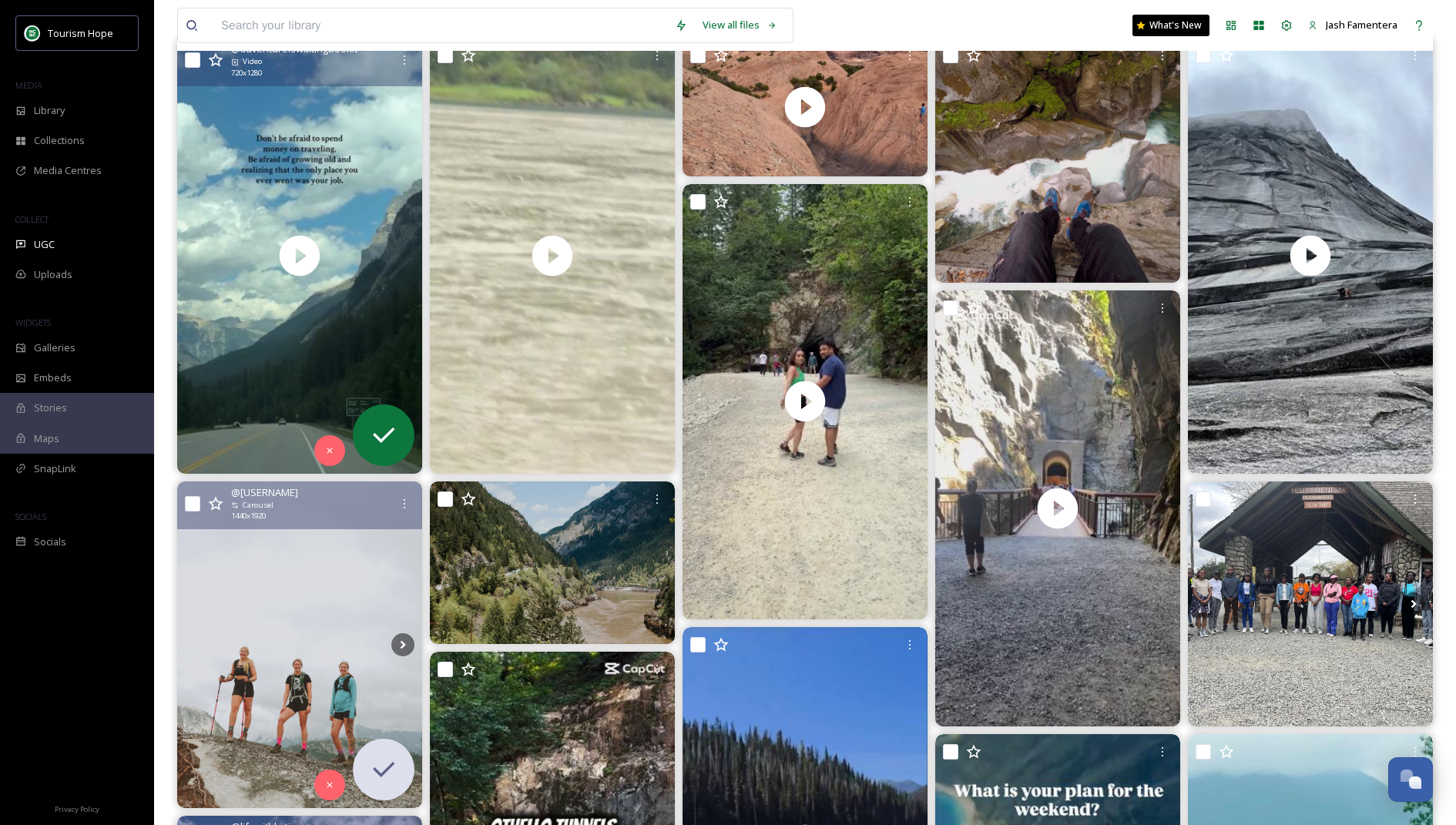 scroll, scrollTop: 130, scrollLeft: 0, axis: vertical 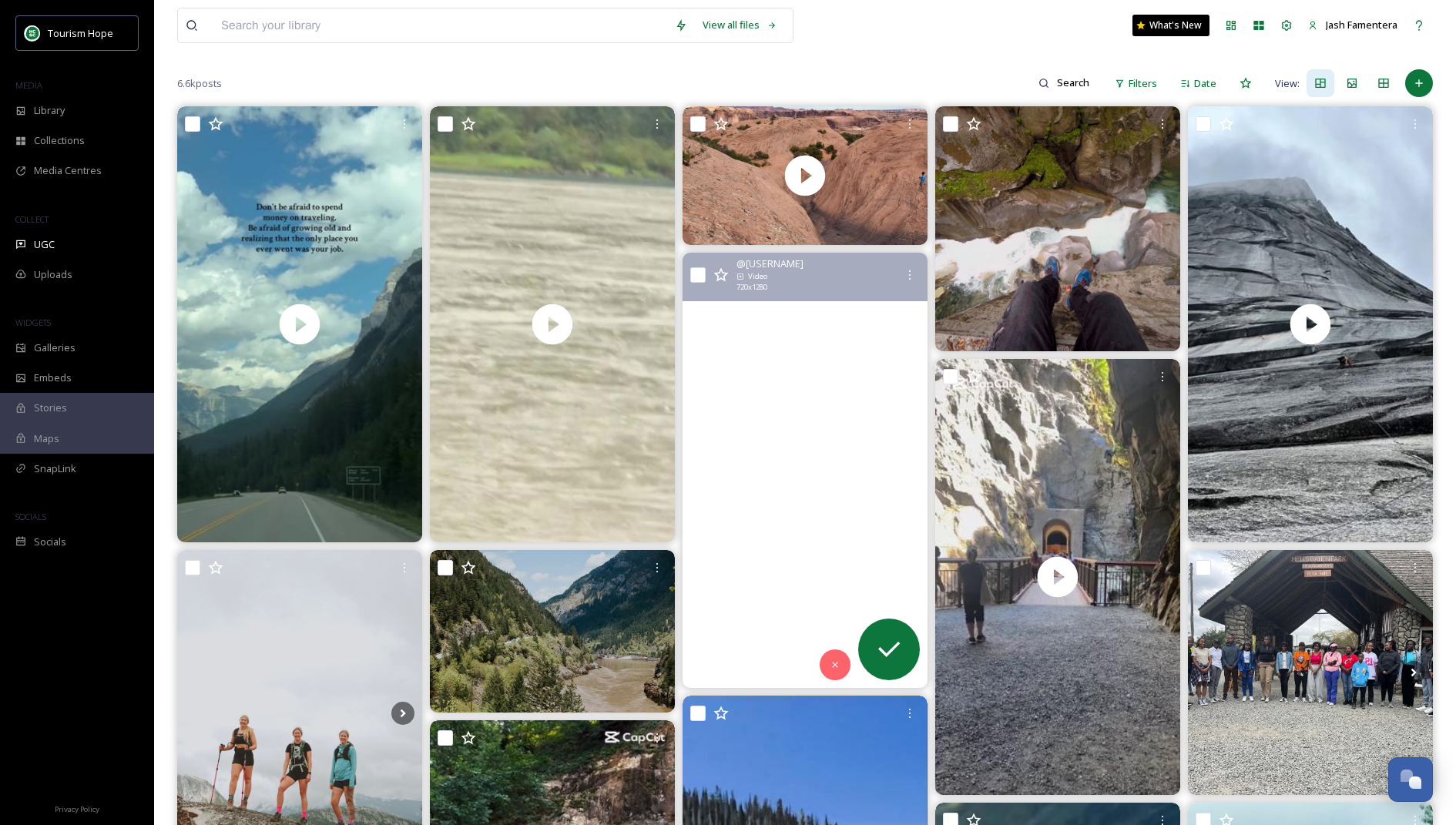 click at bounding box center (805, 470) 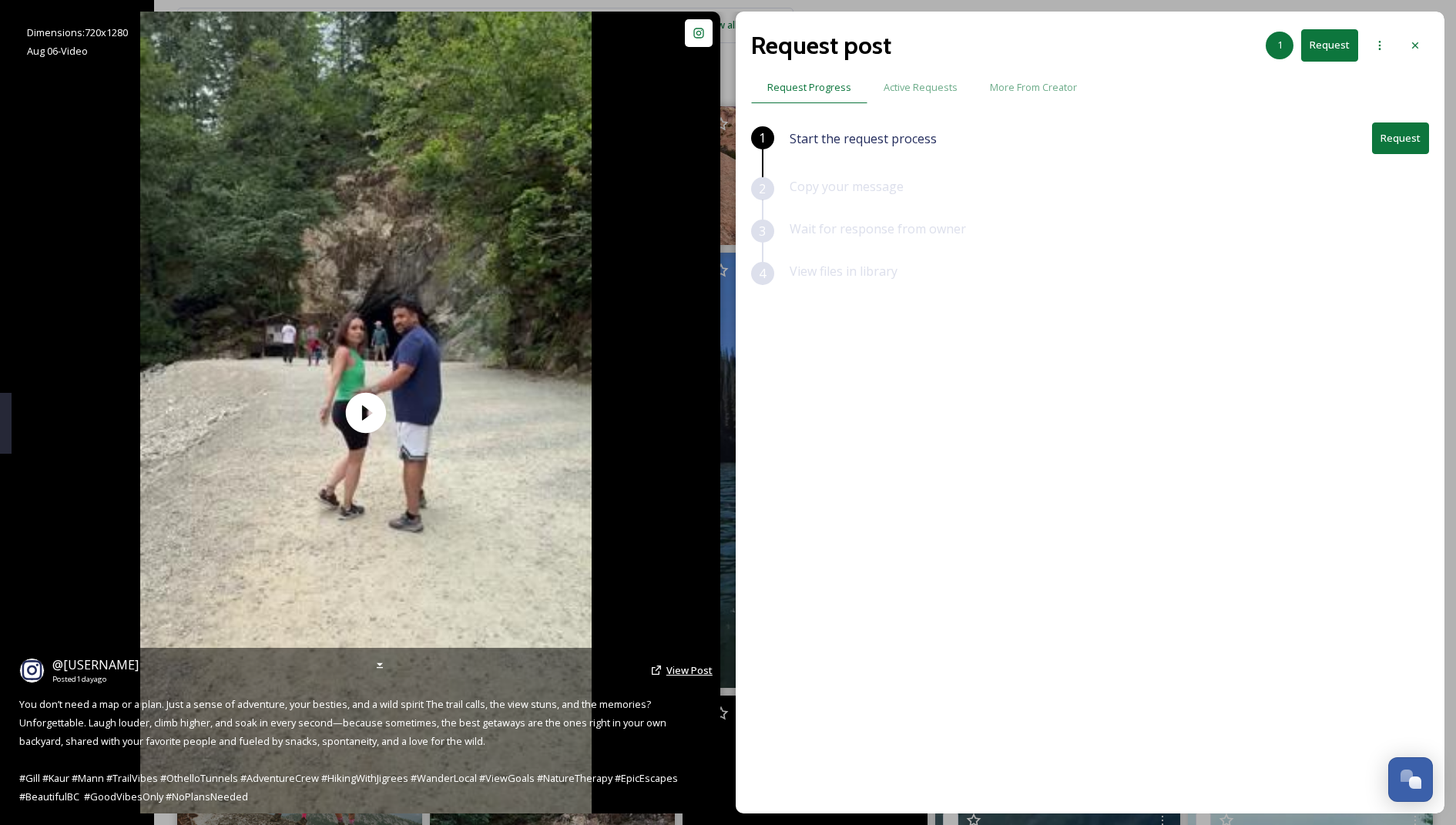 click on "View Post" at bounding box center (689, 670) 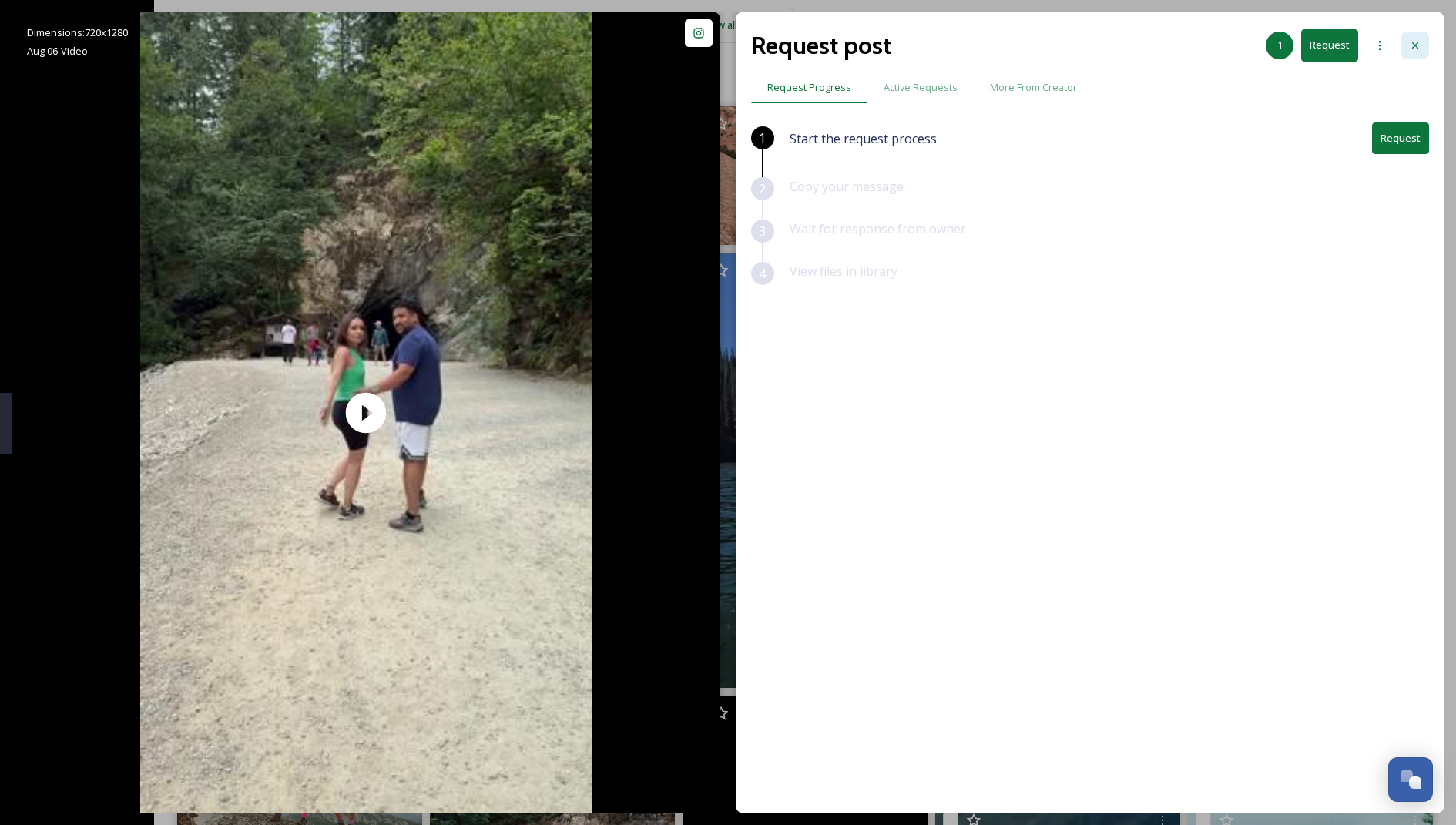 click at bounding box center (1415, 45) 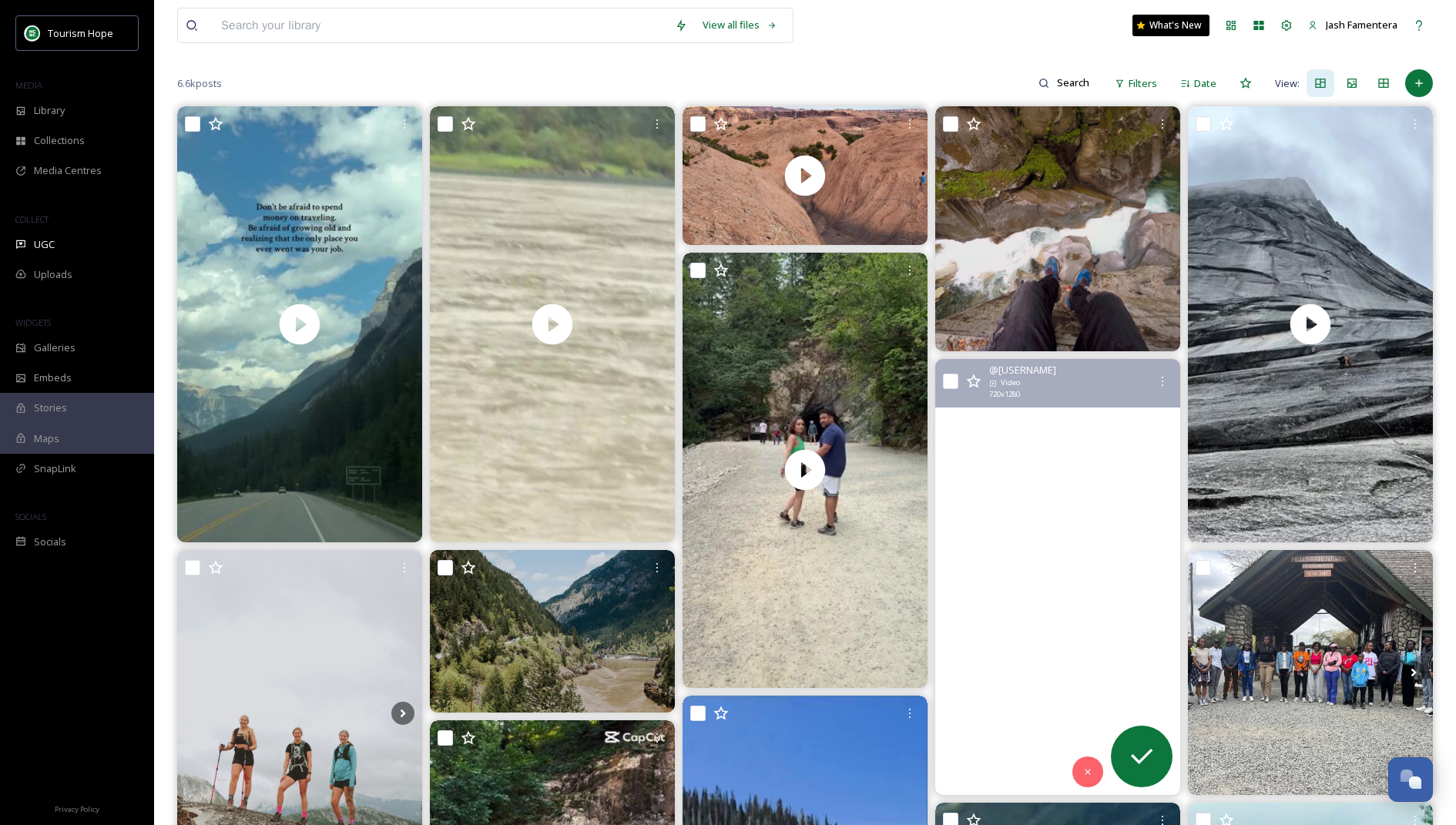 click at bounding box center (1058, 576) 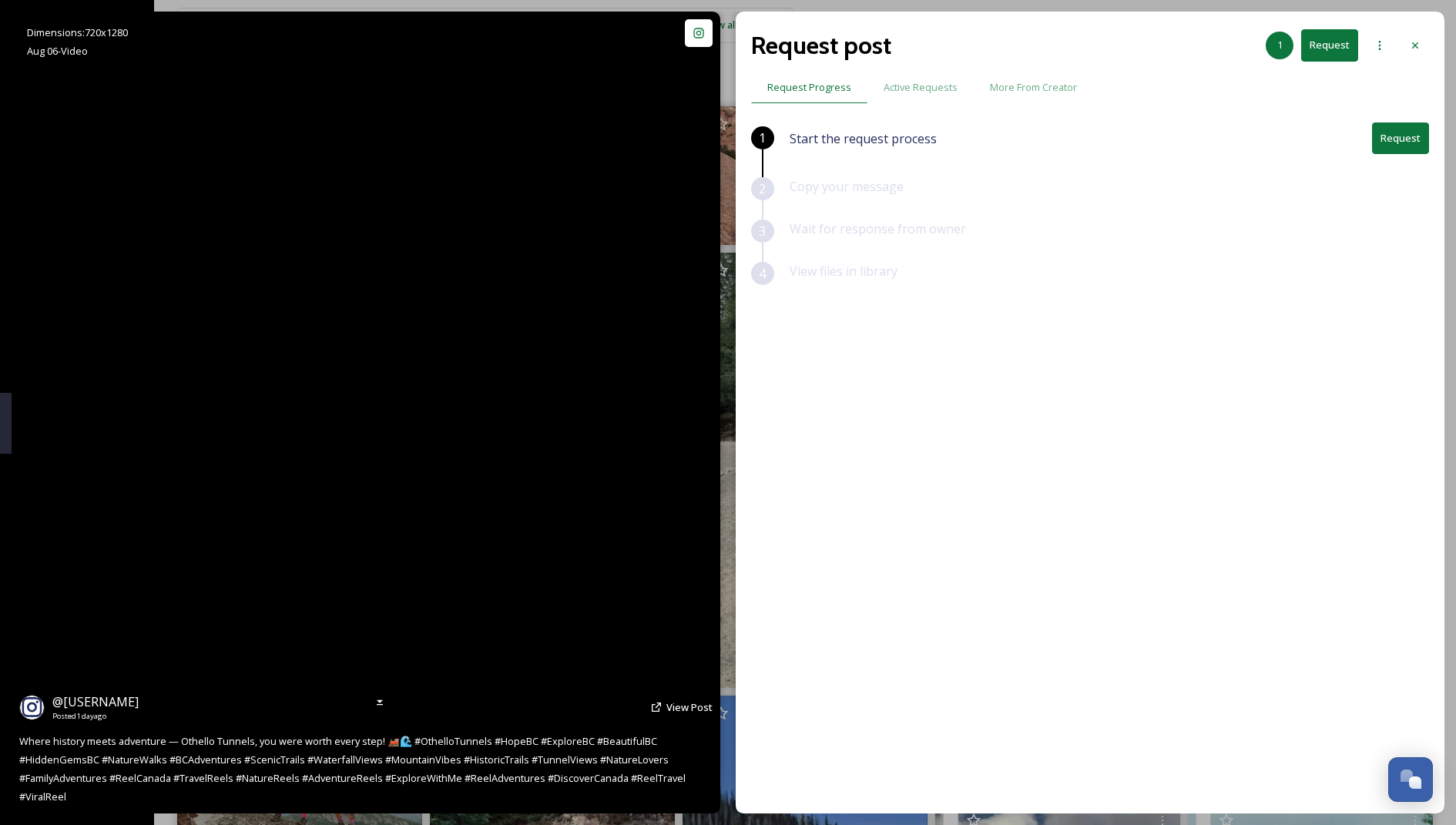 click at bounding box center [366, 412] 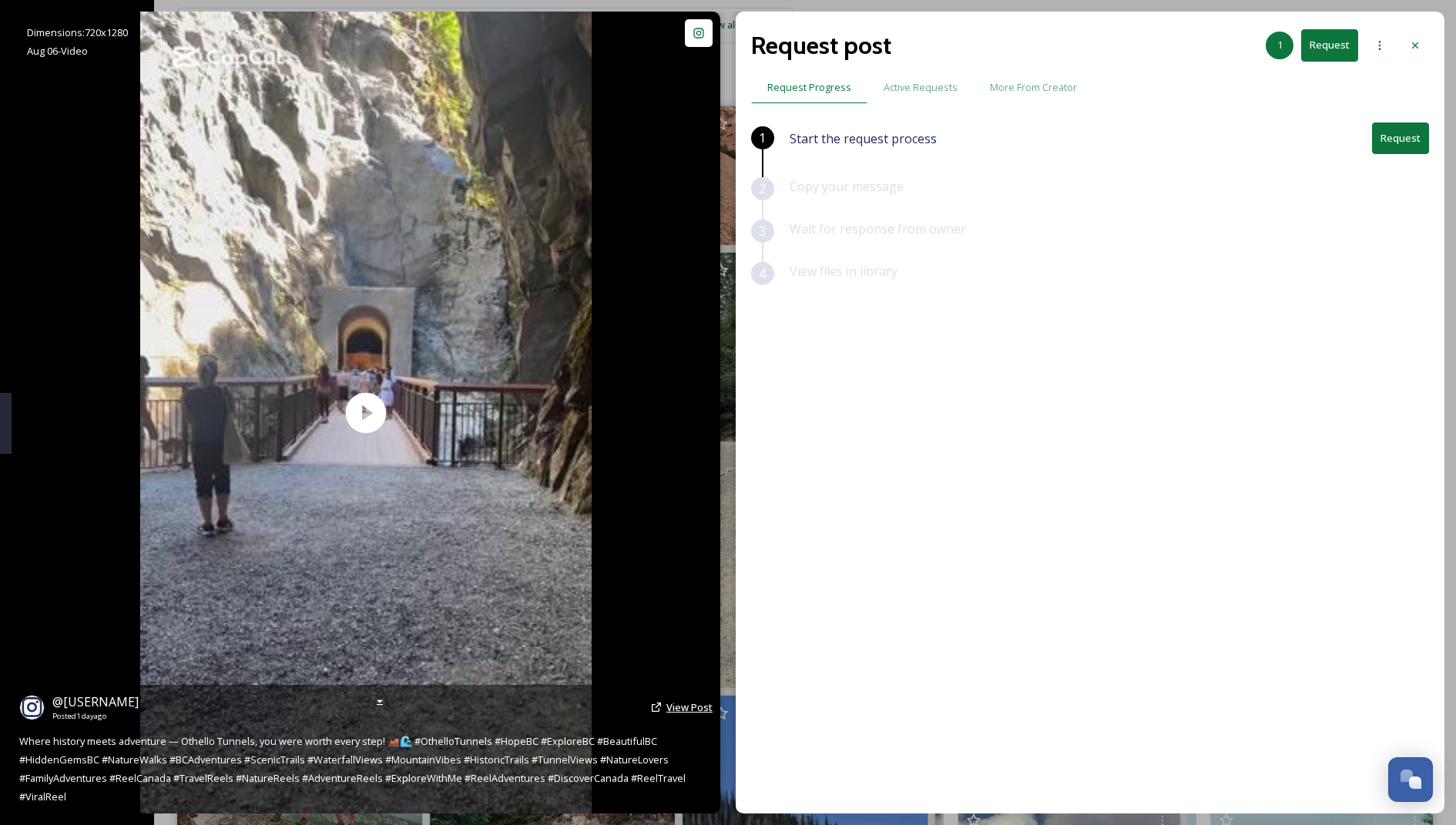 click on "View Post" at bounding box center [689, 707] 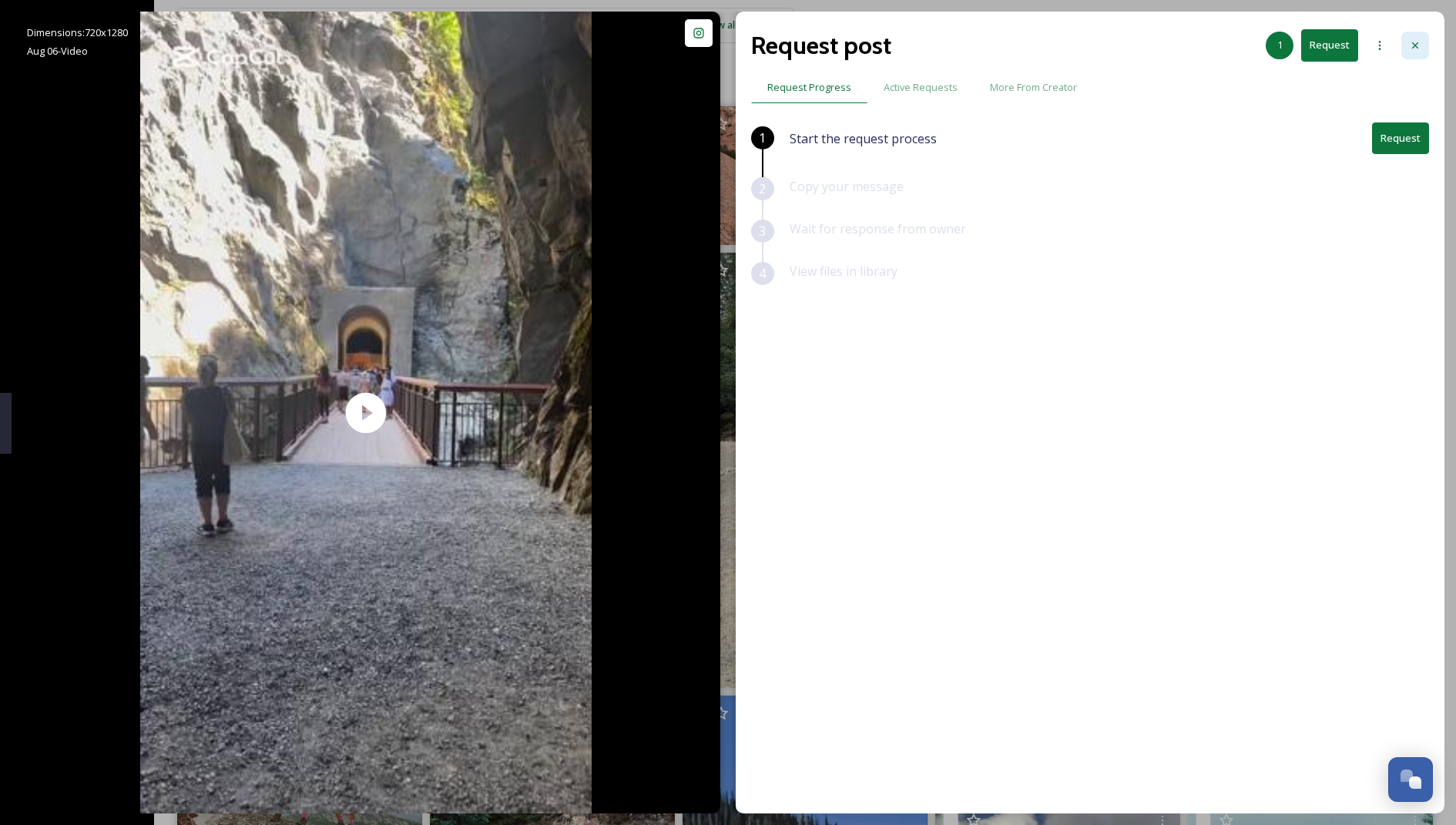 click at bounding box center (1415, 45) 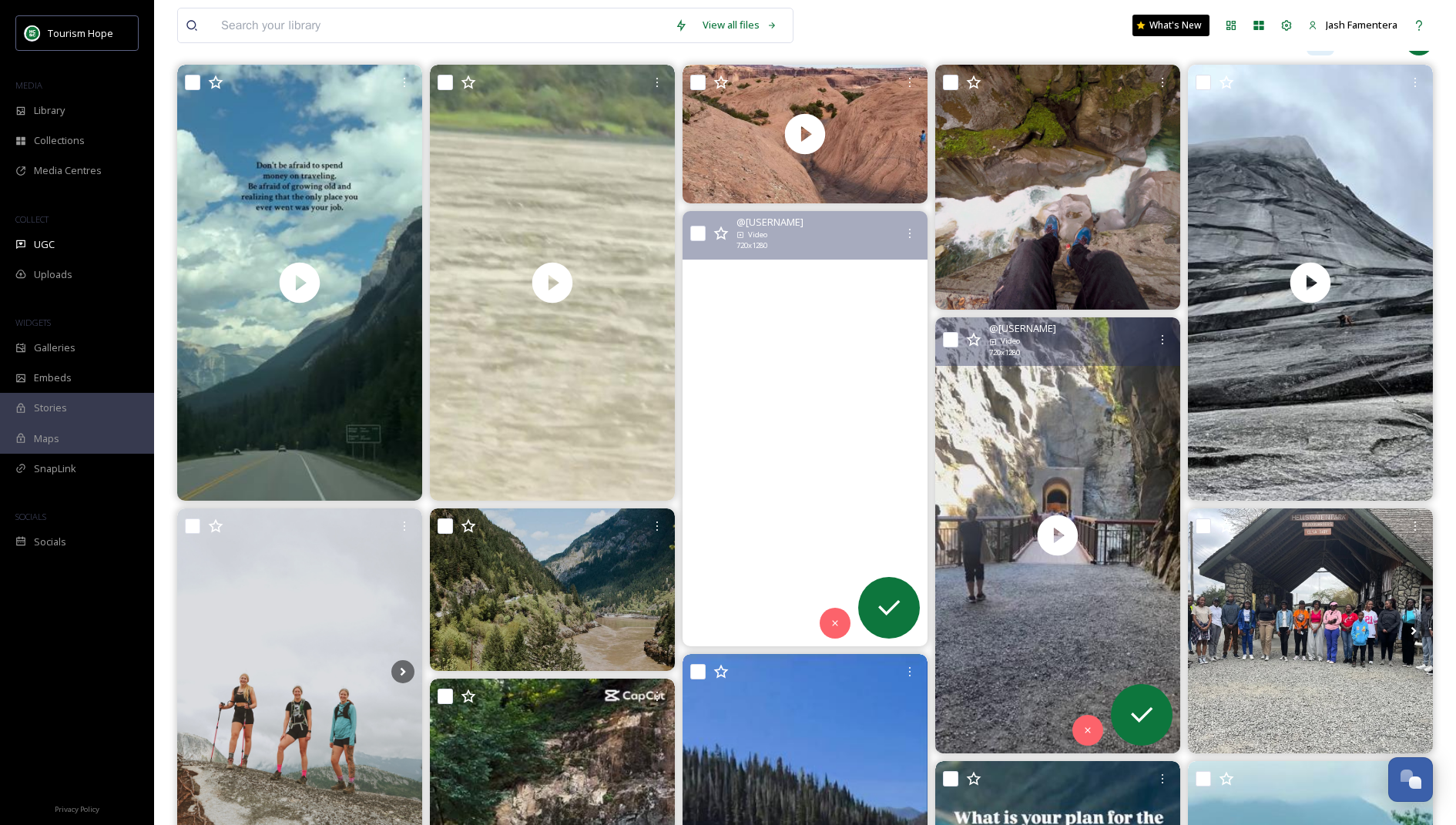 scroll, scrollTop: 174, scrollLeft: 0, axis: vertical 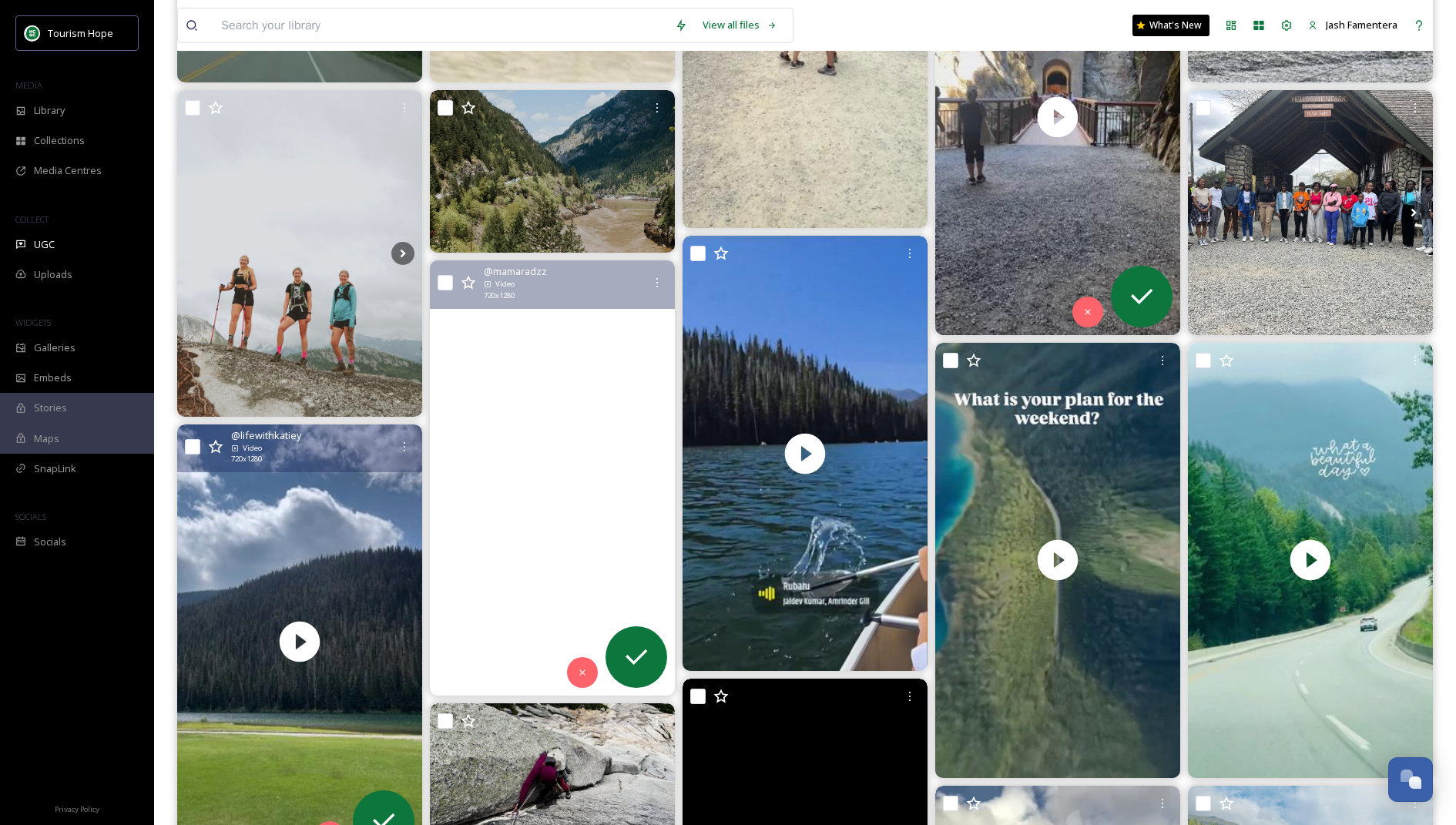 click at bounding box center (552, 478) 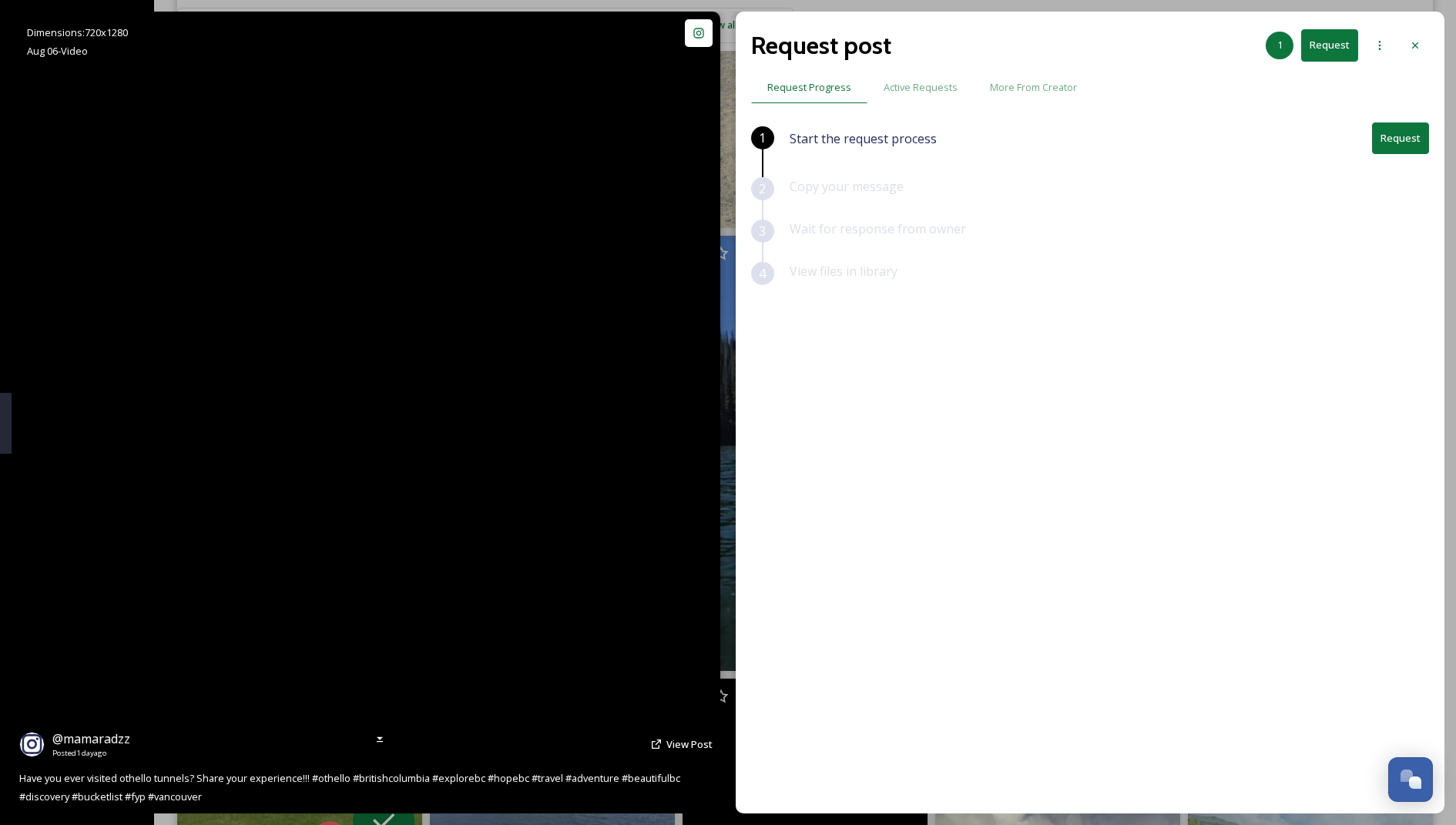 click at bounding box center [366, 412] 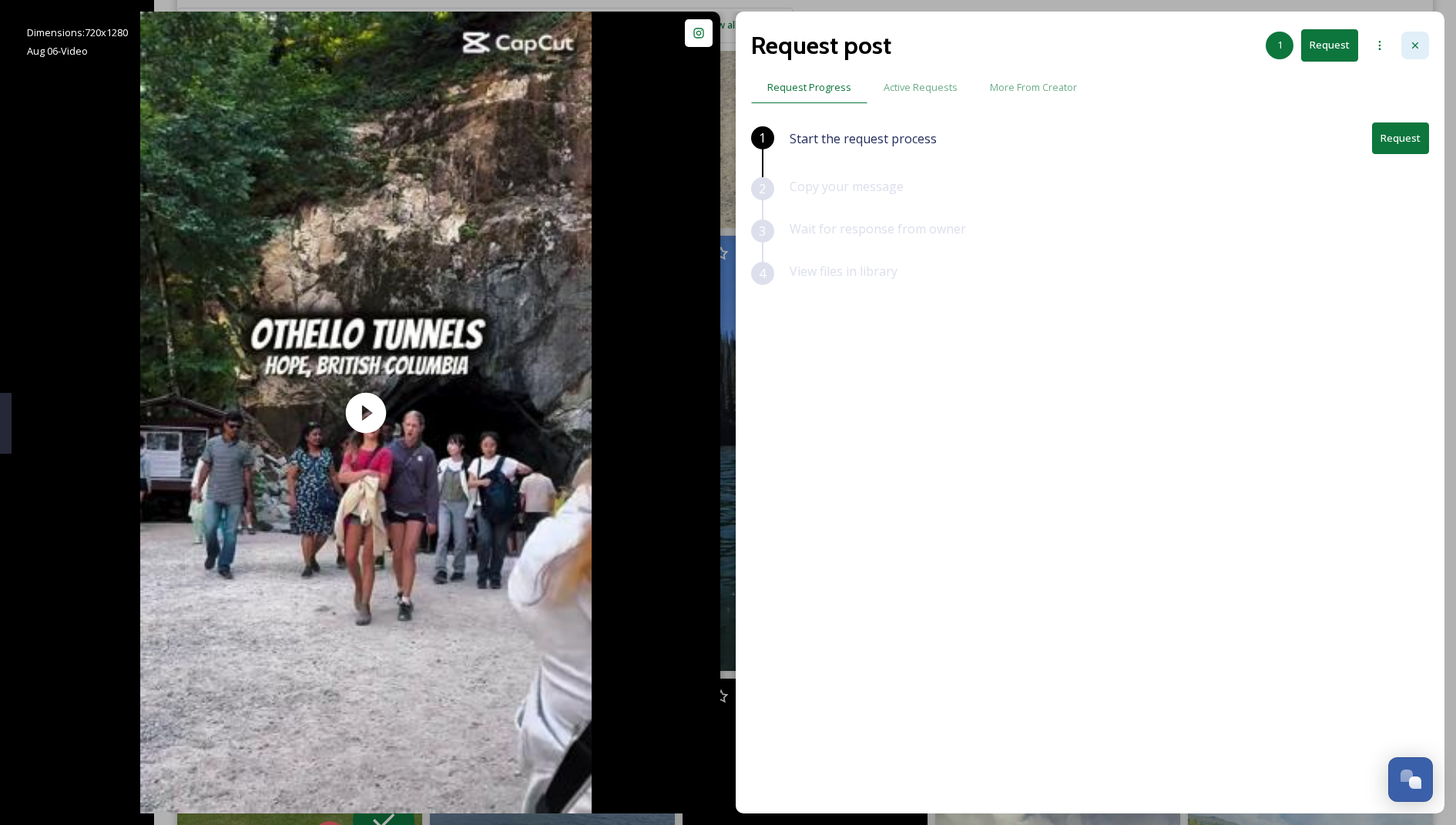 click at bounding box center (1415, 45) 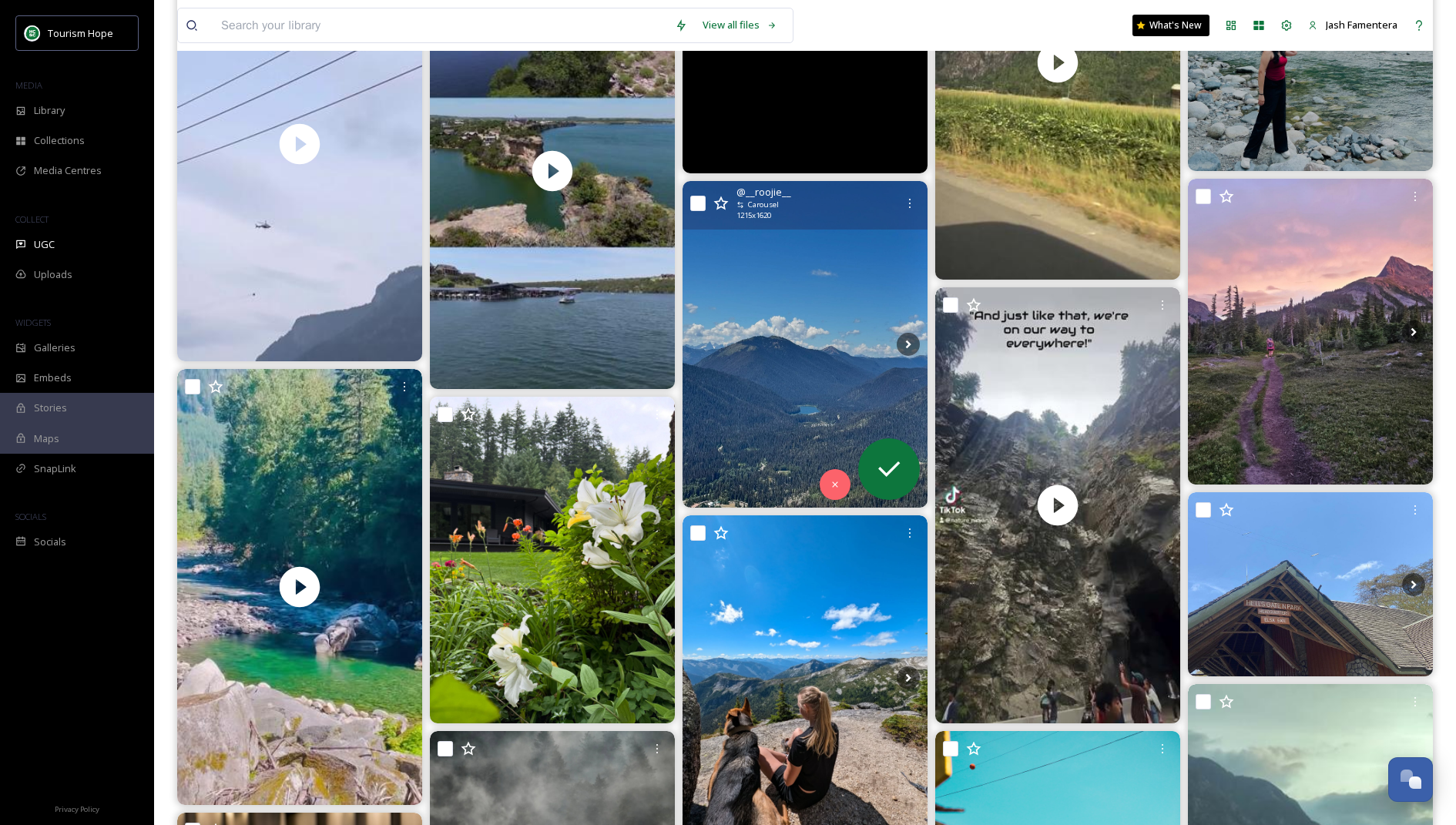 scroll, scrollTop: 1548, scrollLeft: 0, axis: vertical 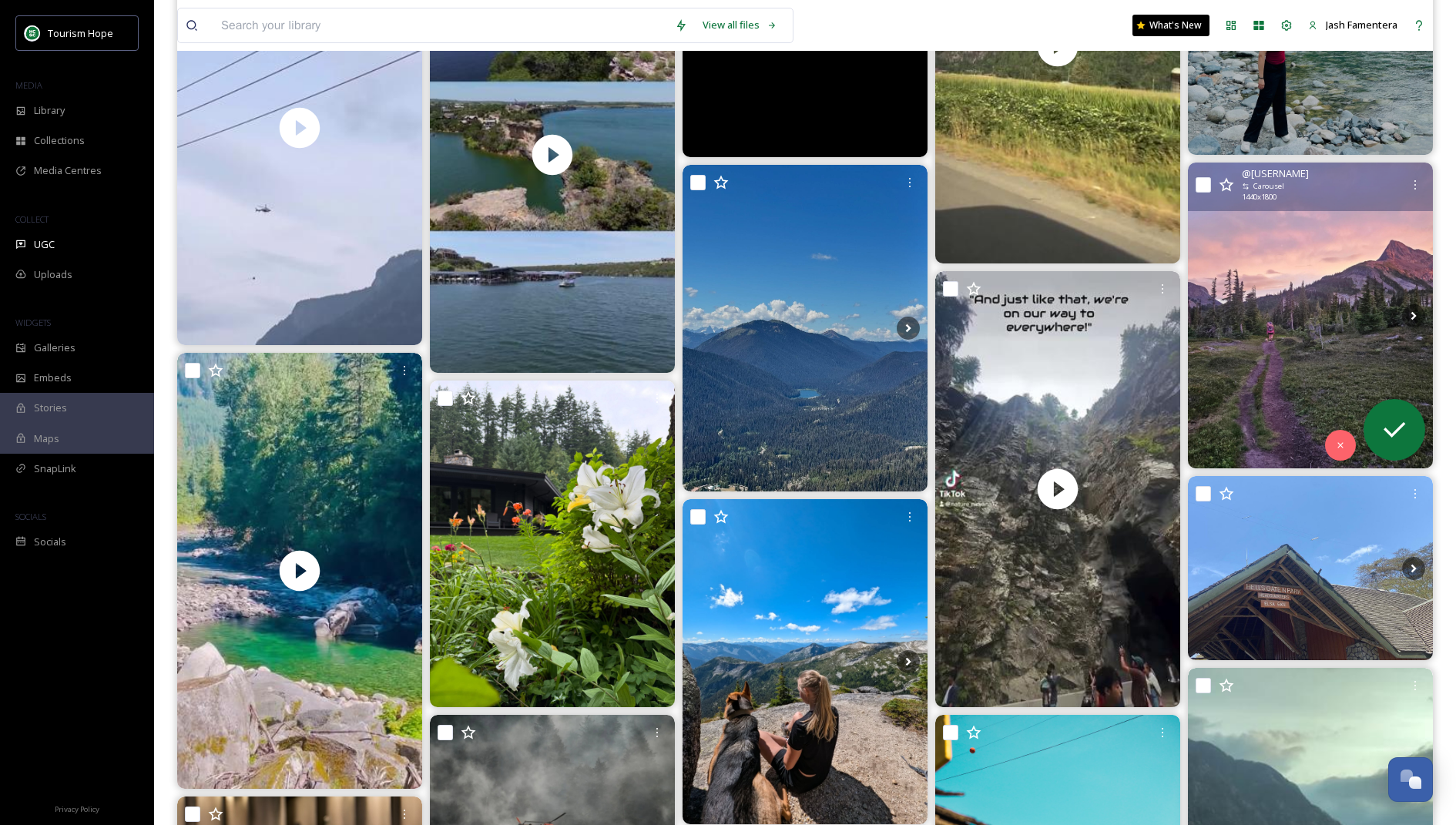 click at bounding box center (1310, 316) 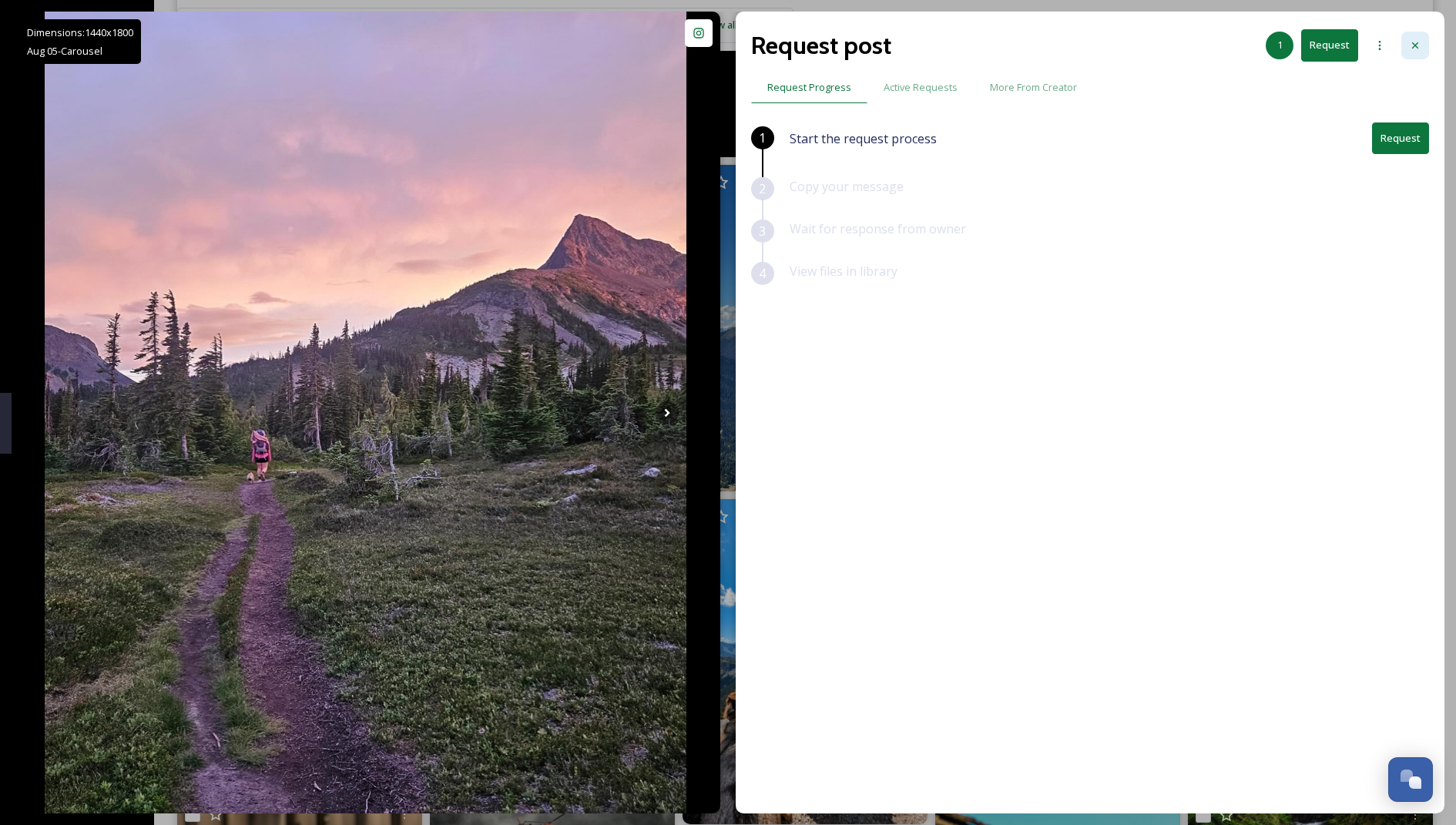 click 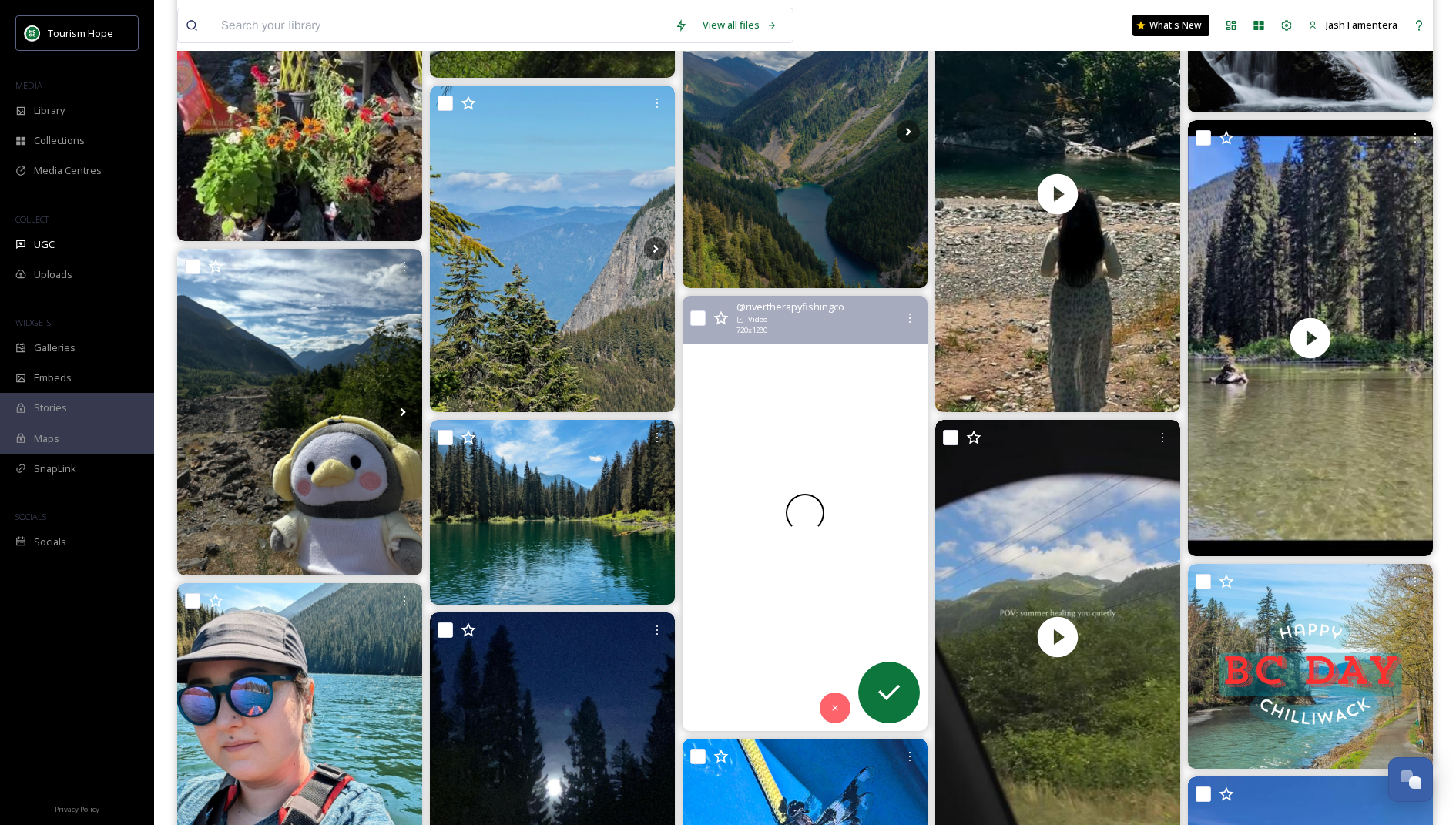 scroll, scrollTop: 2903, scrollLeft: 0, axis: vertical 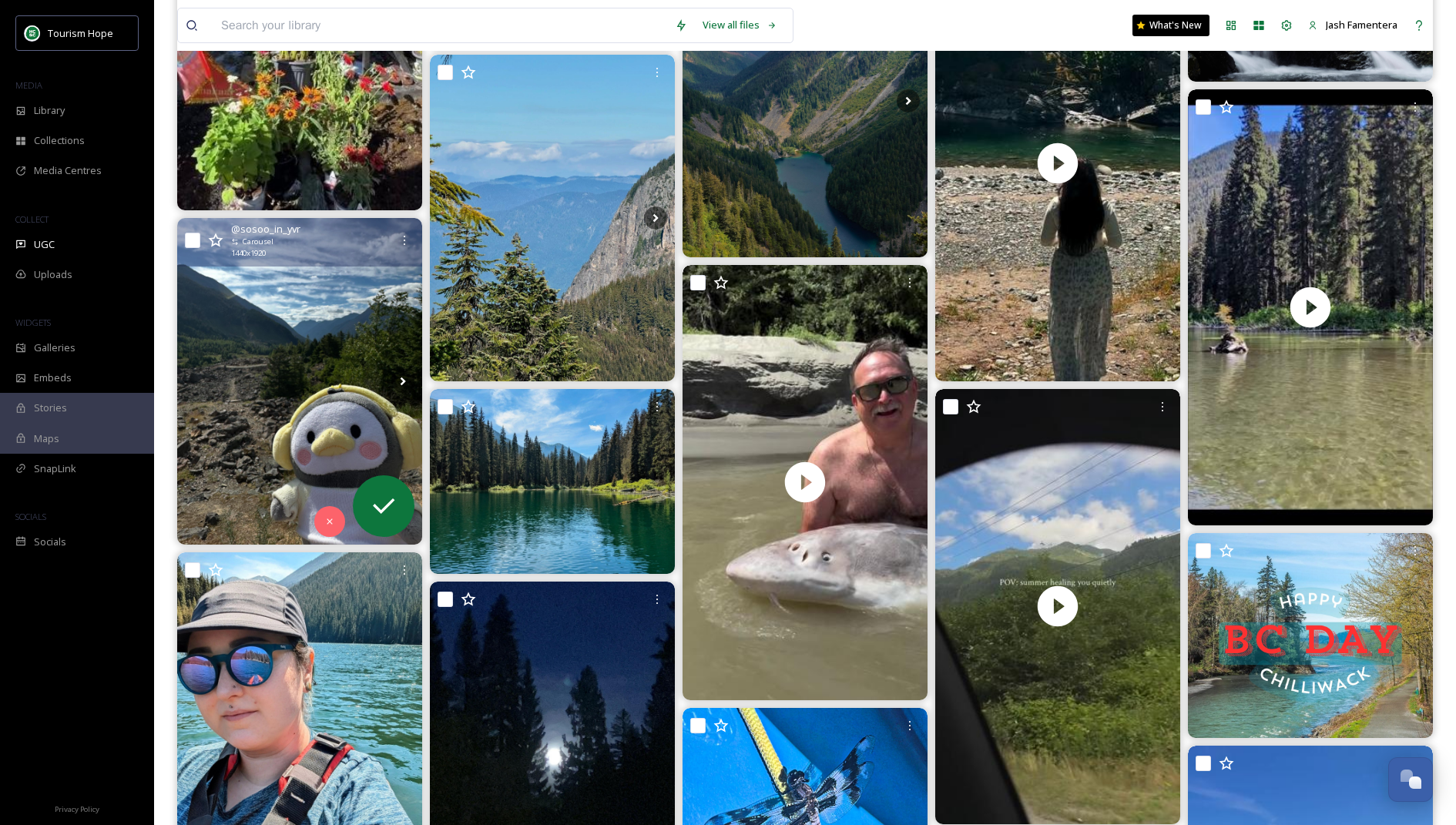 click at bounding box center (300, 381) 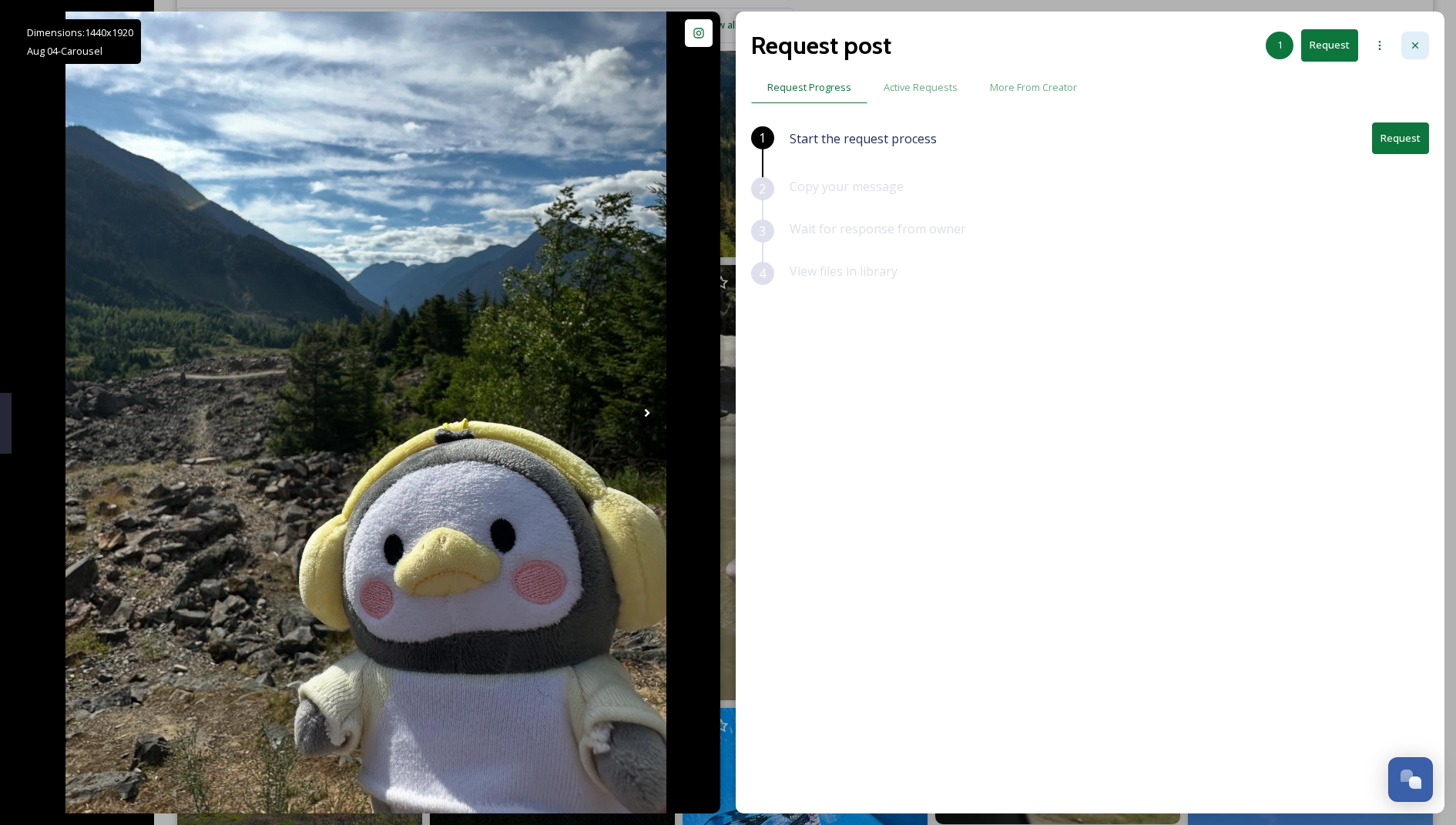 click 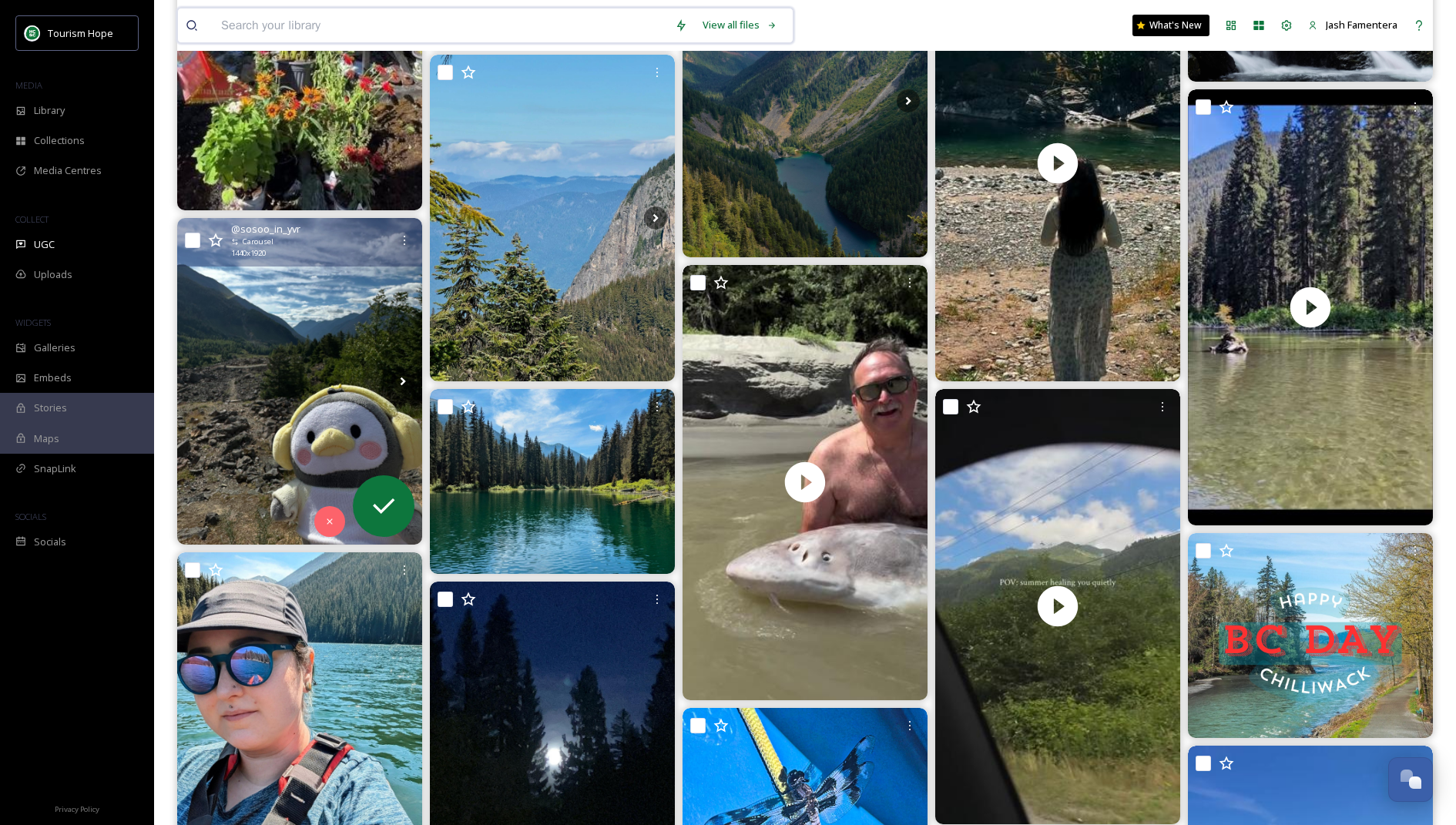 click at bounding box center (440, 25) 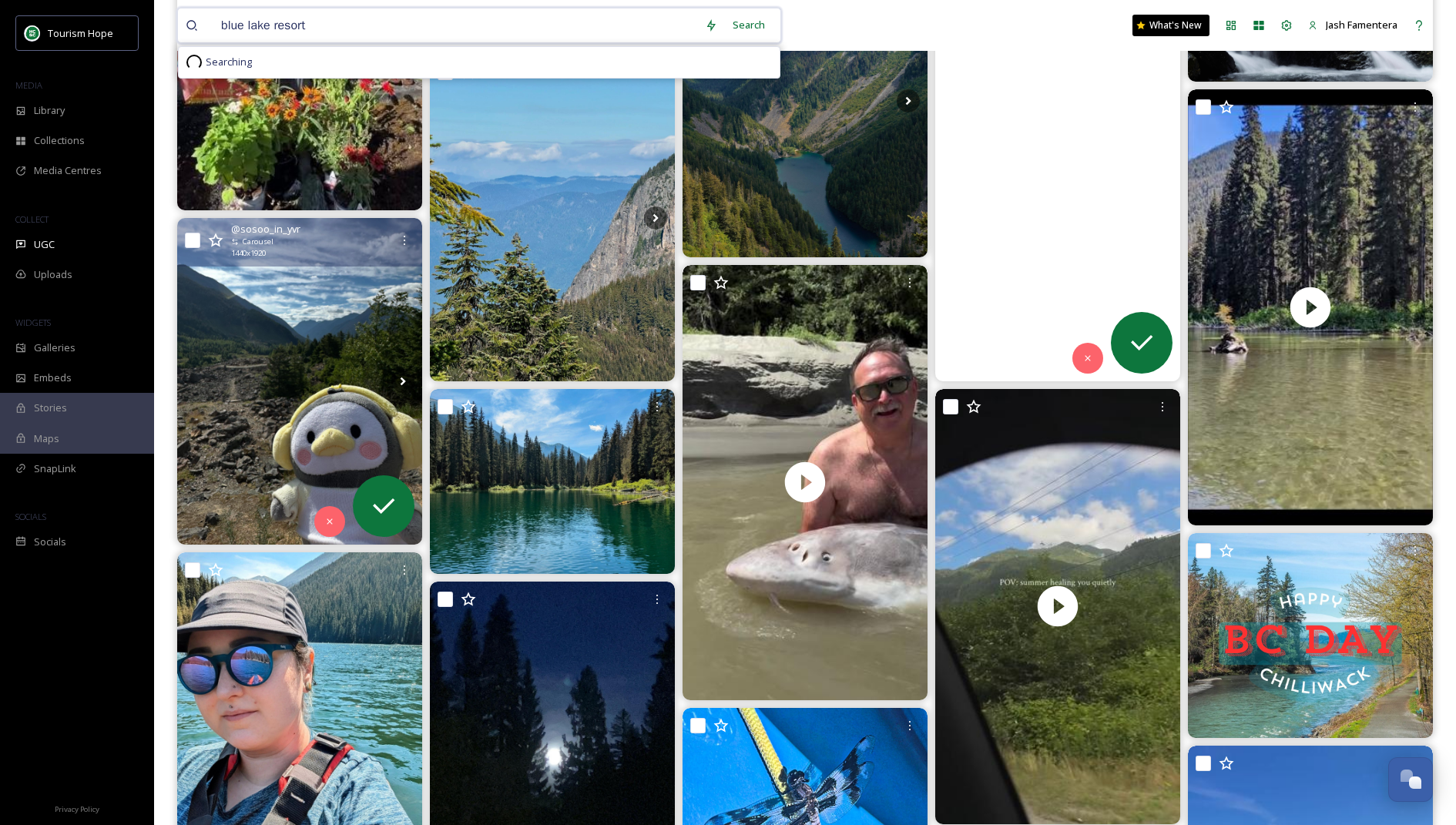 type on "blue lake resort" 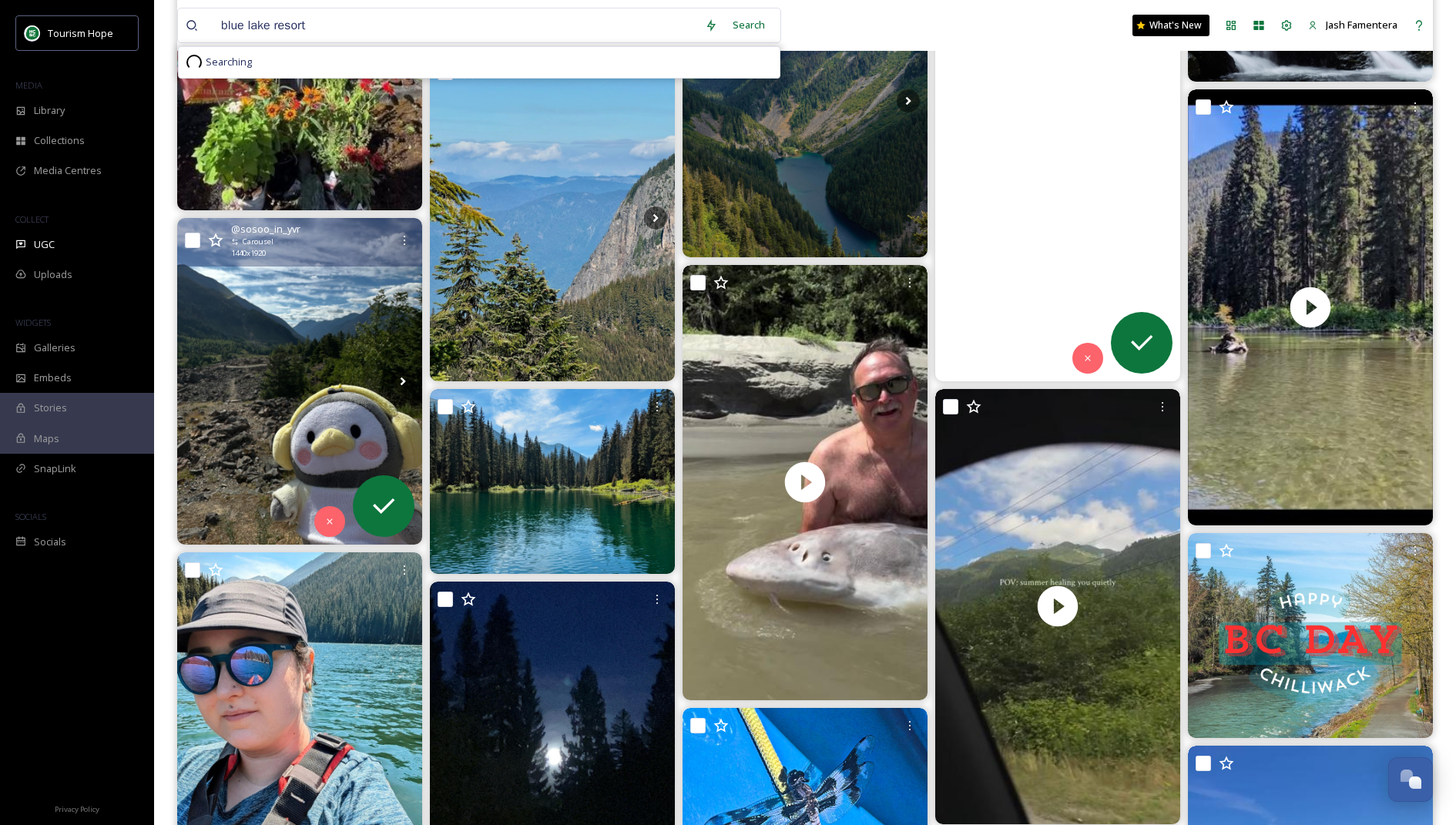 click at bounding box center (1058, 163) 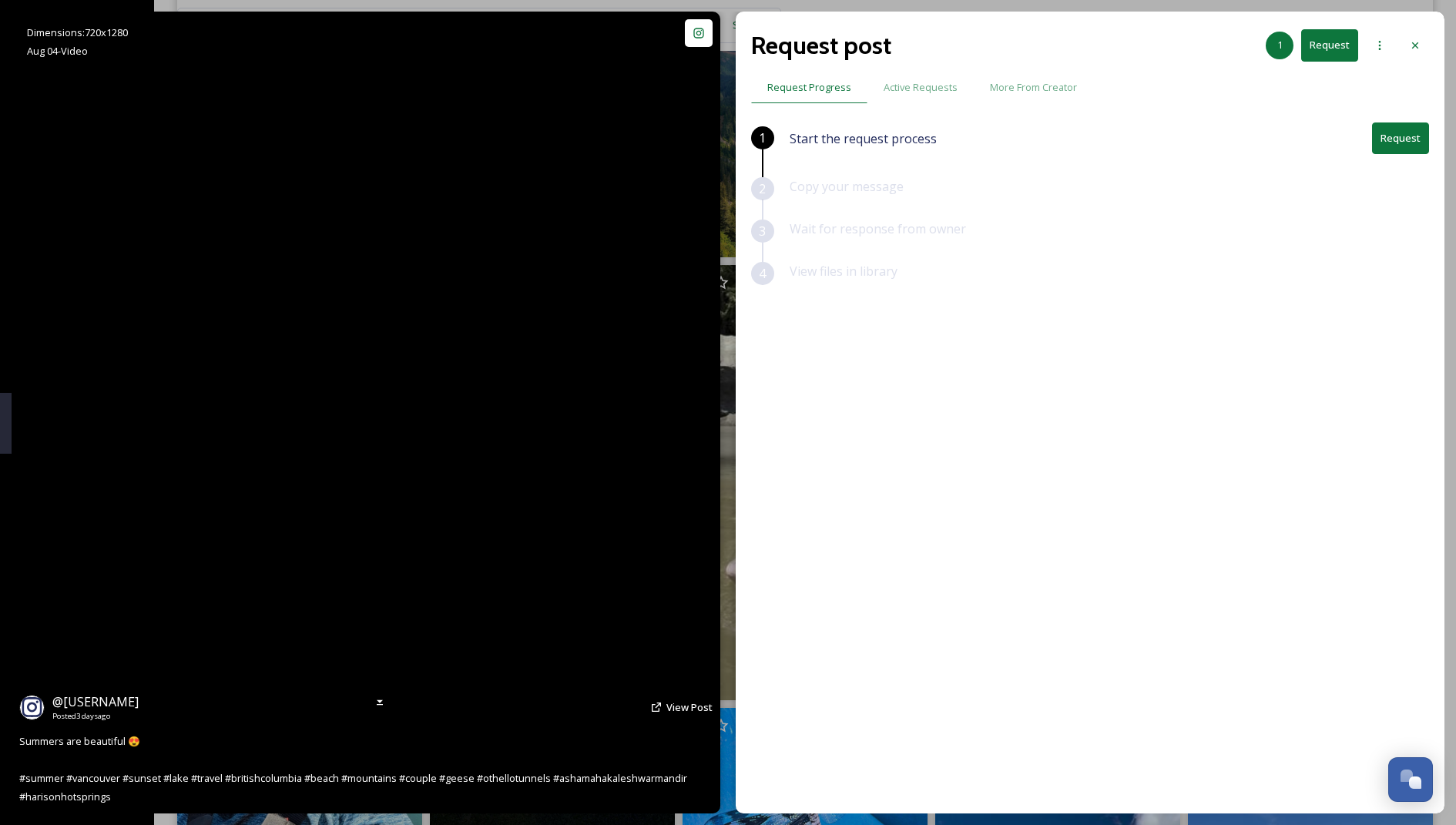 click at bounding box center (366, 412) 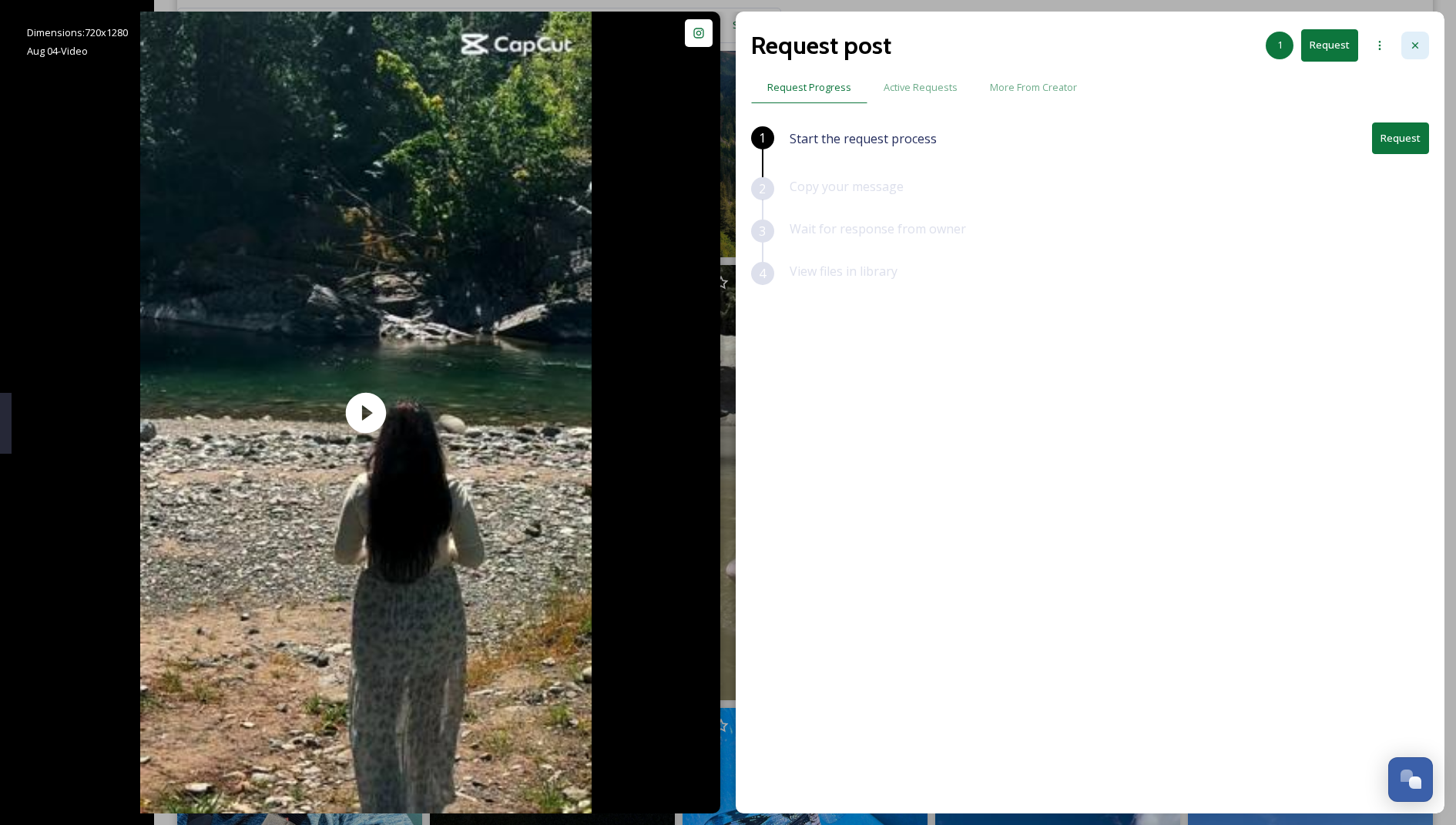 click 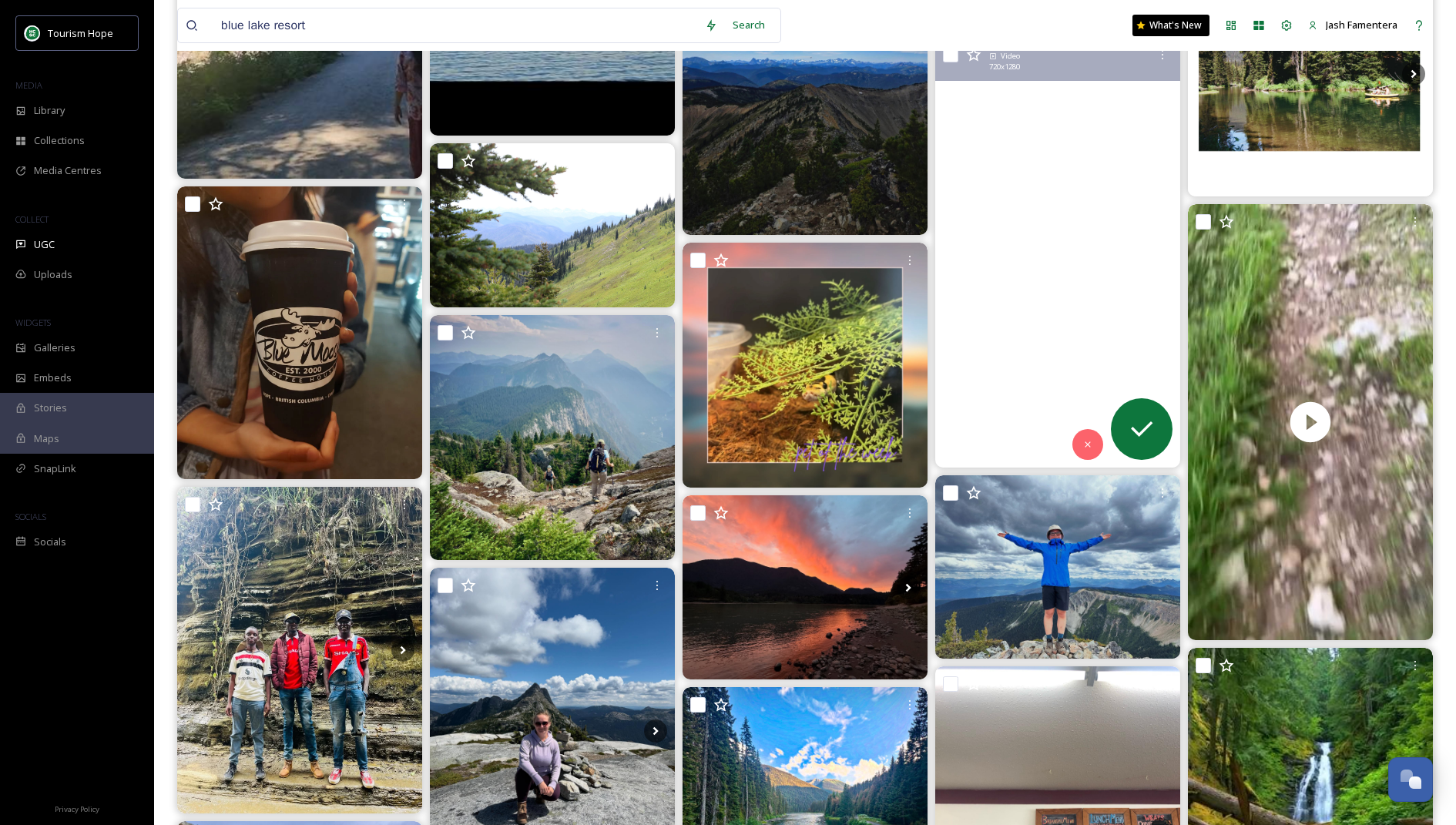 scroll, scrollTop: 5223, scrollLeft: 0, axis: vertical 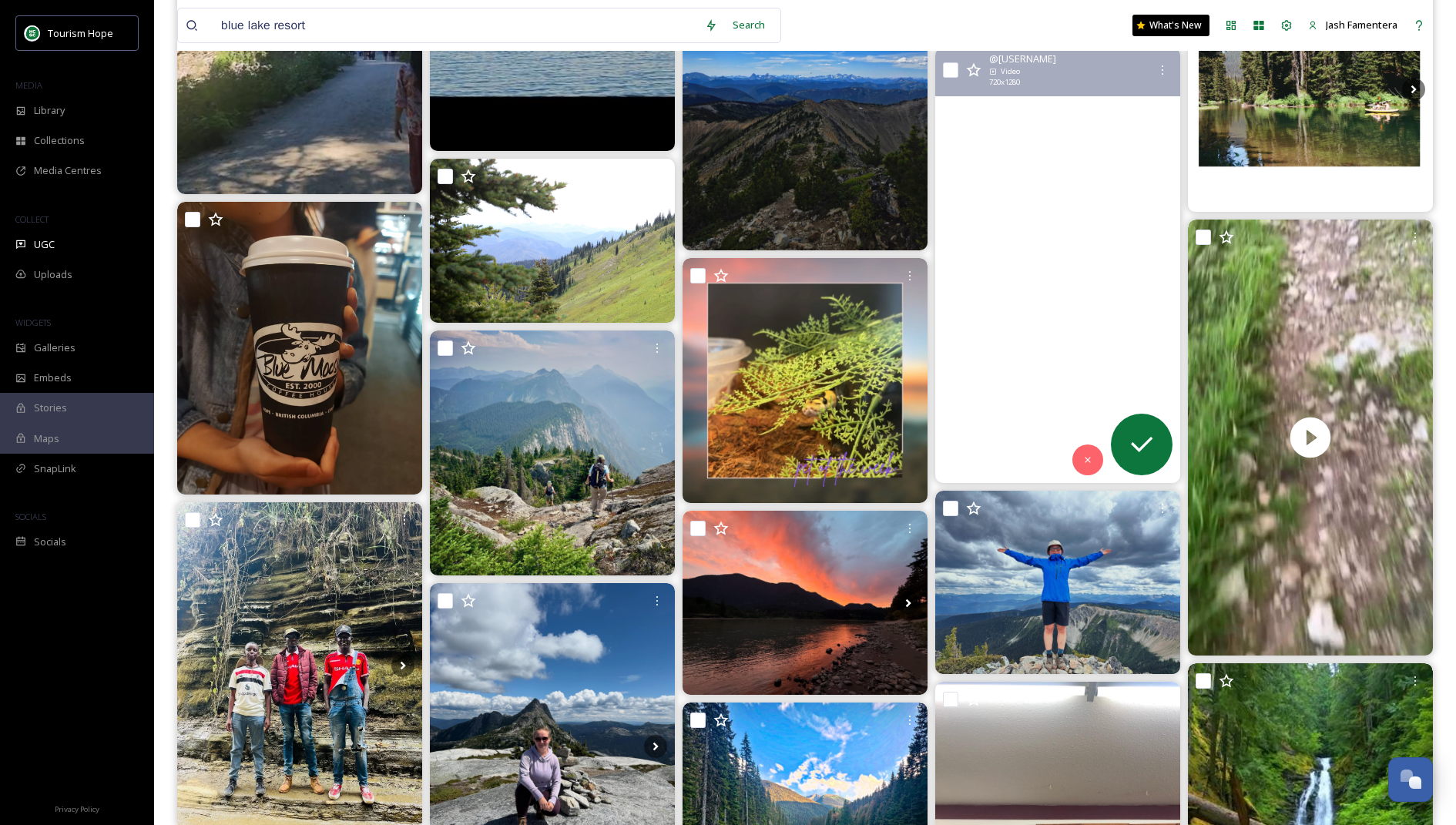 click at bounding box center [1058, 265] 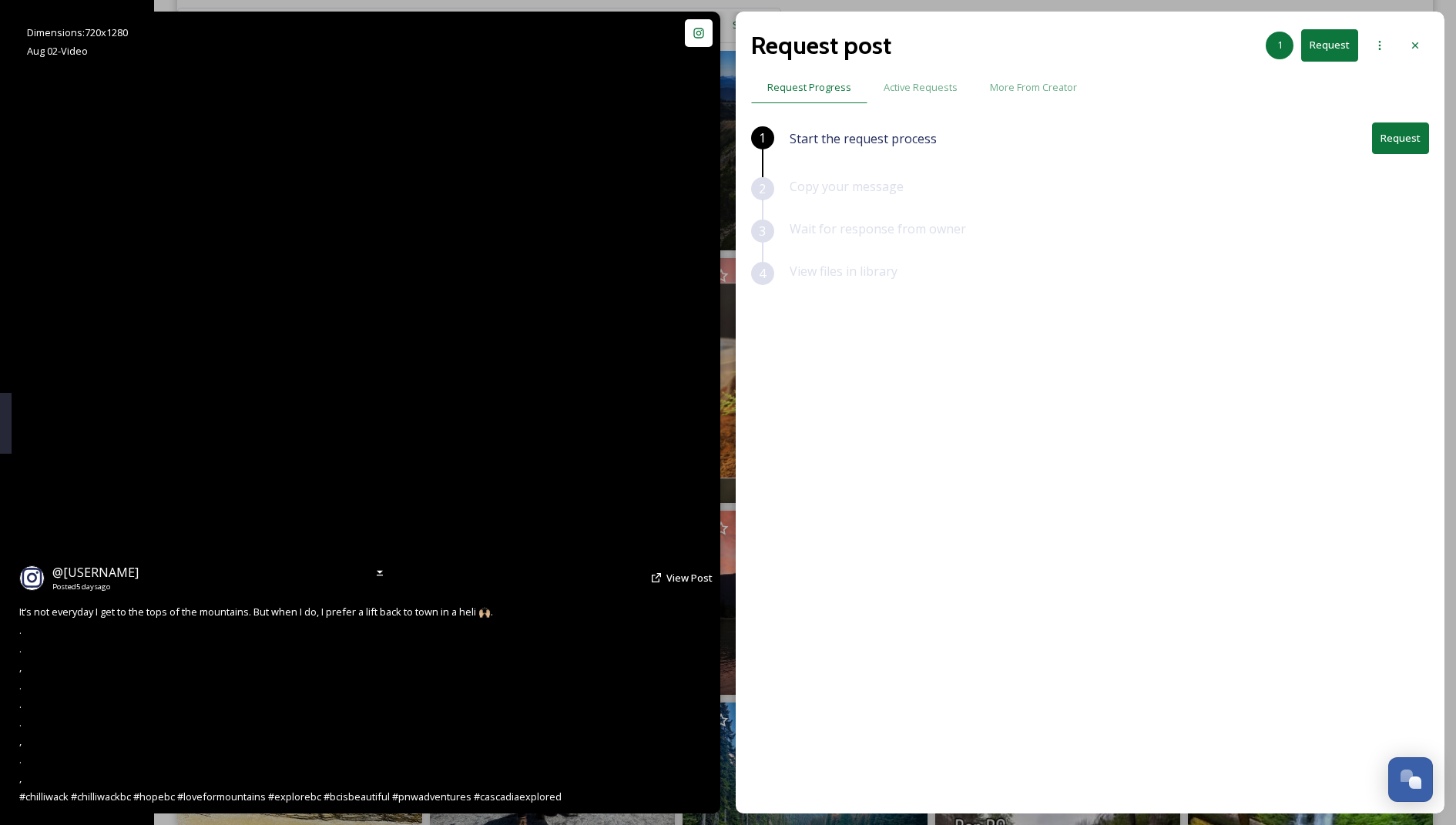 click at bounding box center (366, 412) 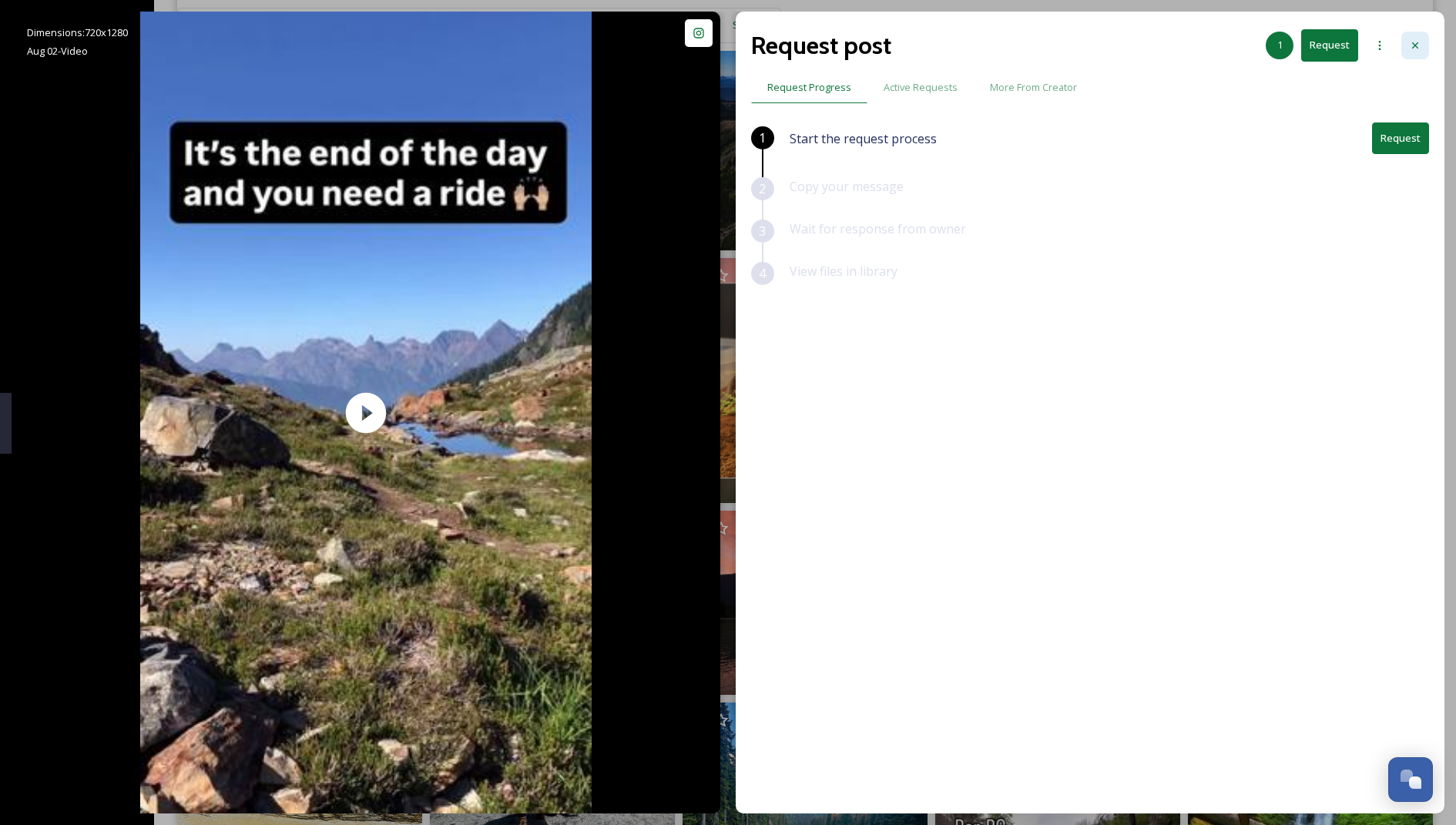 click 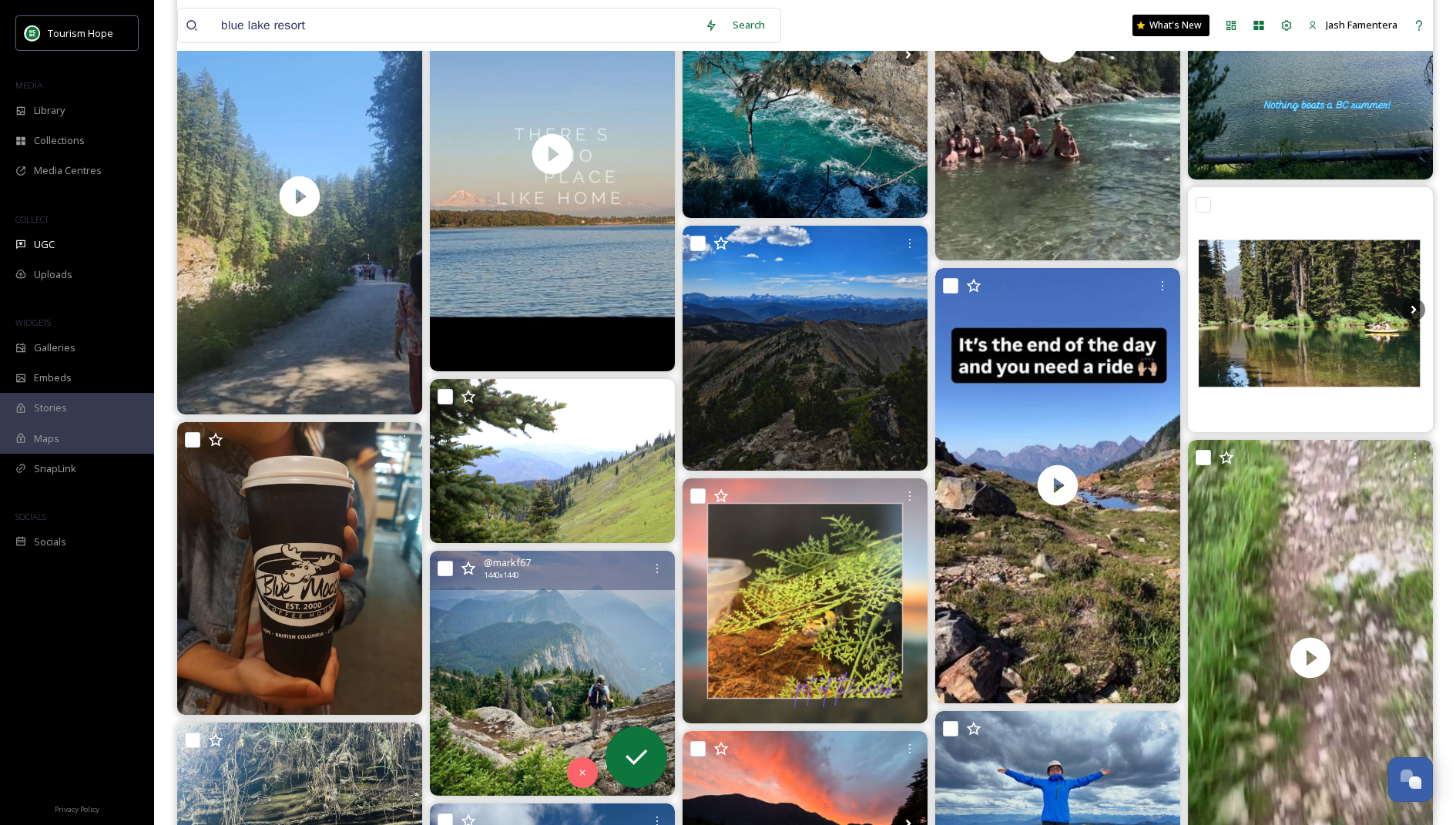 scroll, scrollTop: 4957, scrollLeft: 0, axis: vertical 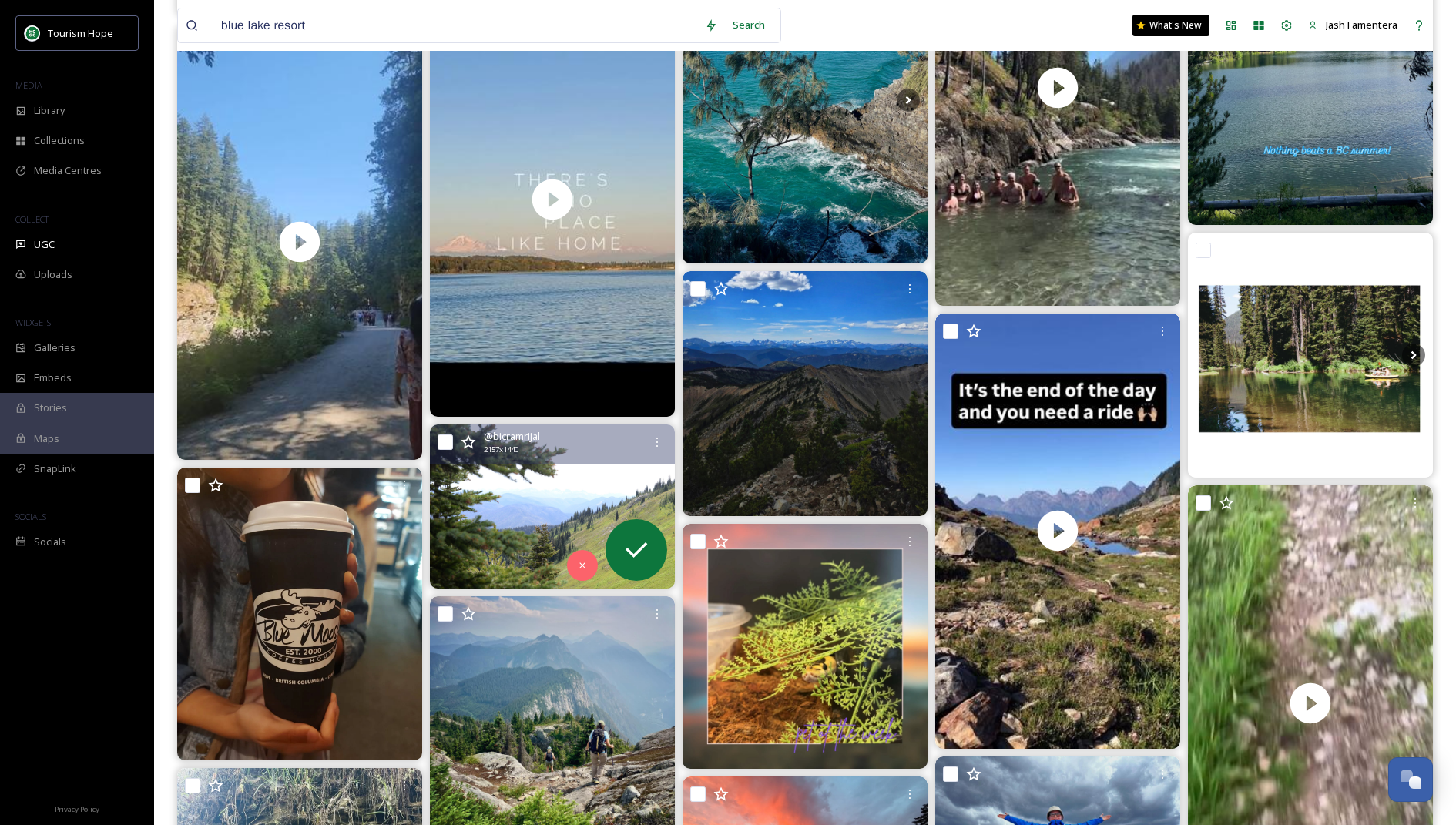 click at bounding box center (552, 506) 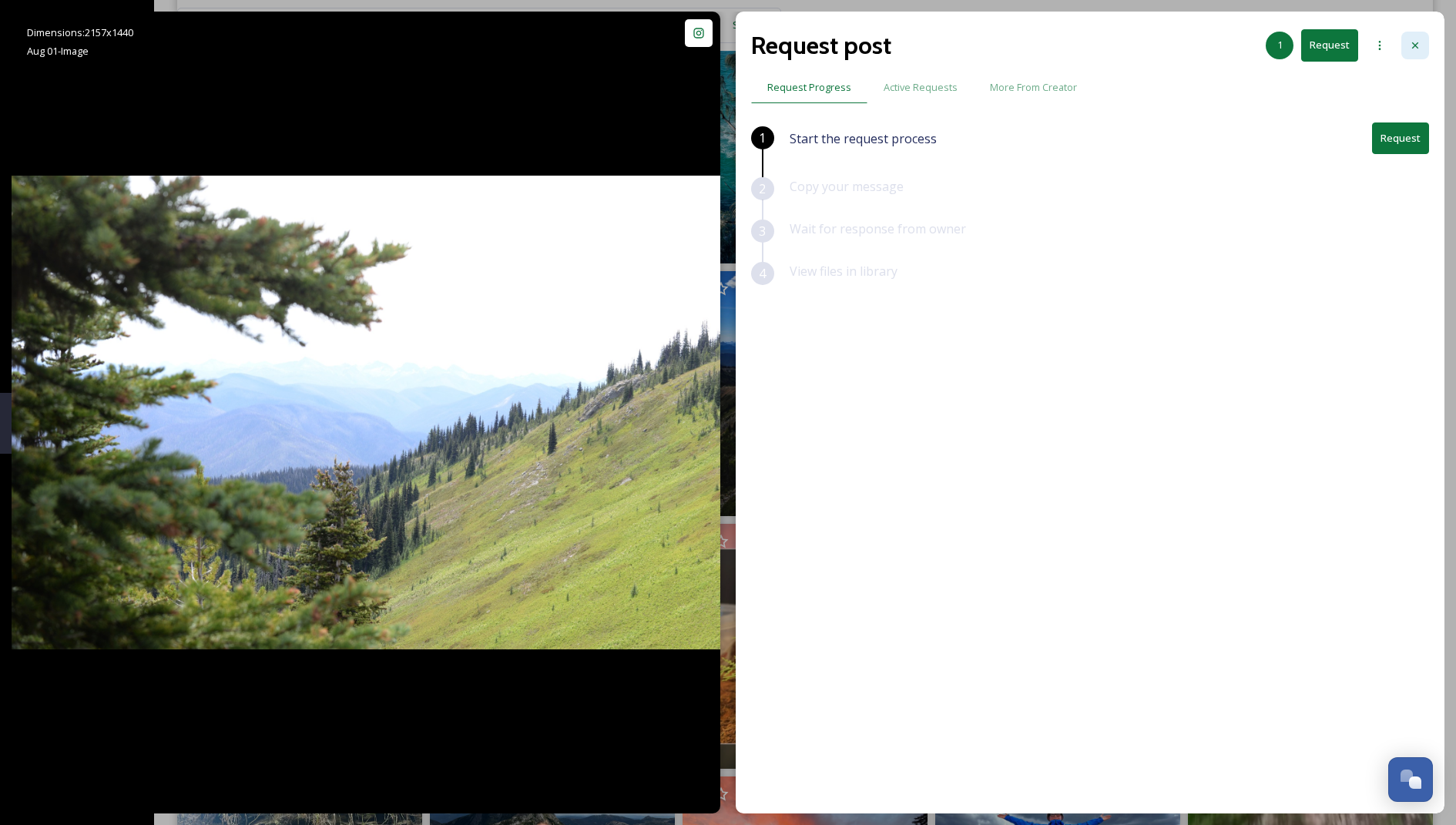 click 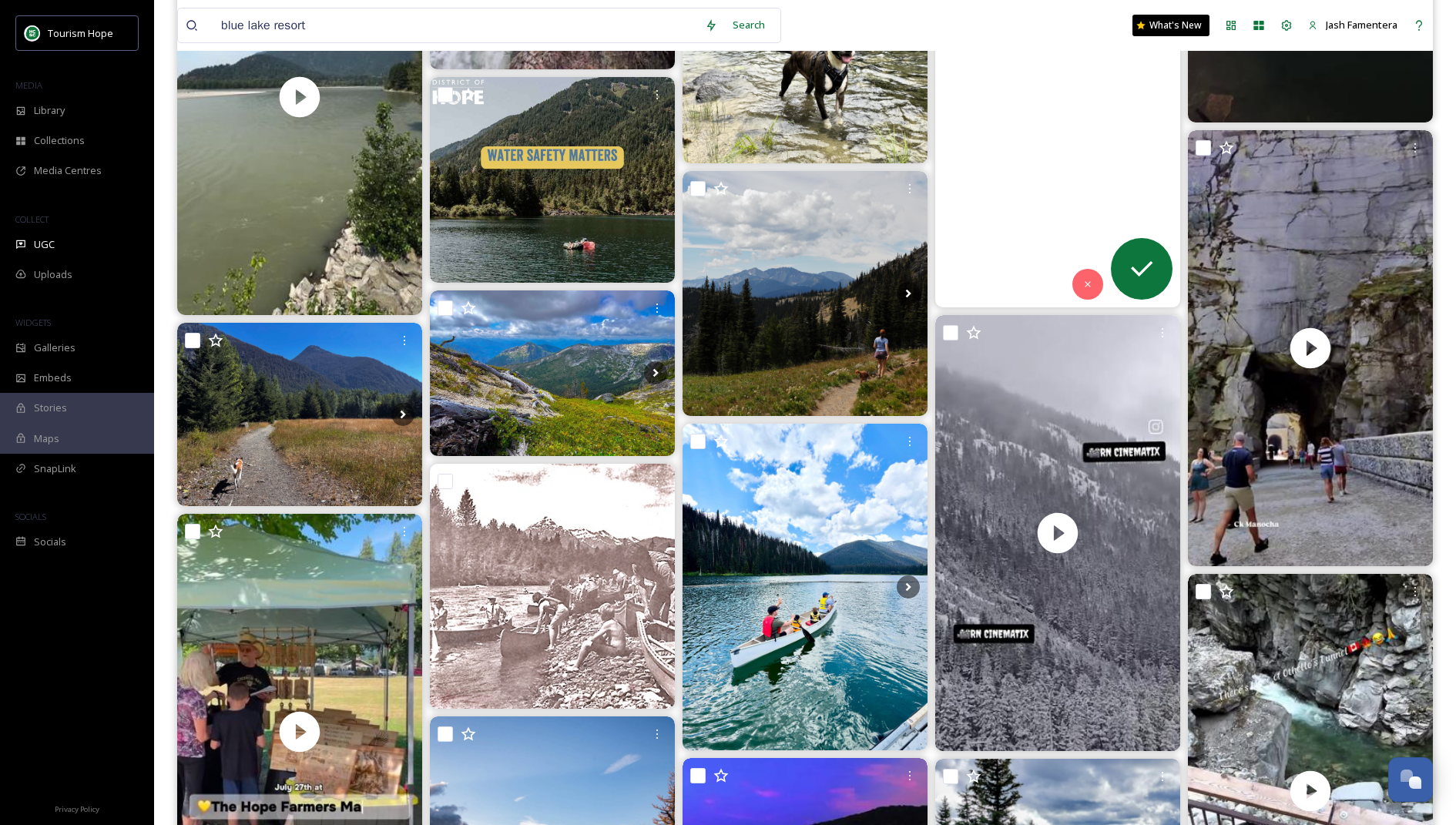 scroll, scrollTop: 7420, scrollLeft: 0, axis: vertical 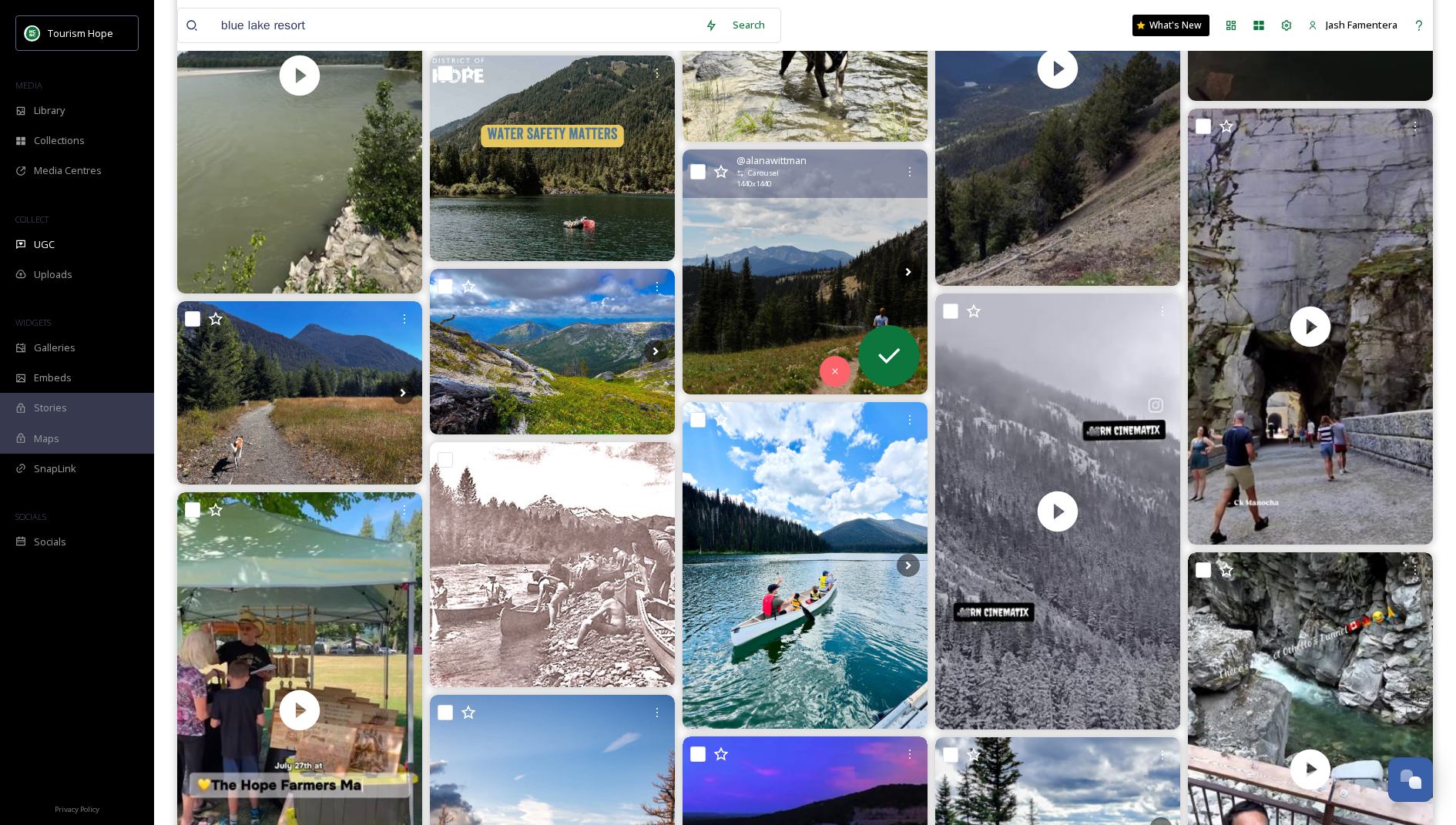 click at bounding box center [805, 272] 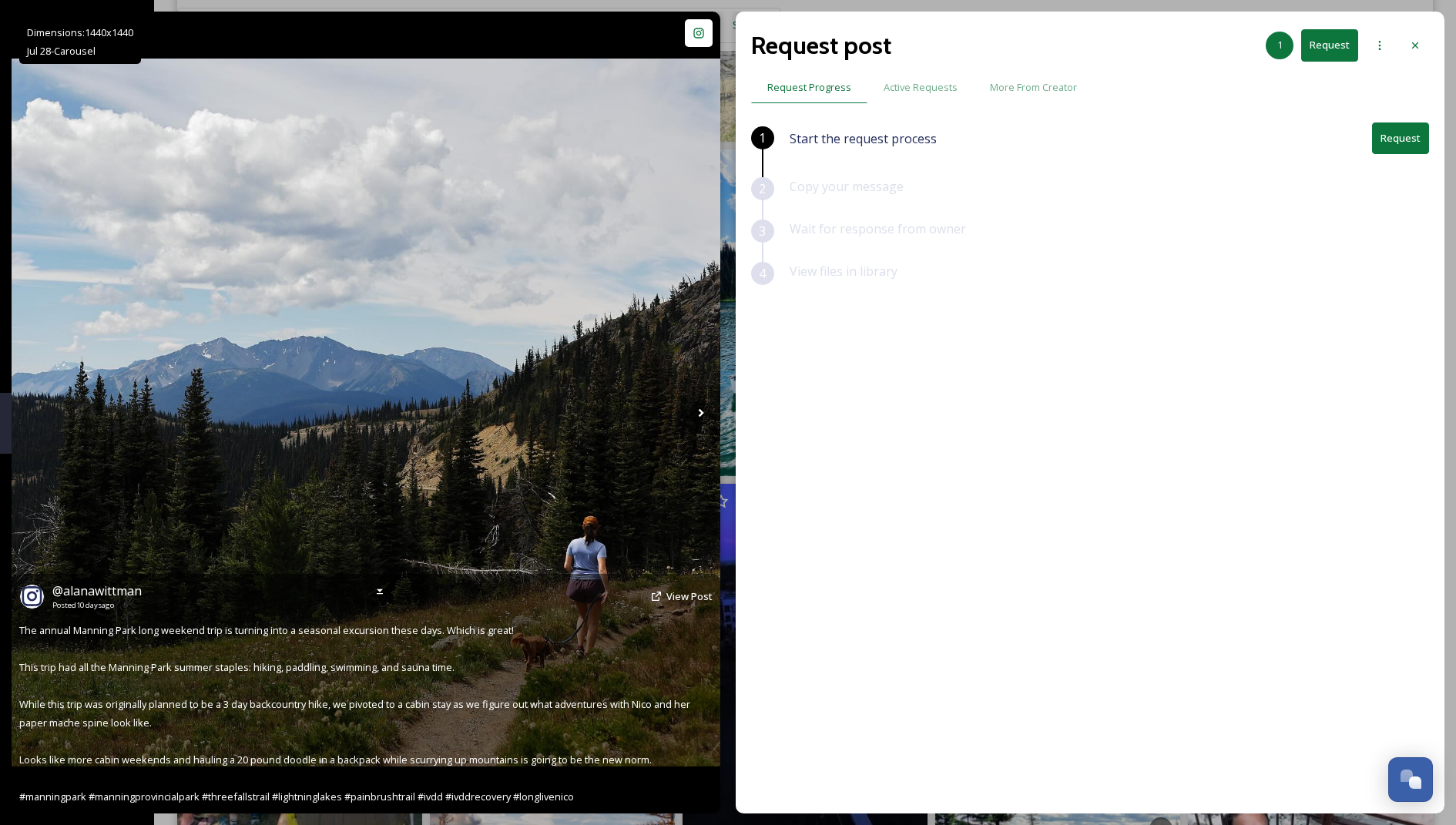 click on "[USERNAME] Posted [NUMBER] days ago View Post" at bounding box center [366, 596] 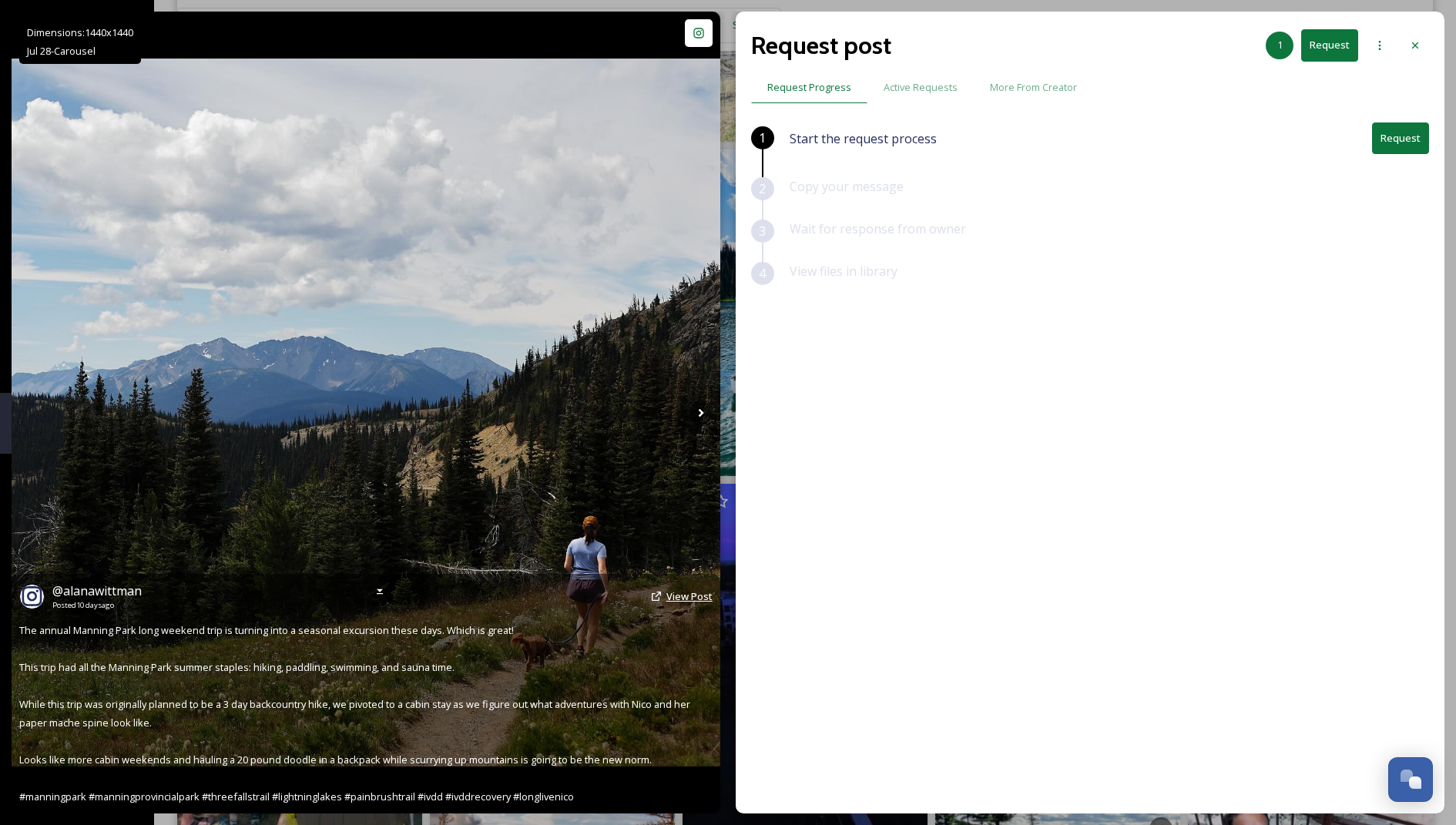 click on "View Post" at bounding box center (689, 596) 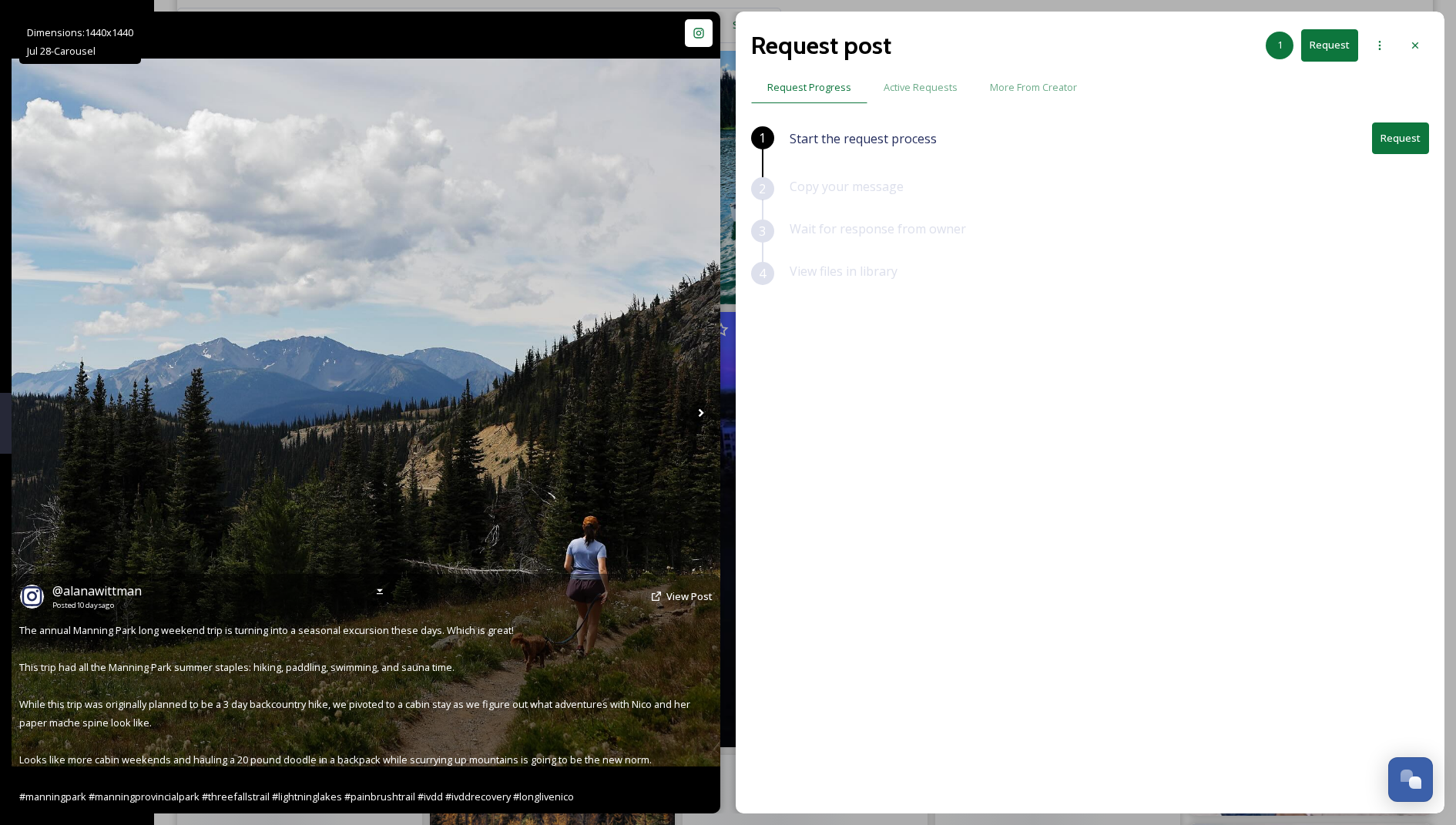 scroll, scrollTop: 7619, scrollLeft: 0, axis: vertical 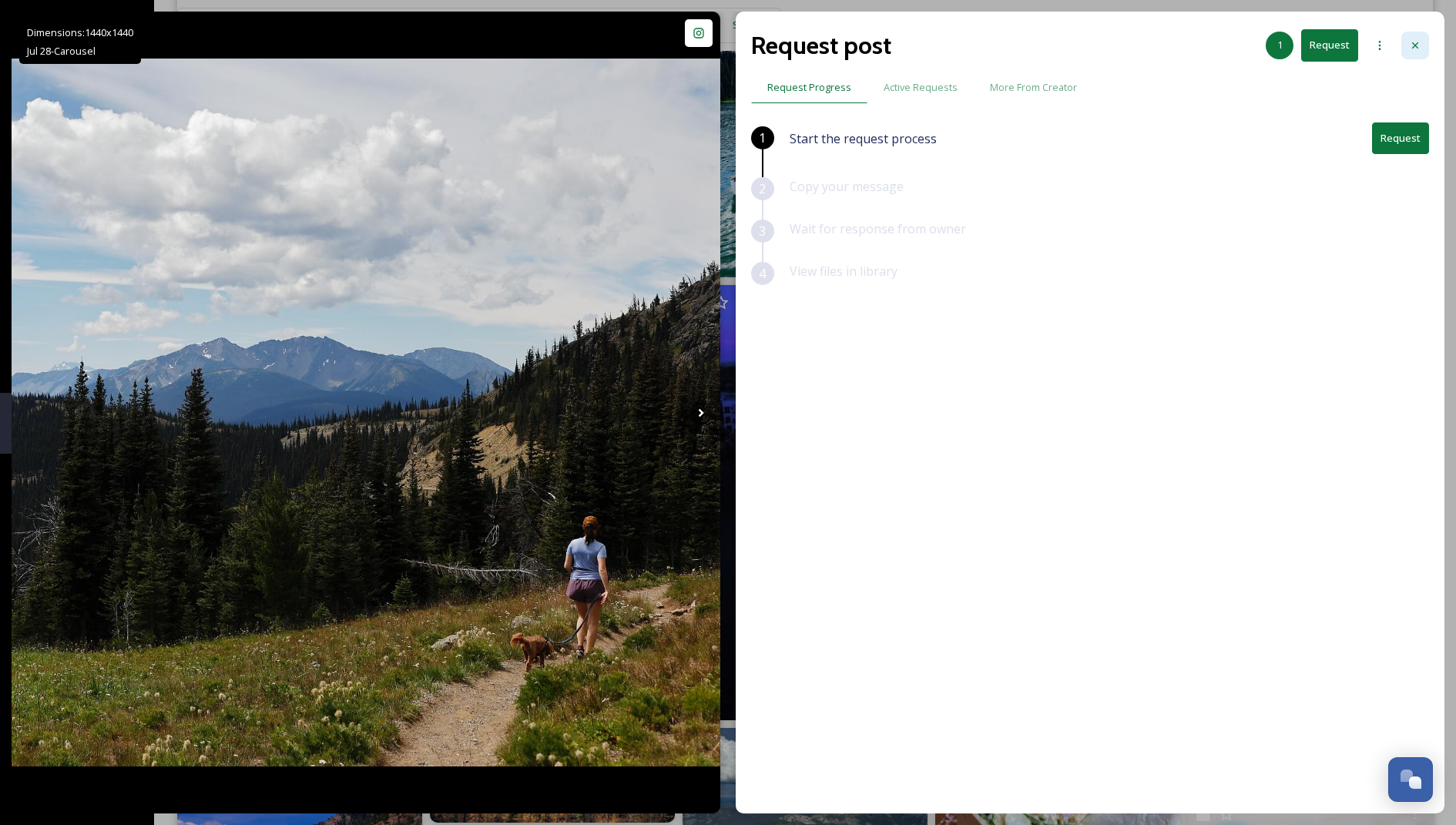 click at bounding box center (1415, 45) 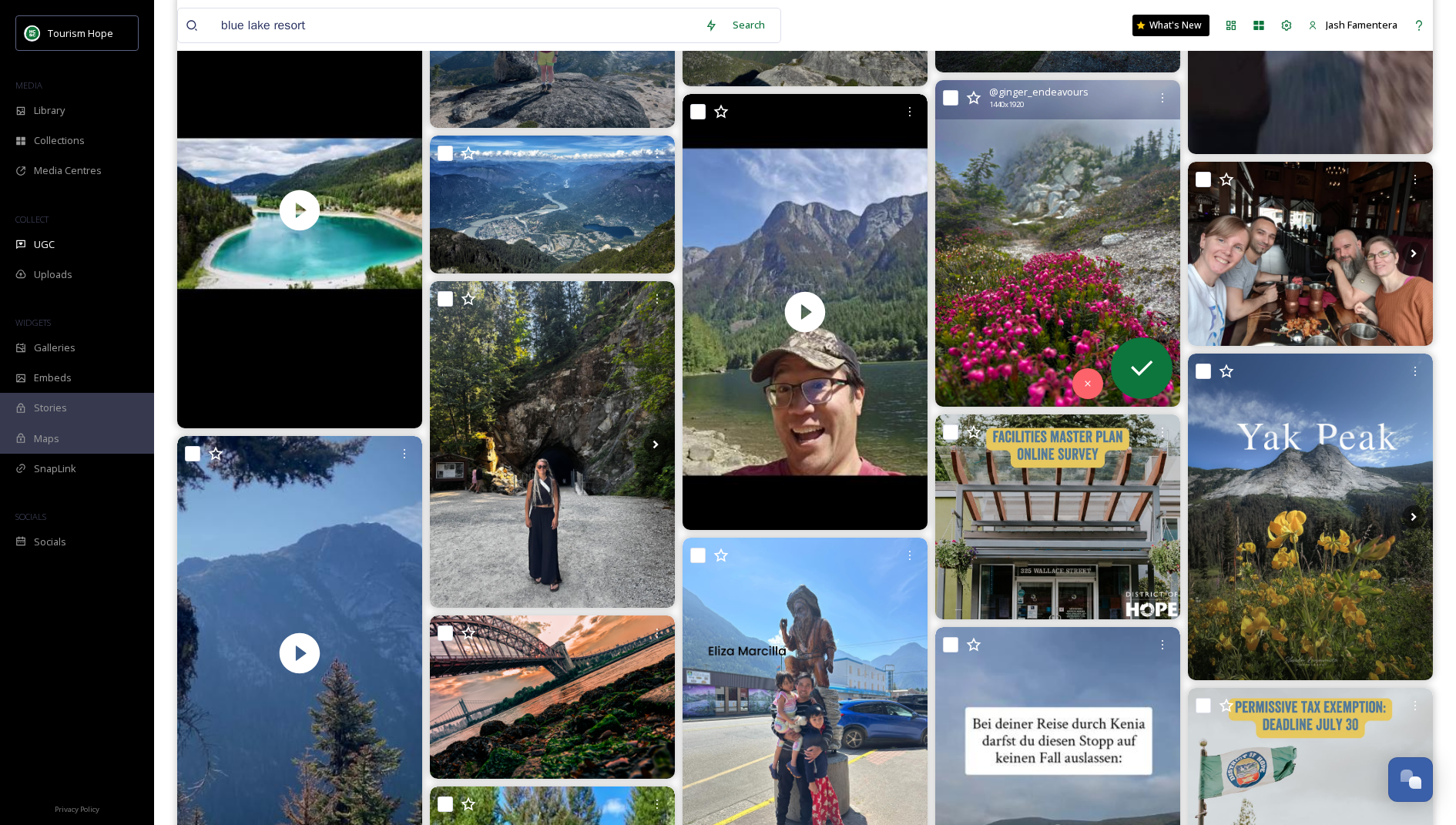 scroll, scrollTop: 8678, scrollLeft: 0, axis: vertical 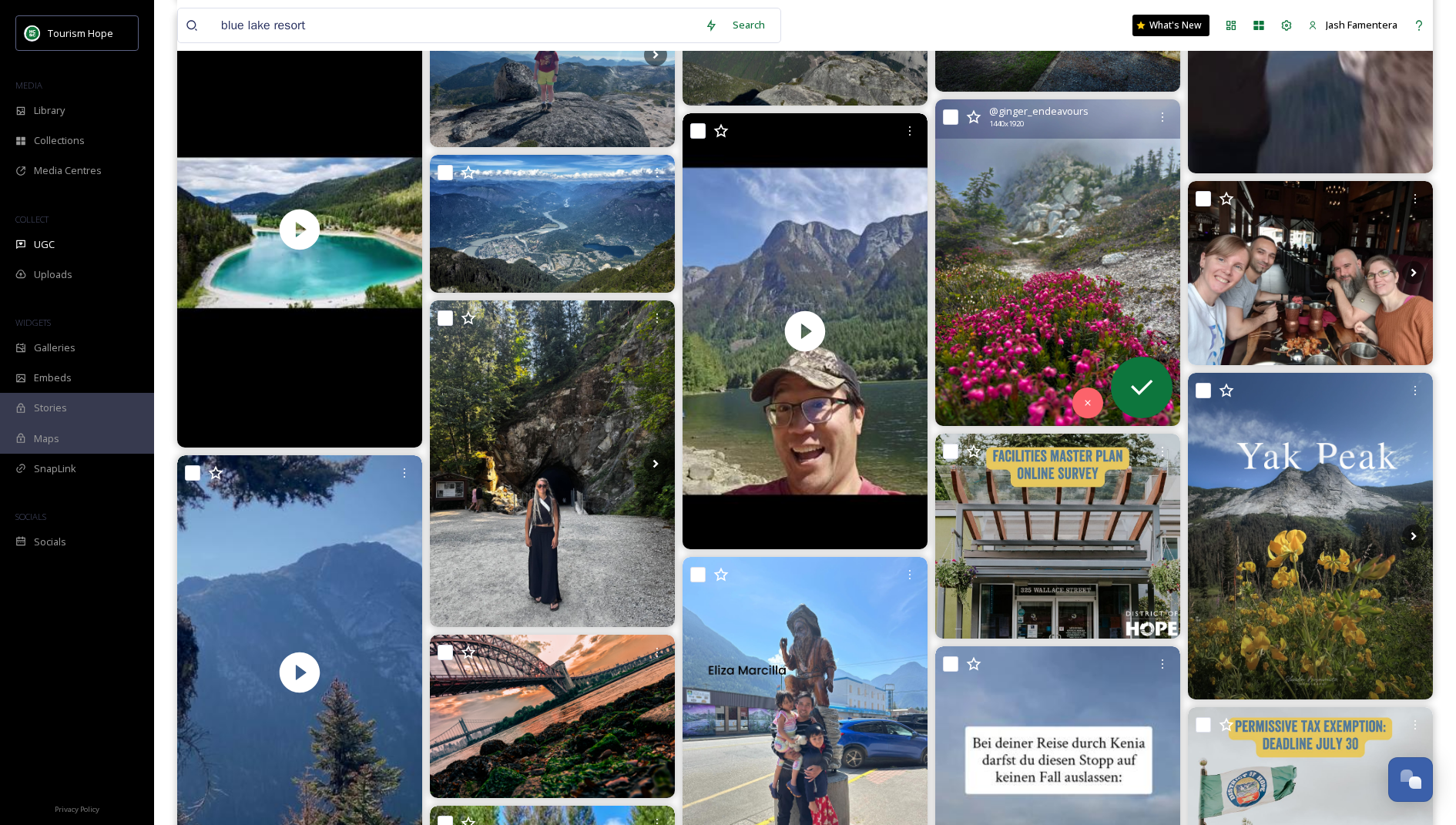 click at bounding box center [1058, 263] 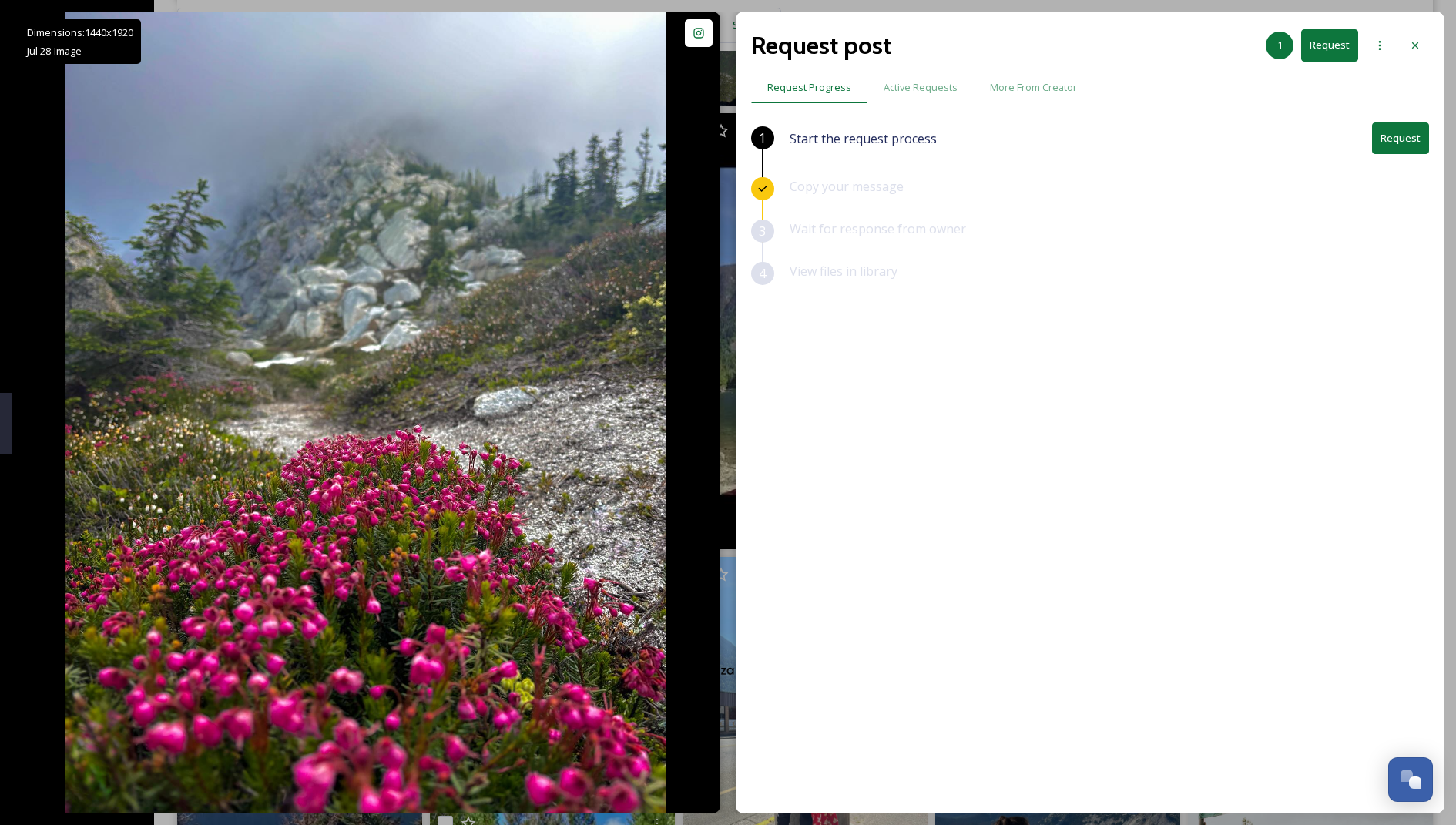 scroll, scrollTop: 8678, scrollLeft: 0, axis: vertical 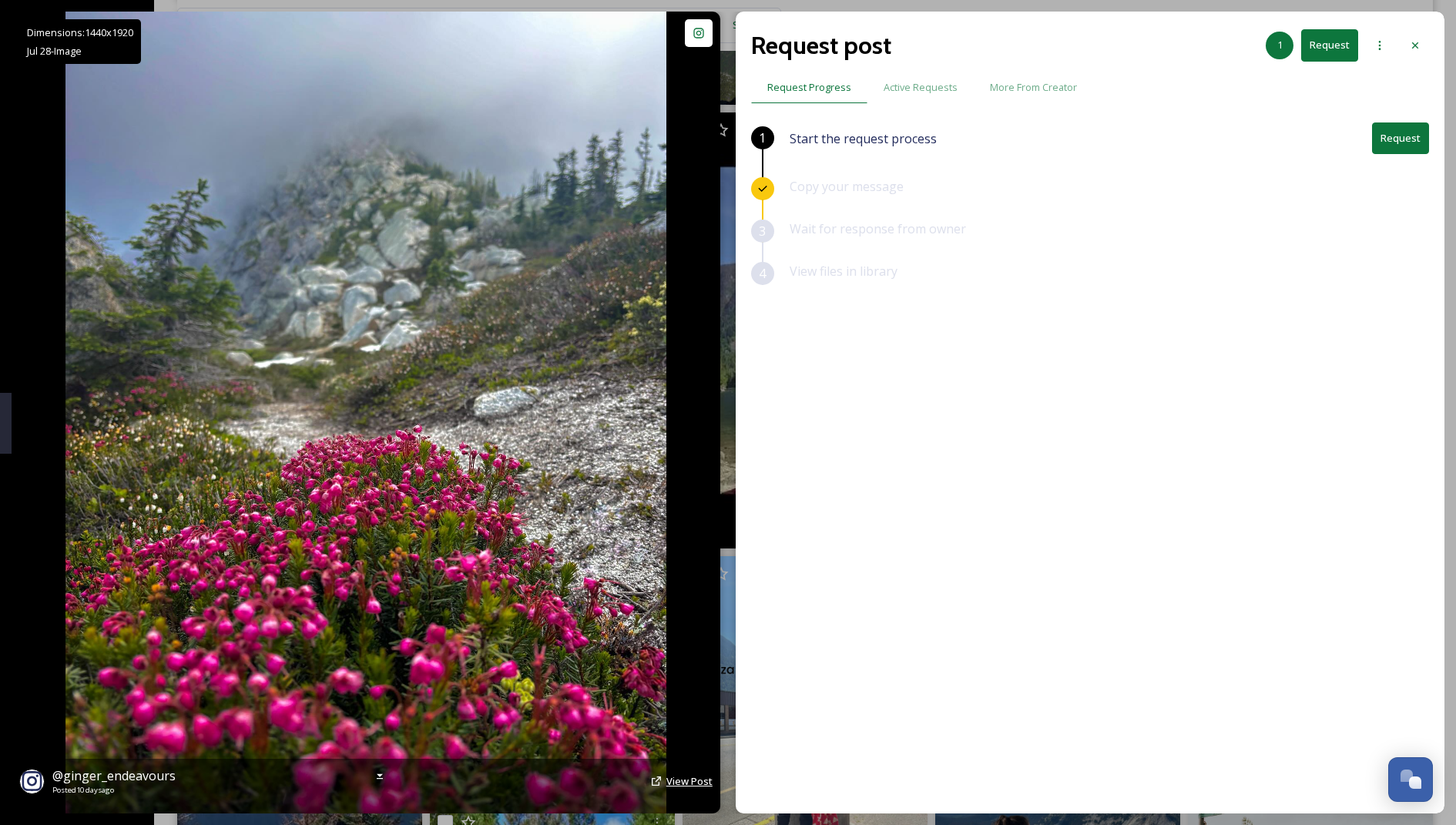 click on "View Post" at bounding box center [689, 781] 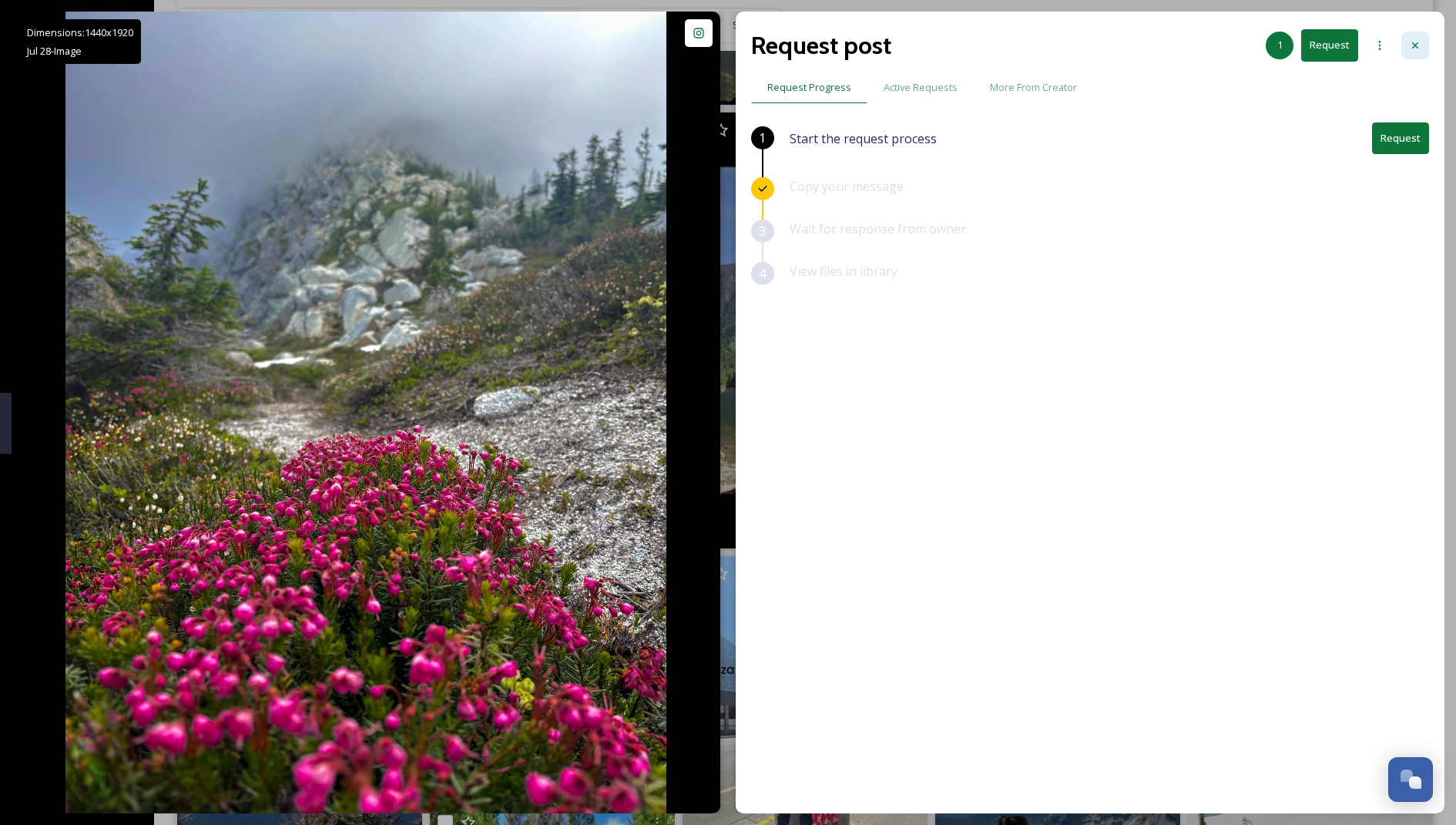 click at bounding box center [1415, 45] 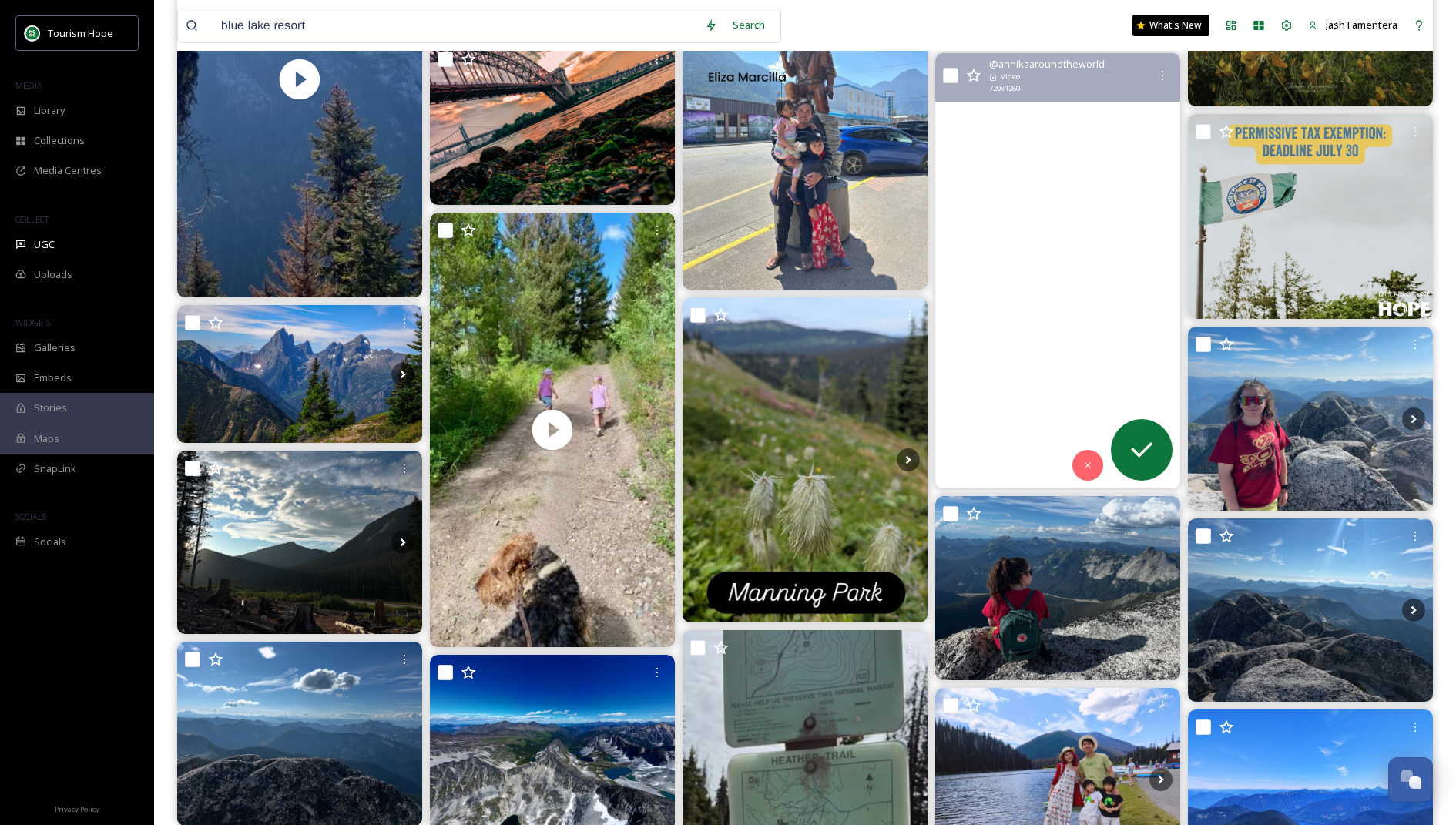 scroll, scrollTop: 9288, scrollLeft: 0, axis: vertical 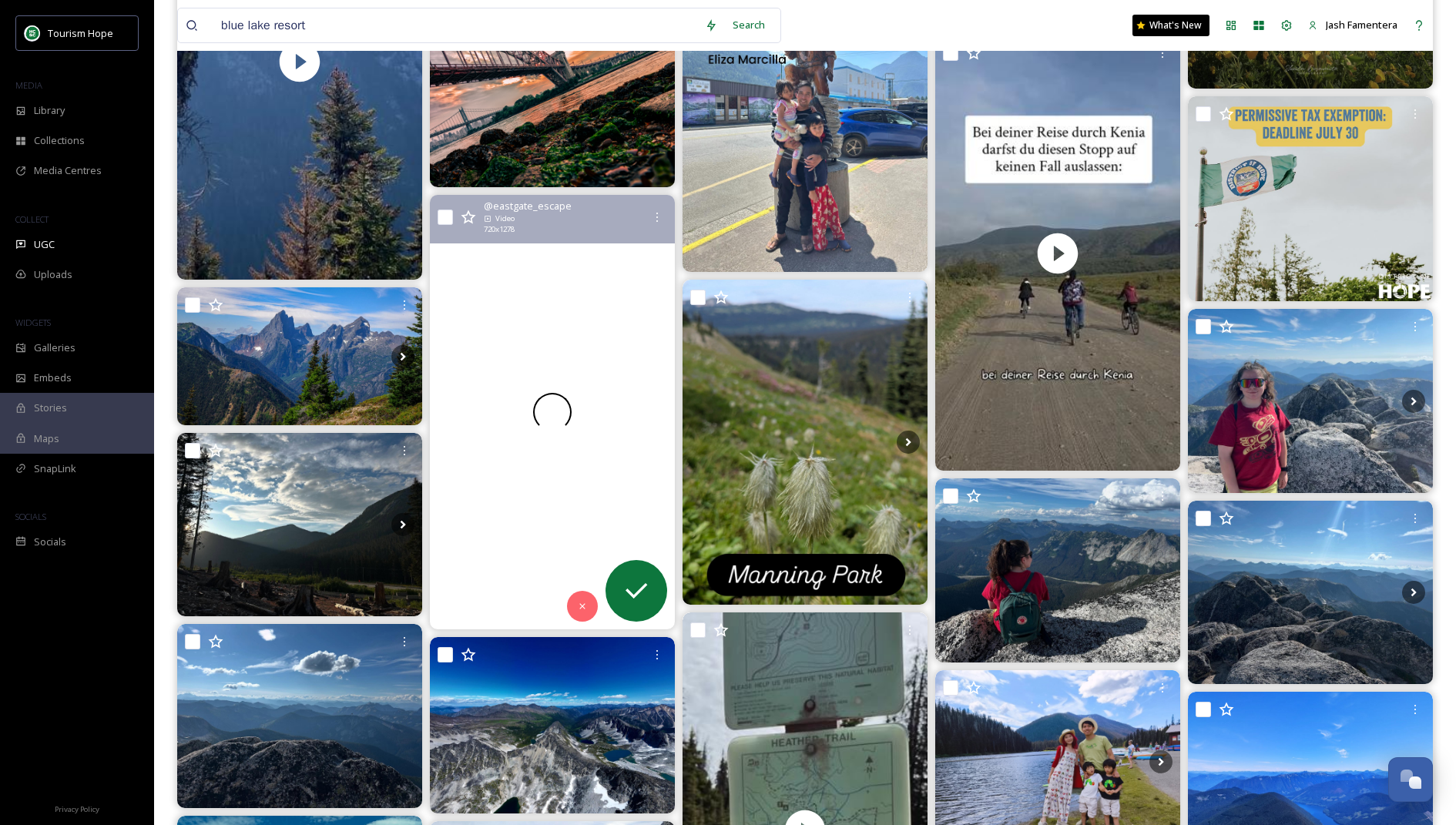 click at bounding box center (552, 412) 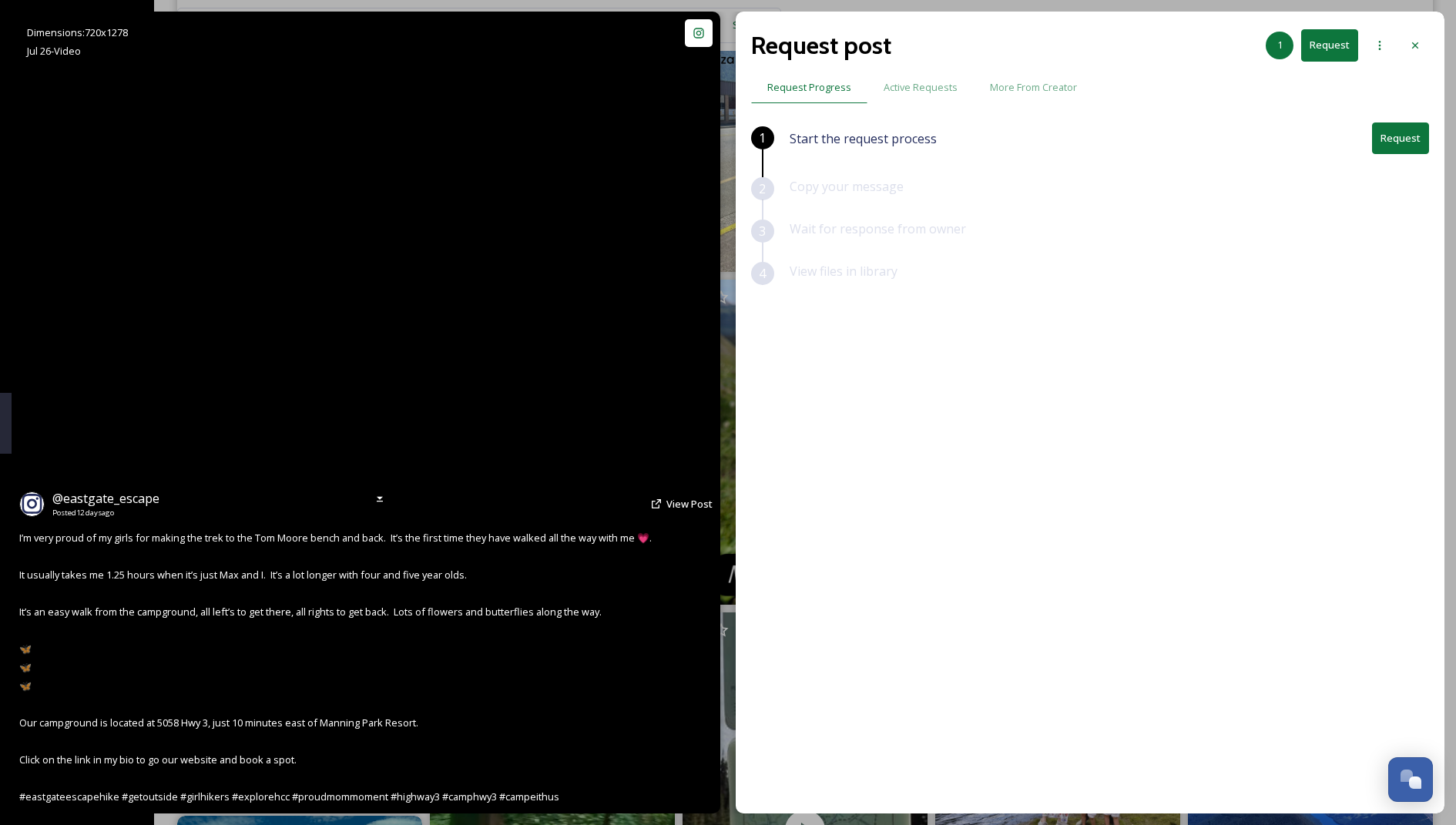 click at bounding box center (366, 412) 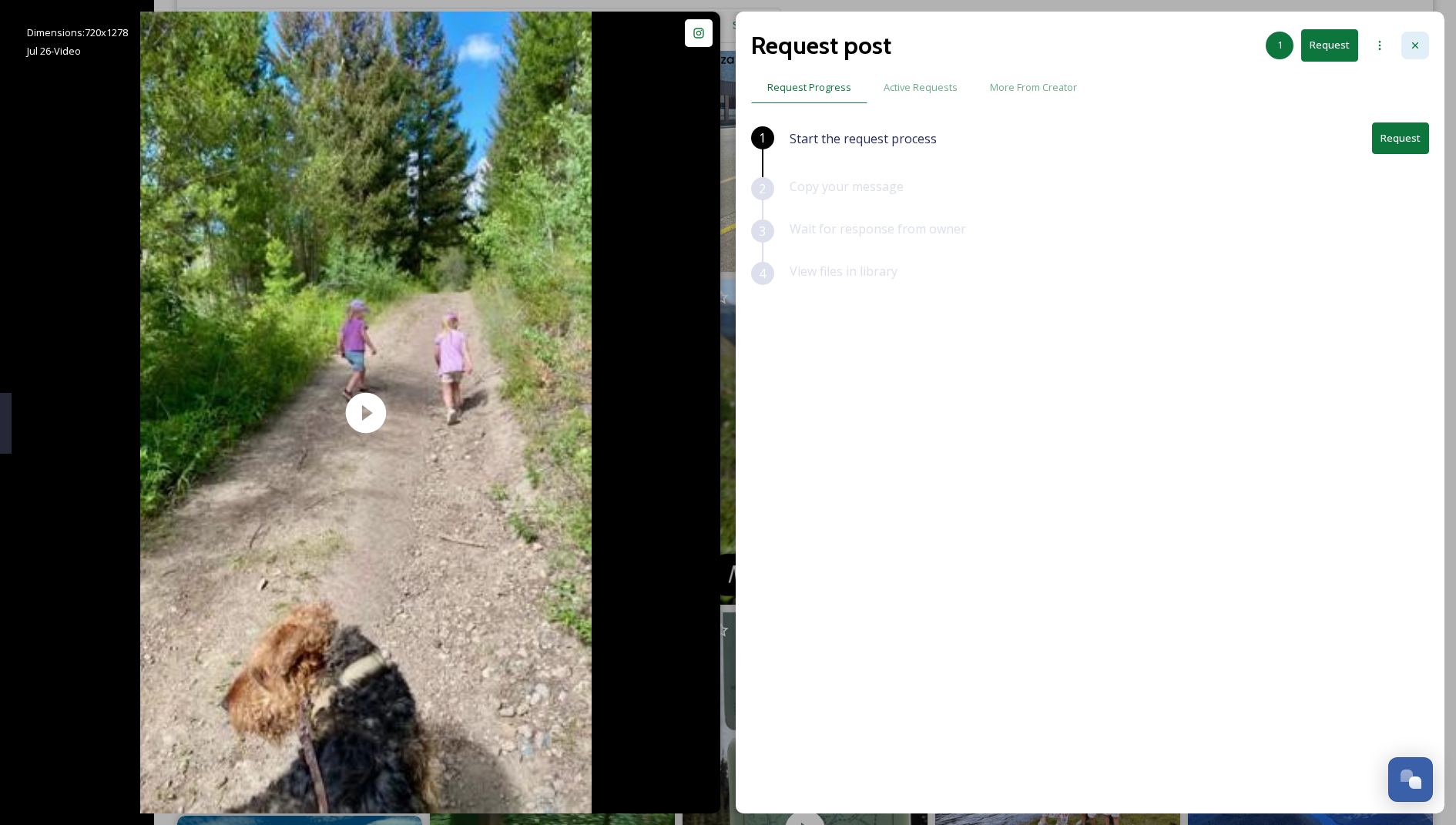 click 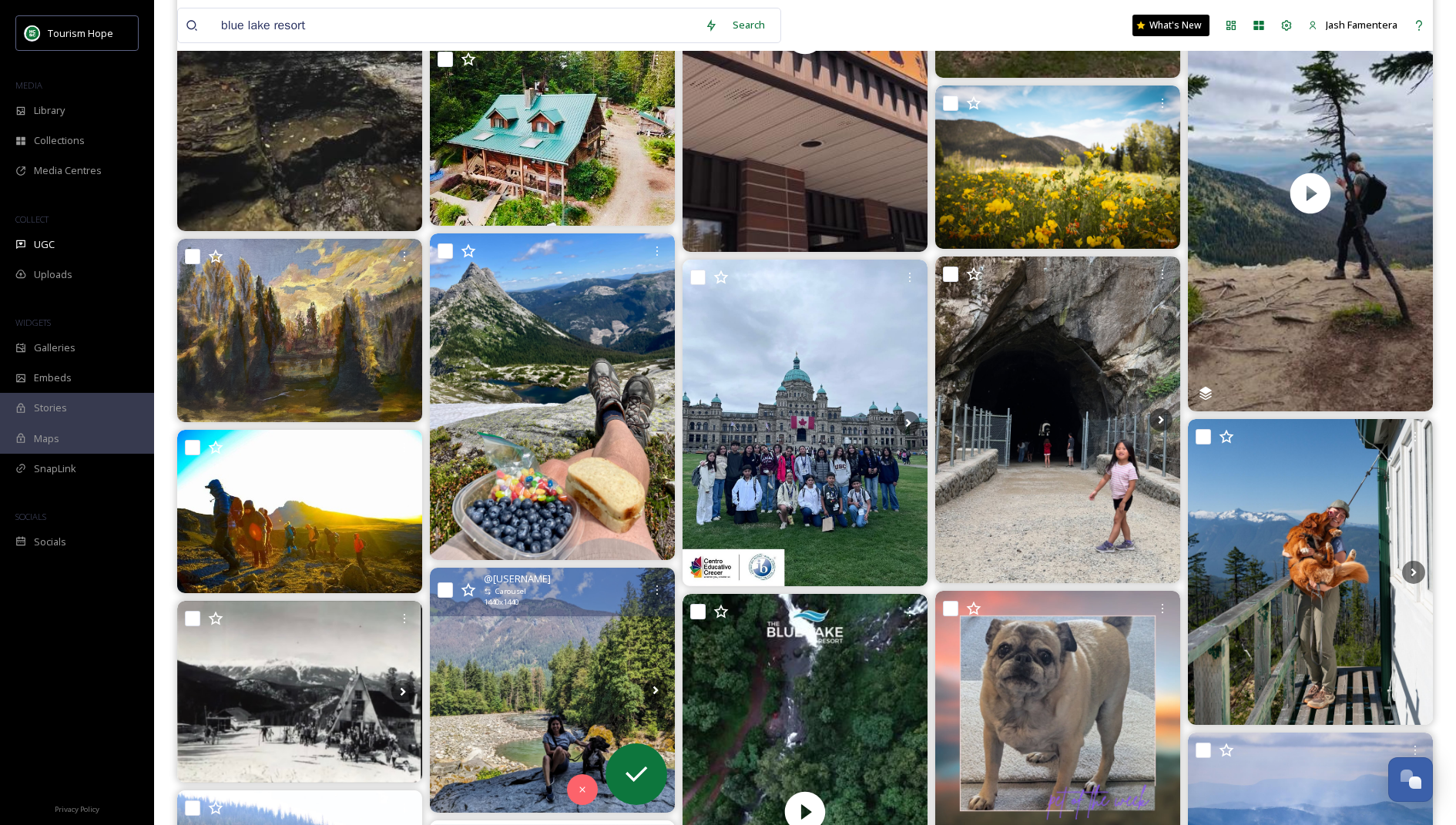 scroll, scrollTop: 11216, scrollLeft: 0, axis: vertical 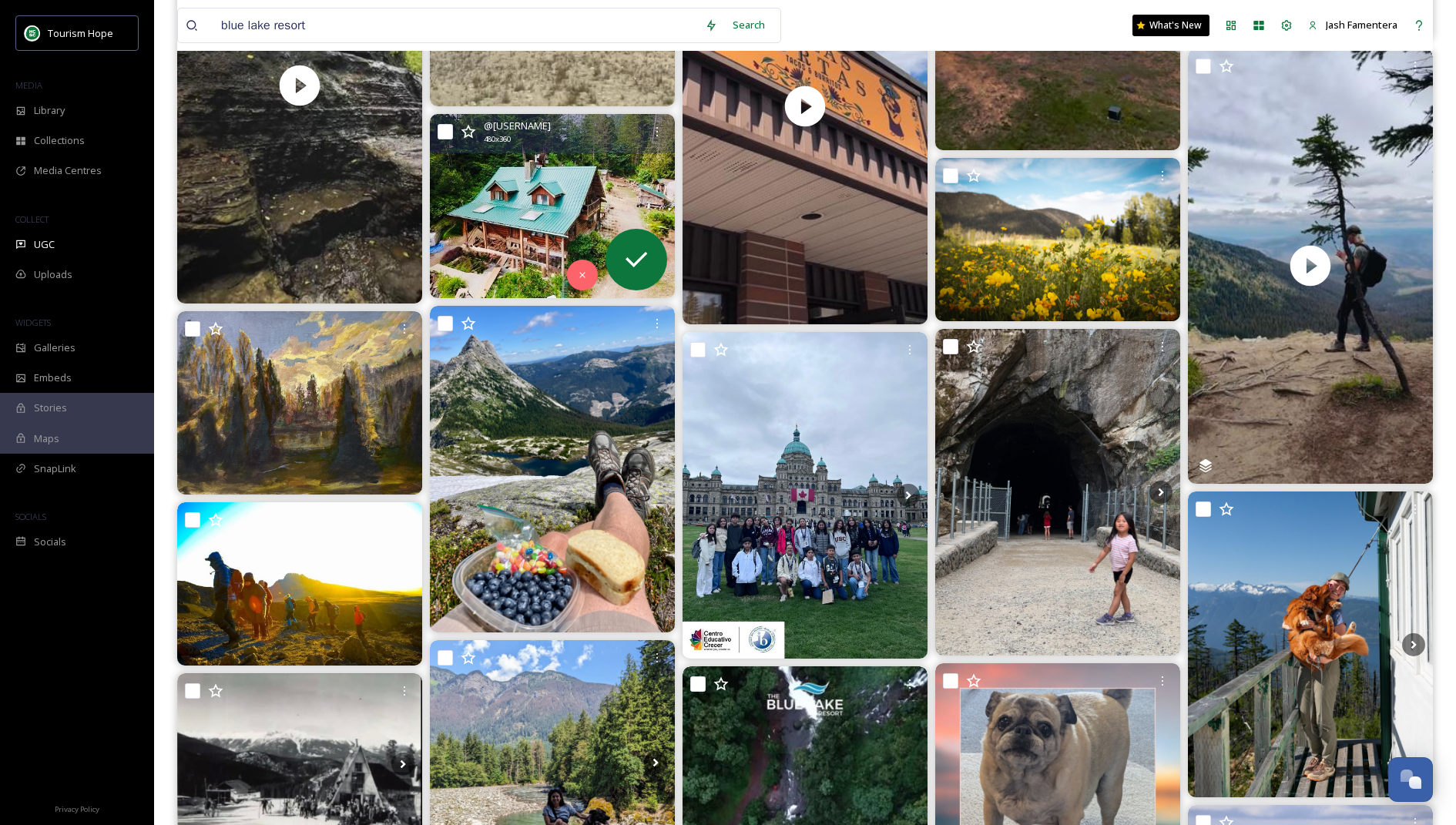 click at bounding box center (552, 206) 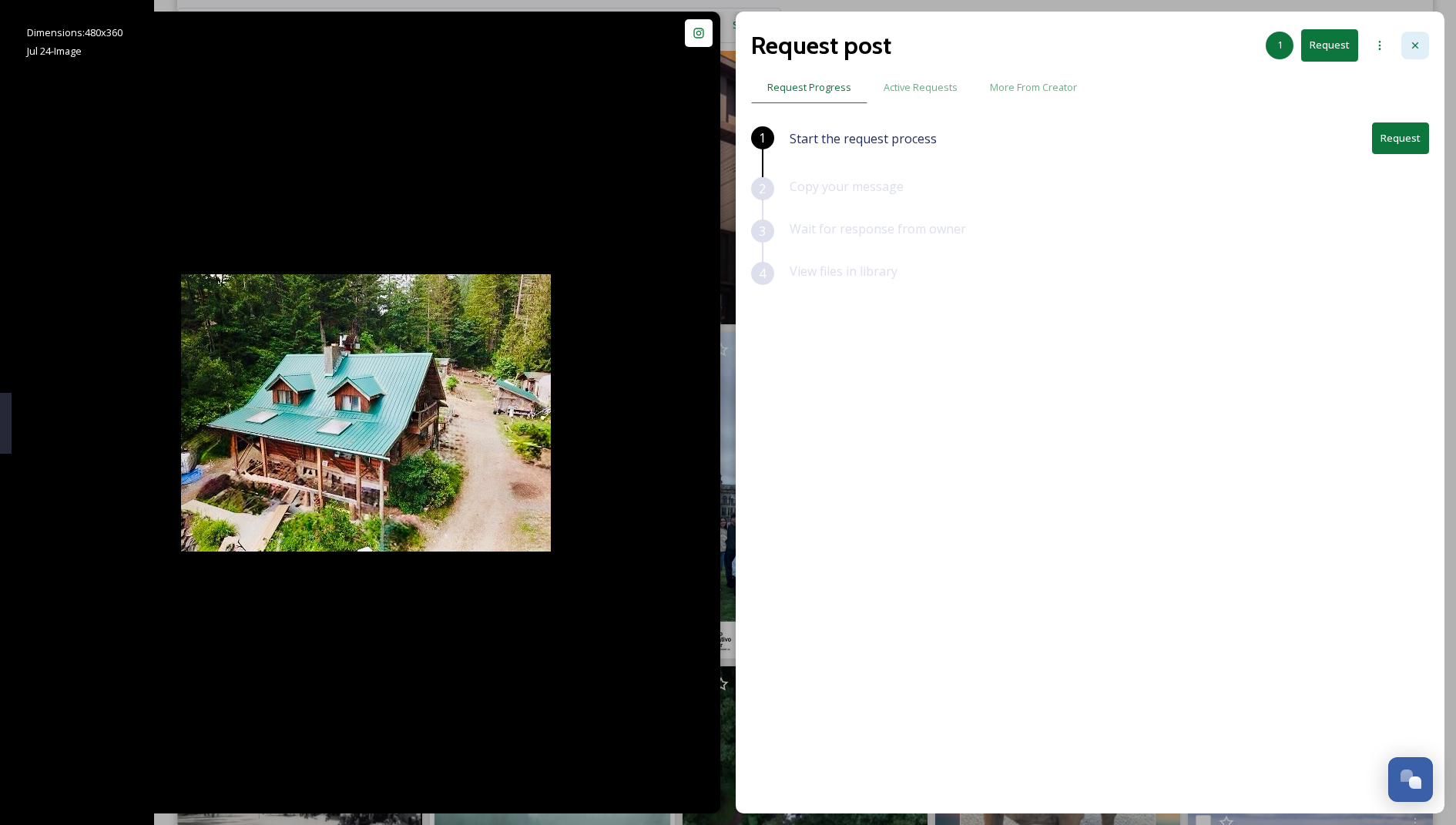 click at bounding box center (1415, 45) 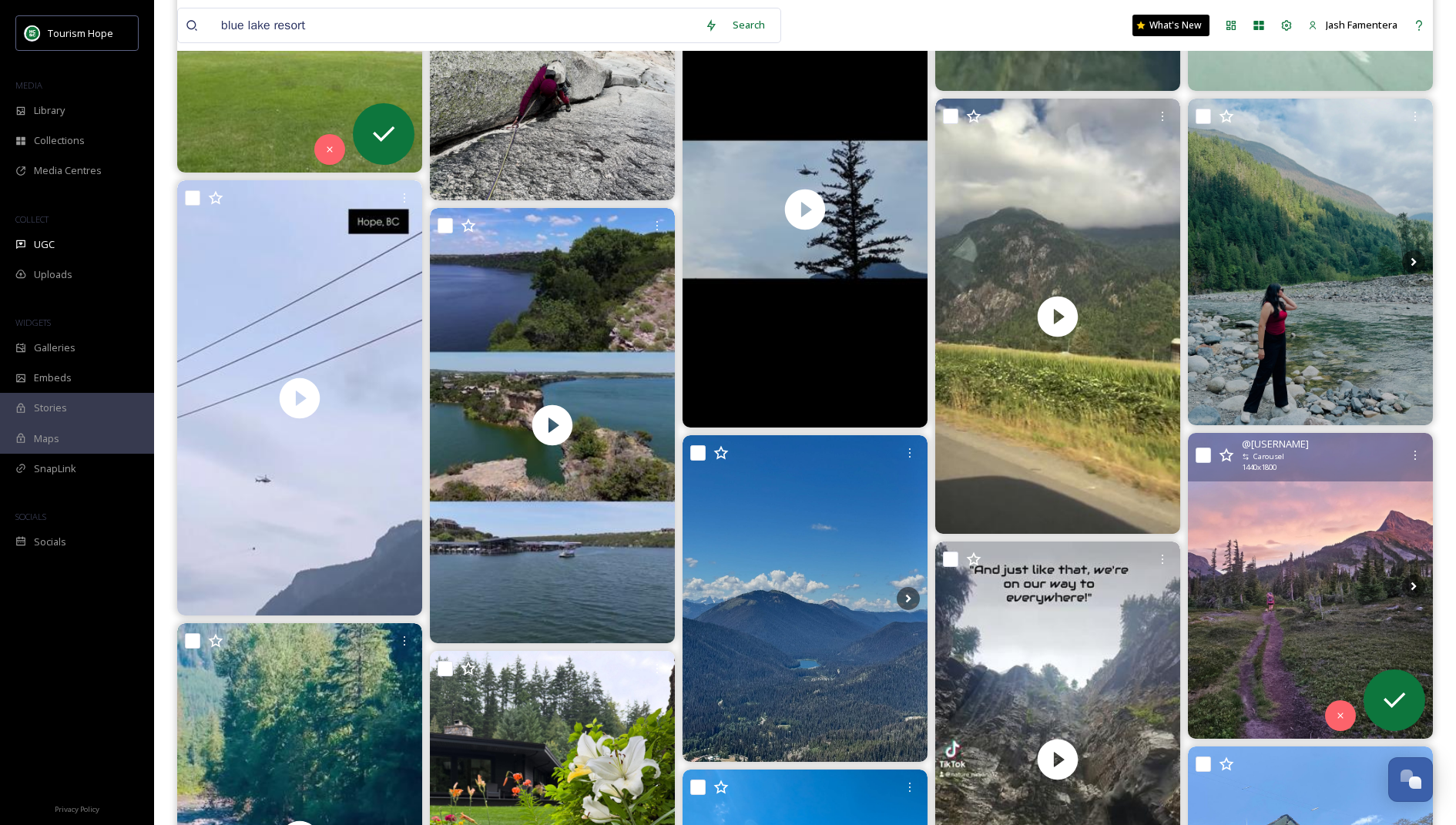 scroll, scrollTop: 0, scrollLeft: 0, axis: both 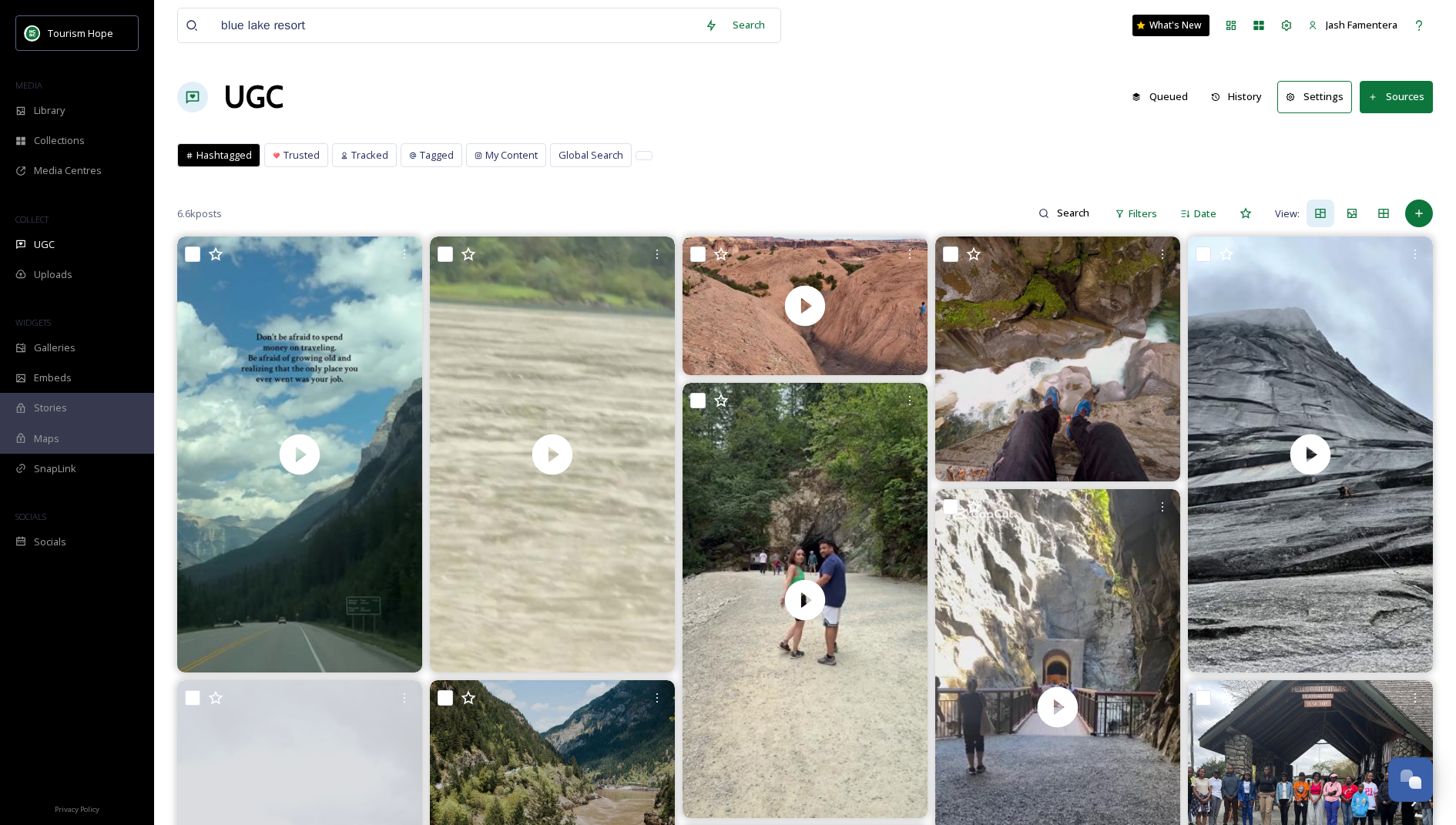 click on "History" at bounding box center [1236, 96] 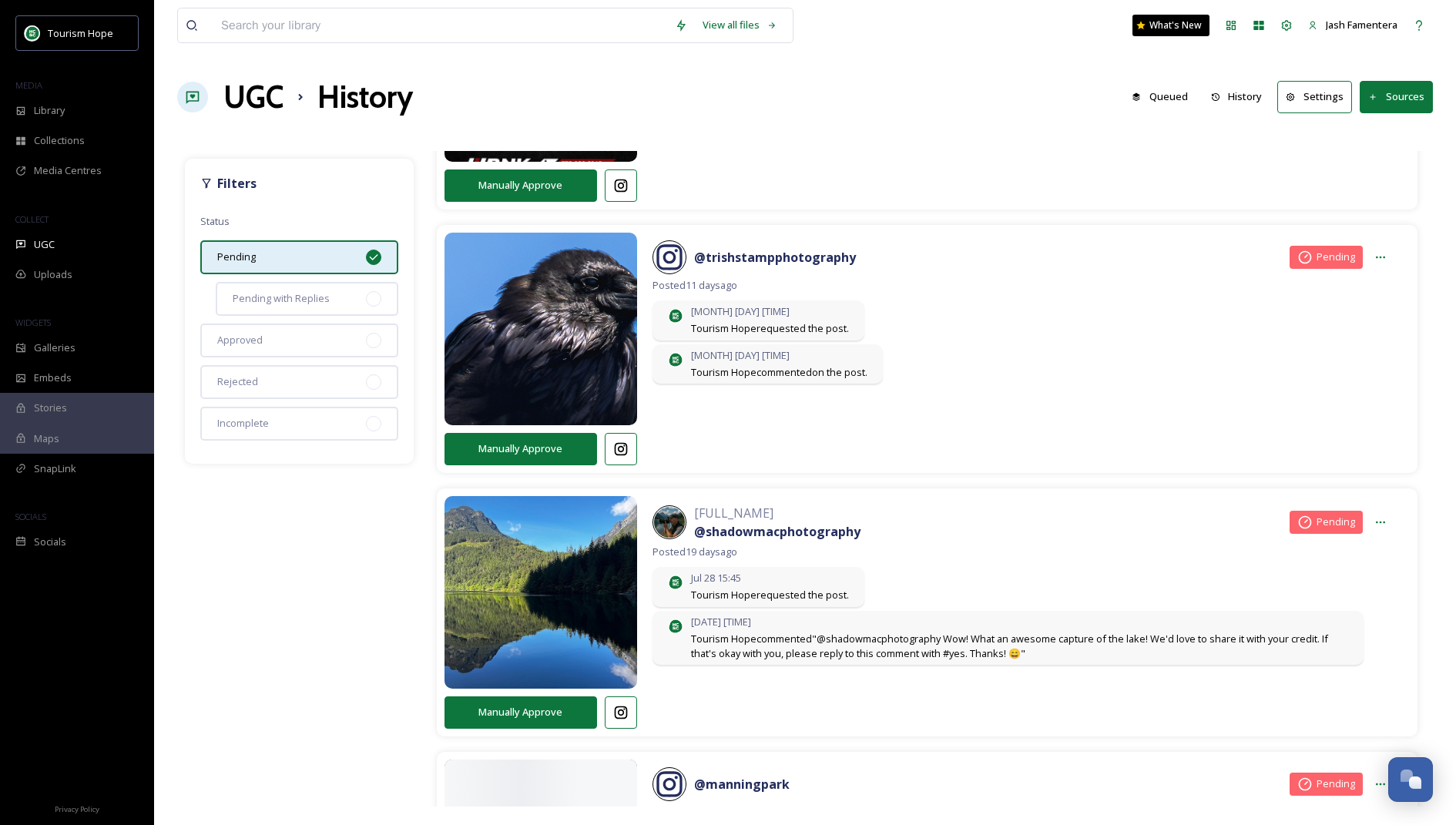 scroll, scrollTop: 1541, scrollLeft: 0, axis: vertical 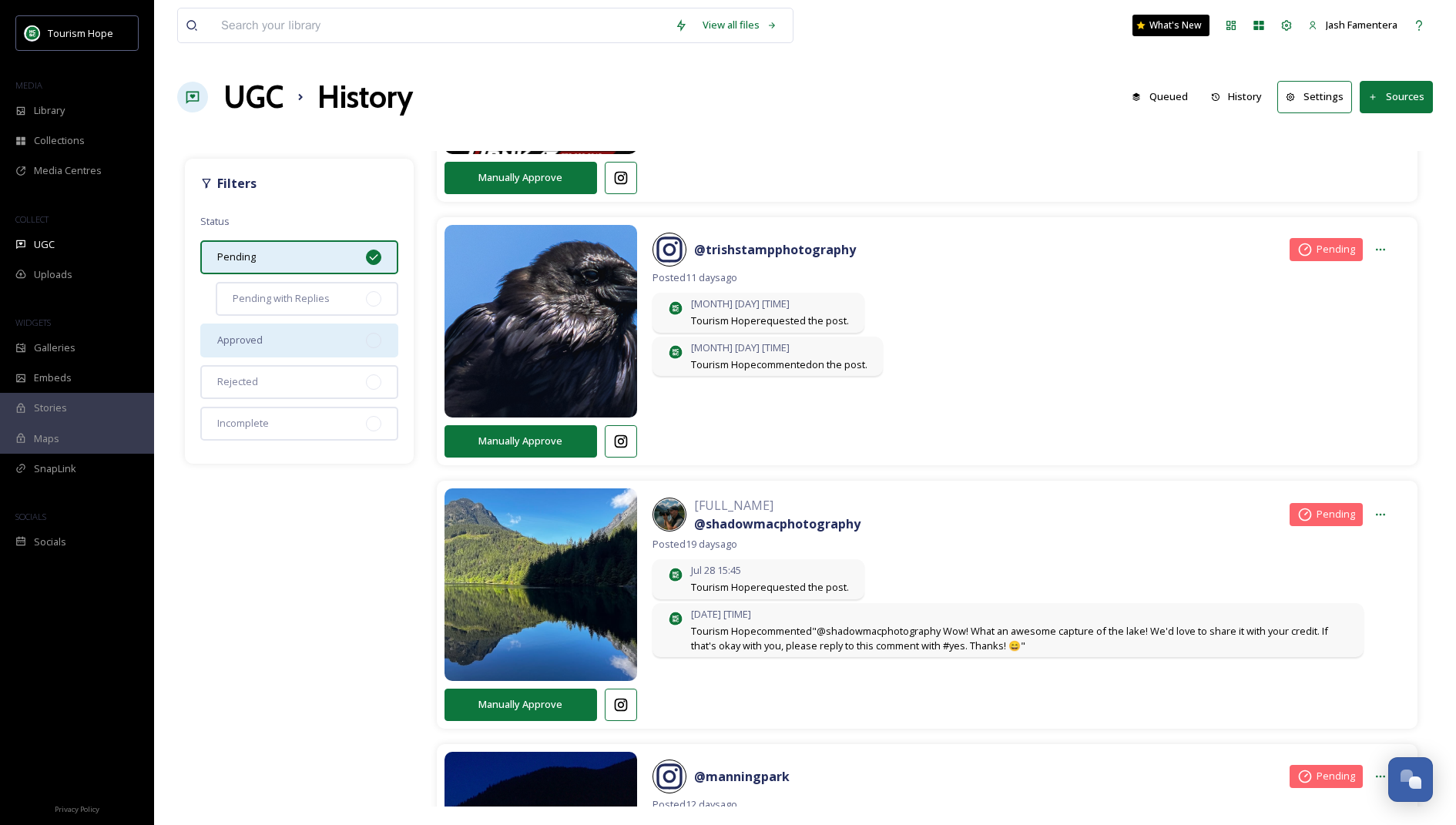 click on "Approved" at bounding box center [299, 340] 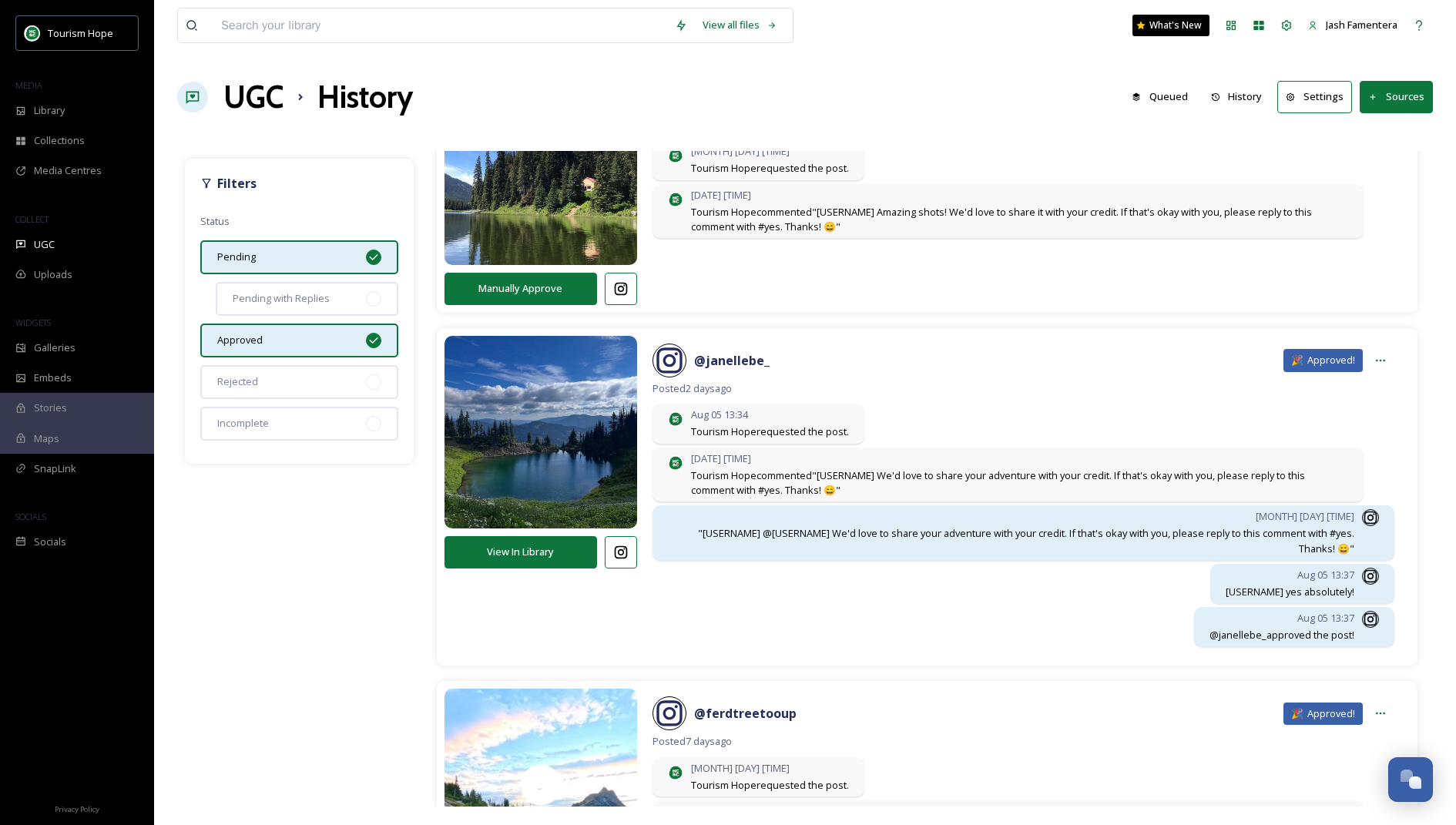 scroll, scrollTop: 394, scrollLeft: 0, axis: vertical 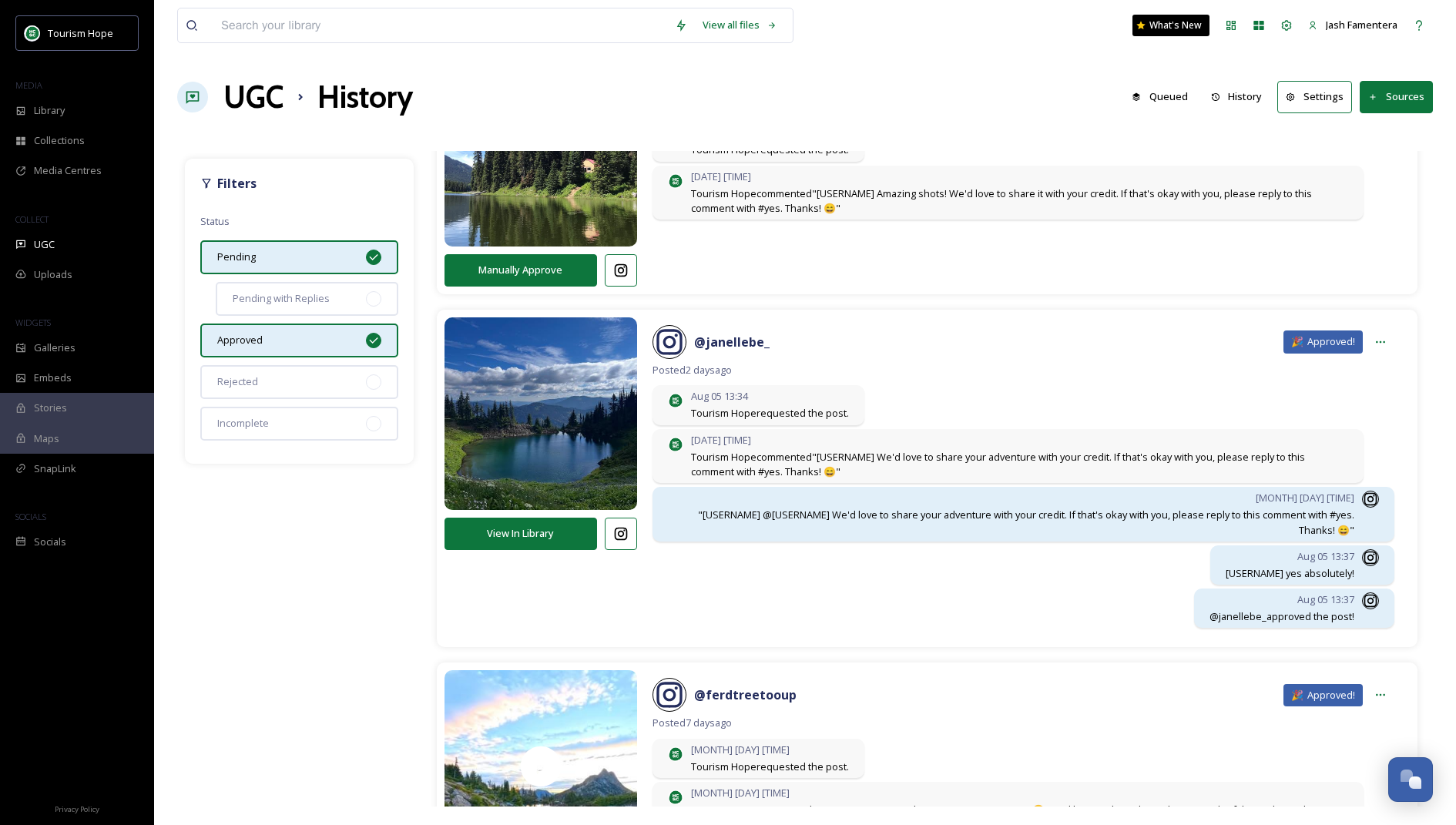 click on "Pending" at bounding box center [299, 257] 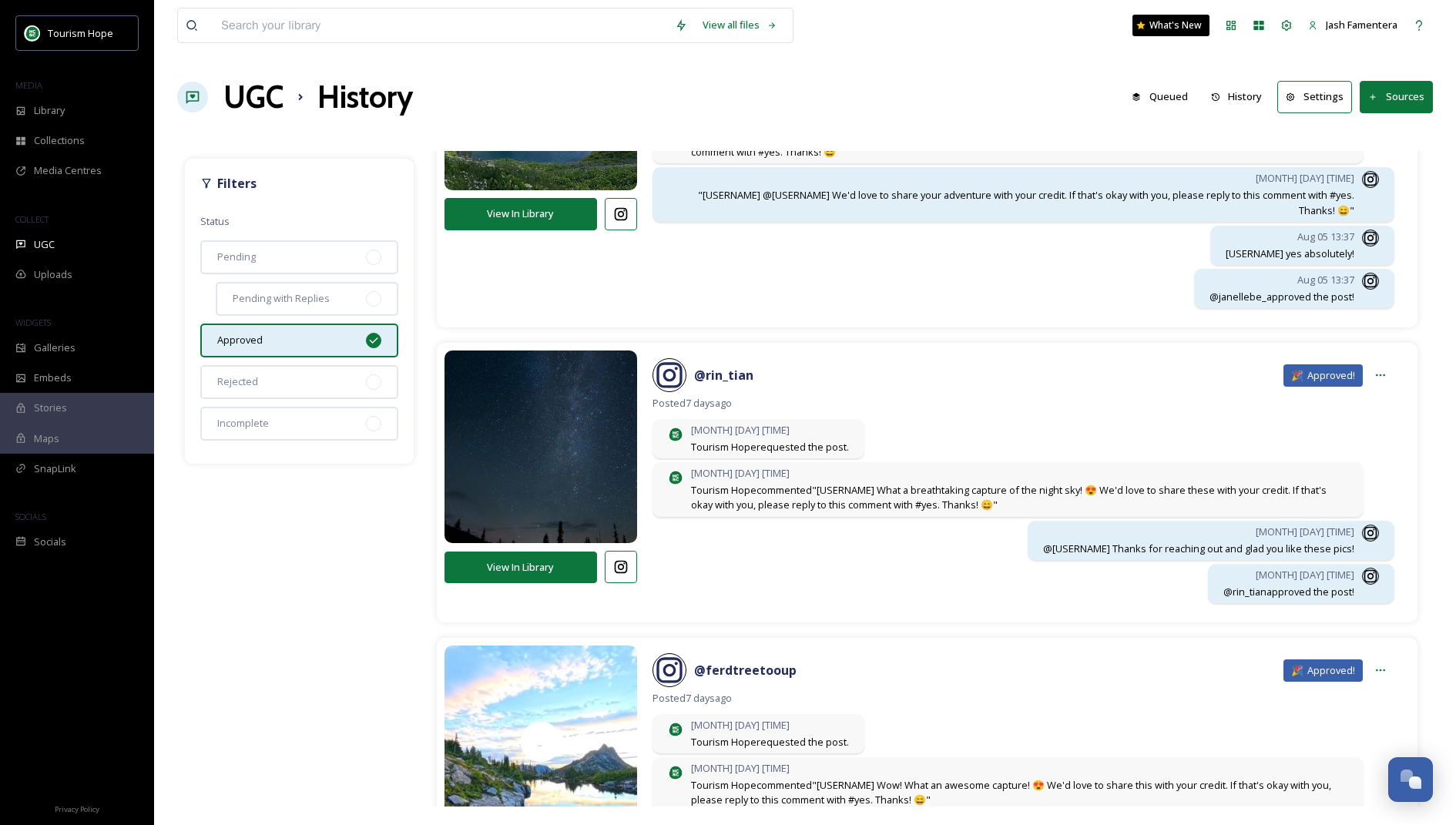 scroll, scrollTop: 433, scrollLeft: 0, axis: vertical 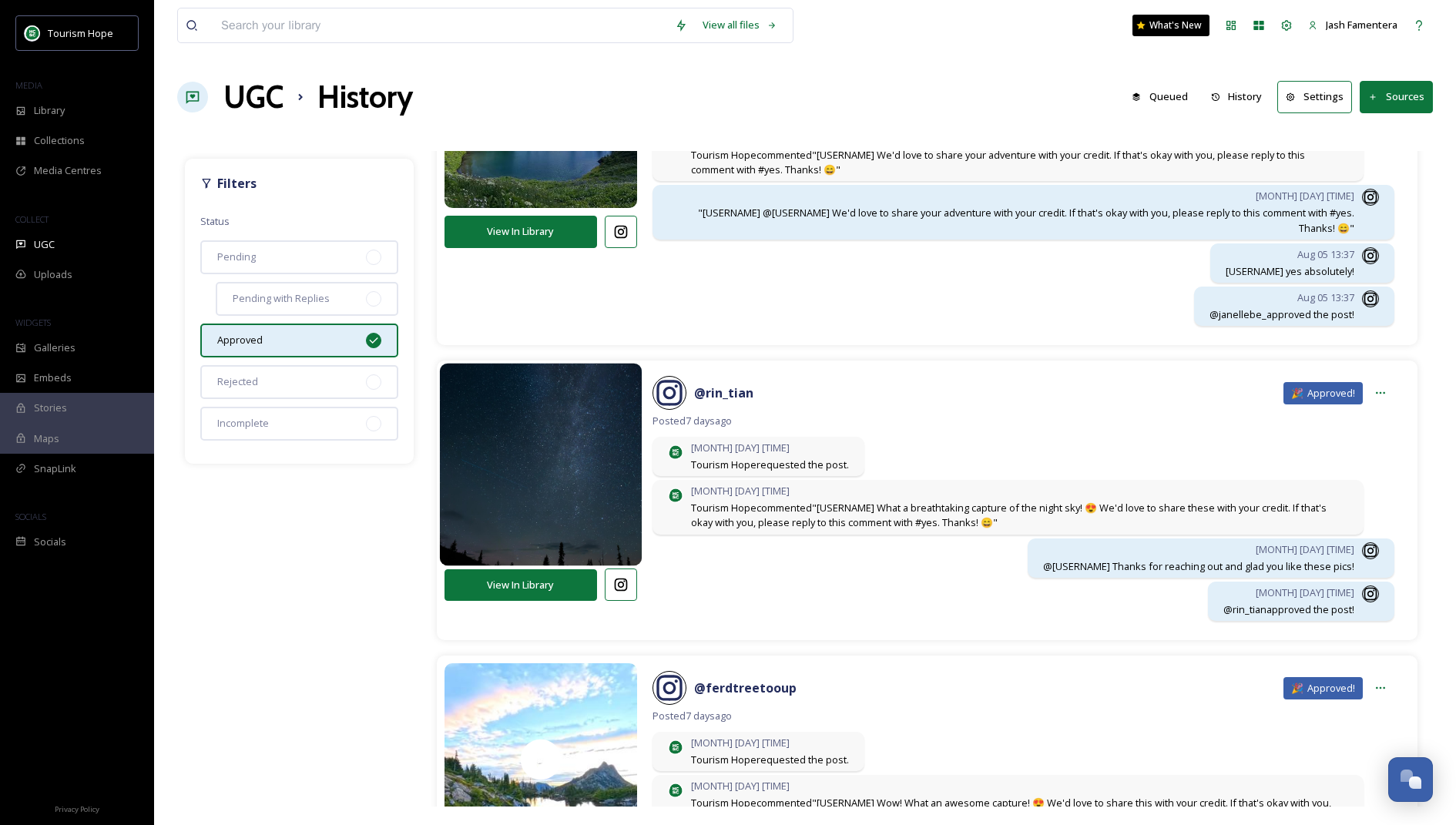 click at bounding box center [540, 464] 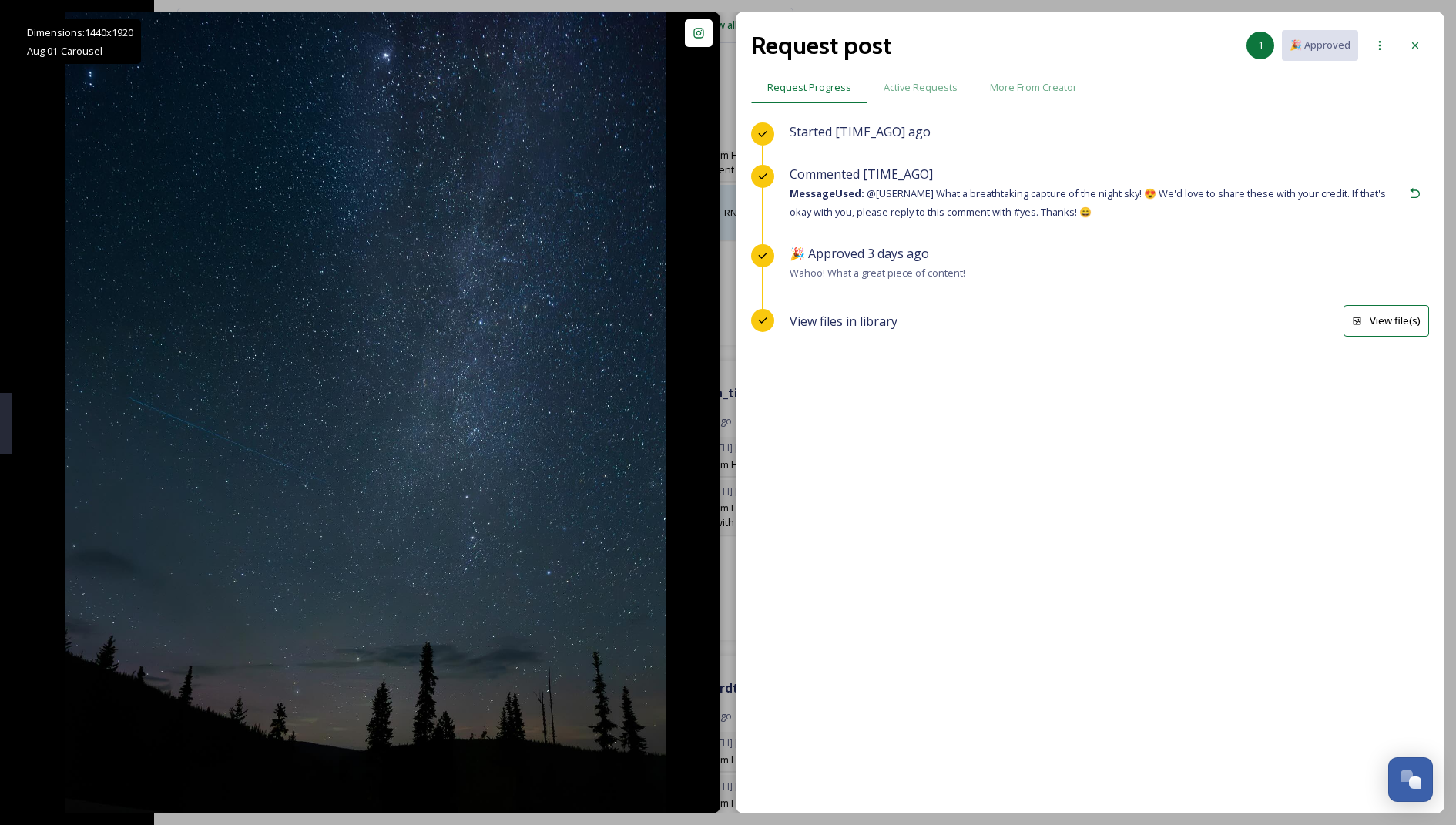 click on "View file(s)" at bounding box center [1386, 320] 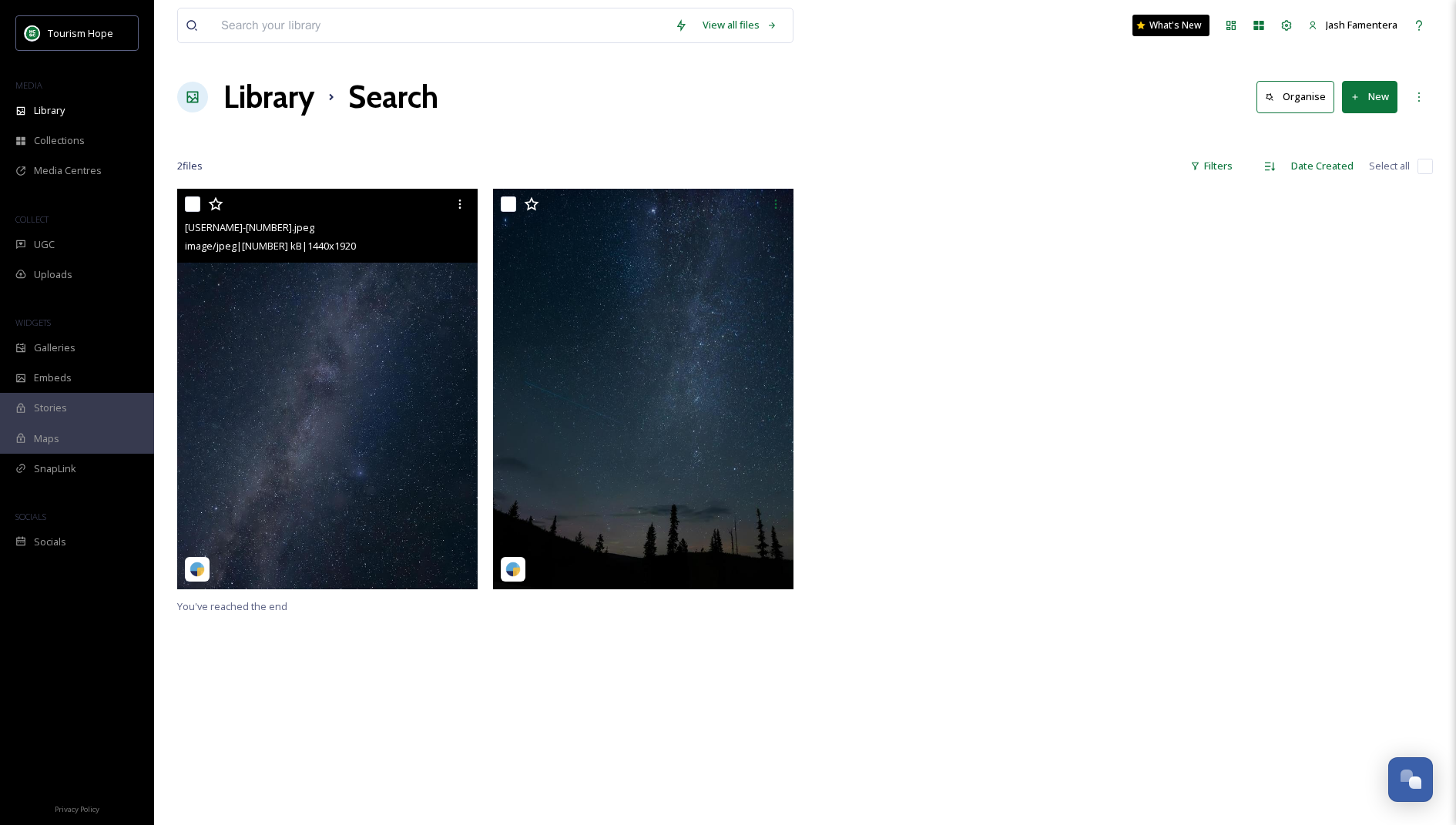 click at bounding box center (327, 389) 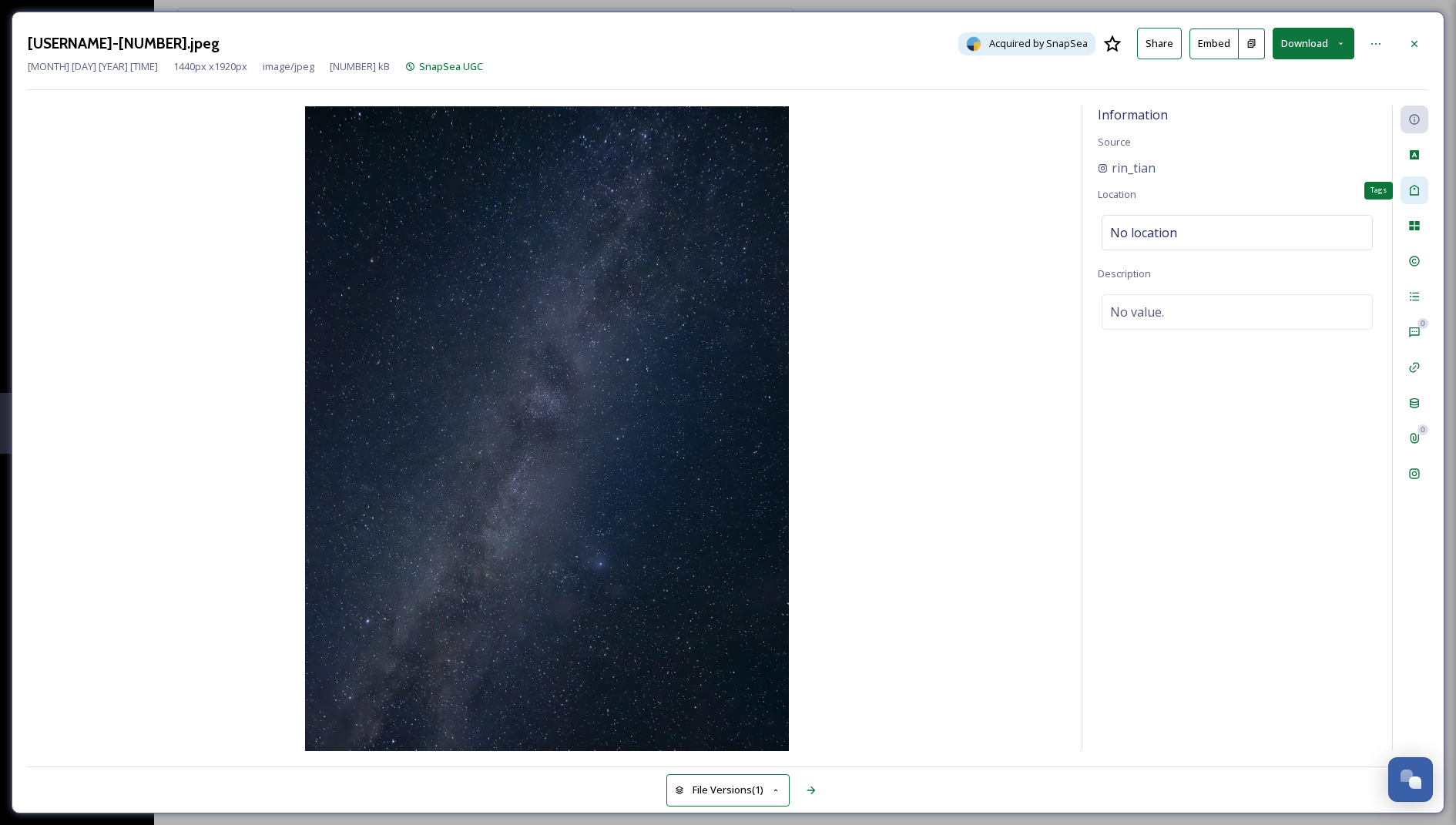 click 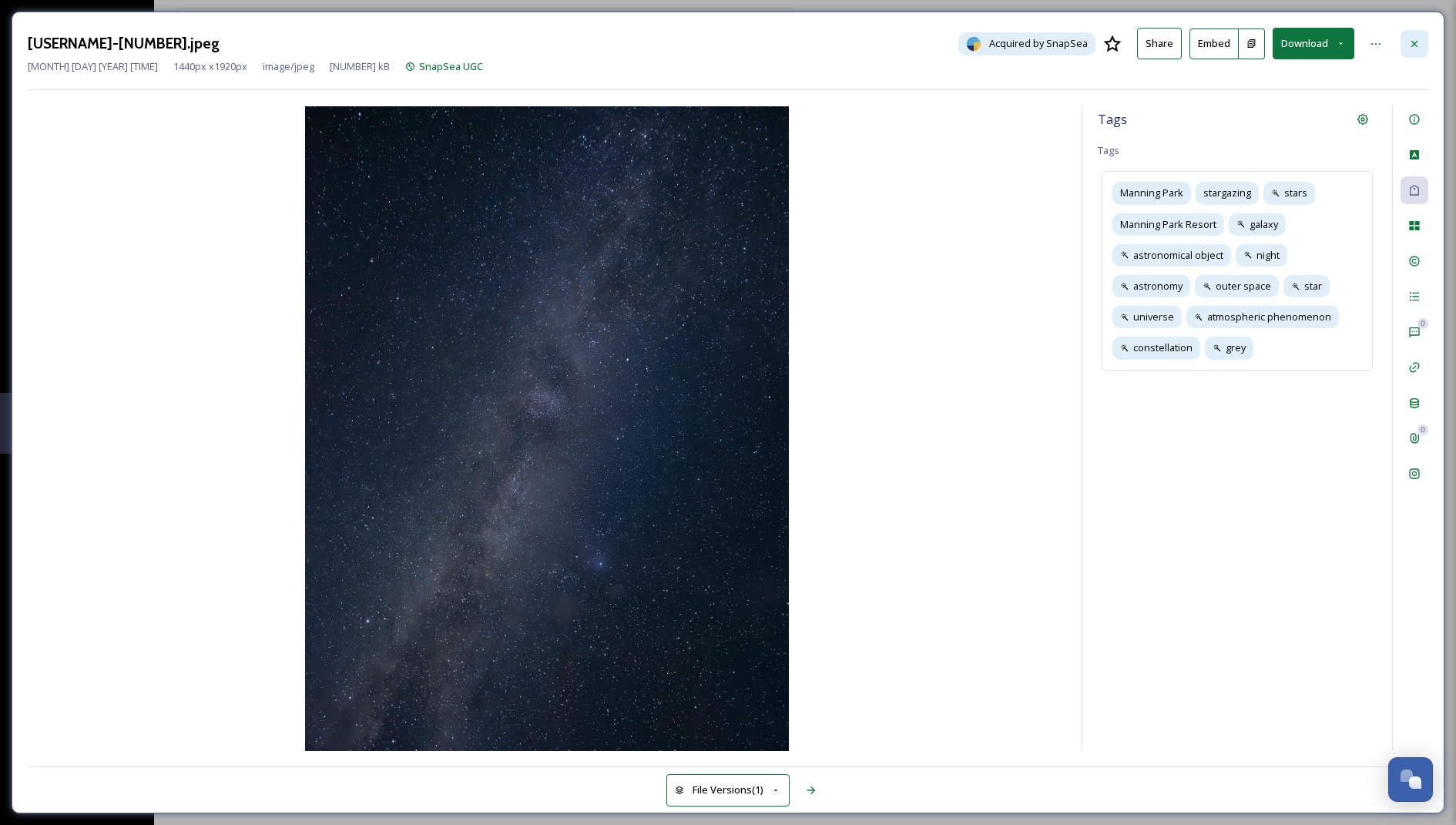 click 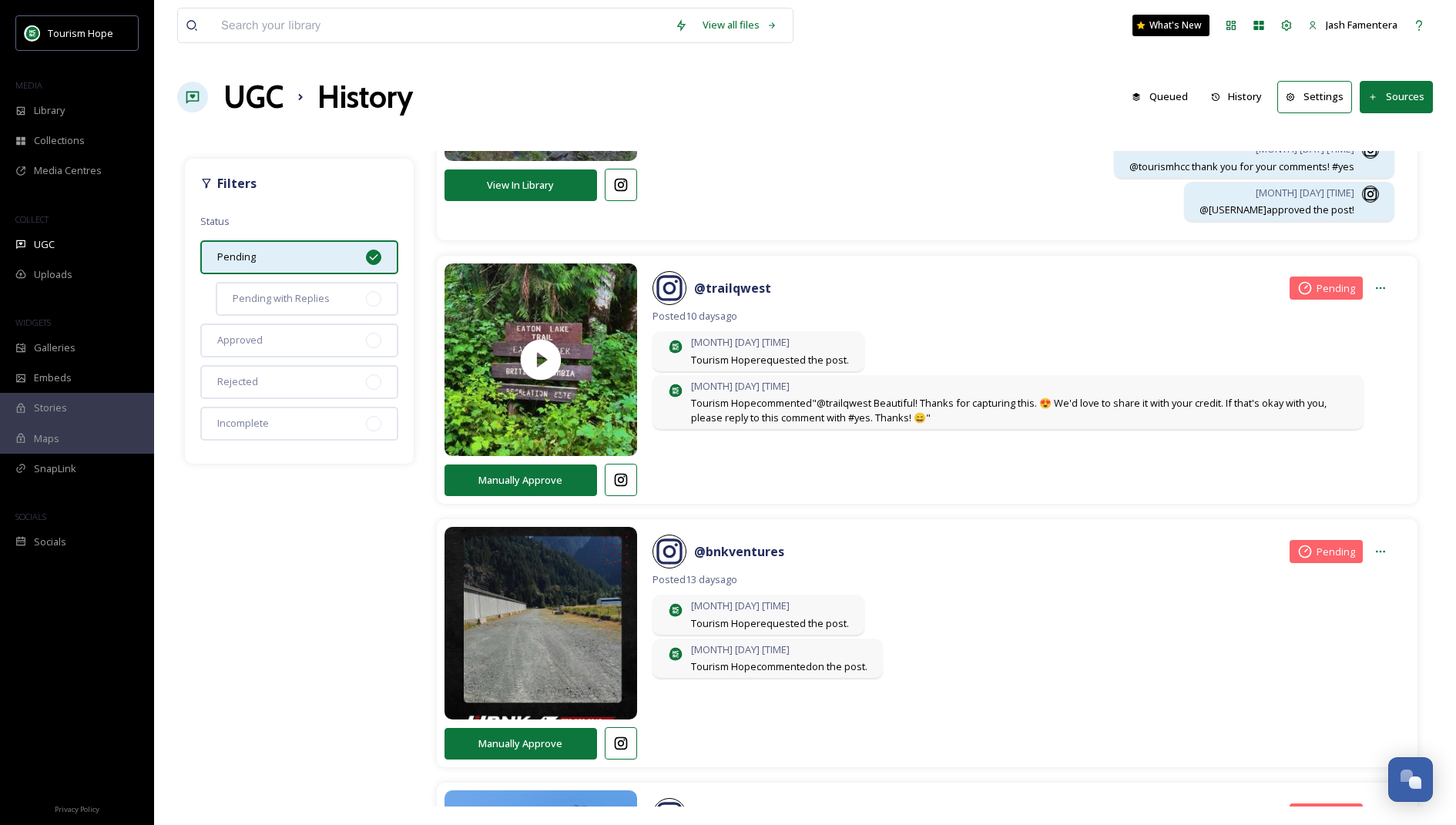 scroll, scrollTop: 3748, scrollLeft: 0, axis: vertical 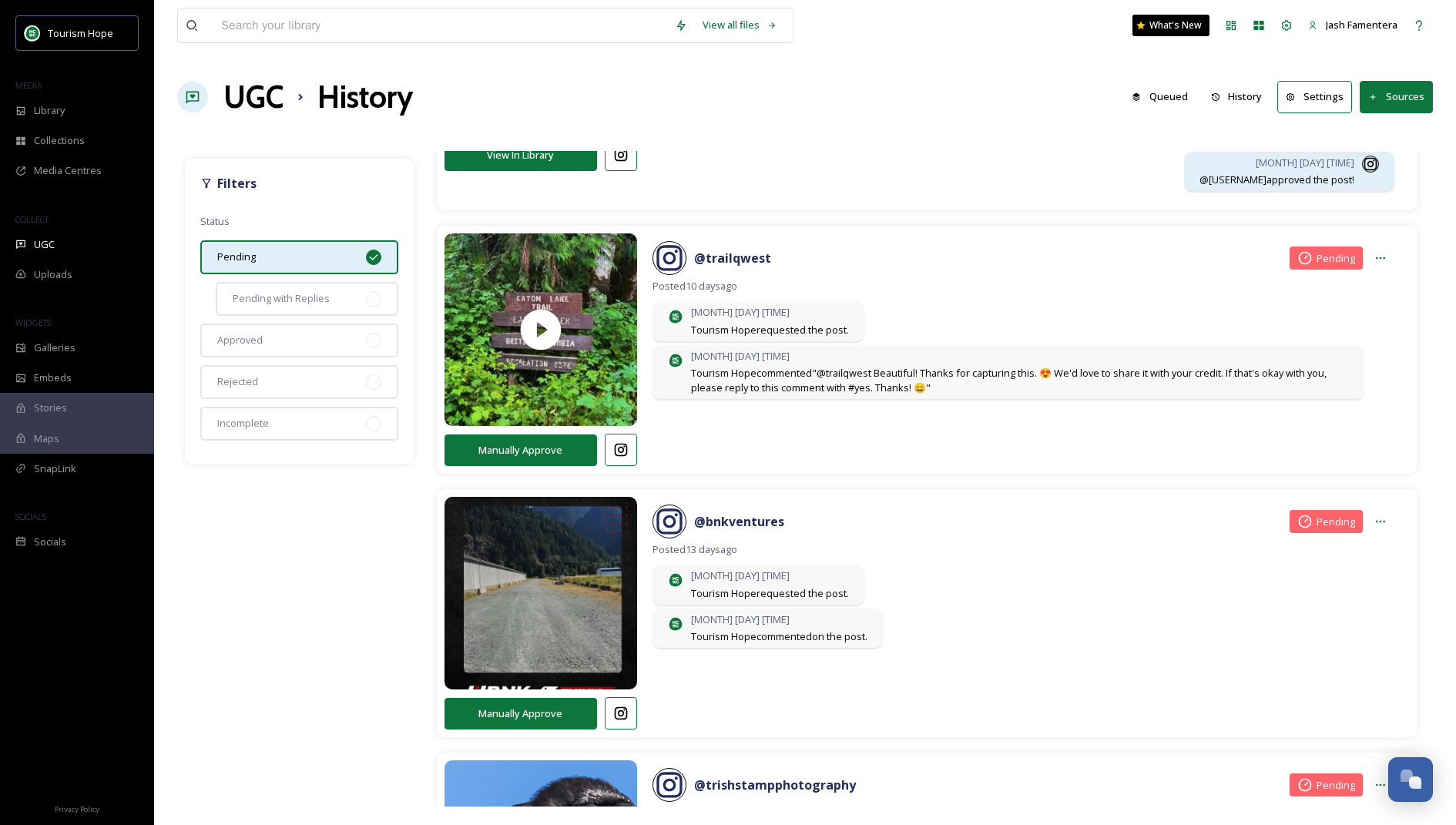 click on "Pending" at bounding box center [299, 257] 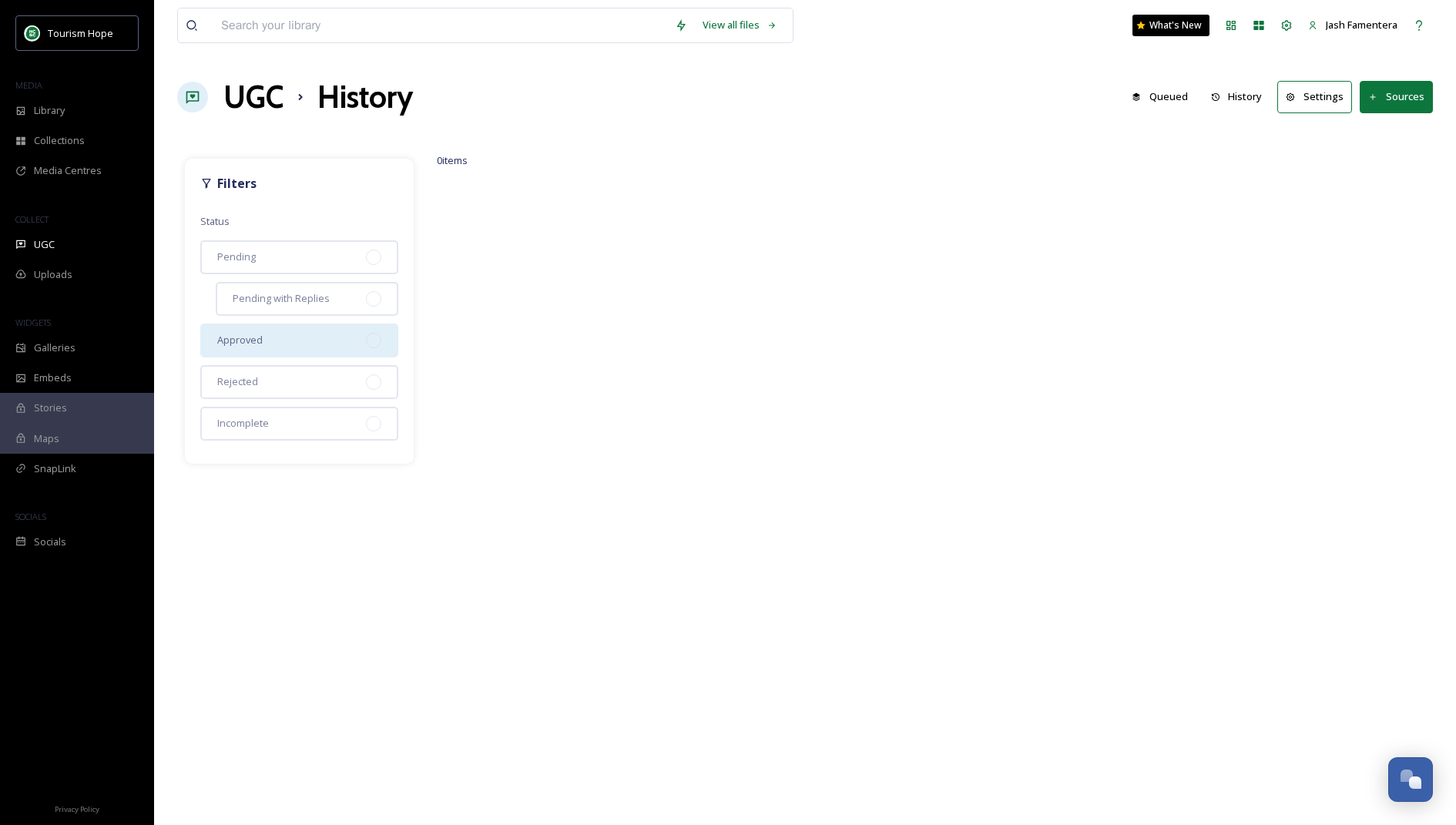 click on "Approved" at bounding box center (299, 340) 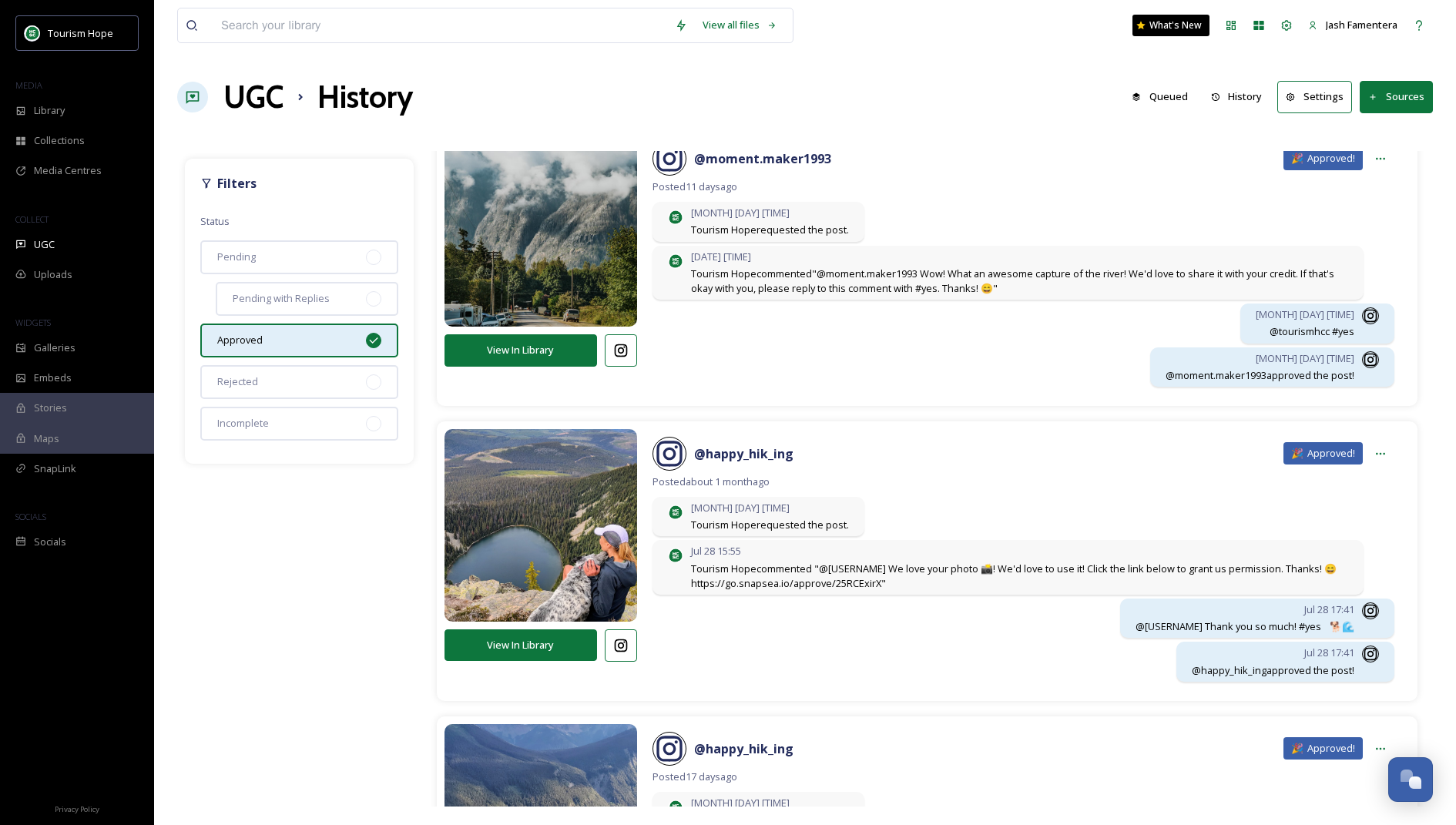 scroll, scrollTop: 3360, scrollLeft: 0, axis: vertical 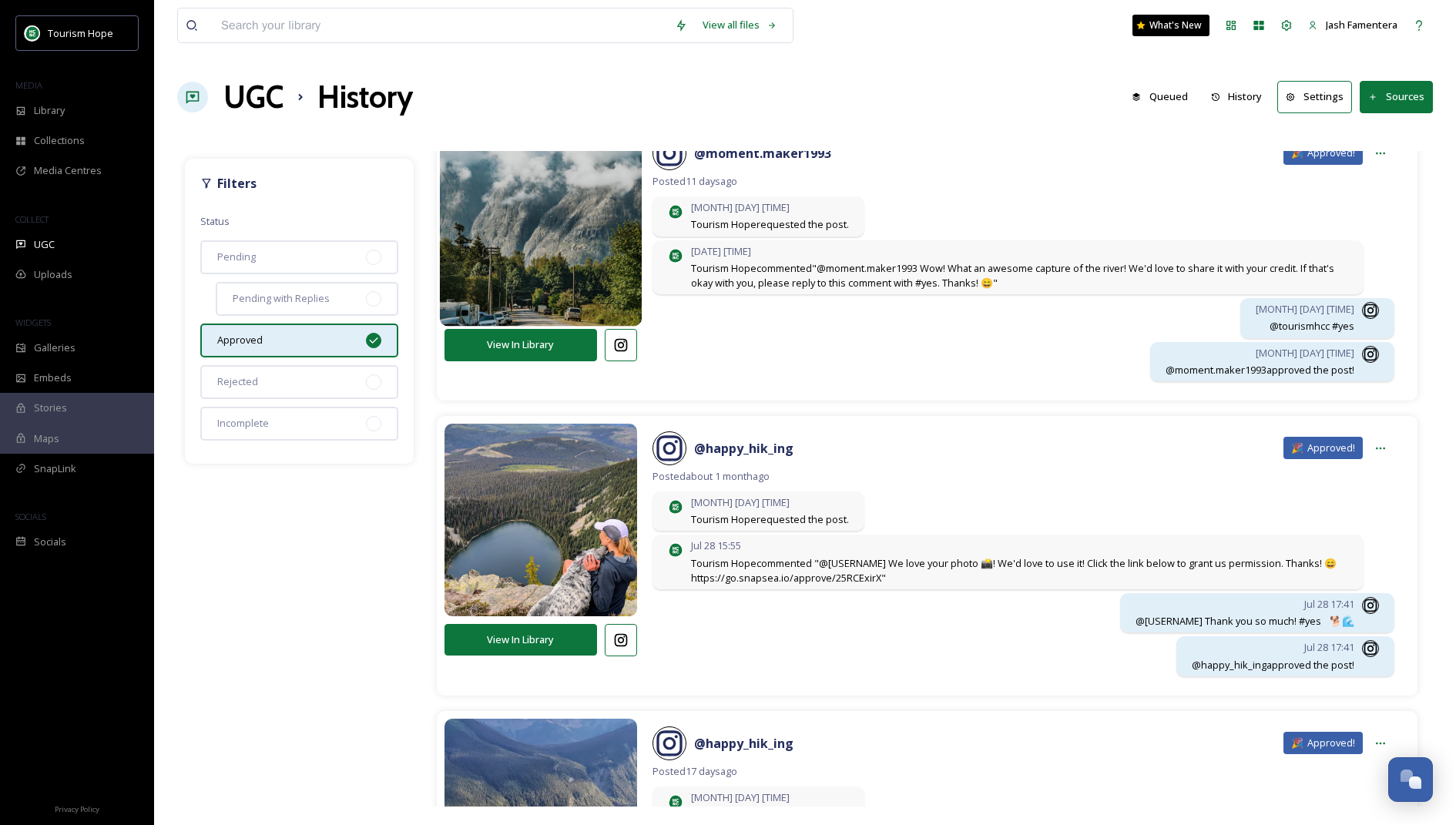 click at bounding box center [540, 225] 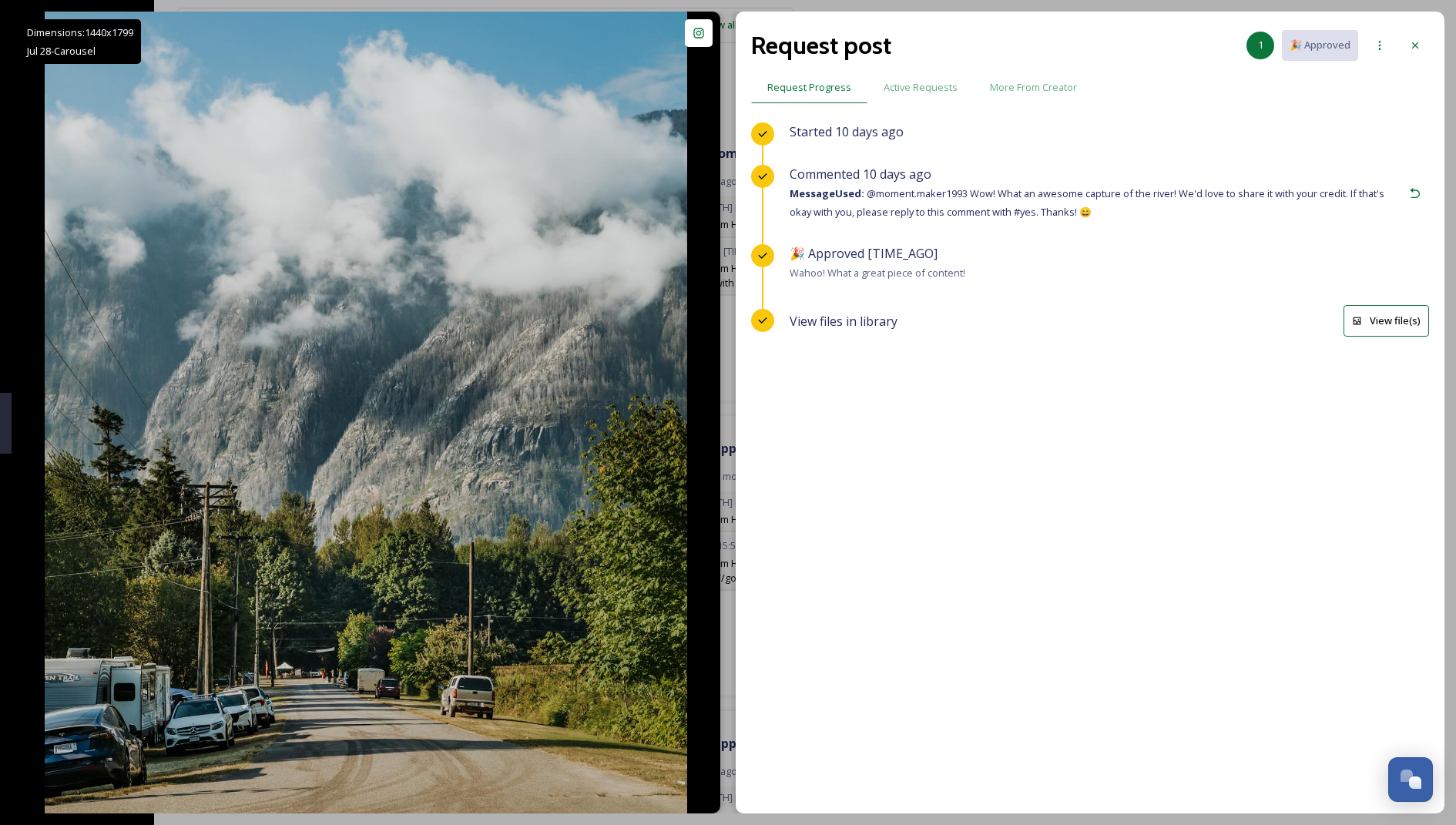 click on "View file(s)" at bounding box center (1386, 320) 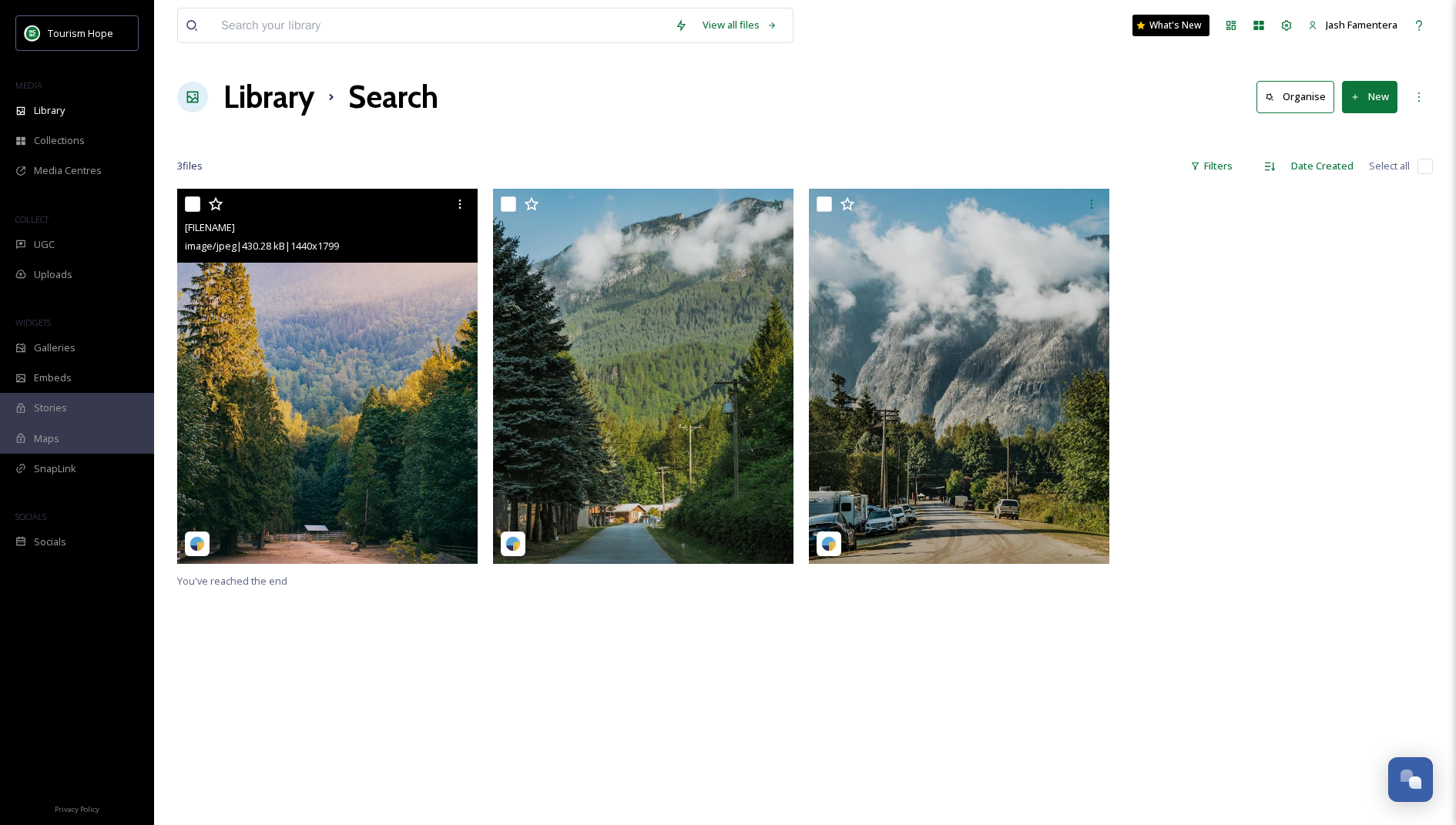 click at bounding box center (327, 376) 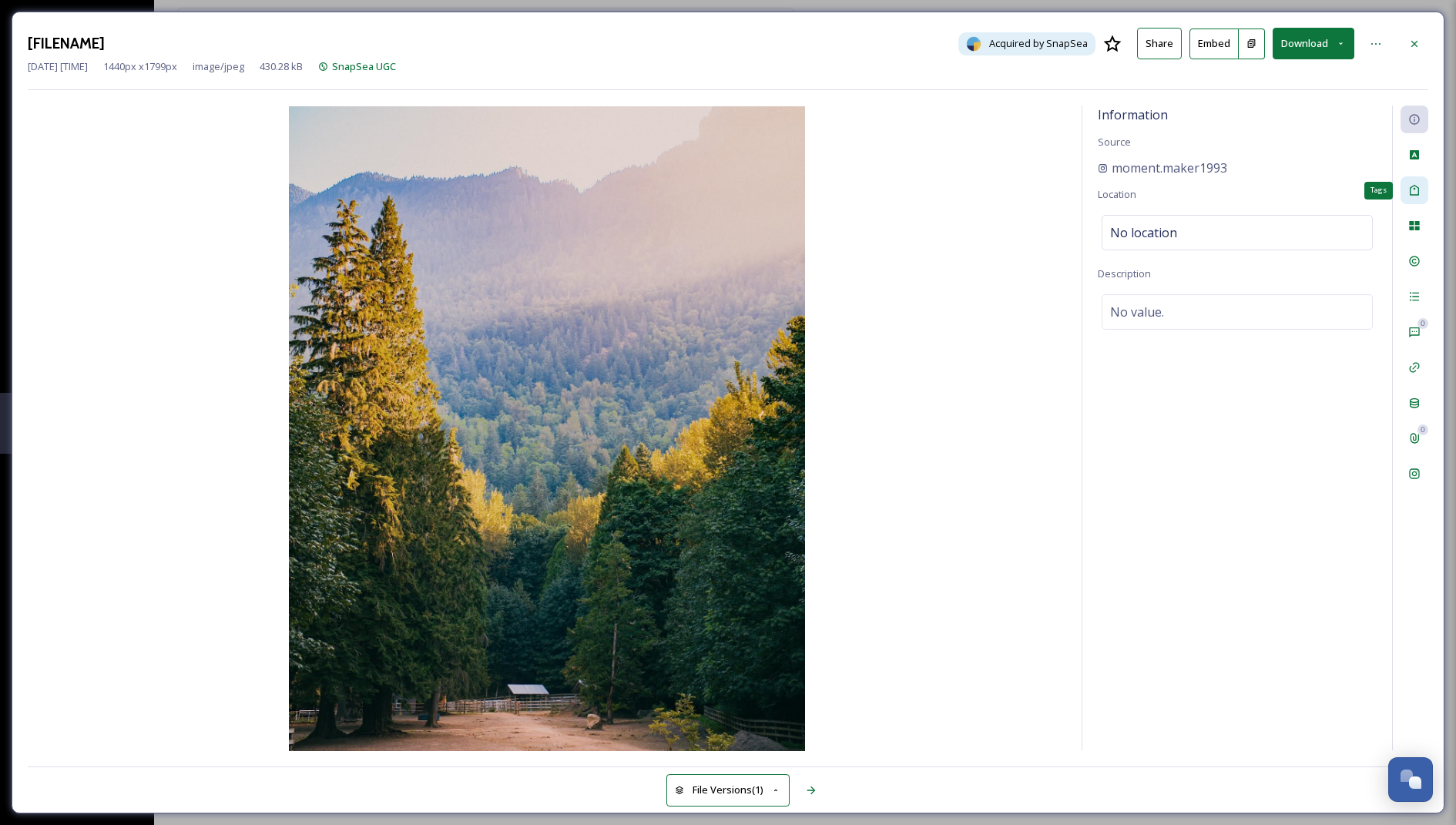 click 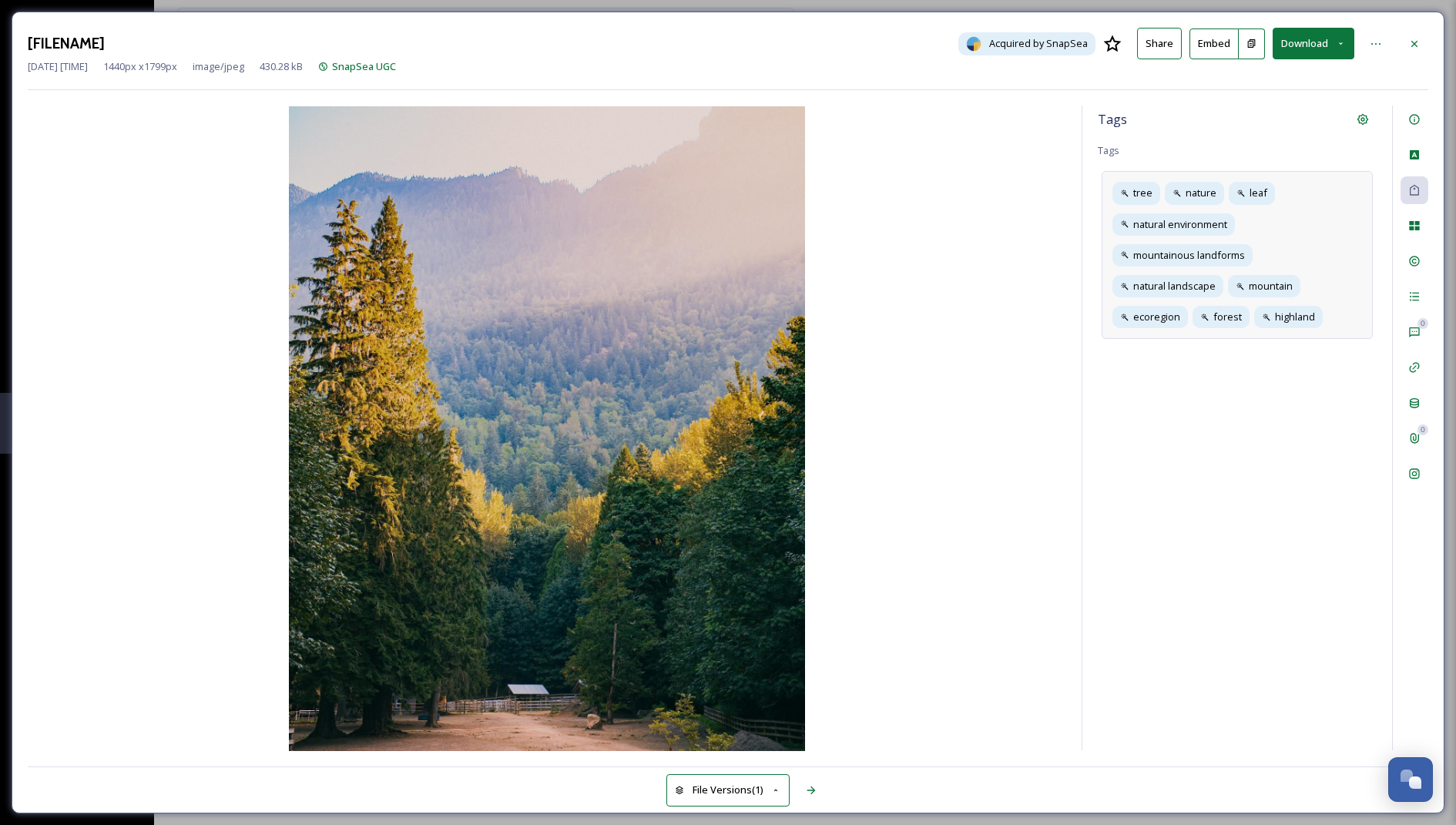 click on "tree nature leaf natural environment mountainous landforms natural landscape mountain ecoregion forest highland" at bounding box center (1237, 255) 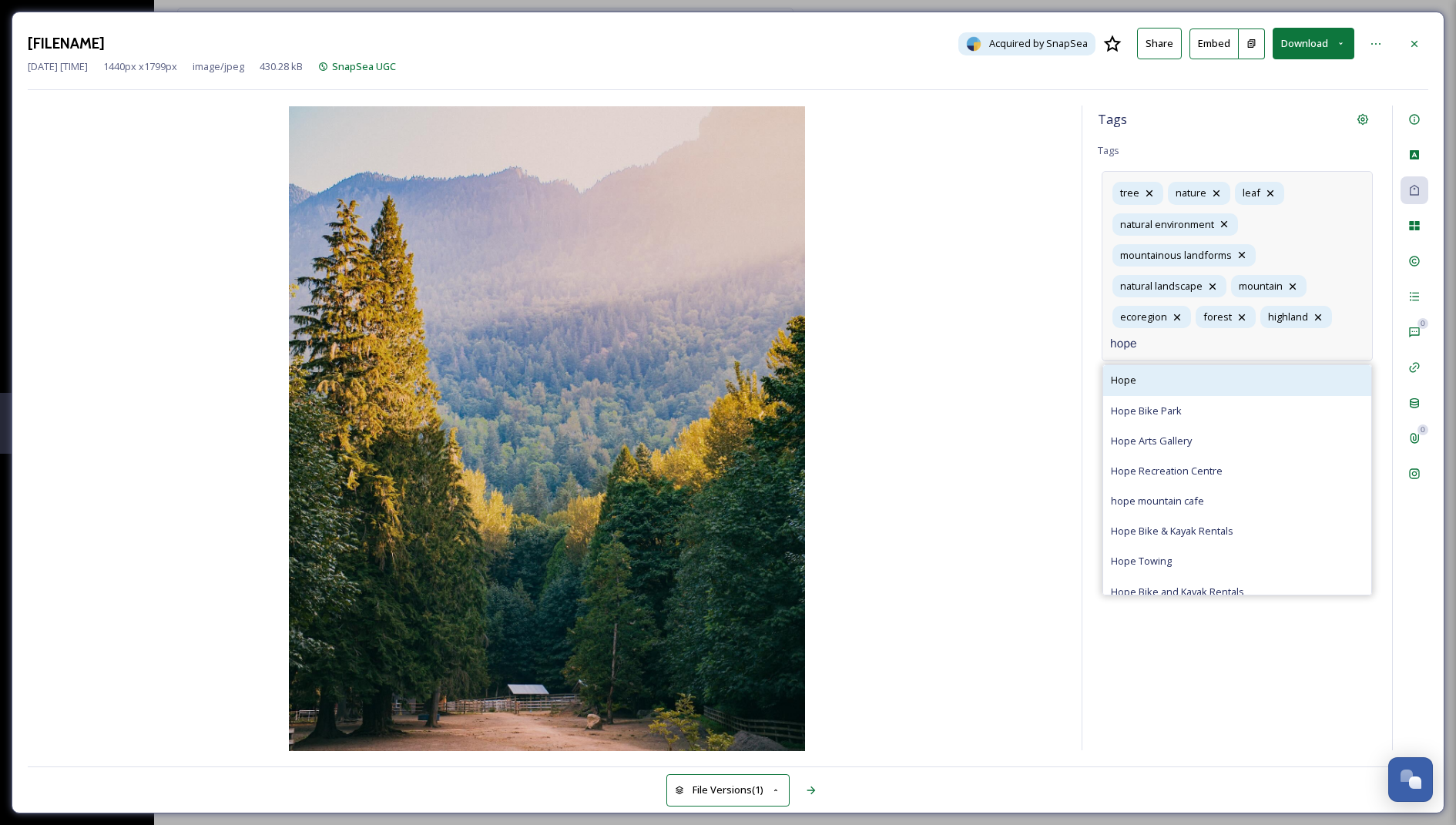 type on "hope" 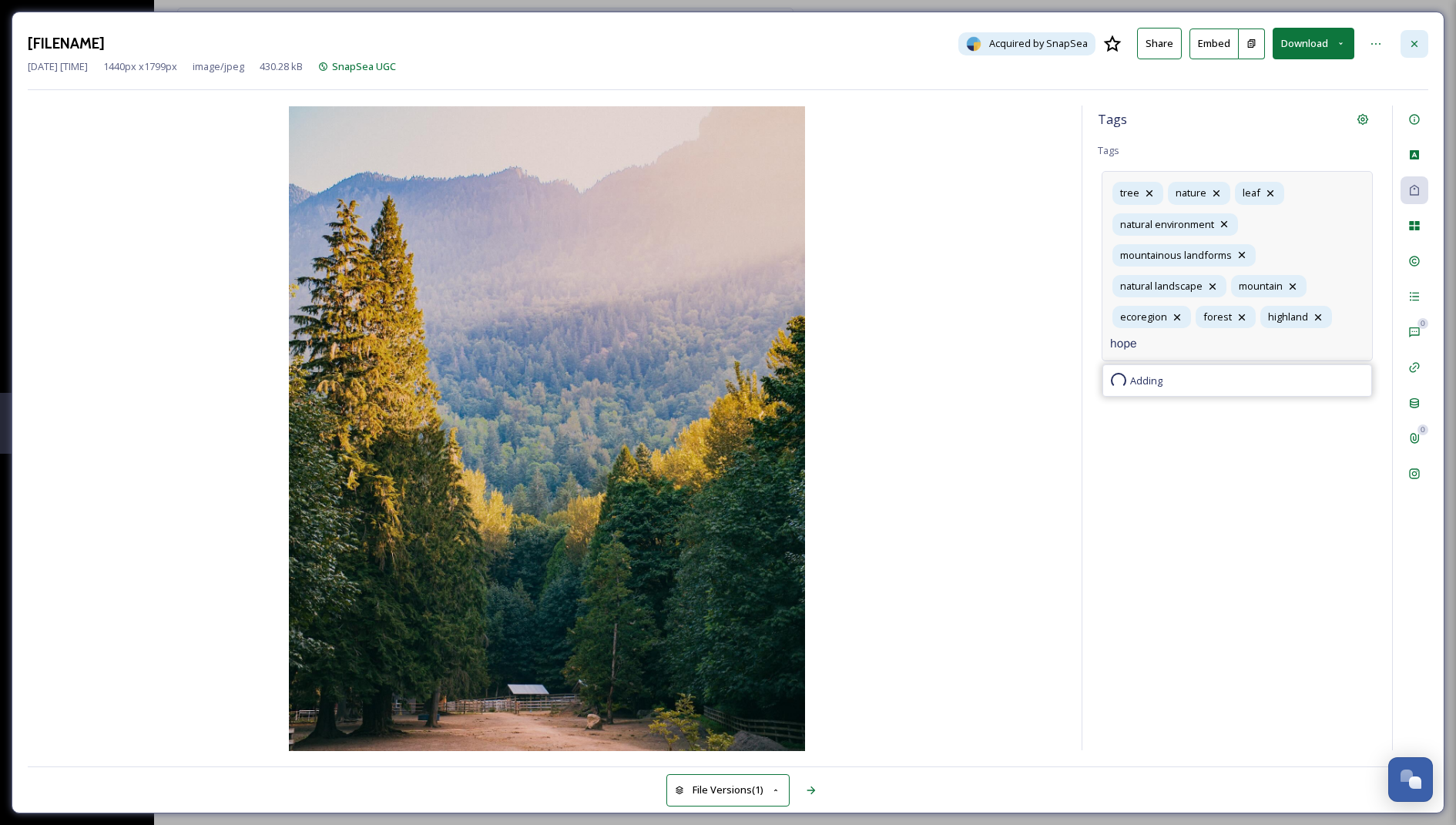 type 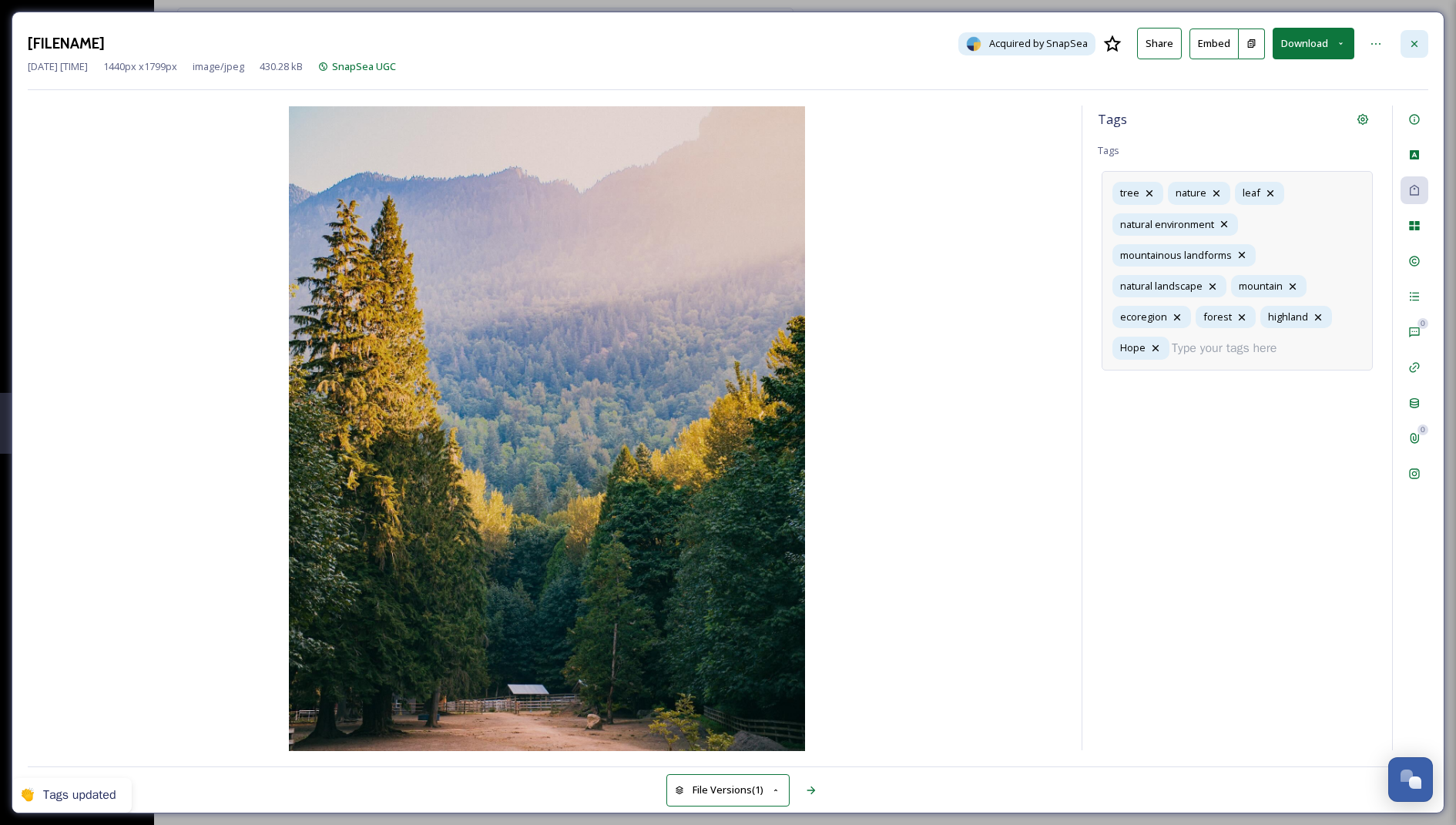 click 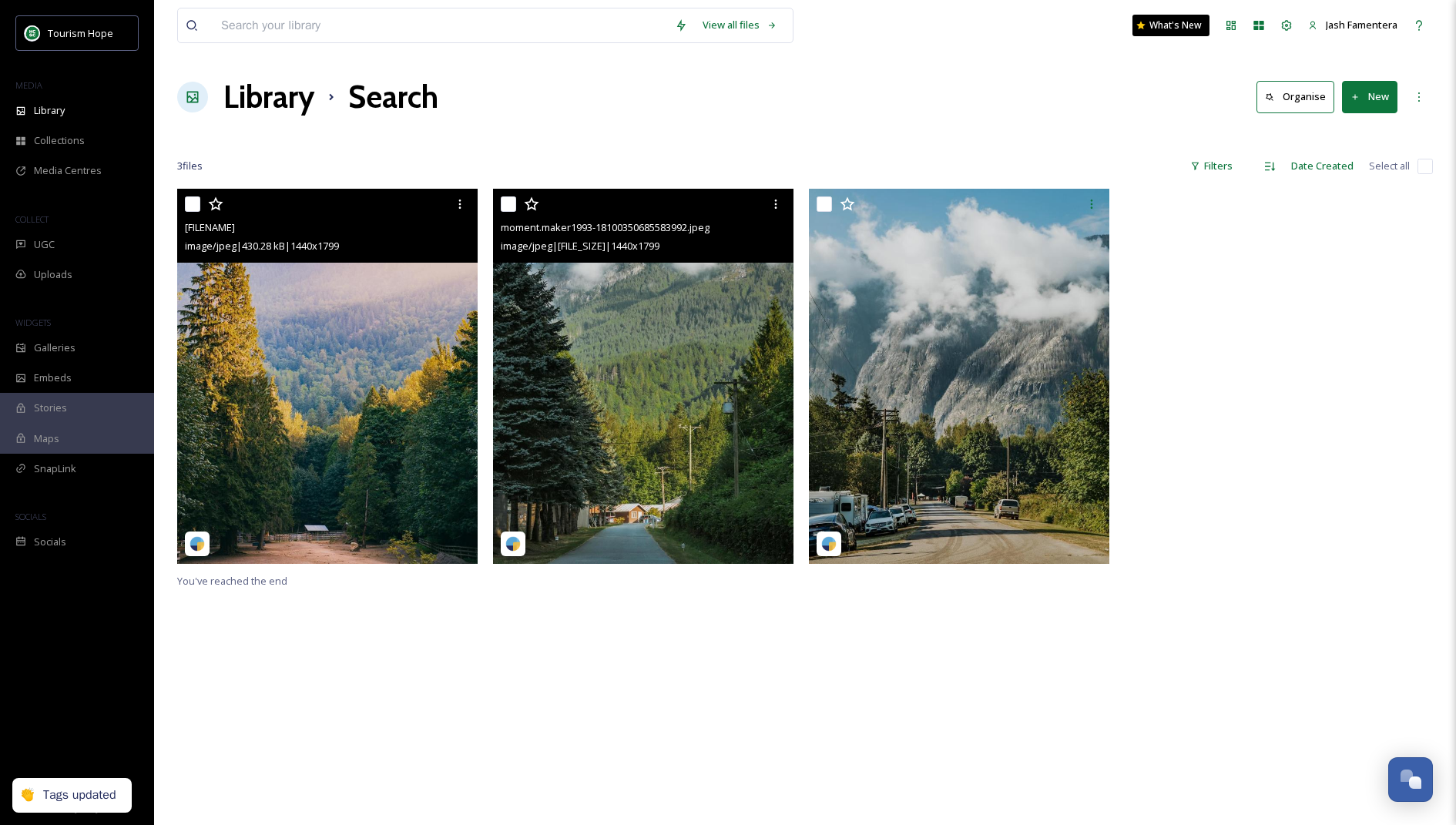 click at bounding box center (643, 376) 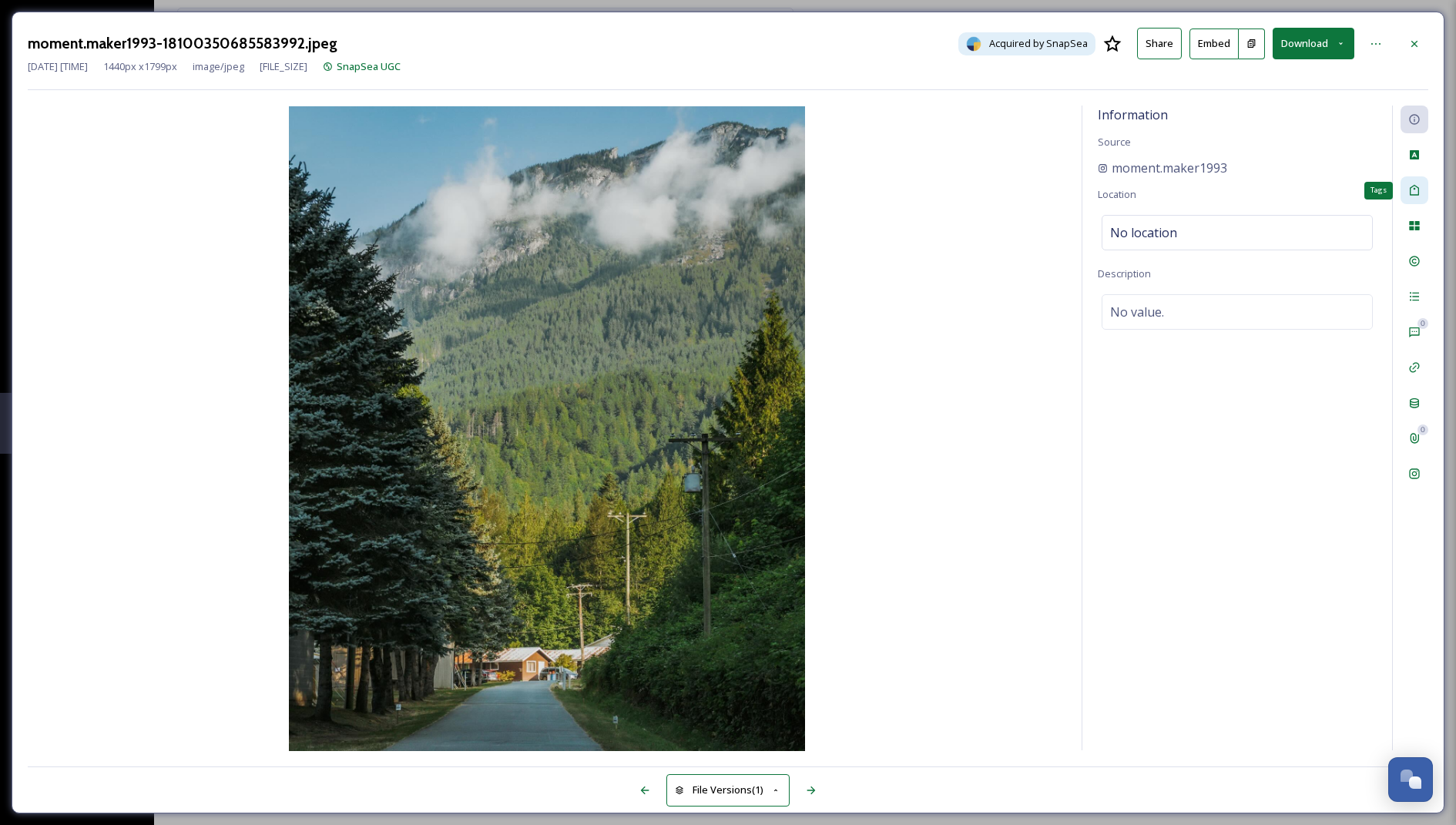 click on "Tags" at bounding box center (1414, 190) 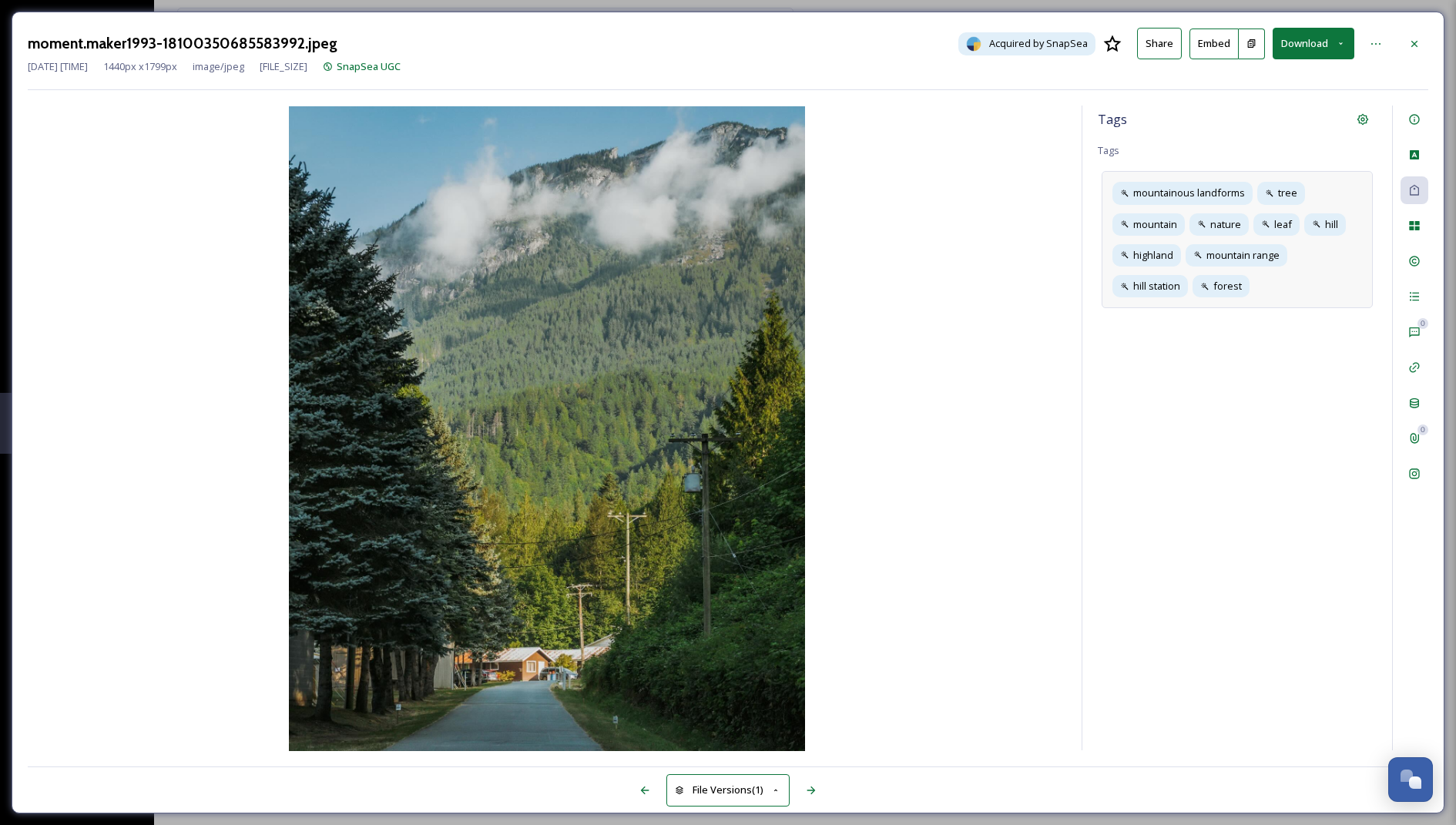 click on "mountainous landforms tree mountain nature leaf hill highland mountain range hill station forest" at bounding box center [1237, 240] 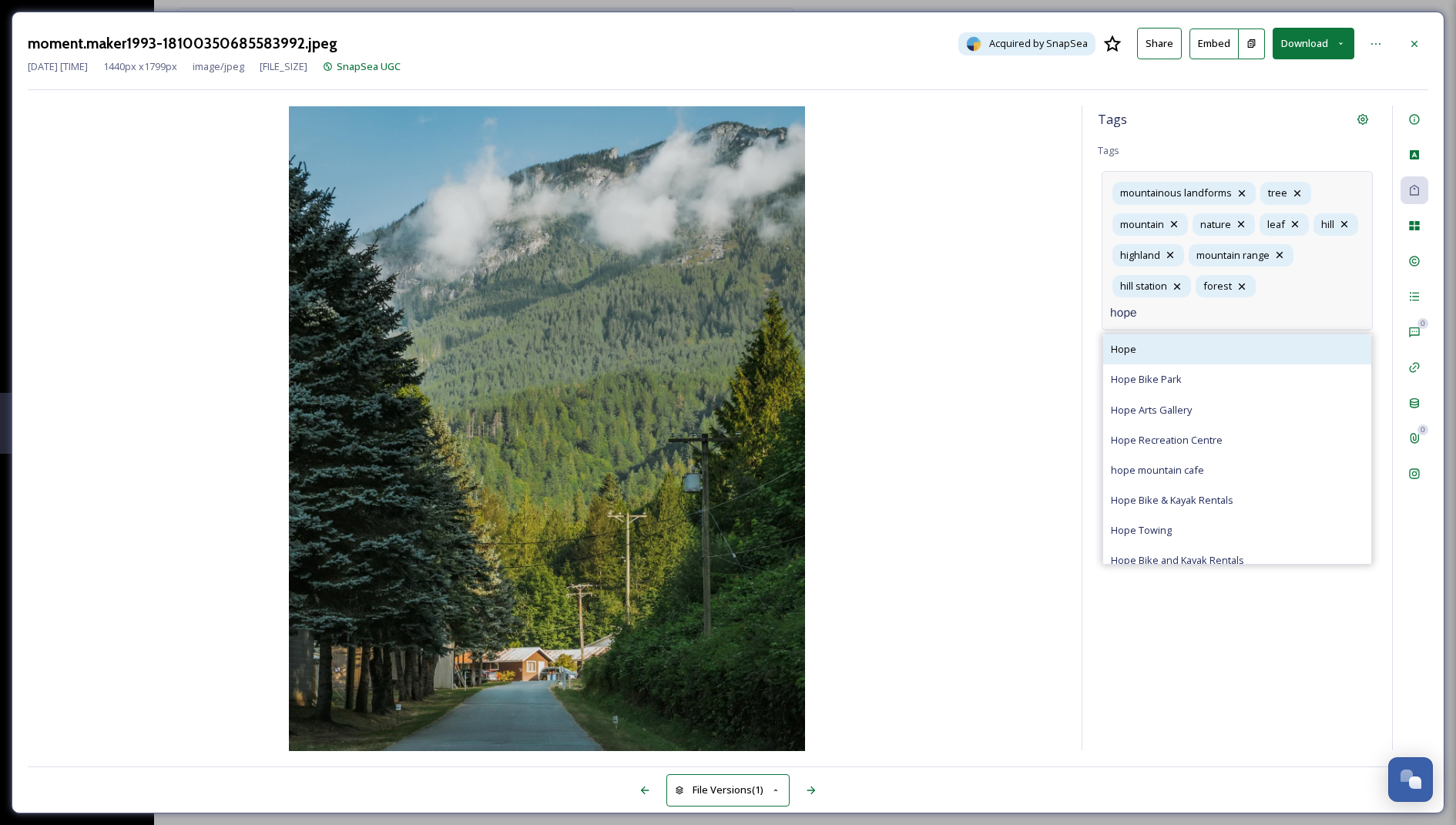 type on "hope" 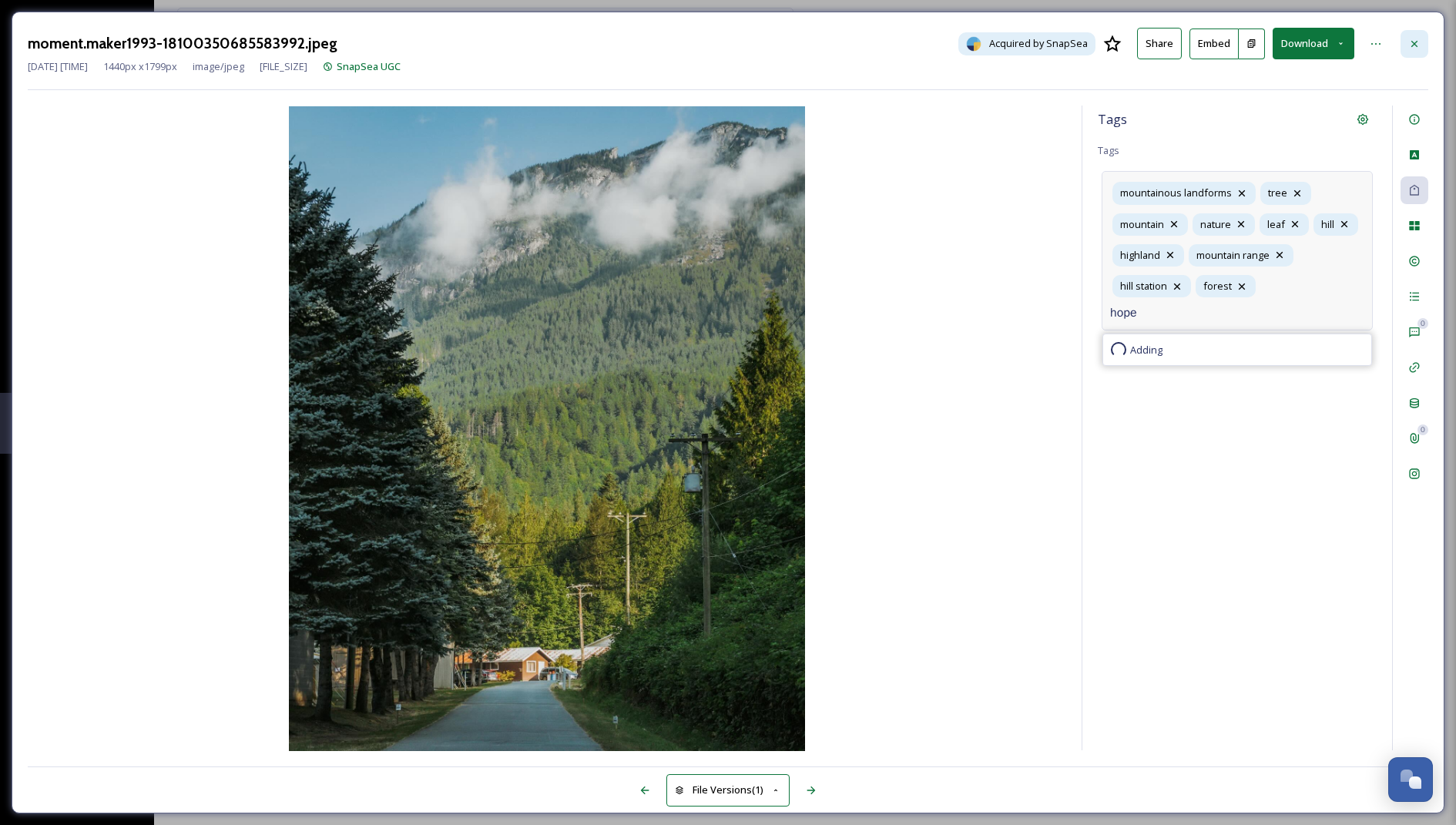 type 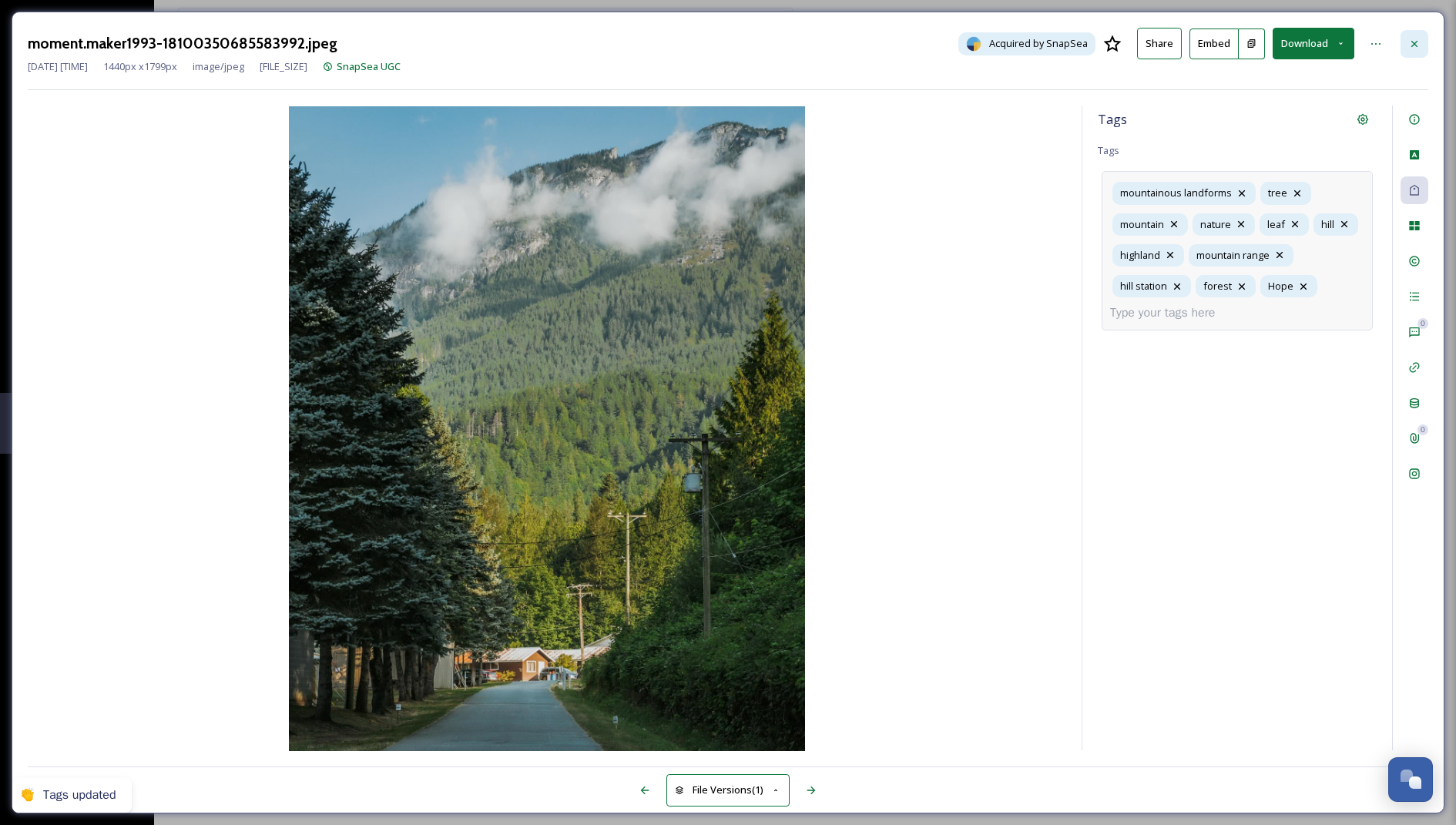 click 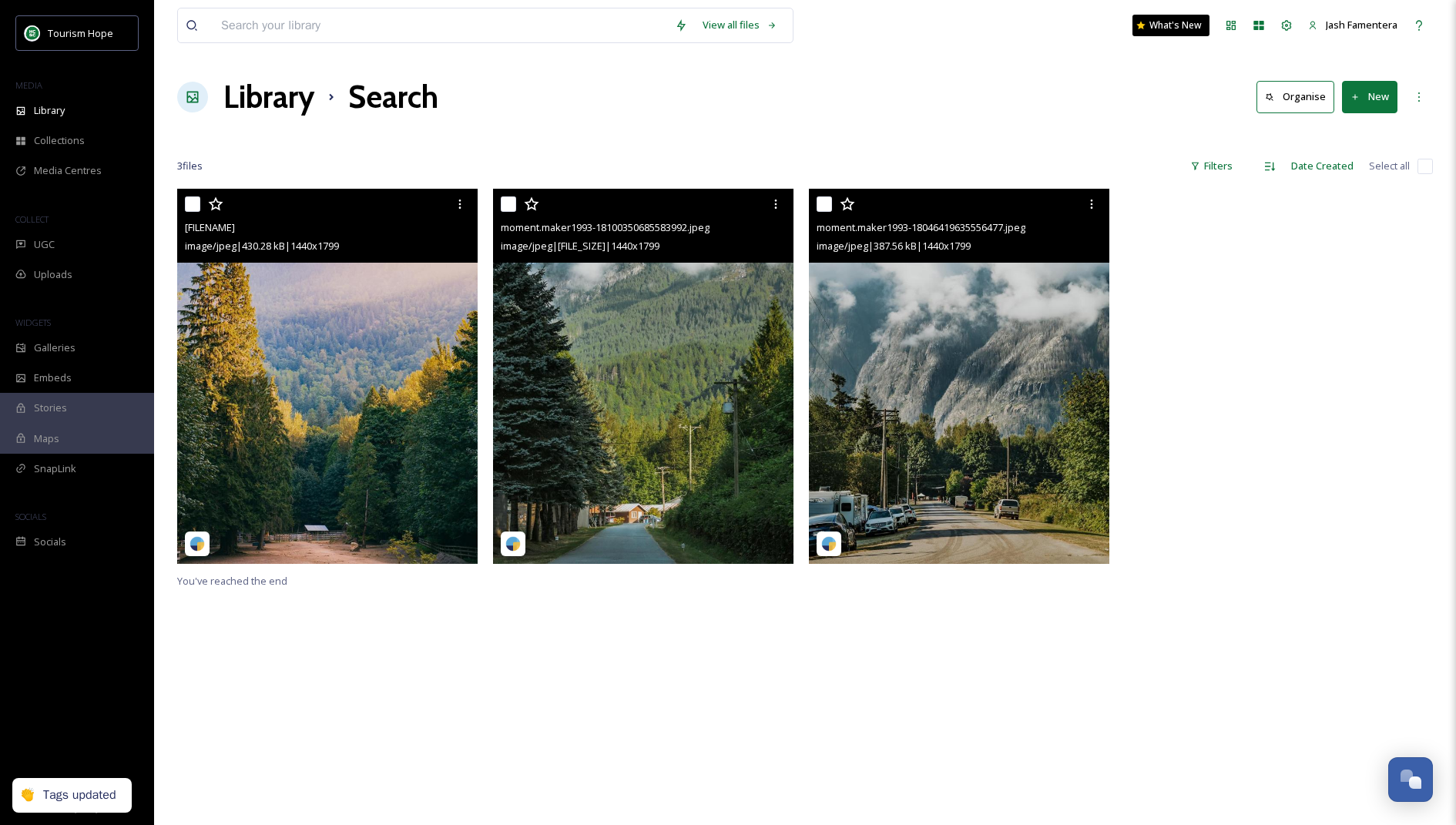 click at bounding box center [959, 376] 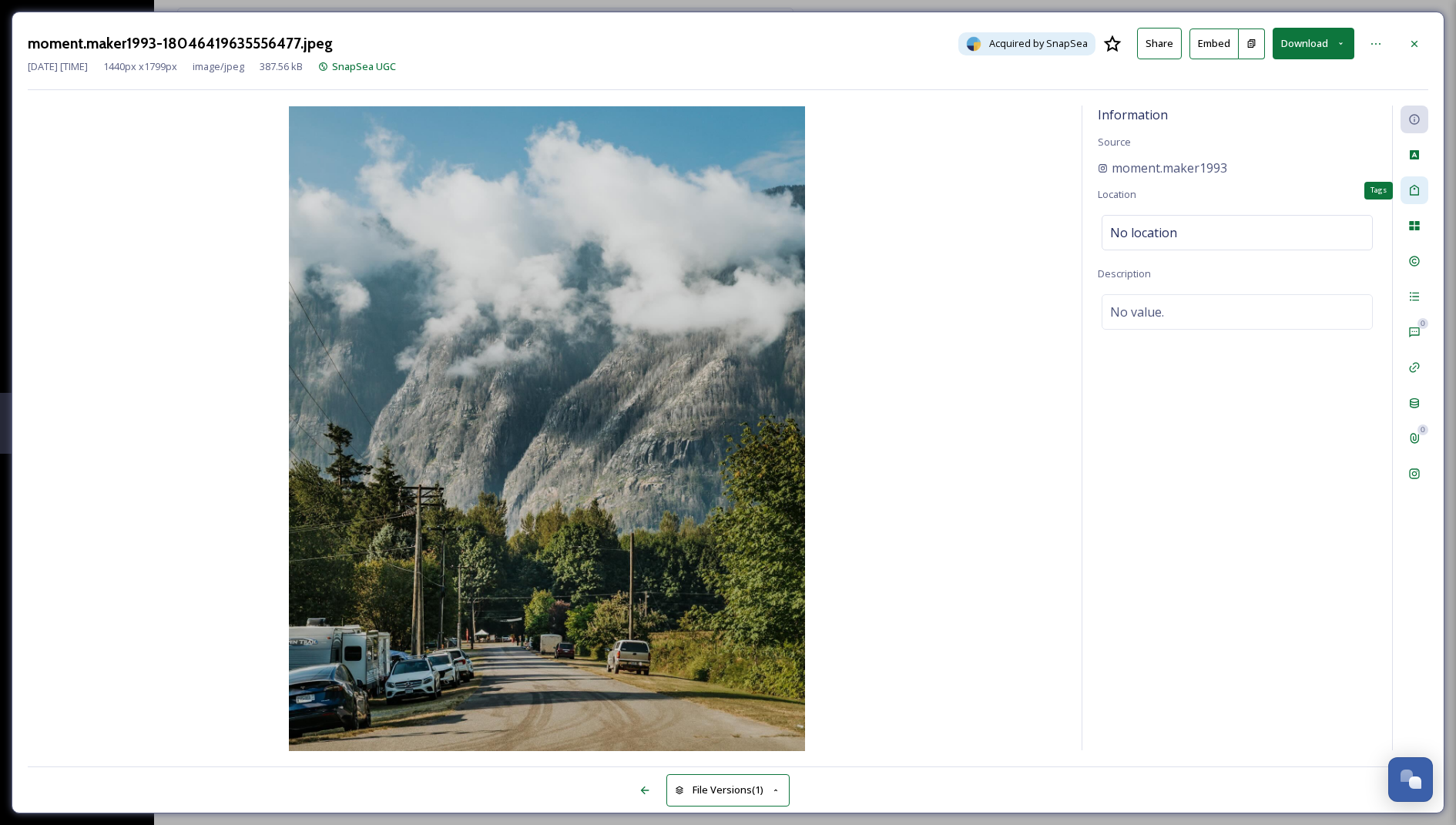 click on "Tags" at bounding box center (1414, 190) 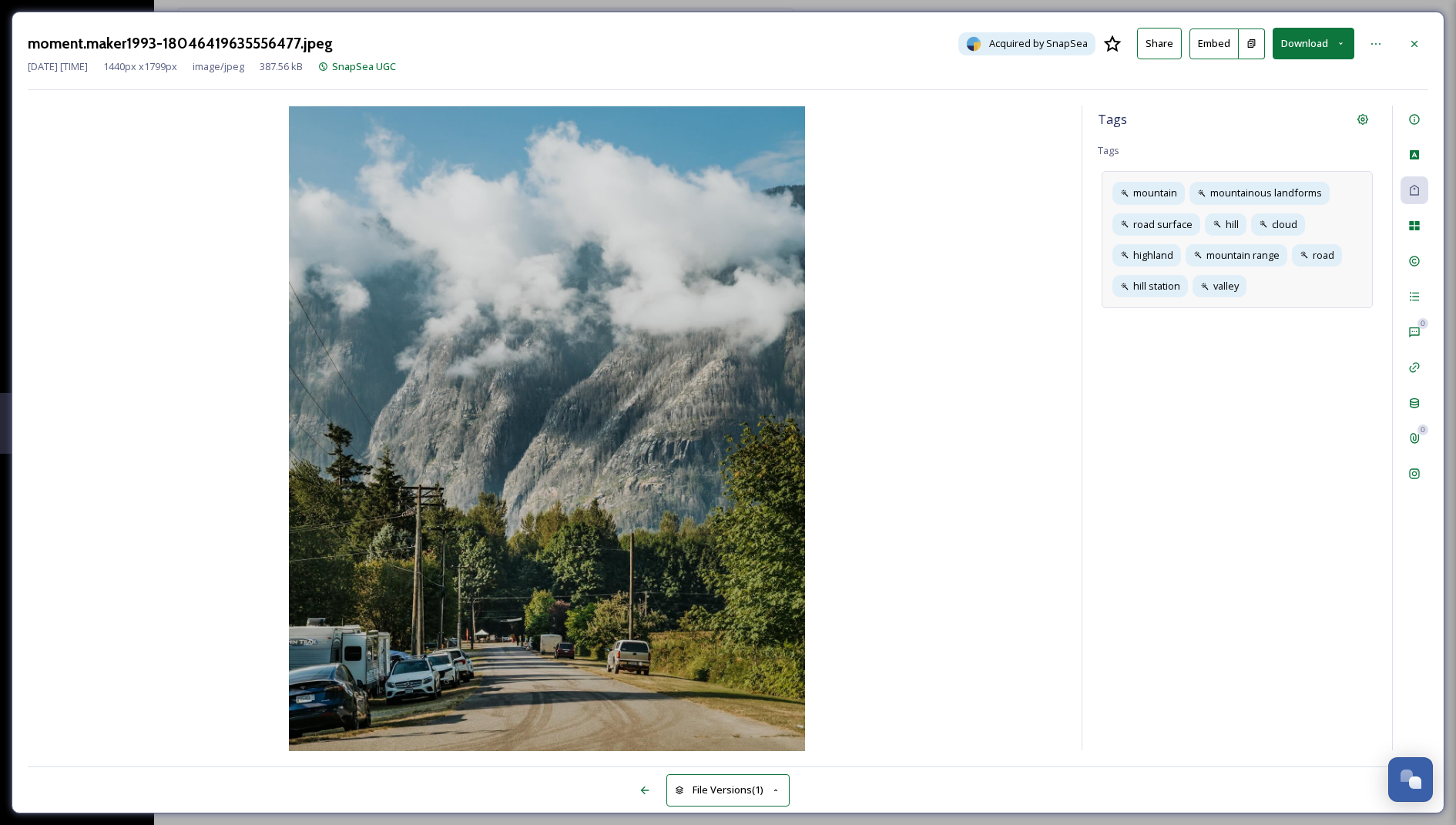 click on "mountain mountainous landforms road surface hill cloud highland mountain range road hill station valley" at bounding box center [1237, 240] 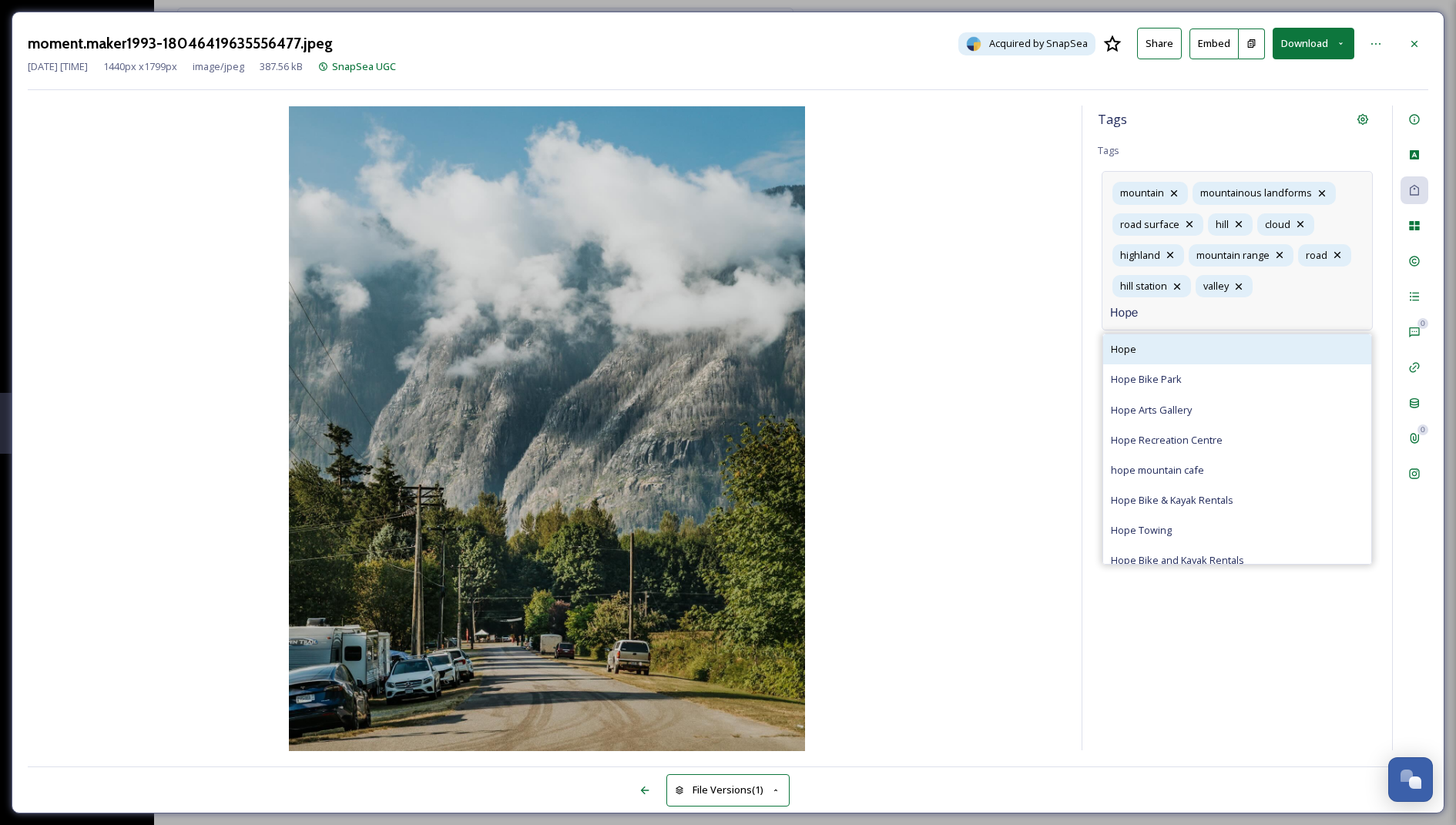 type on "Hope" 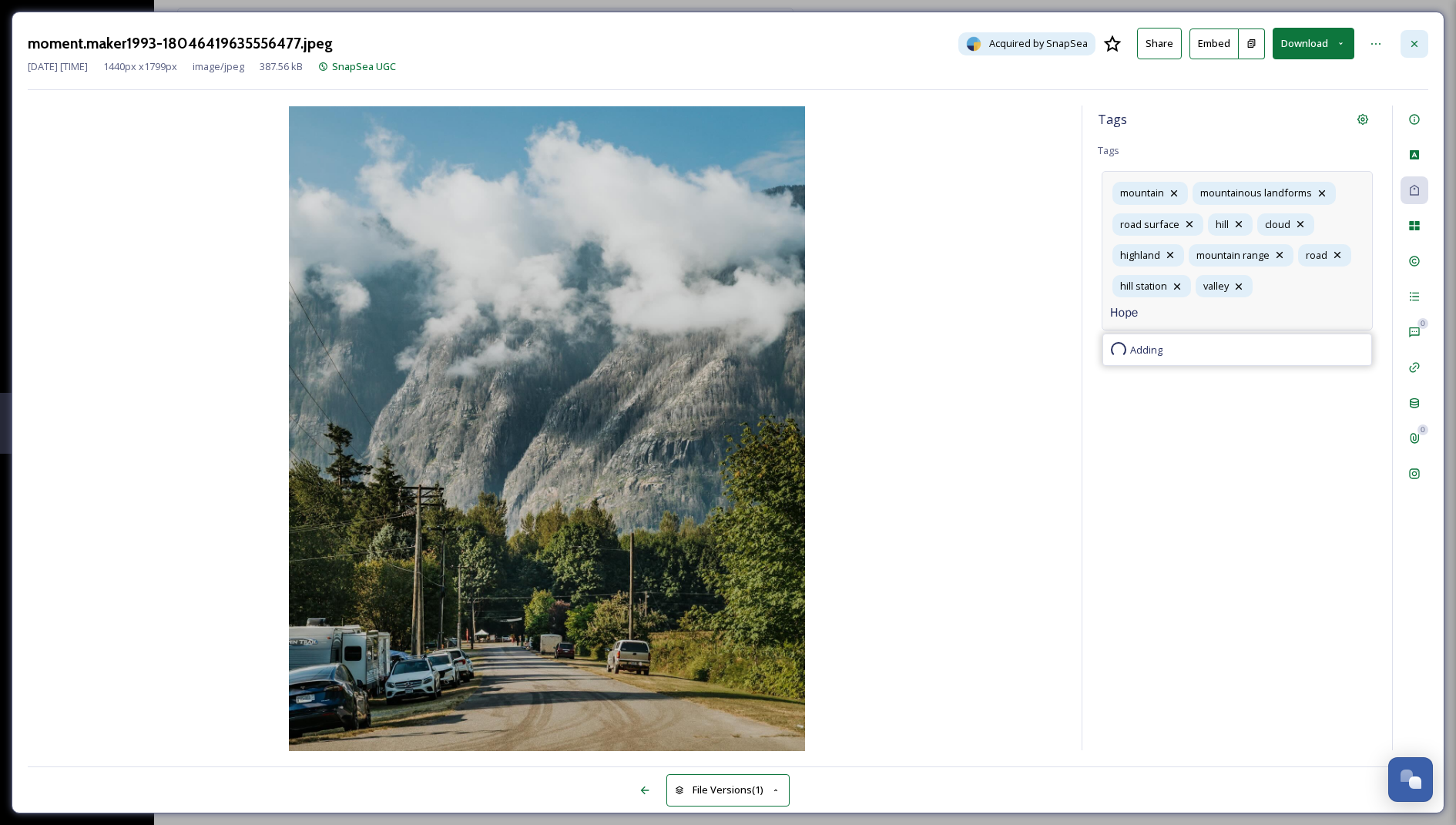 type 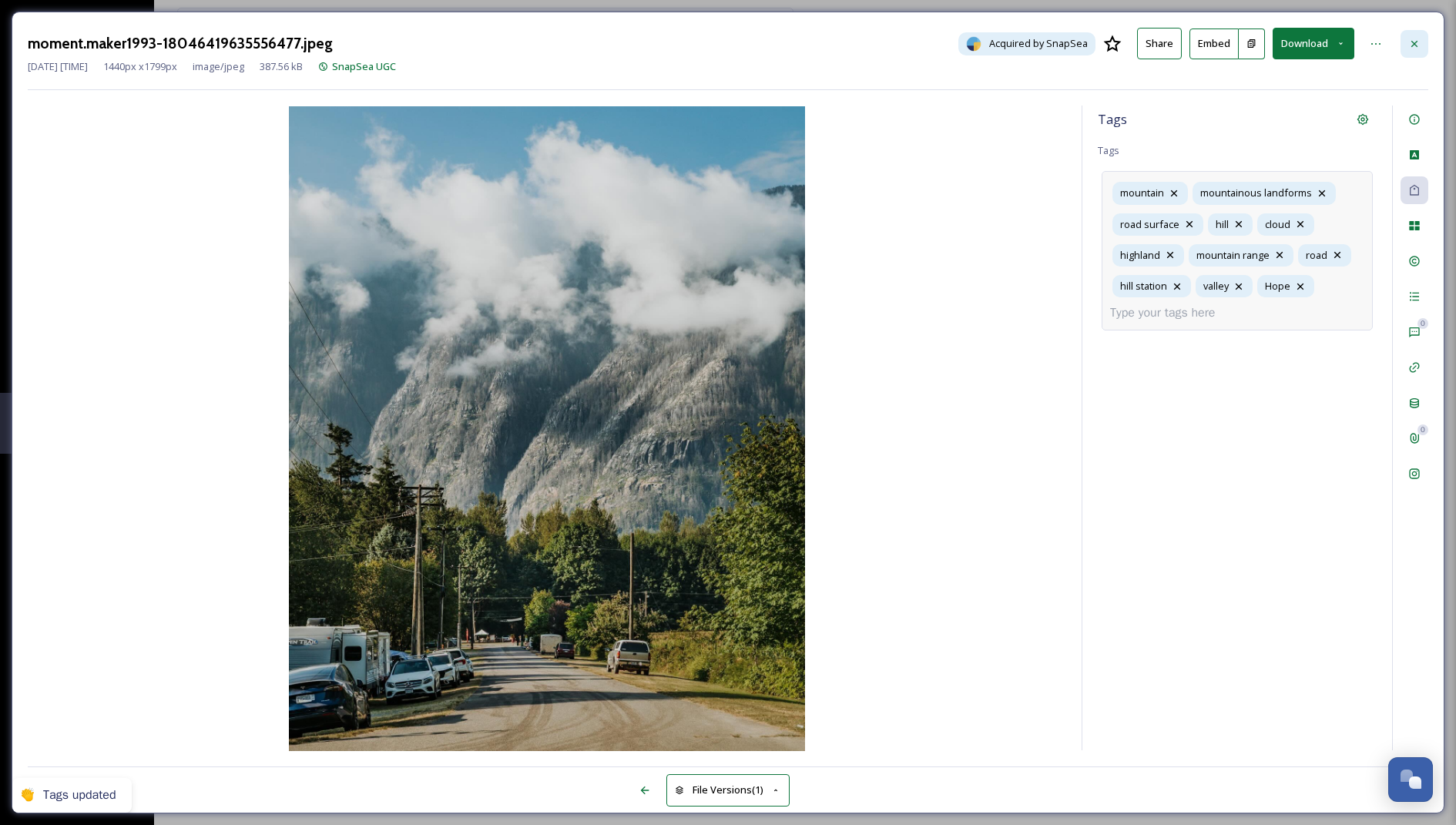click at bounding box center (1414, 44) 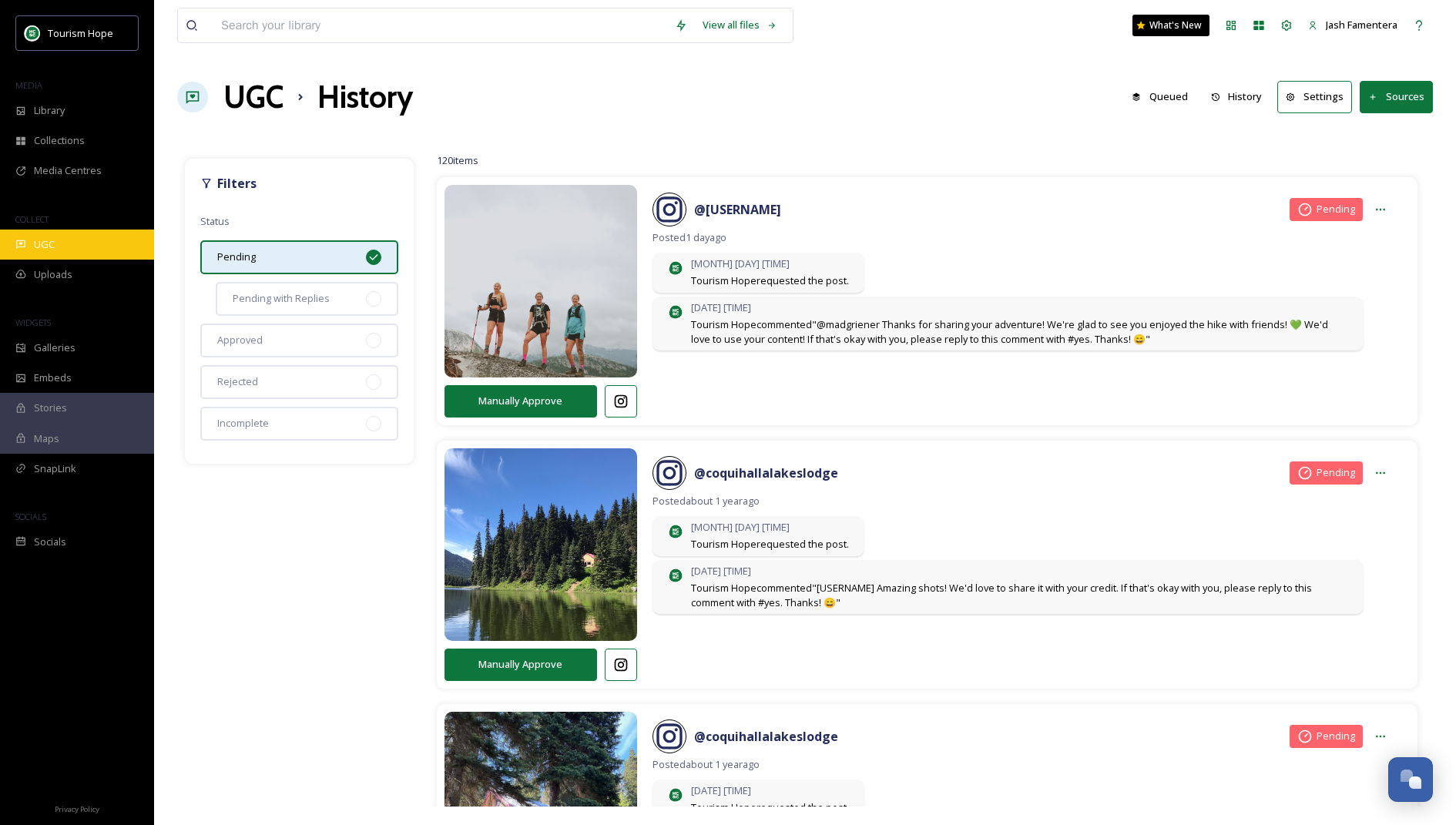 click on "UGC" at bounding box center (77, 244) 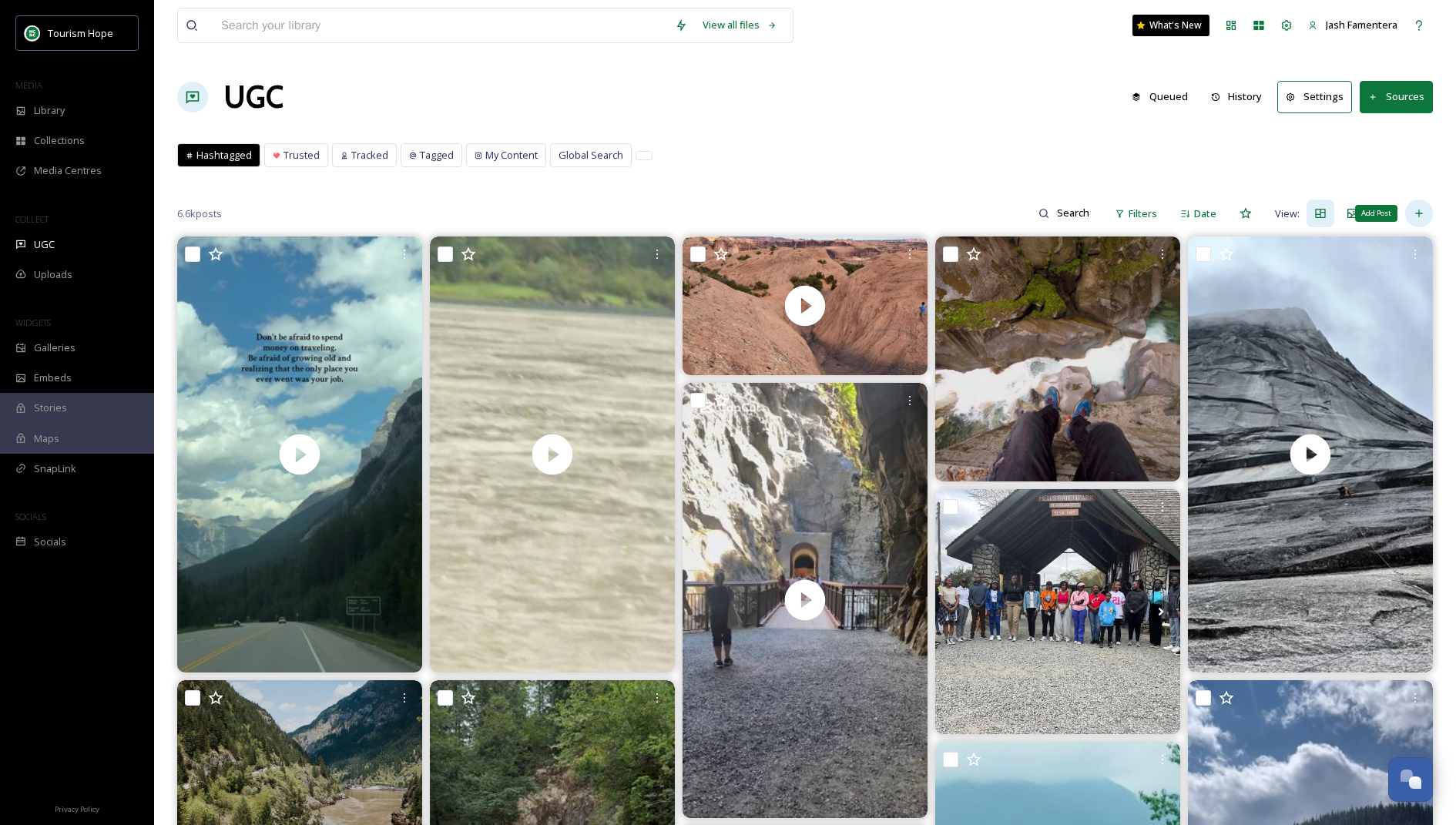 click 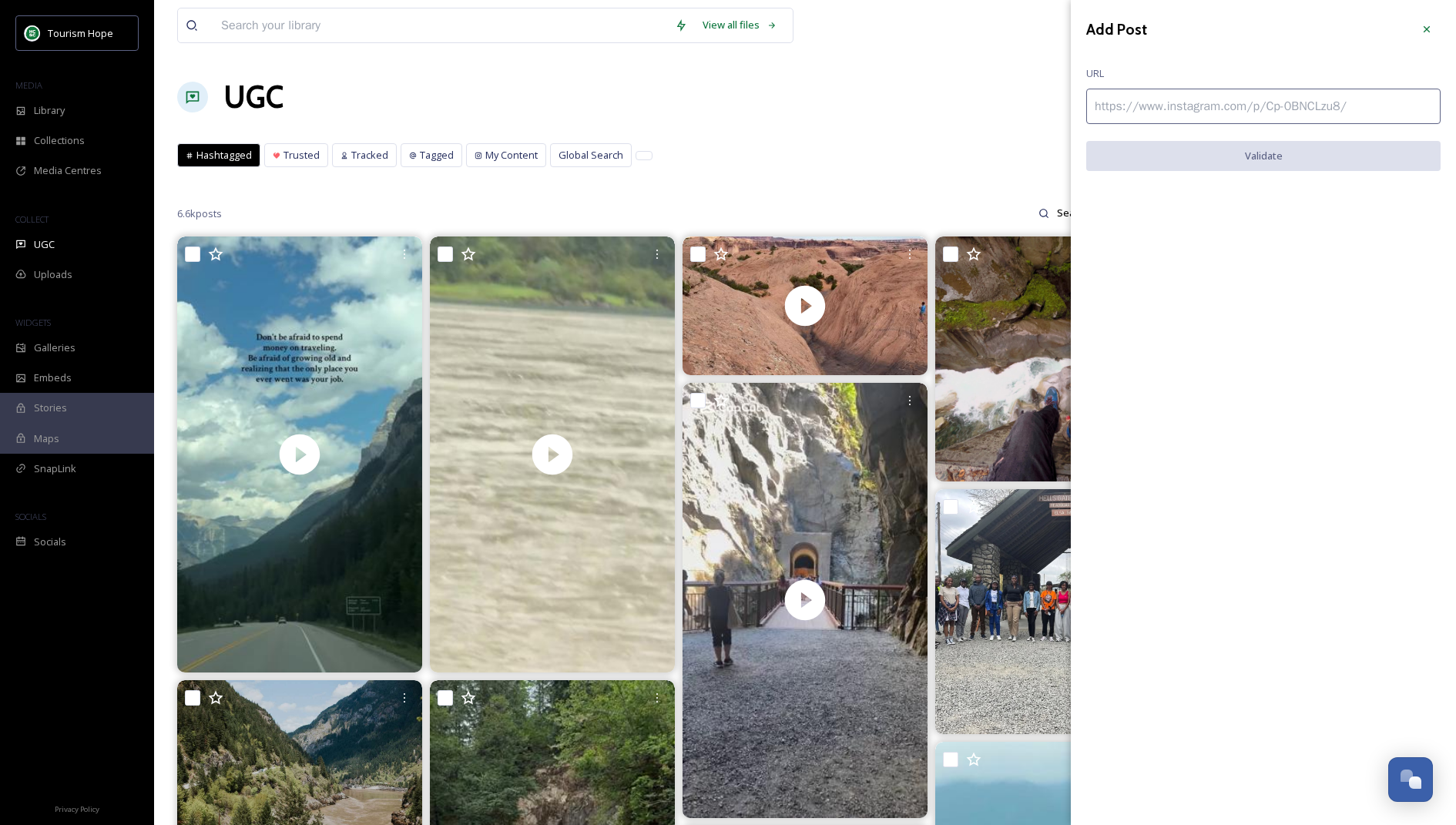 click at bounding box center (1263, 106) 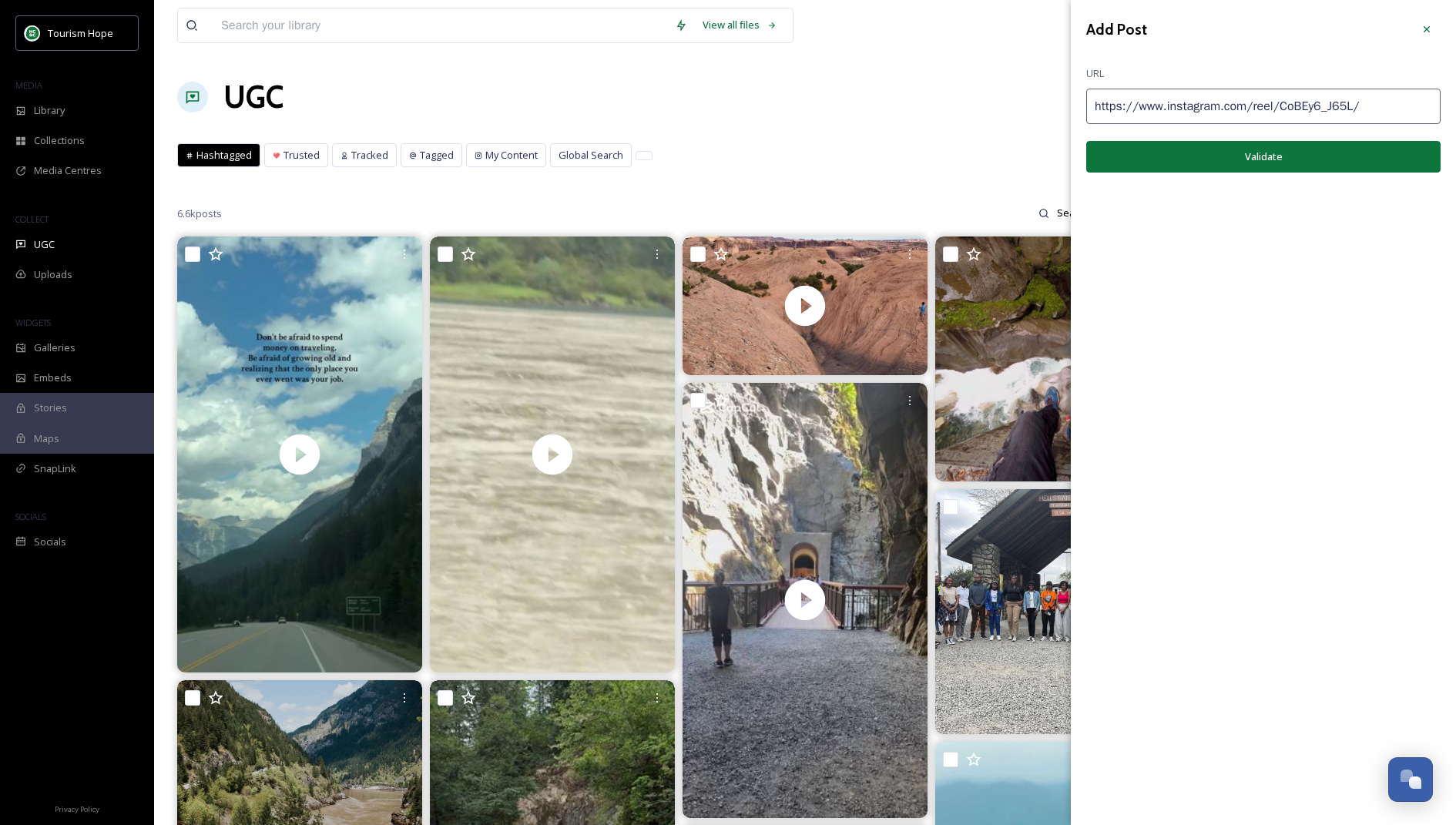 type on "https://www.instagram.com/reel/CoBEy6_J65L/" 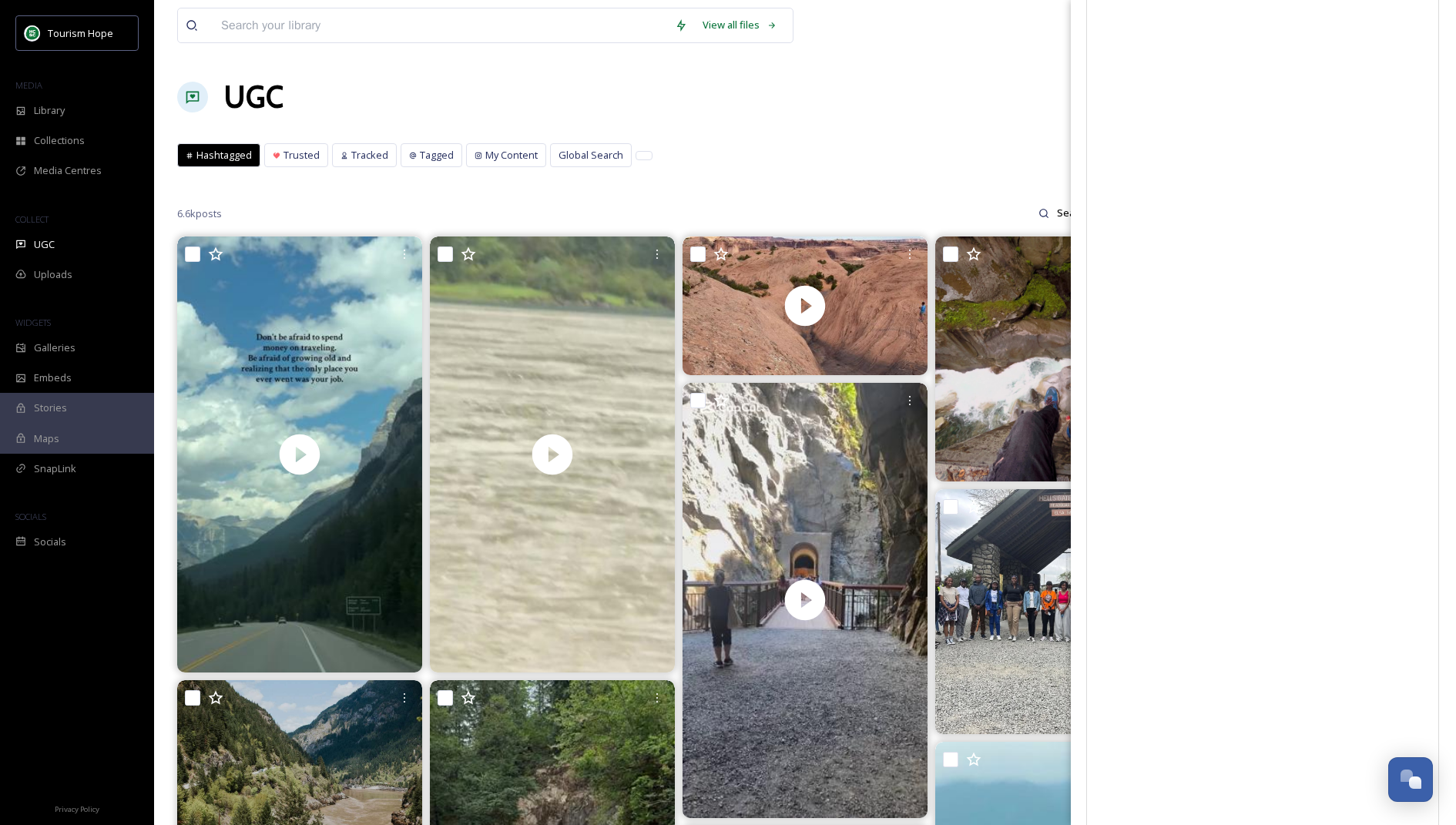 scroll, scrollTop: 297, scrollLeft: 0, axis: vertical 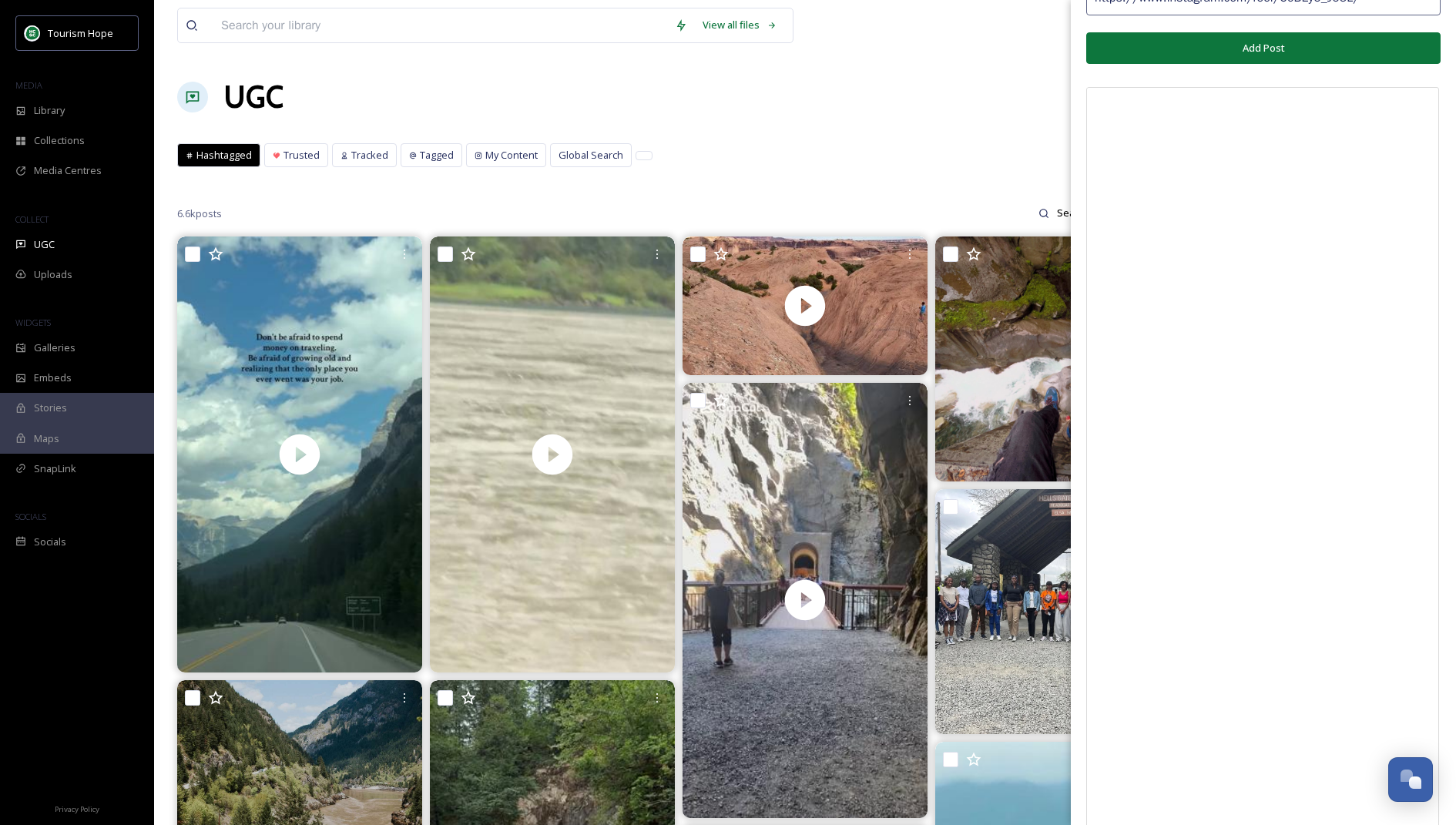 click on "Add Post" at bounding box center (1263, 48) 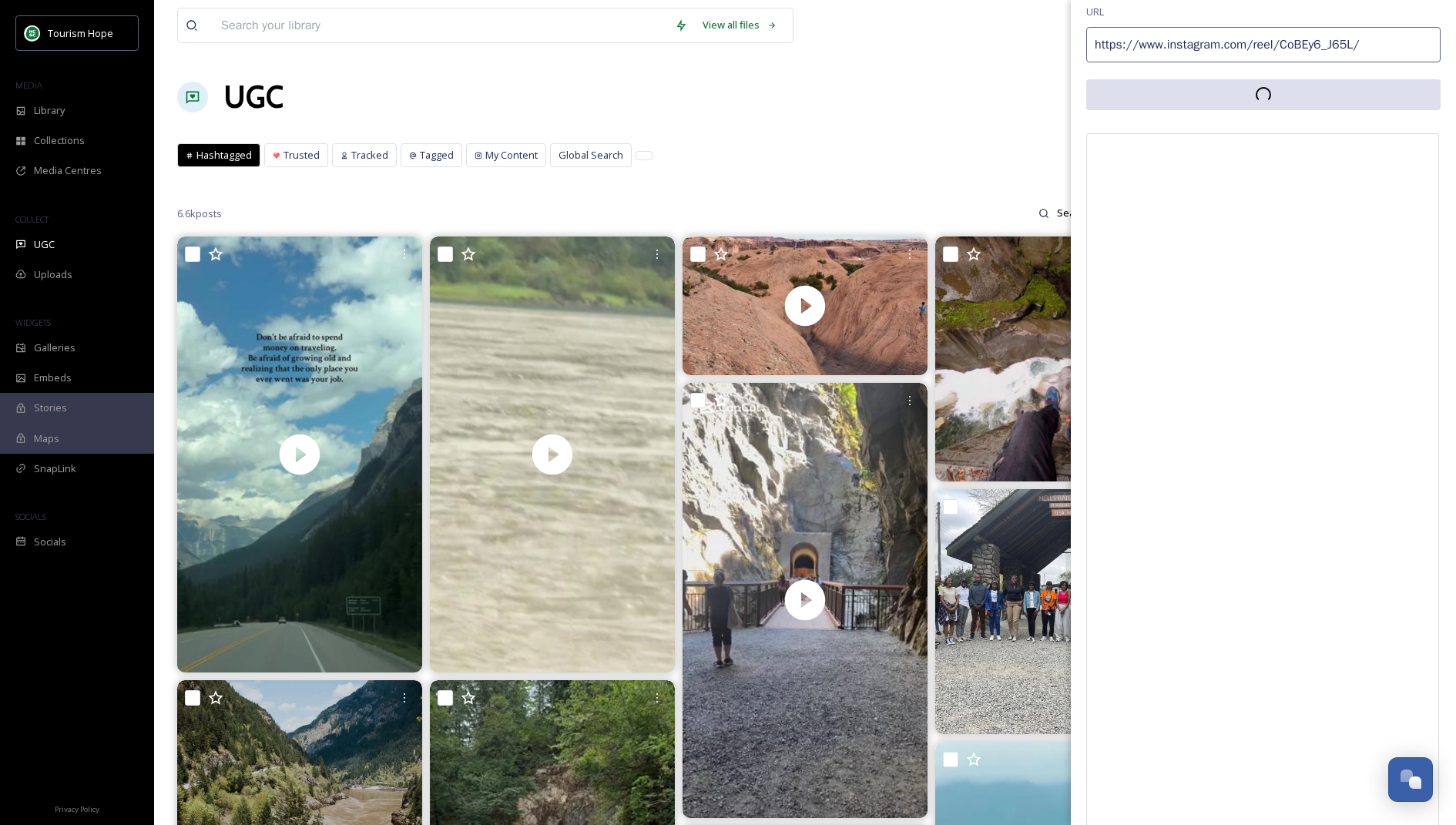 scroll, scrollTop: 0, scrollLeft: 0, axis: both 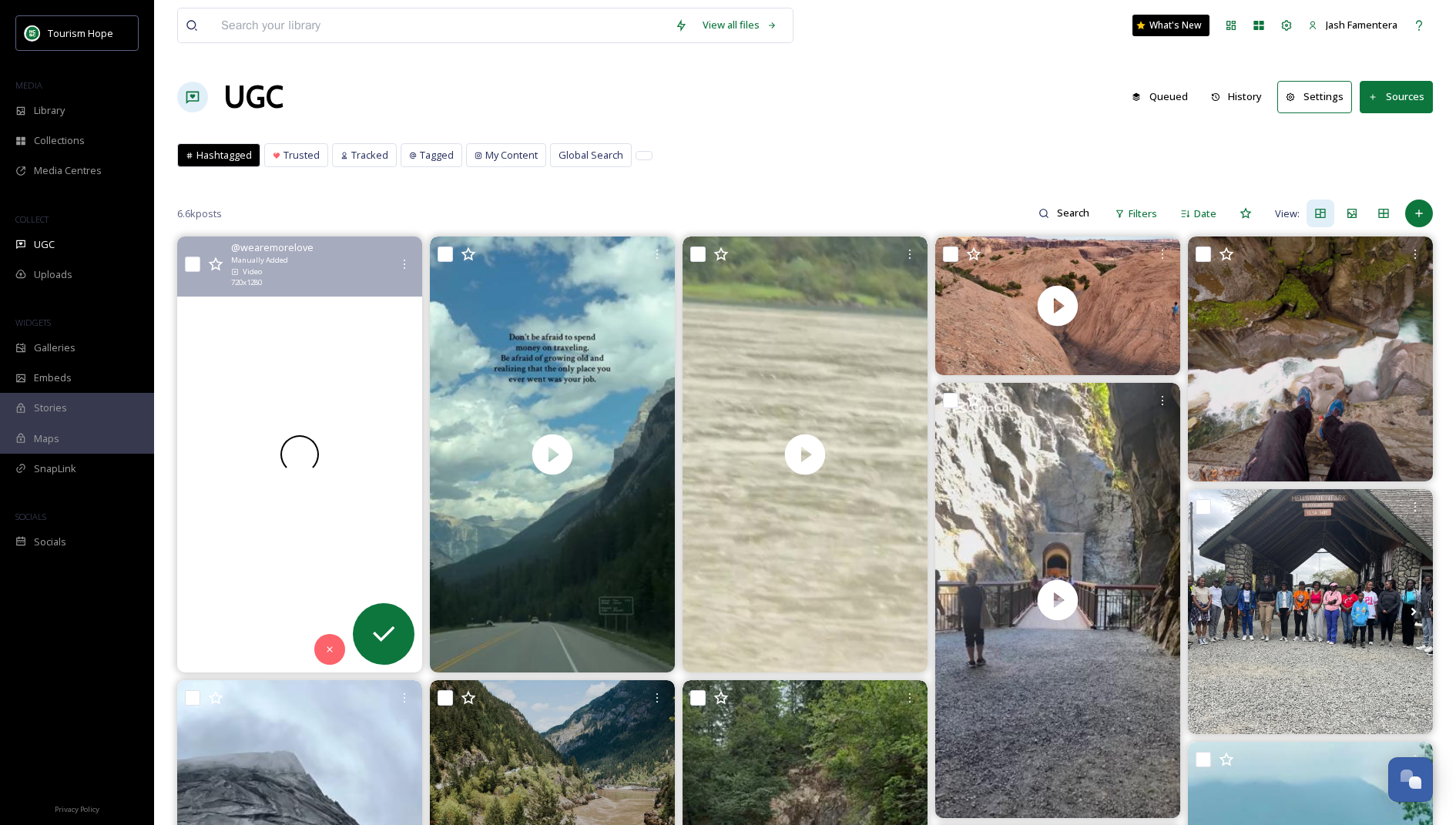 click at bounding box center [300, 454] 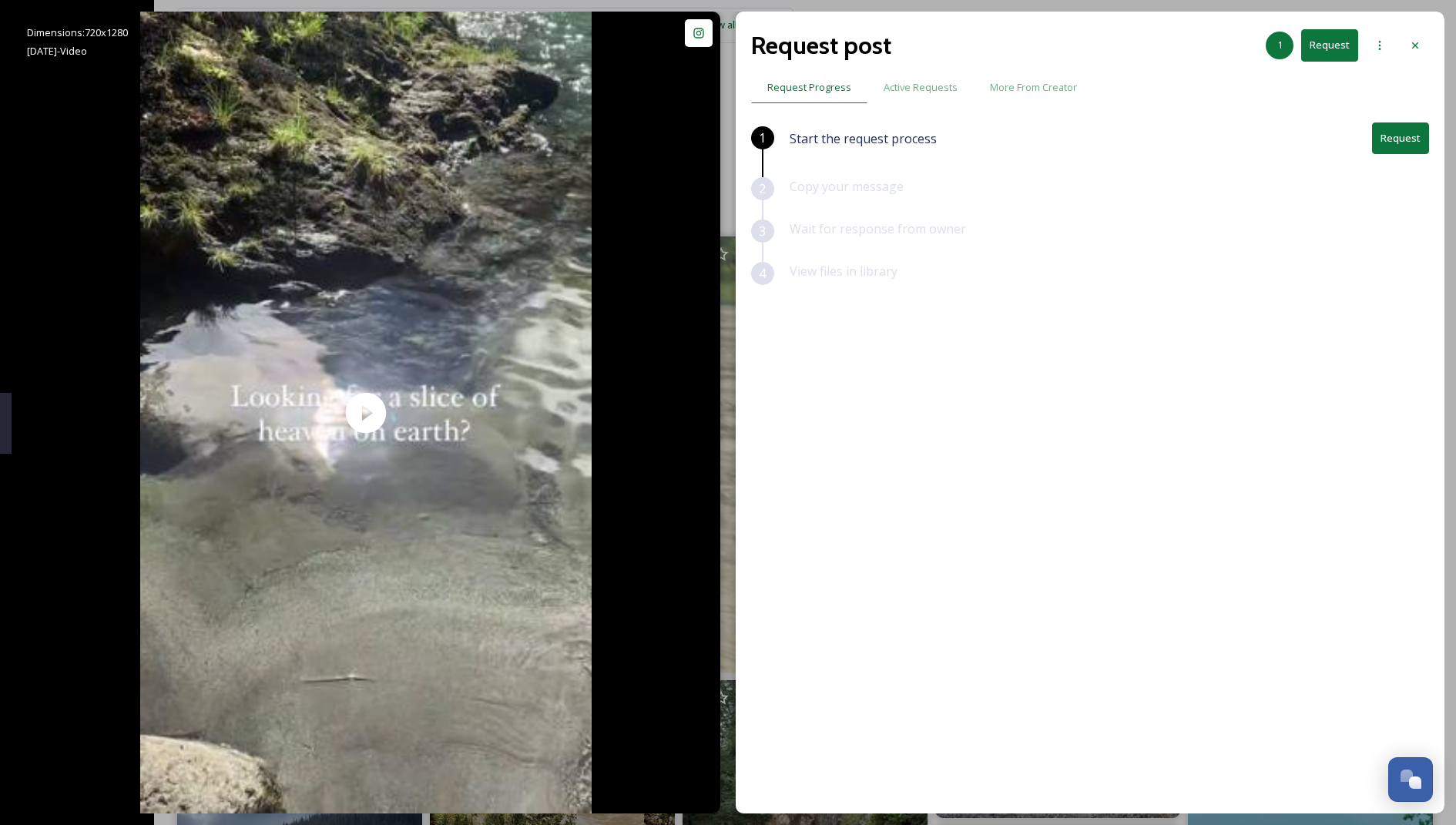 click on "Request" at bounding box center [1401, 138] 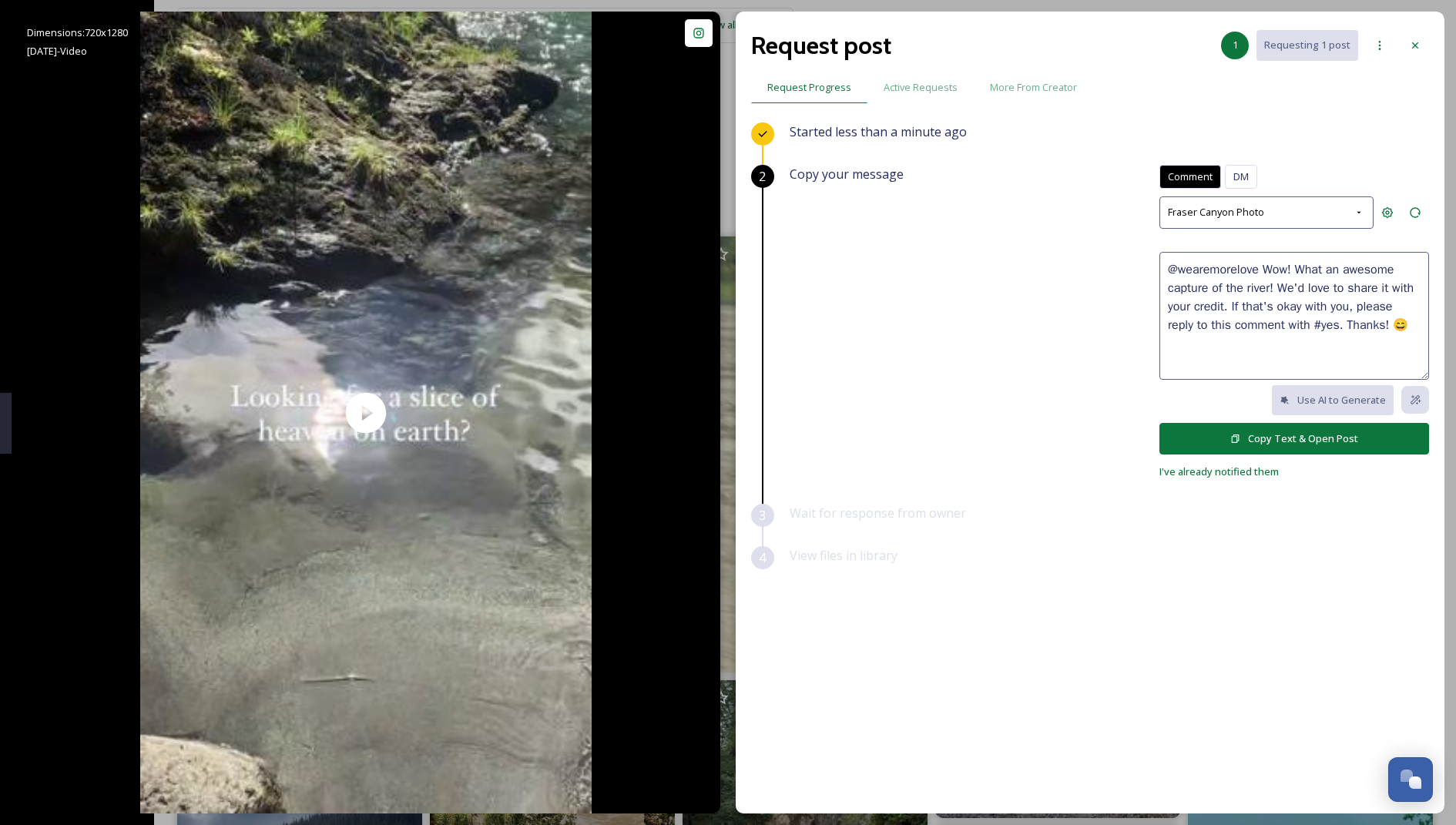 click on "@wearemorelove Wow! What an awesome capture of the river! We'd love to share it with your credit. If that's okay with you, please reply to this comment with #yes. Thanks! 😄" at bounding box center [1294, 316] 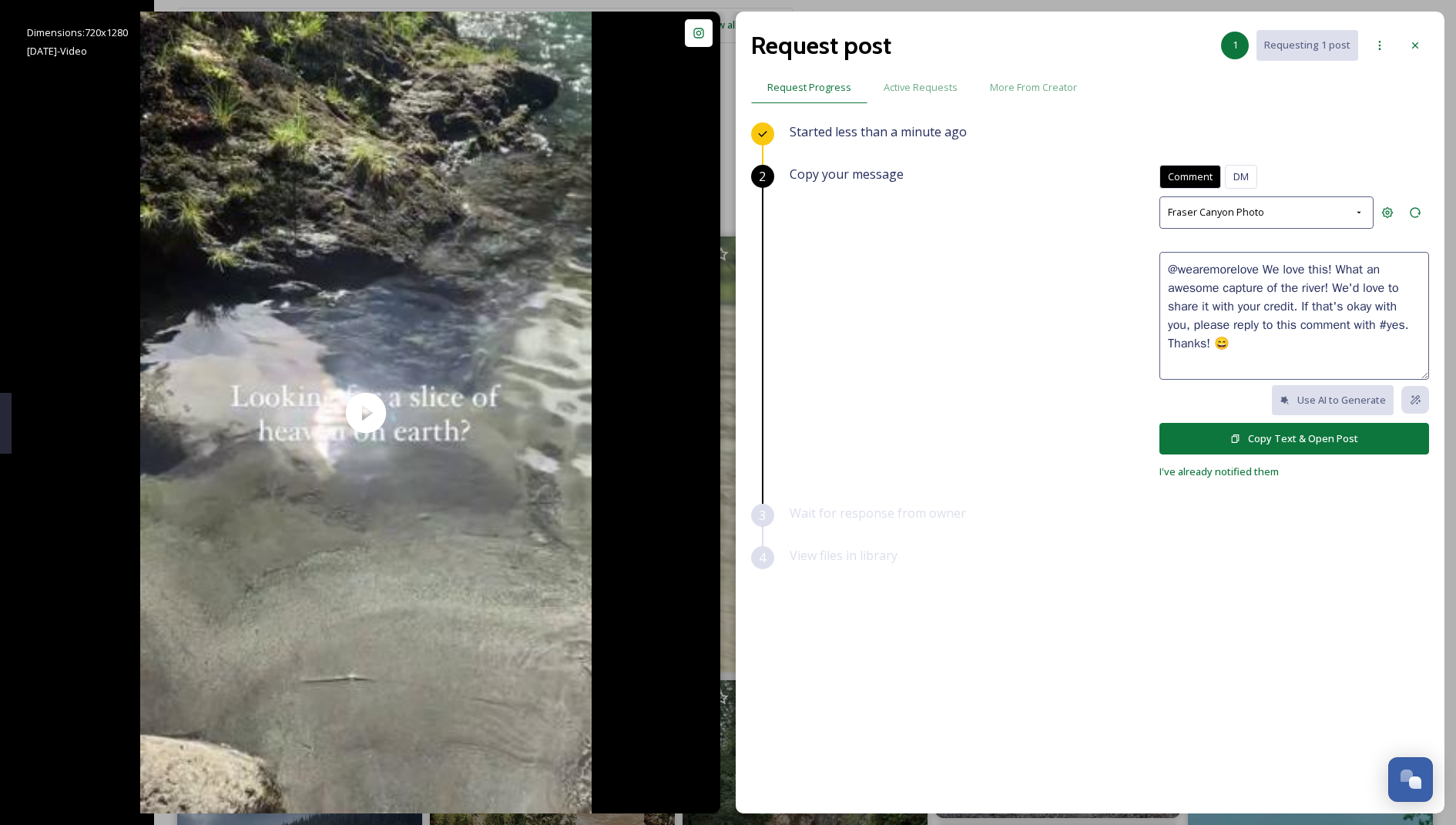 drag, startPoint x: 1346, startPoint y: 268, endPoint x: 1337, endPoint y: 283, distance: 17.492856 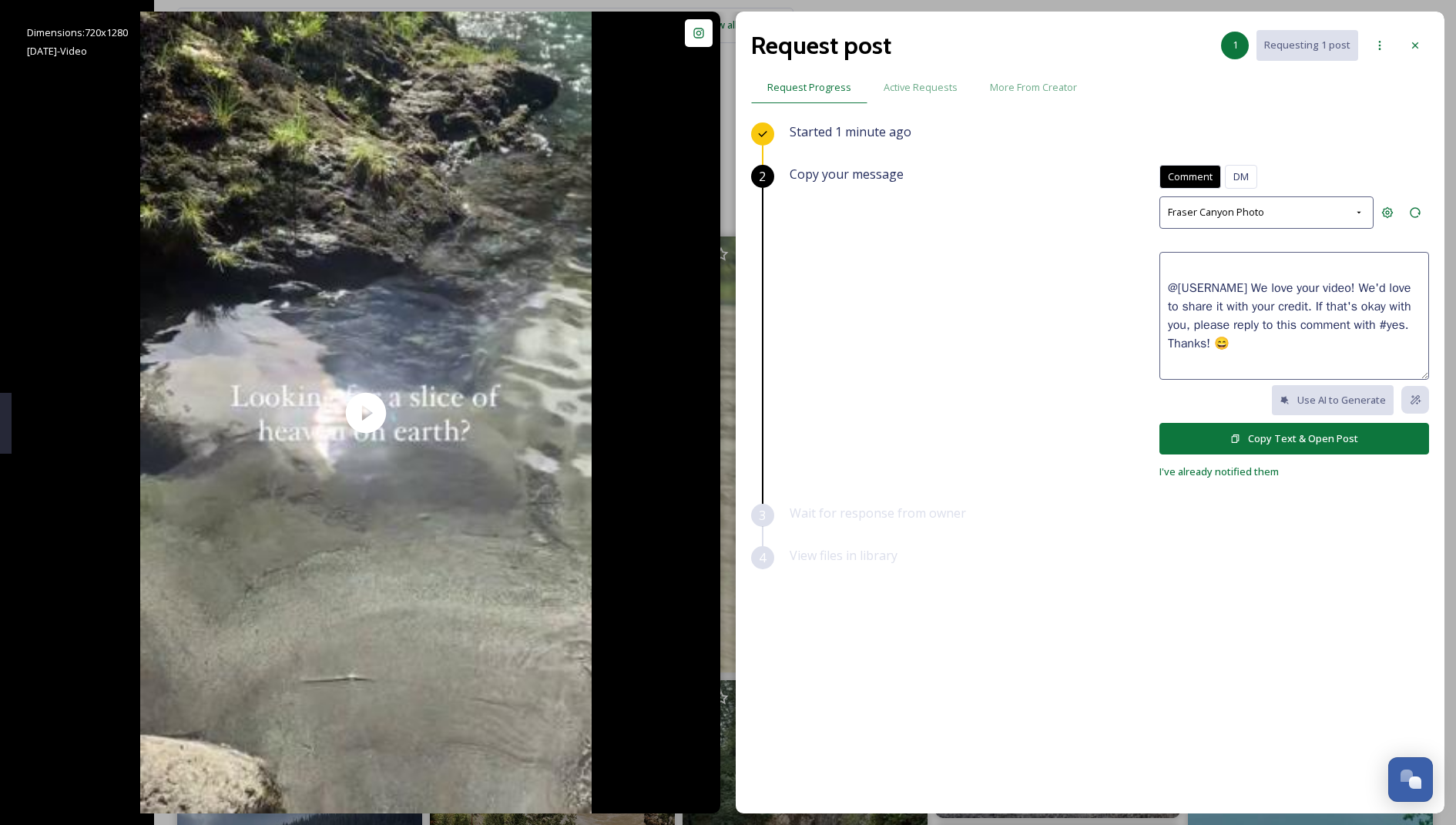 click on "@[USERNAME] We love your video! We'd love to share it with your credit. If that's okay with you, please reply to this comment with #yes. Thanks! 😄" at bounding box center [1294, 316] 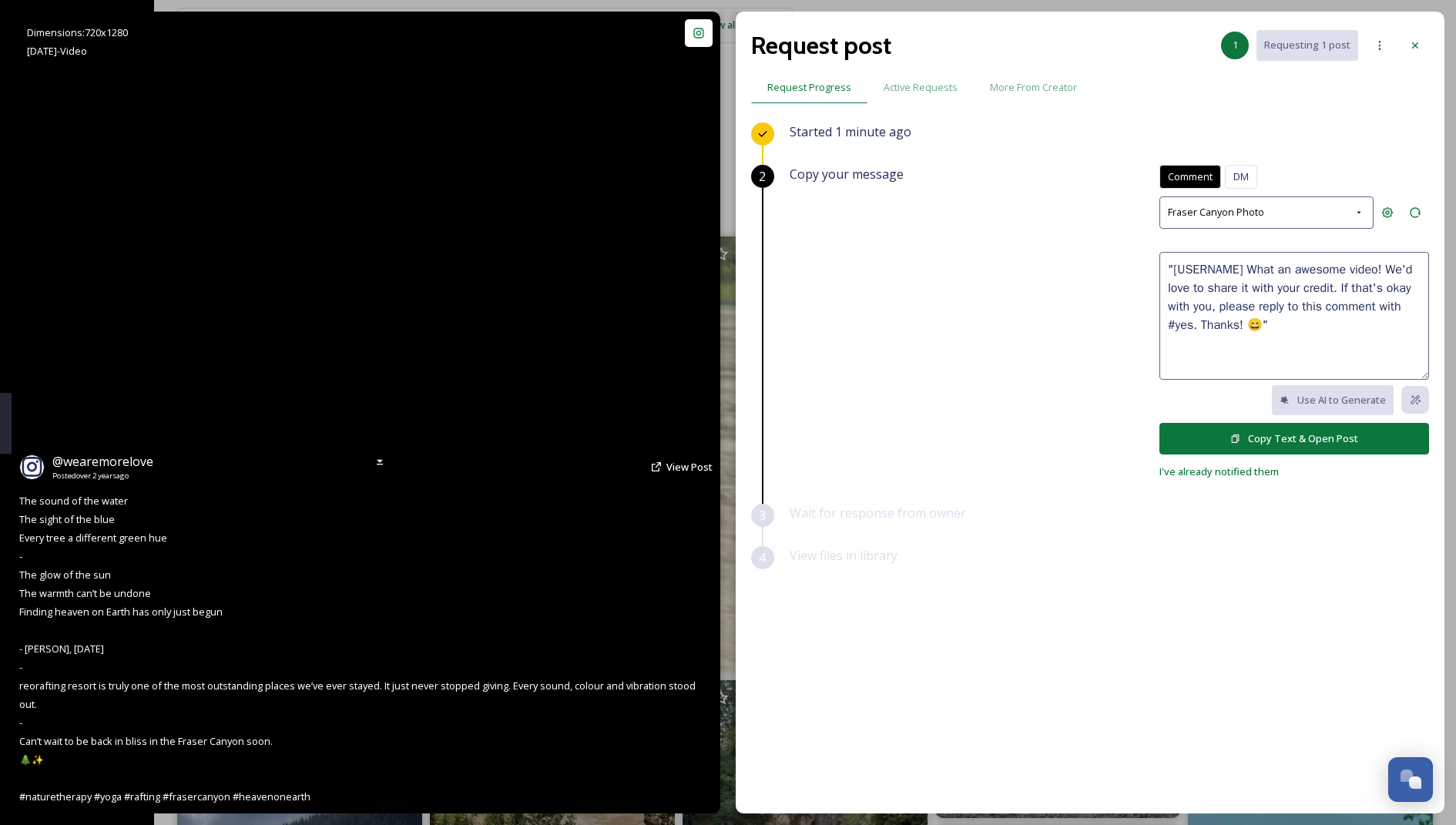 type on ""[USERNAME] What an awesome video! We'd love to share it with your credit. If that's okay with you, please reply to this comment with #yes. Thanks! 😄"" 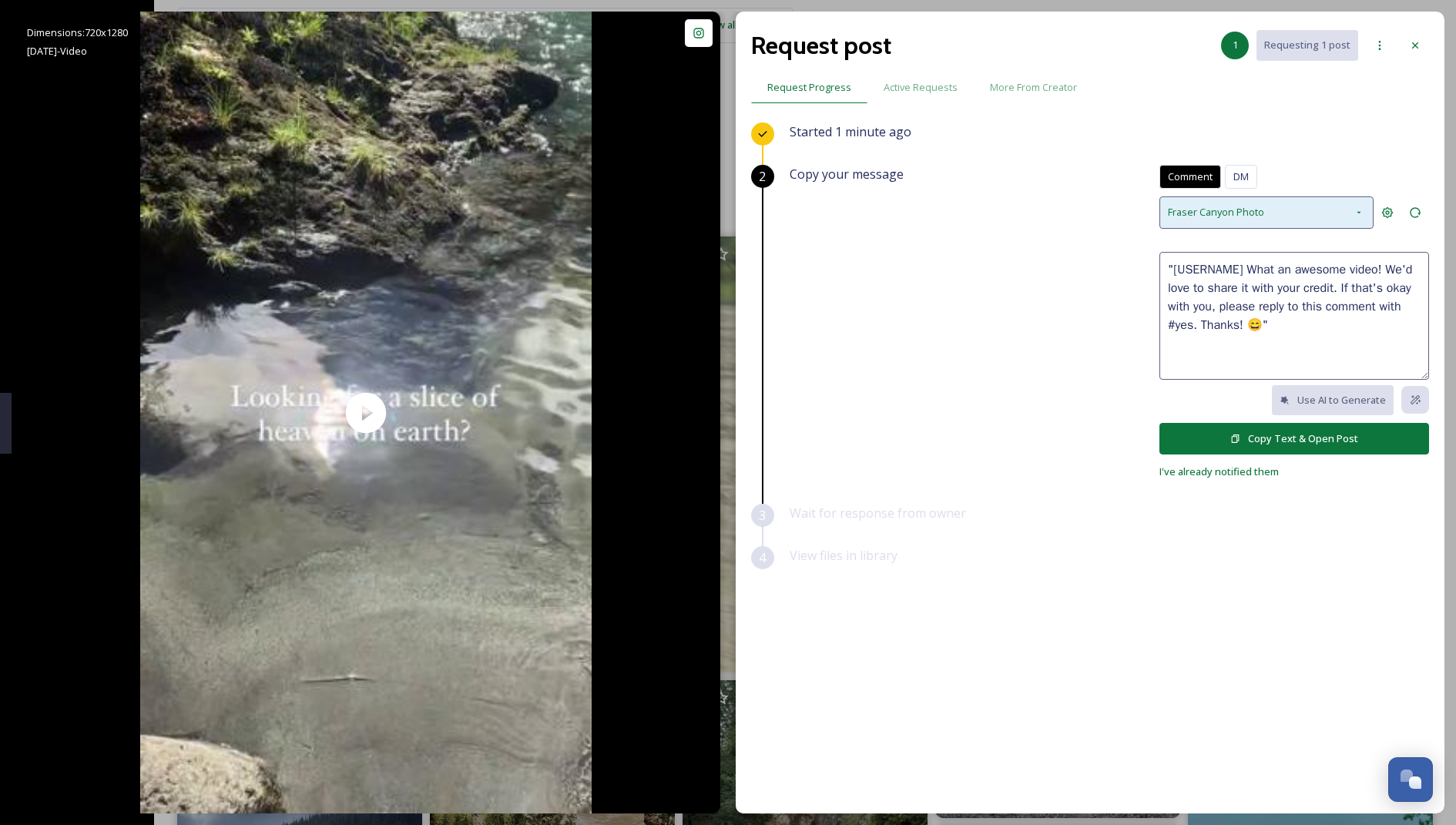 click on "Fraser Canyon Photo" at bounding box center (1266, 212) 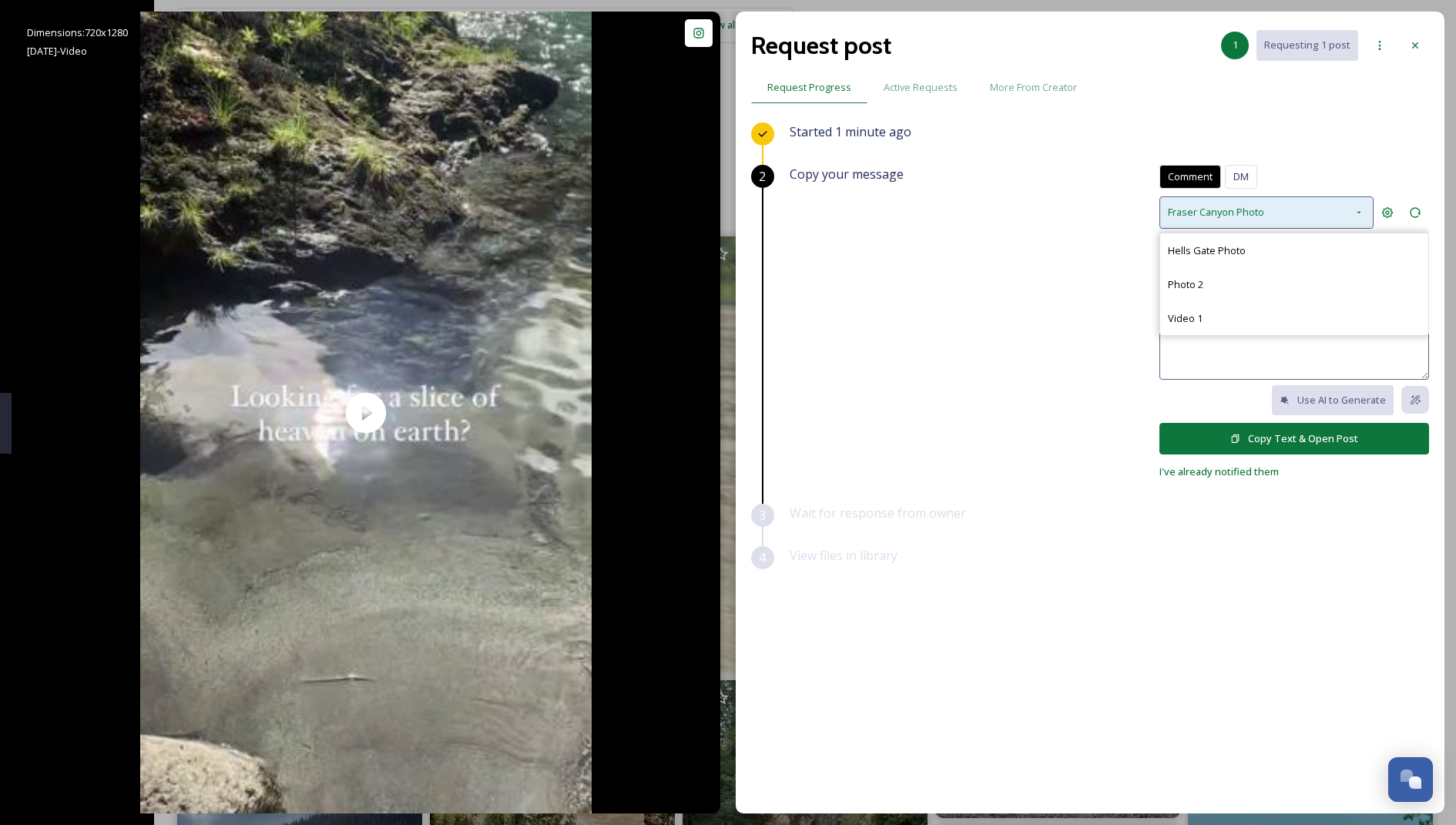click on "Fraser Canyon Photo" at bounding box center (1266, 212) 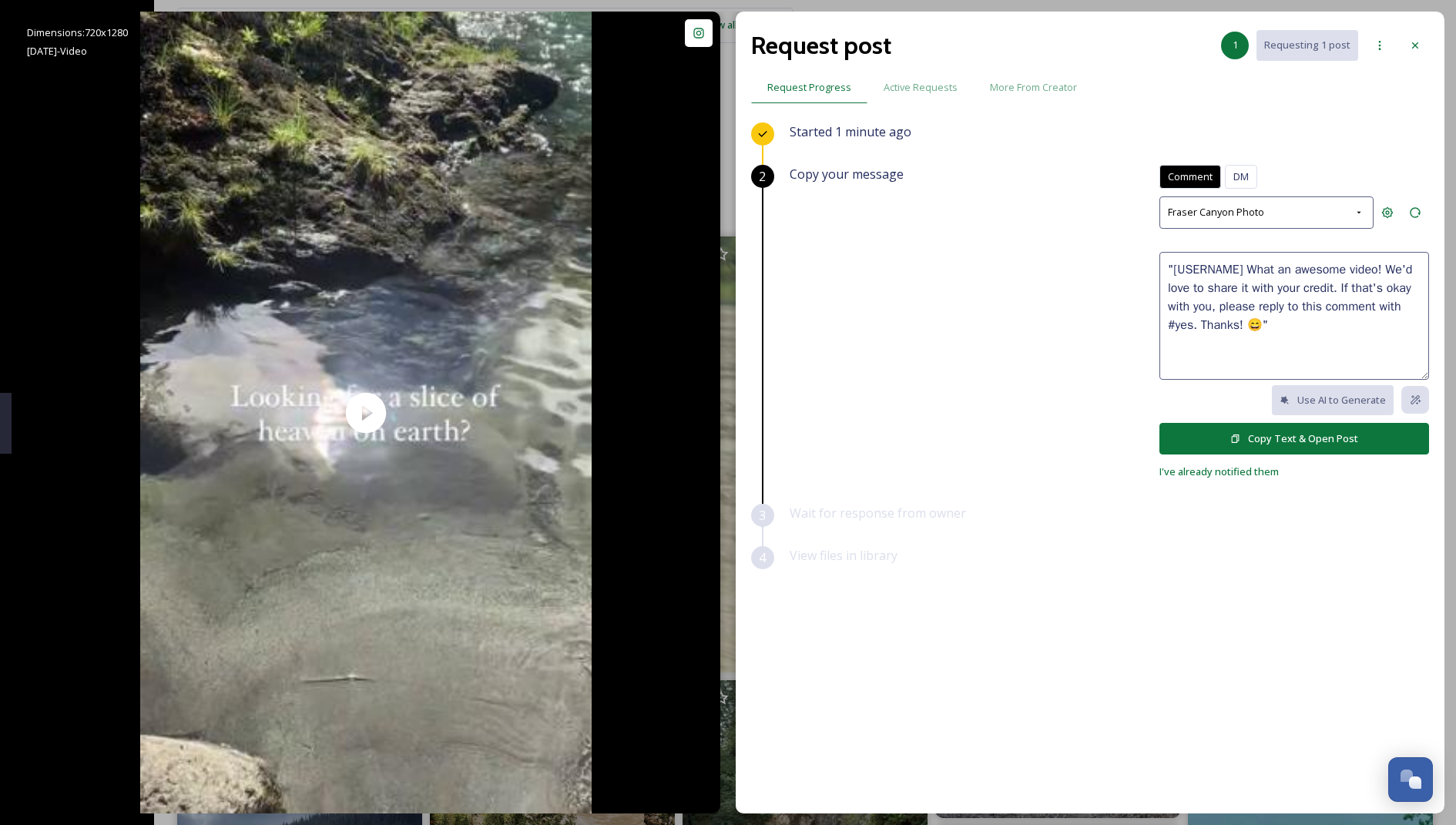 click on "Copy Text & Open Post" at bounding box center (1294, 438) 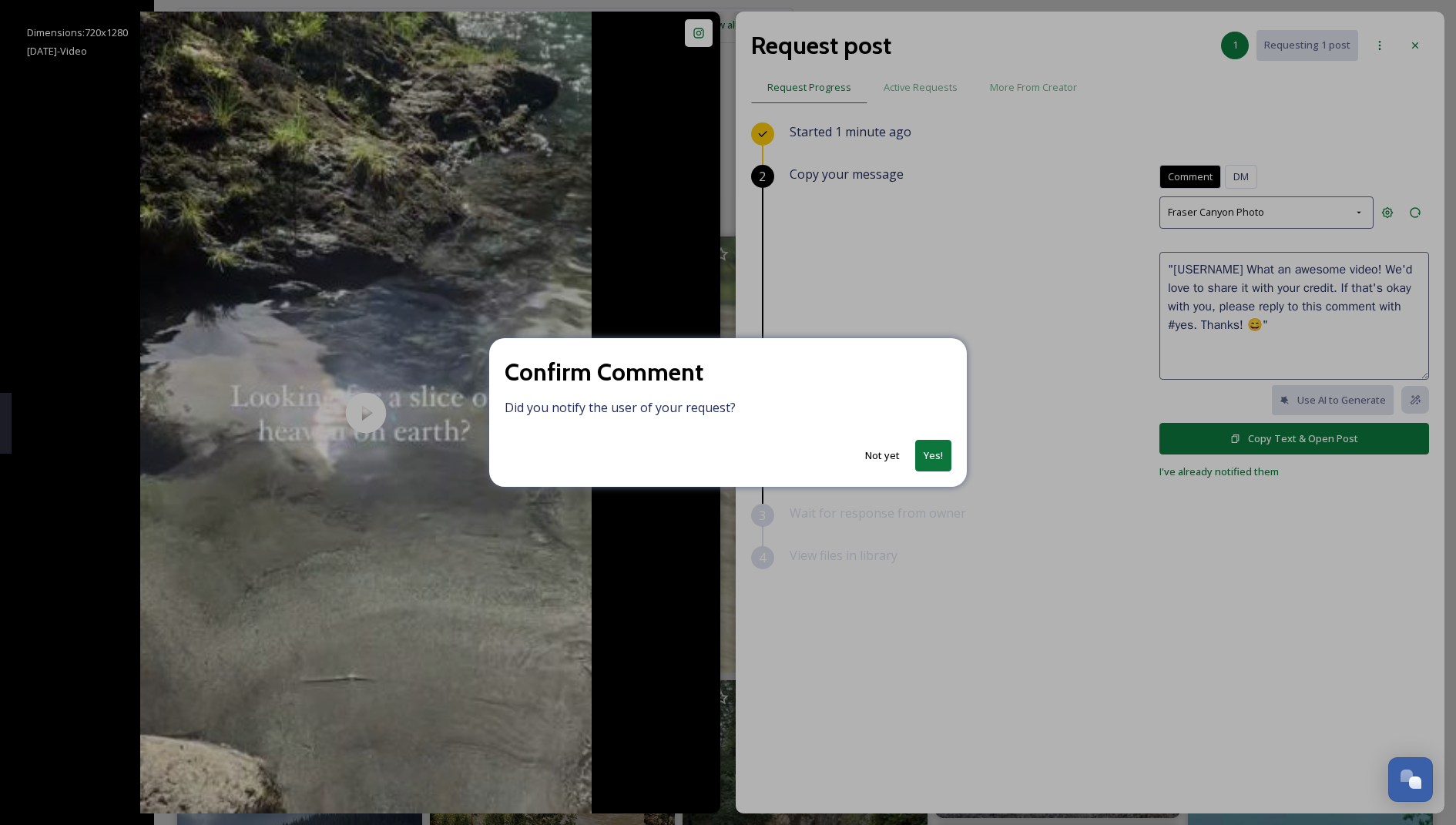 click on "Yes!" at bounding box center [933, 455] 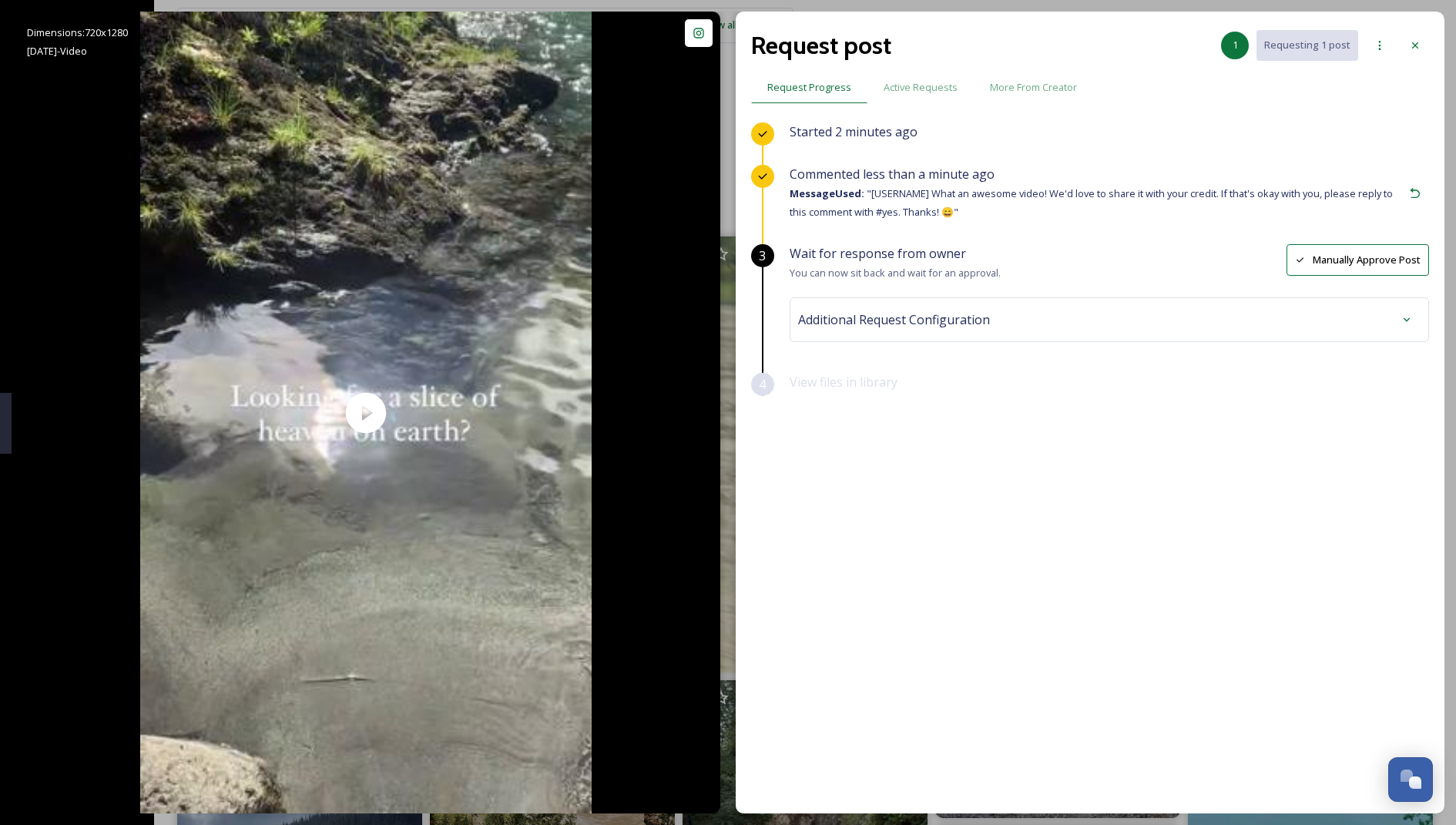 click on "Additional Request Configuration" at bounding box center (1109, 320) 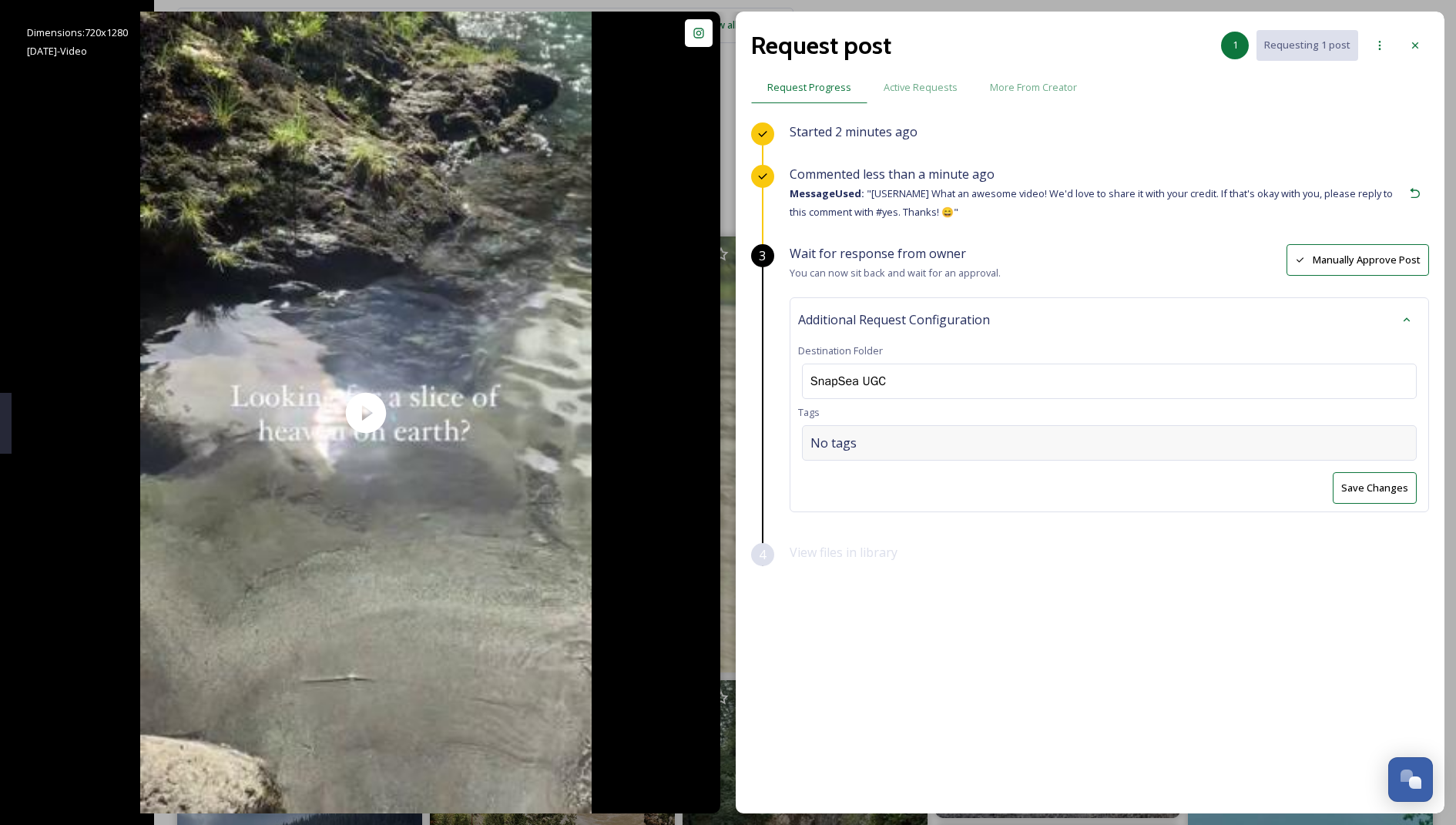 click on "No tags" at bounding box center [1109, 443] 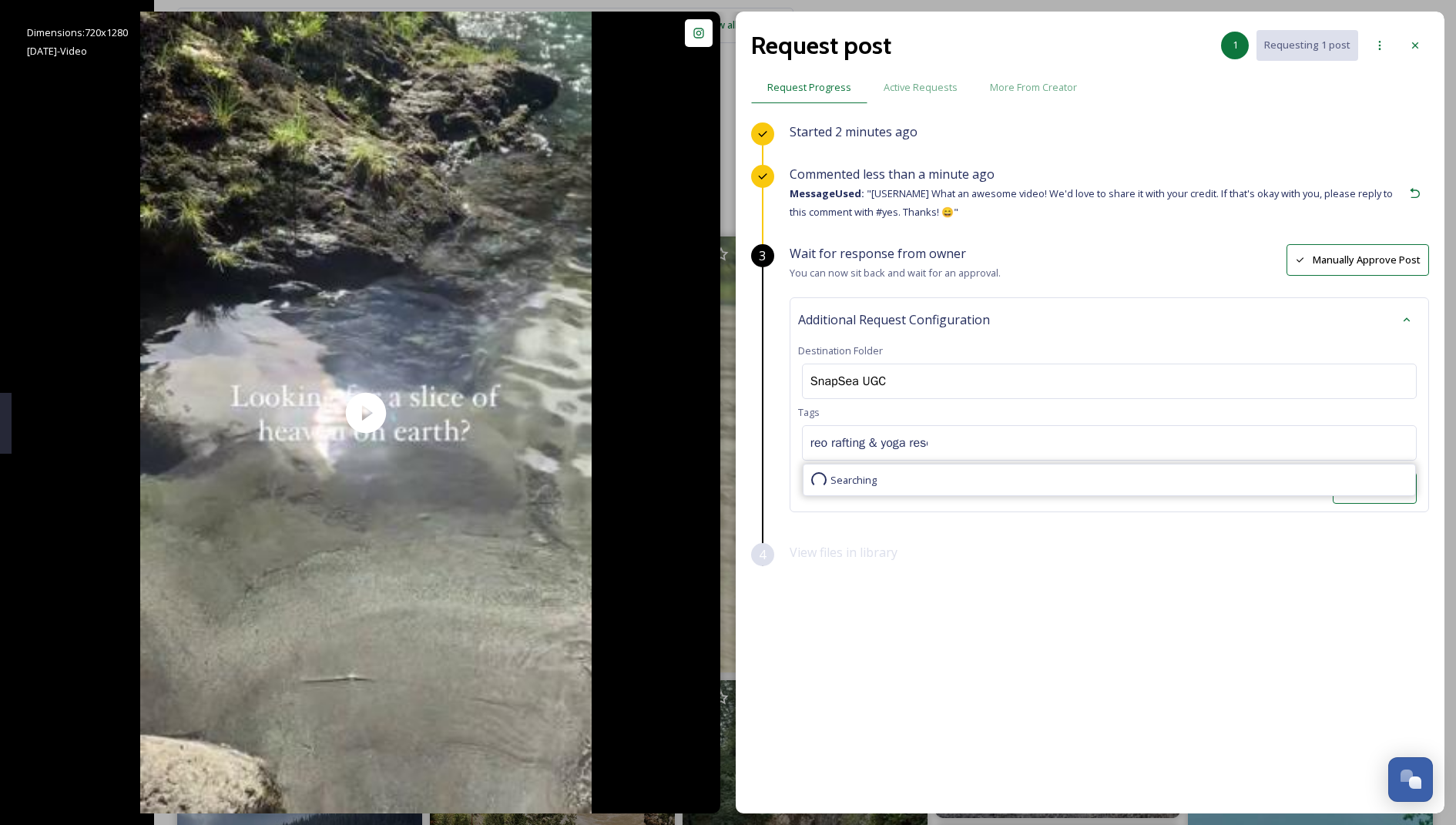 scroll, scrollTop: 0, scrollLeft: 1, axis: horizontal 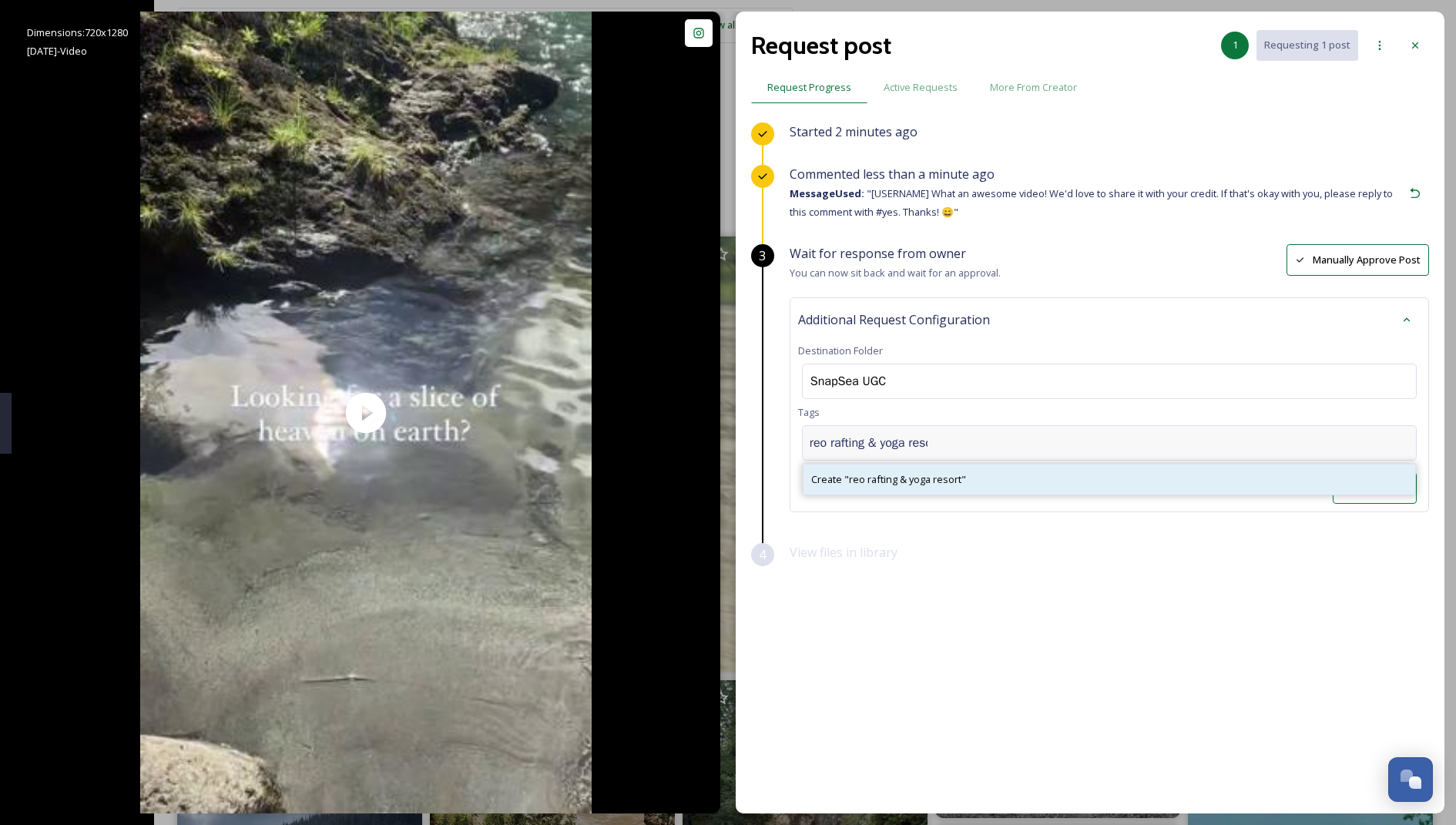 type on "reo rafting & yoga resort" 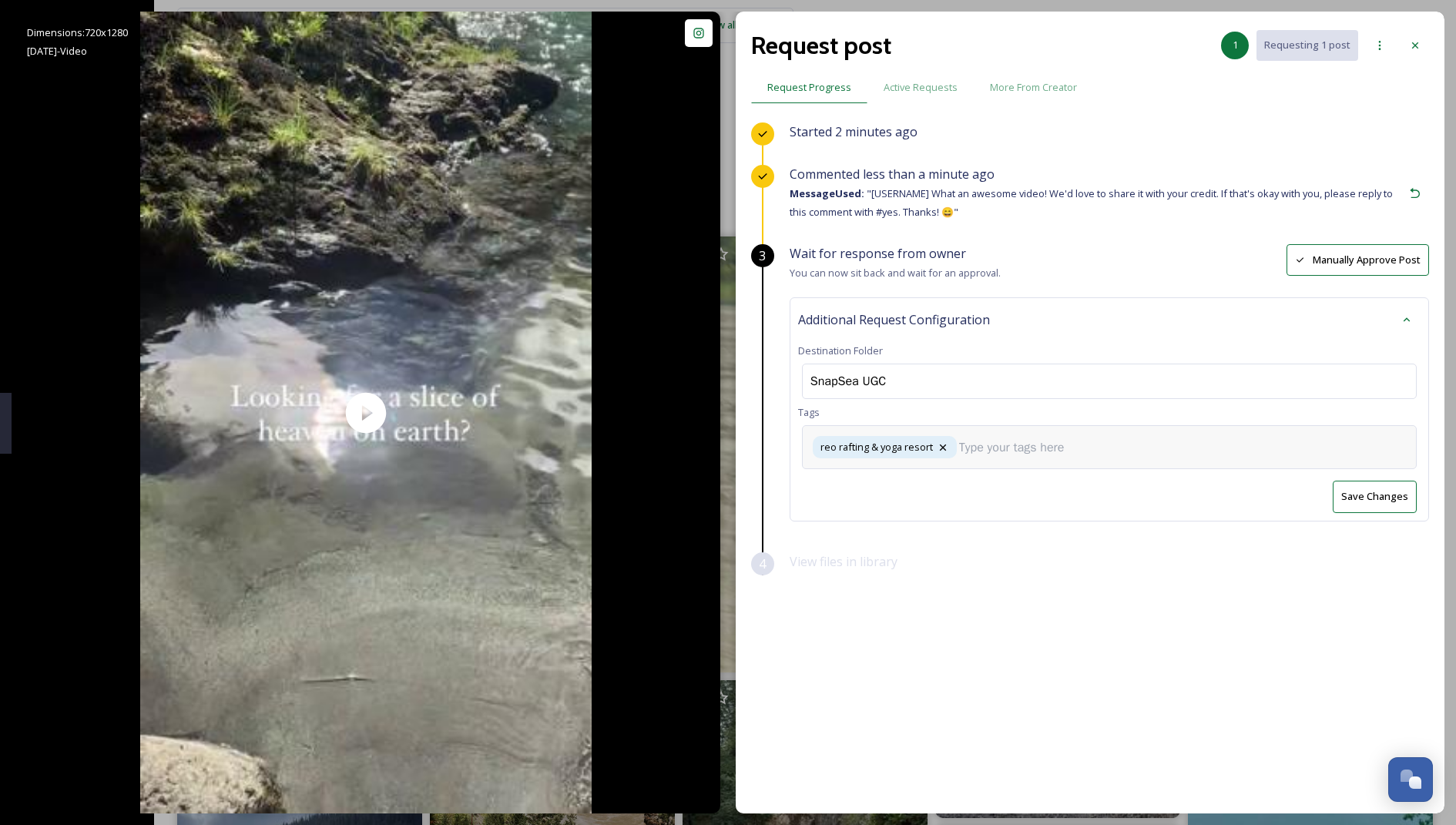 click at bounding box center (1018, 448) 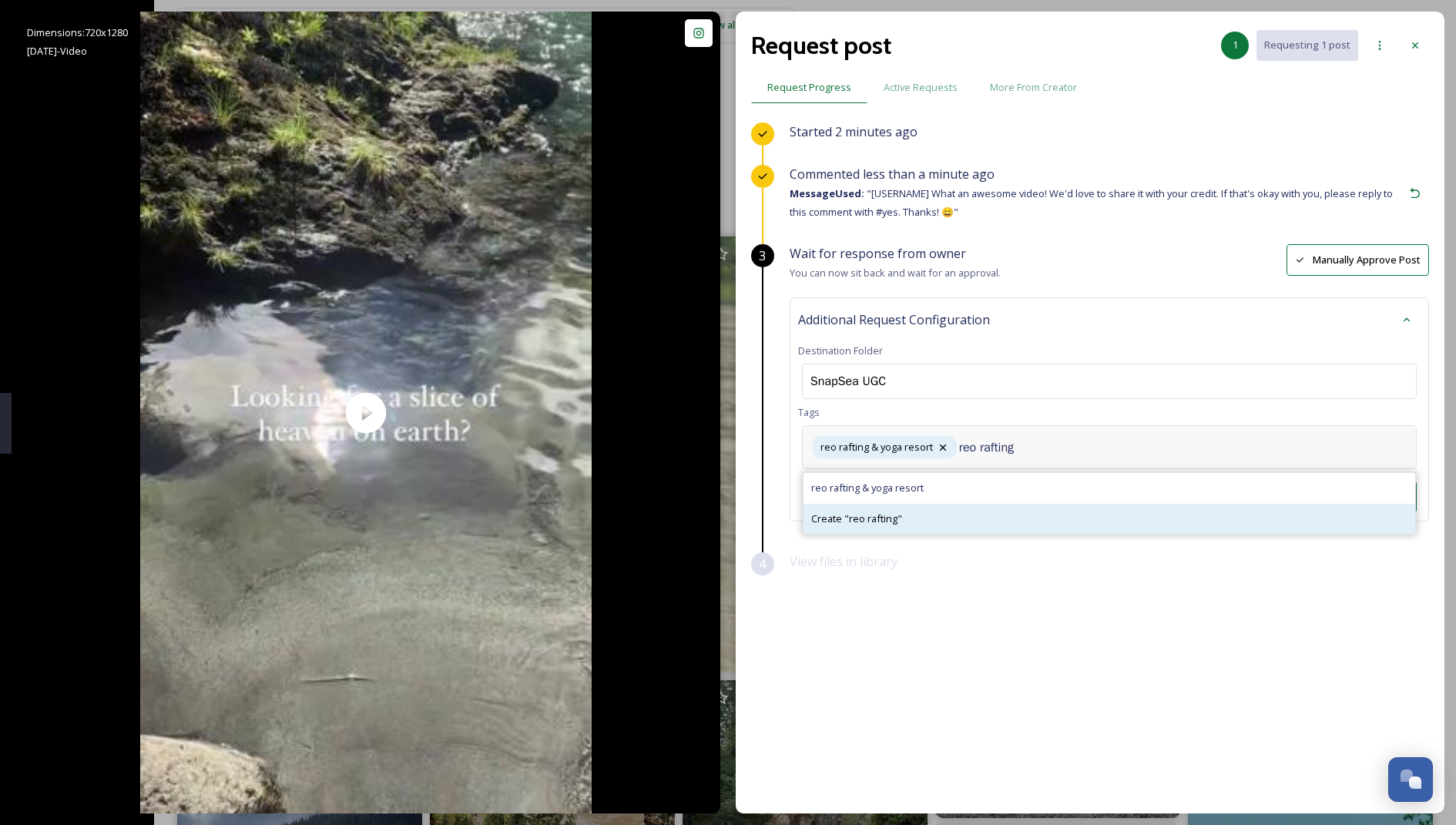 type on "reo rafting" 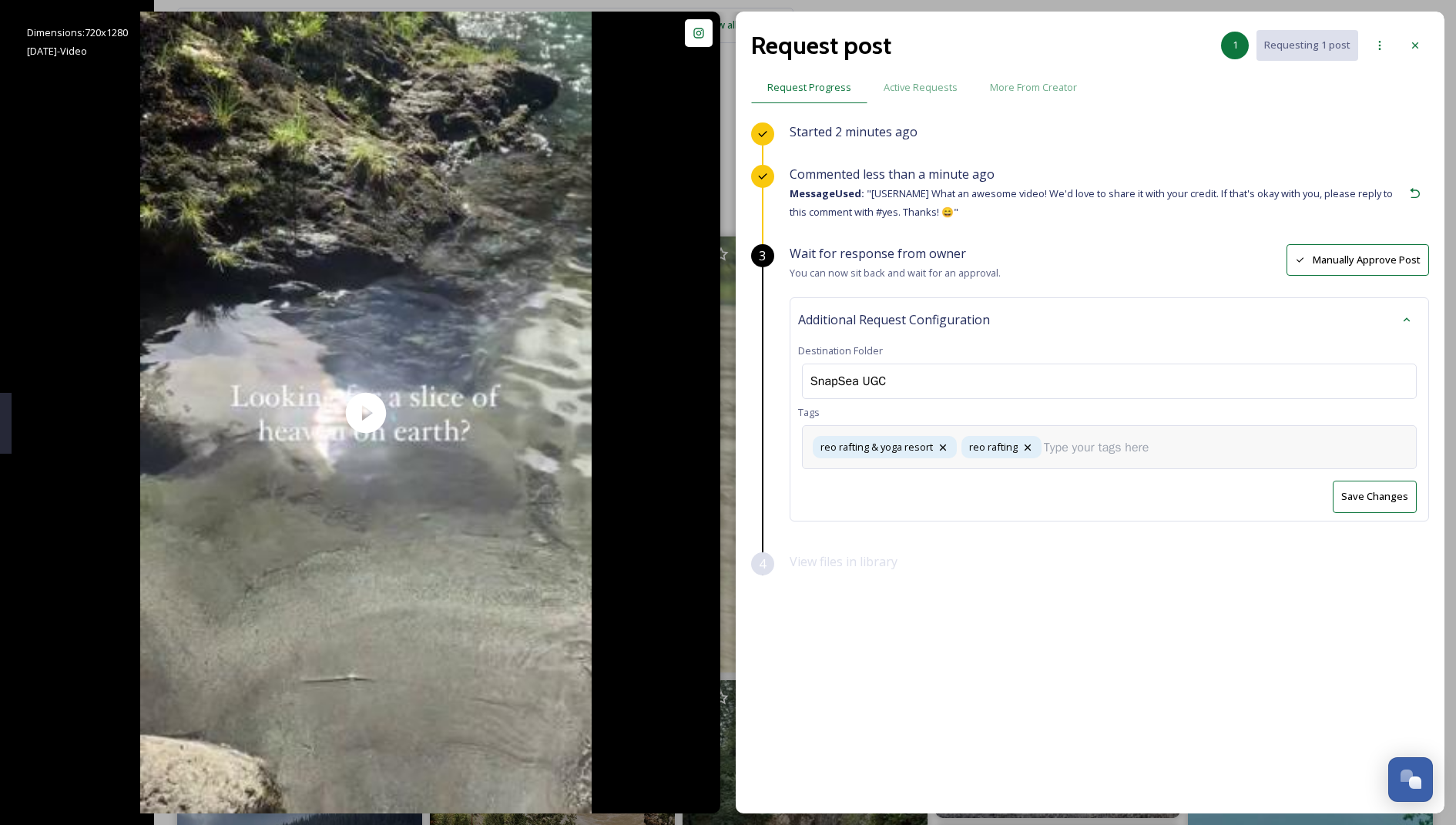 click at bounding box center [1102, 448] 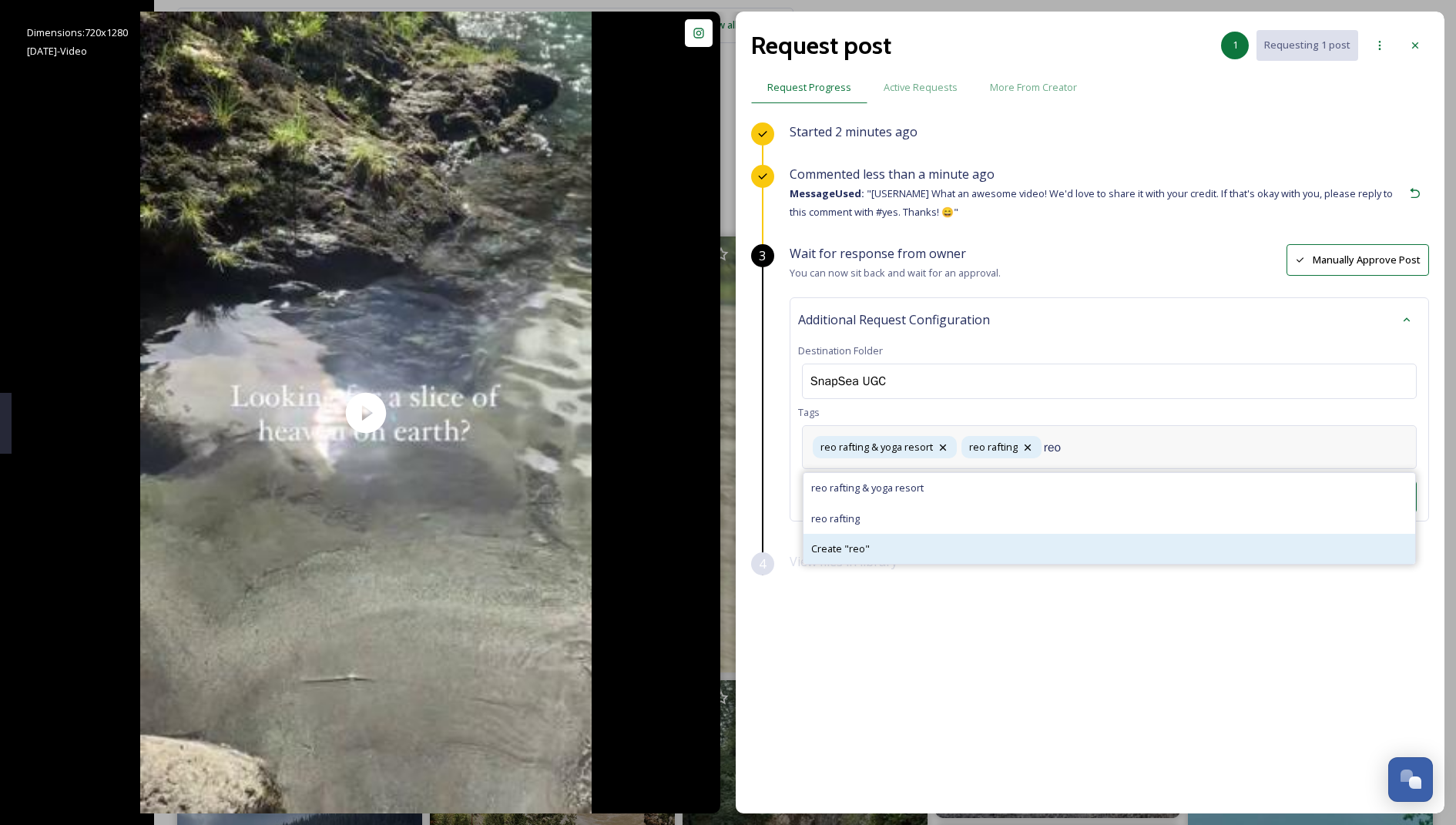 type on "reo" 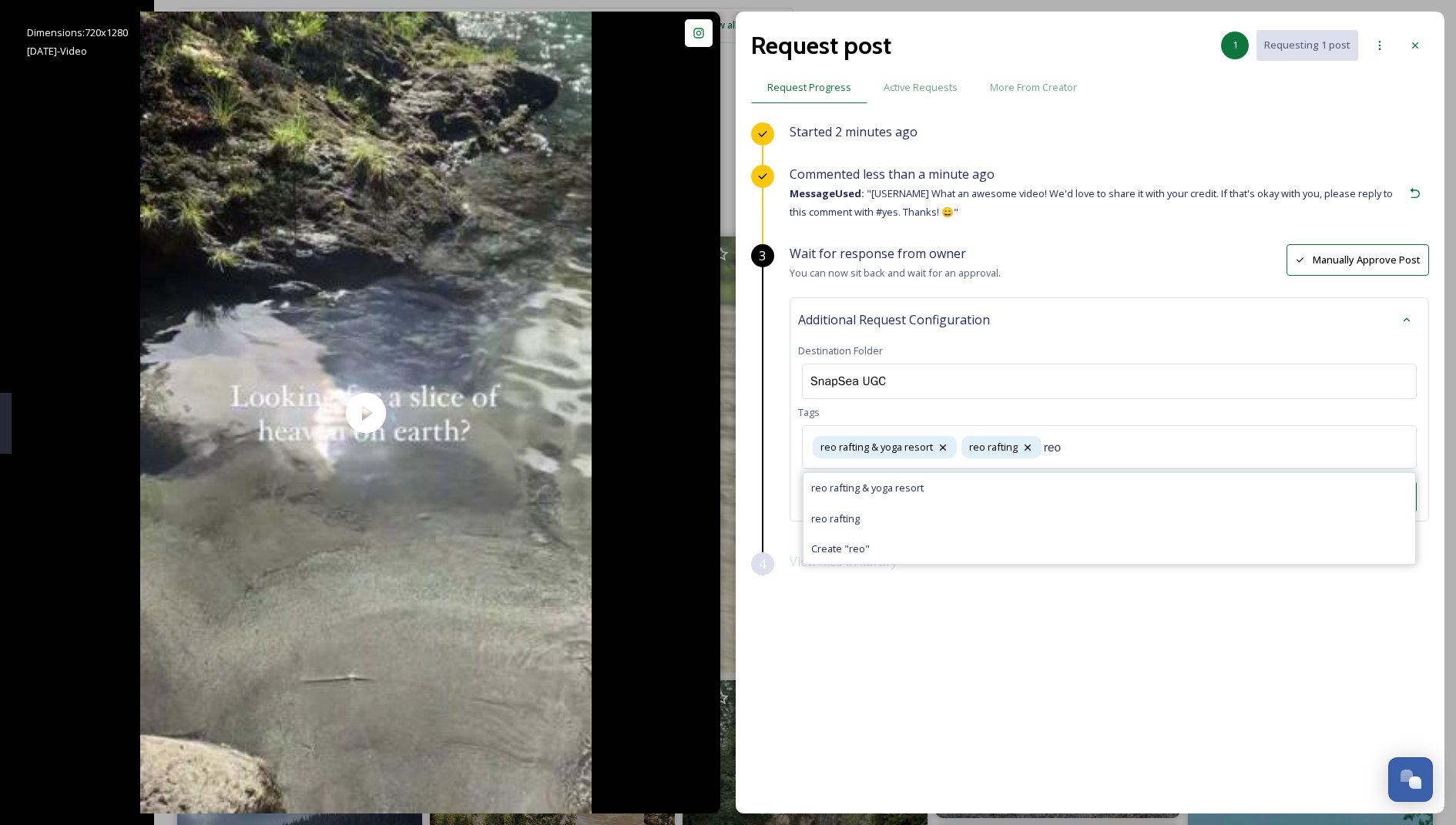 type 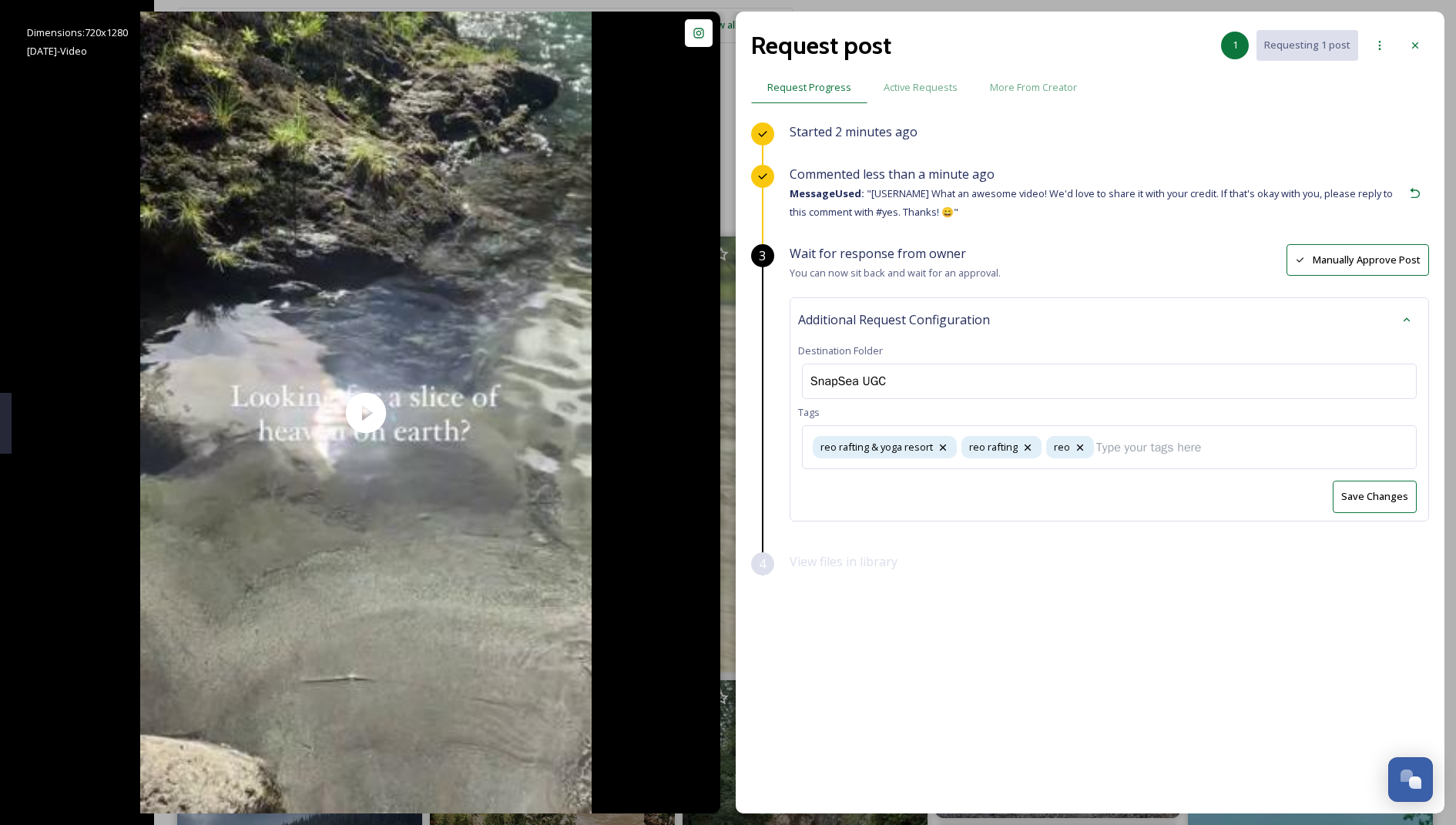 click on "Save Changes" at bounding box center [1374, 496] 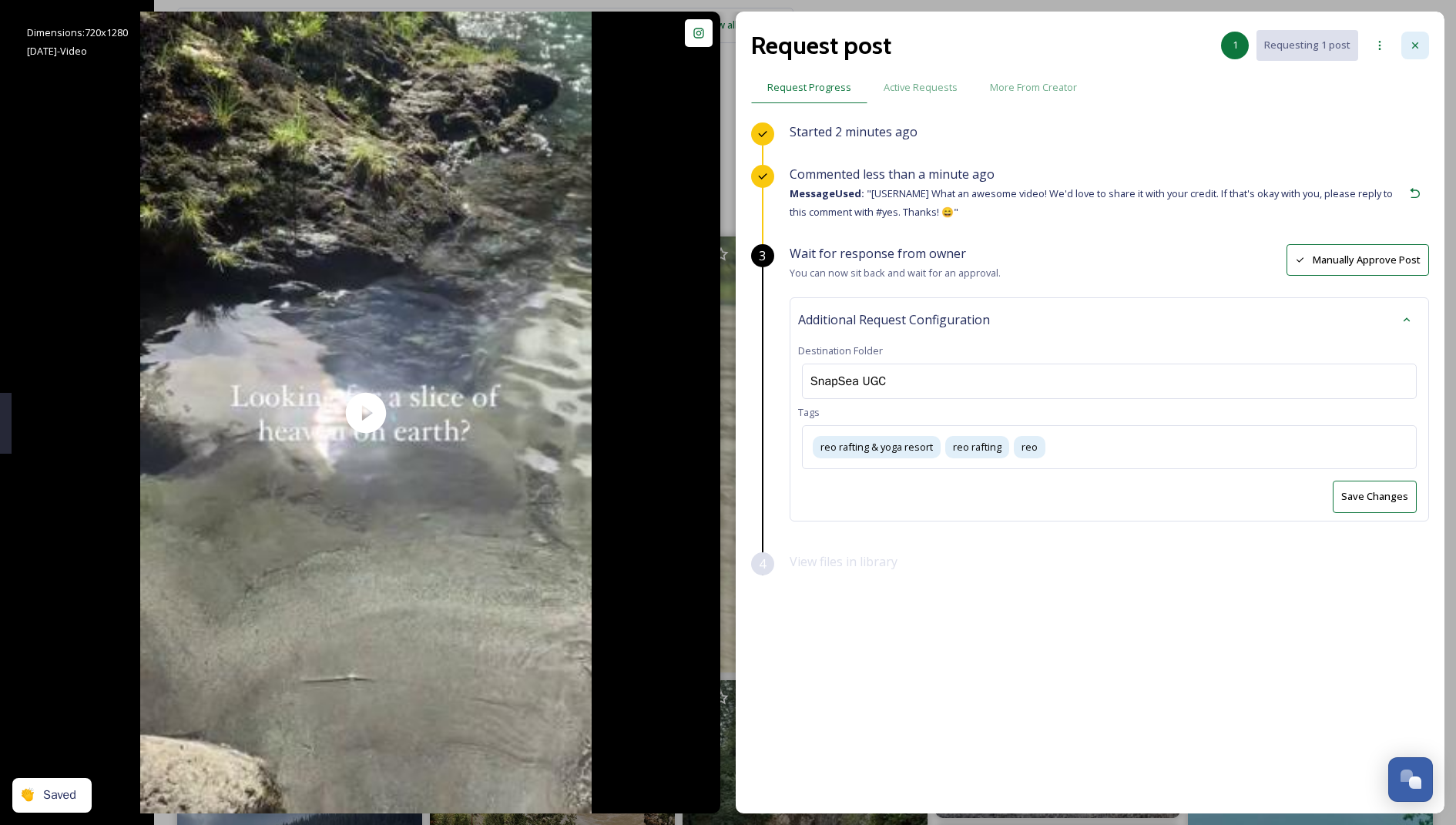 click 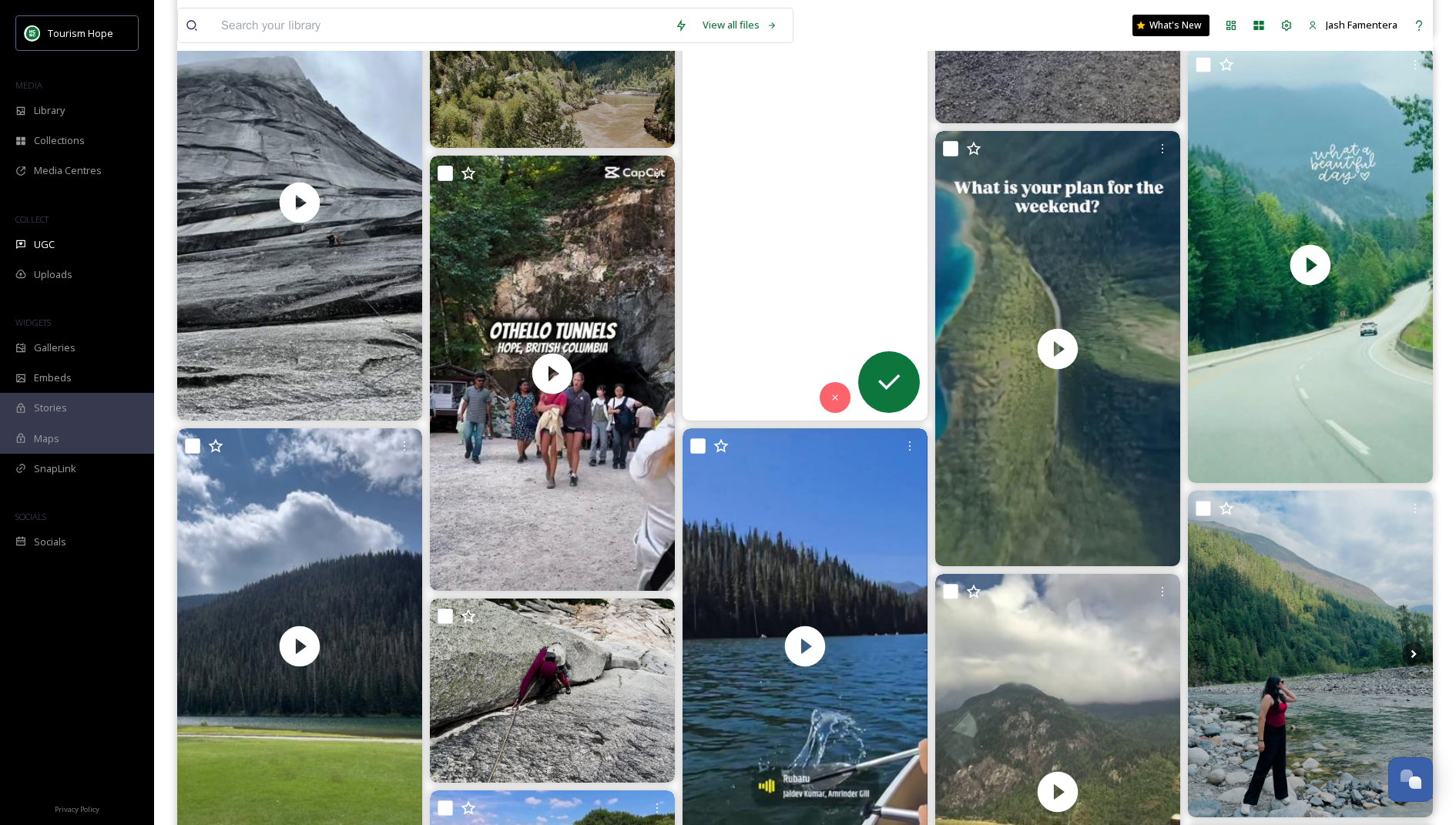scroll, scrollTop: 703, scrollLeft: 0, axis: vertical 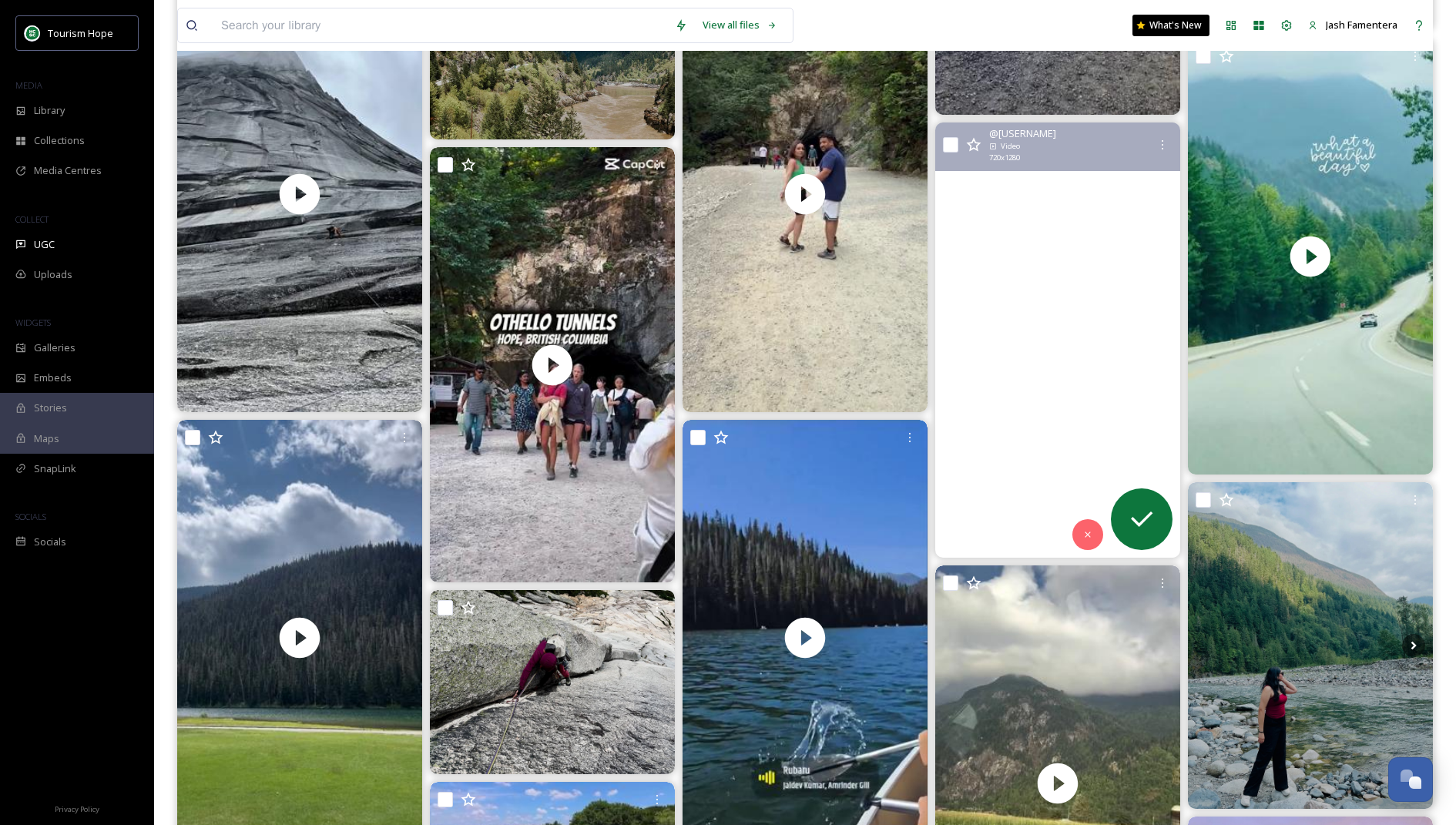 click at bounding box center (1058, 340) 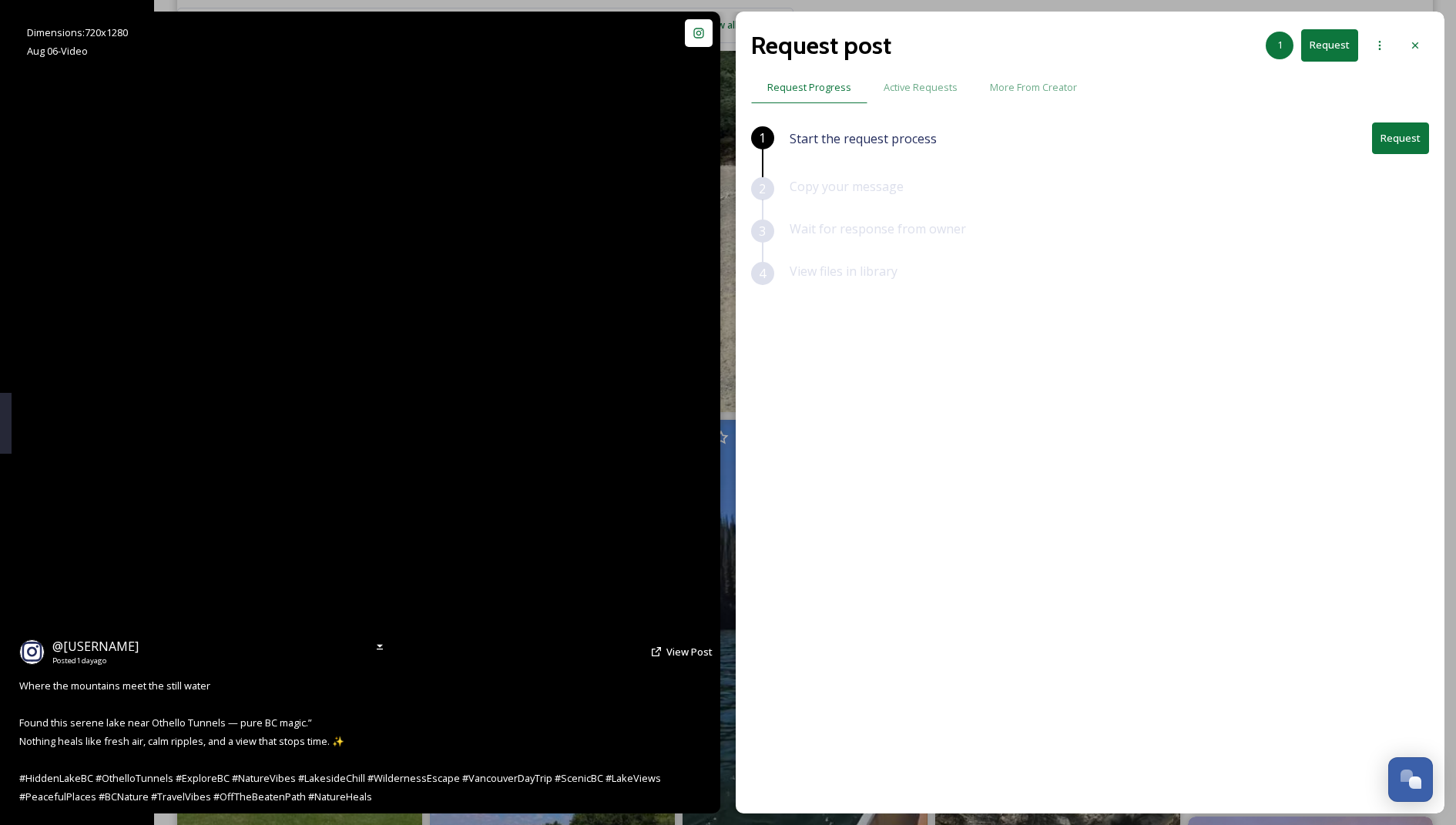 click at bounding box center [366, 412] 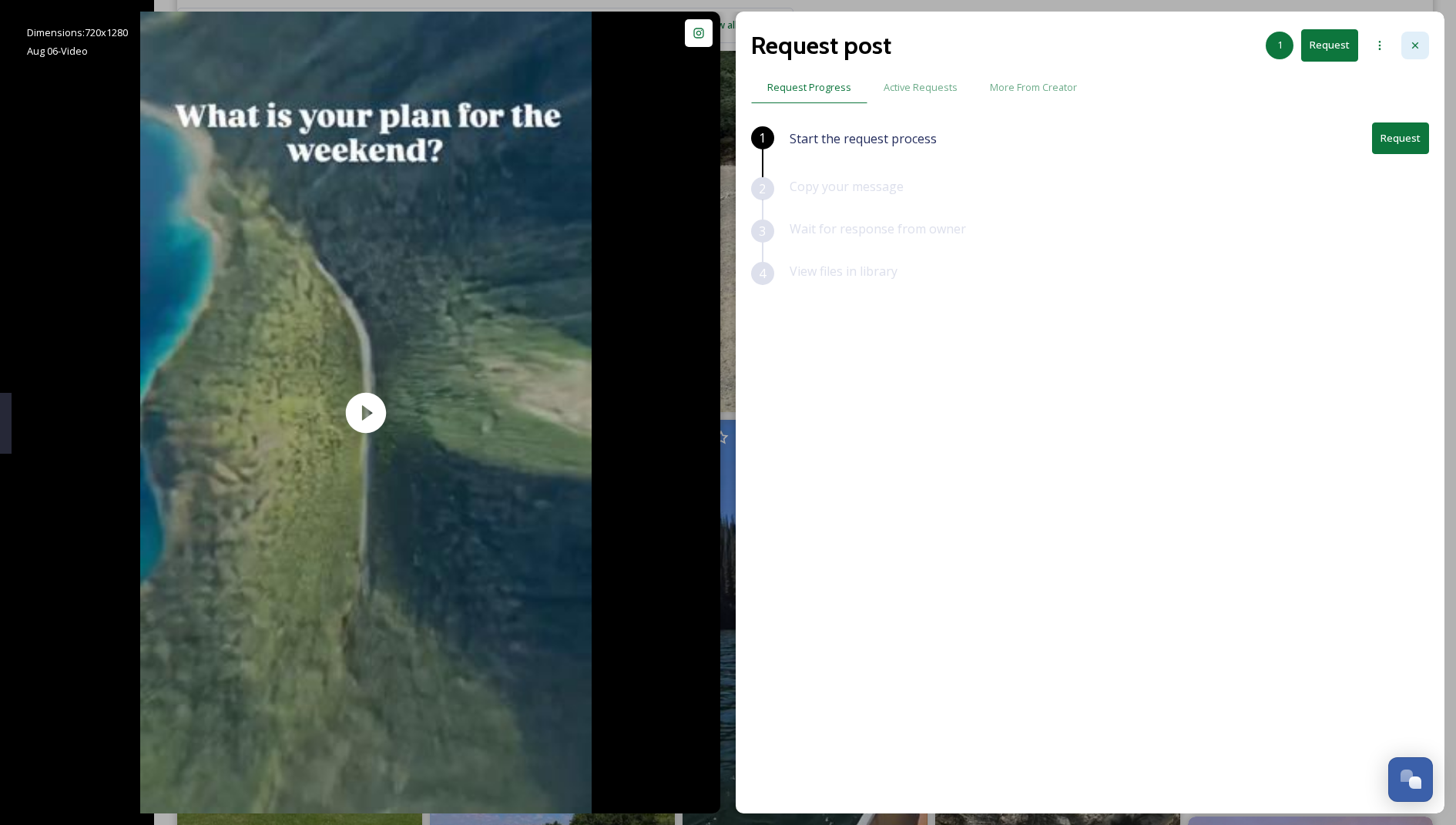 click at bounding box center [1415, 45] 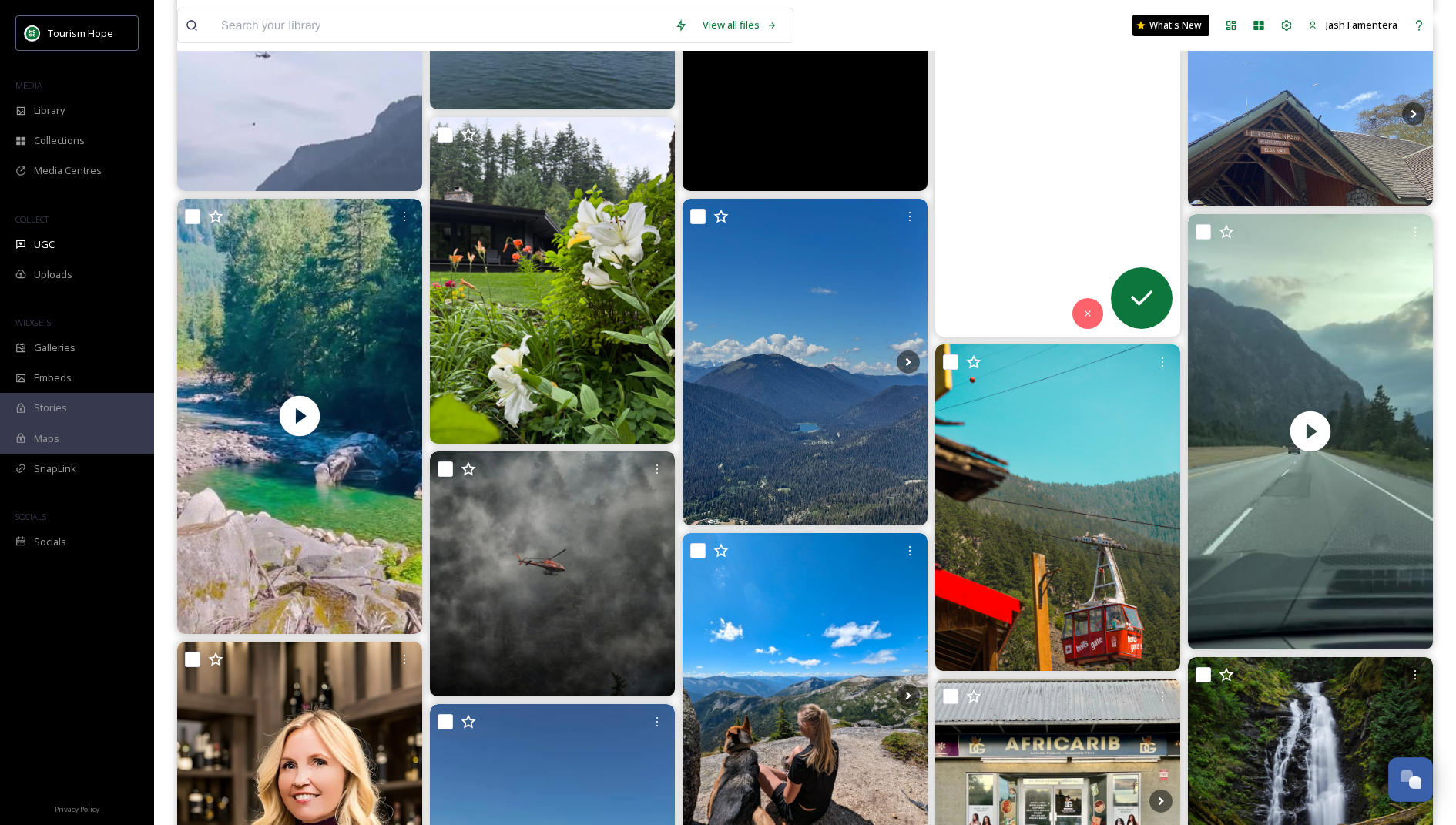 scroll, scrollTop: 1814, scrollLeft: 0, axis: vertical 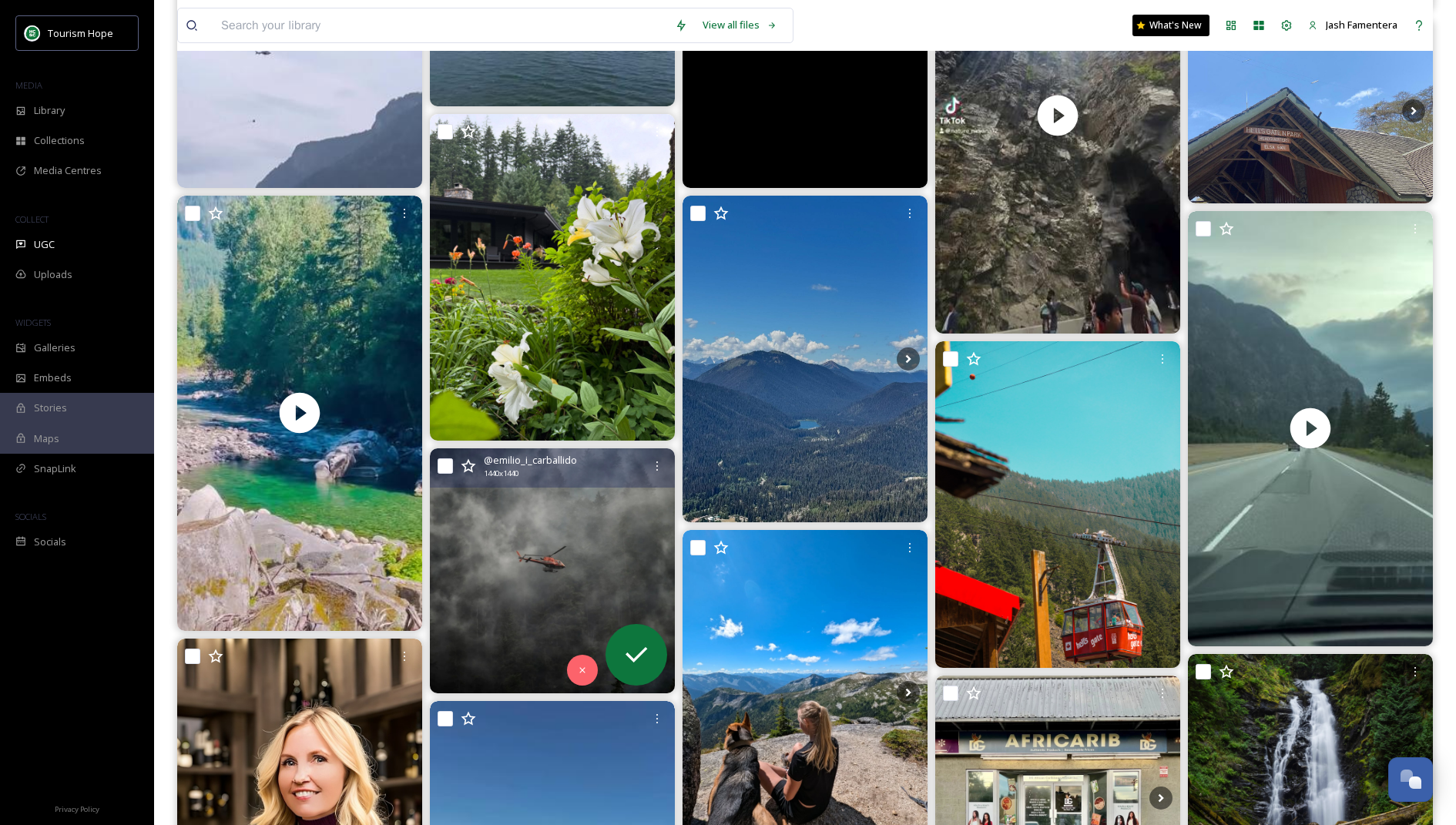 click at bounding box center [552, 571] 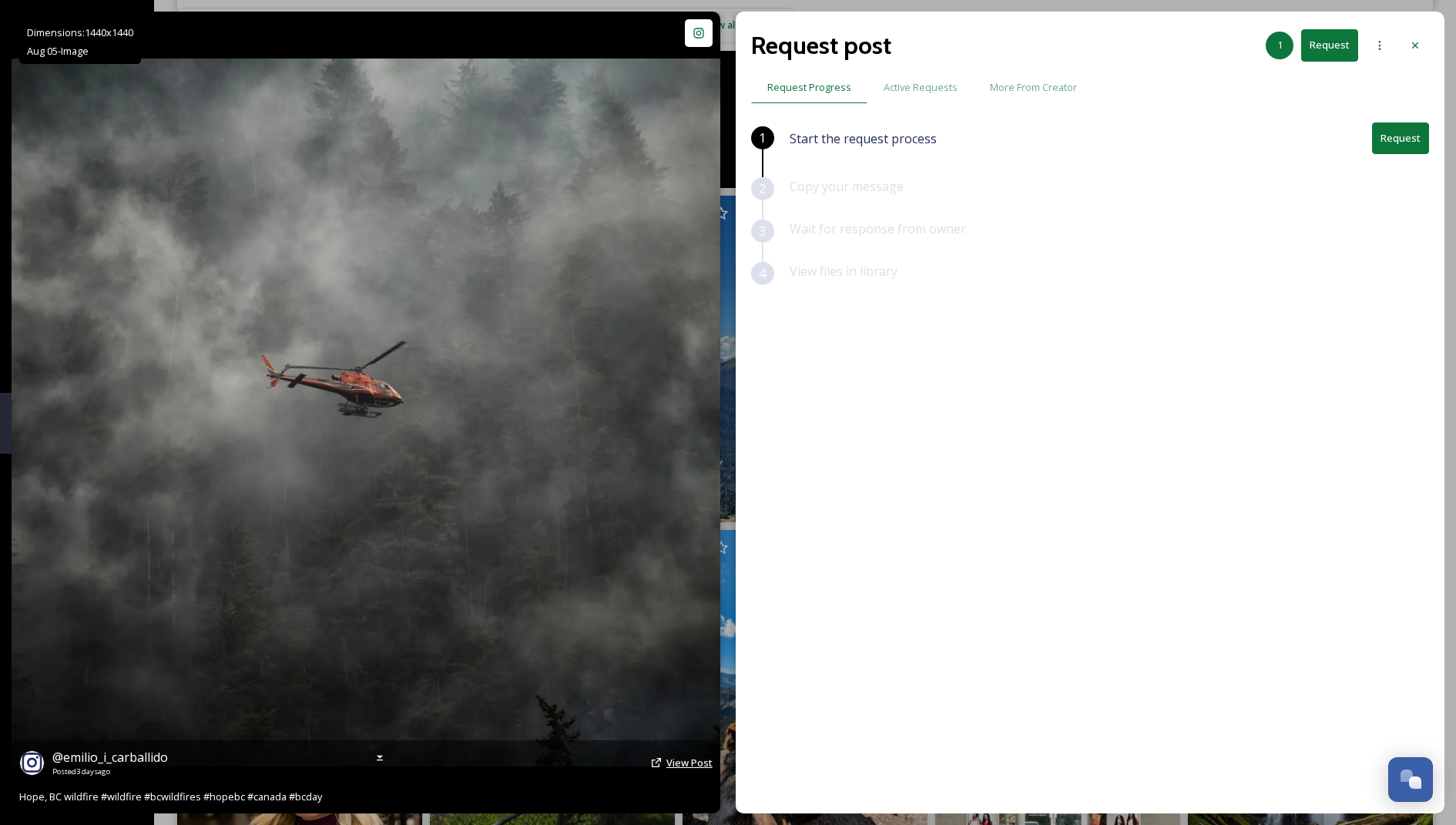 click on "View Post" at bounding box center (689, 763) 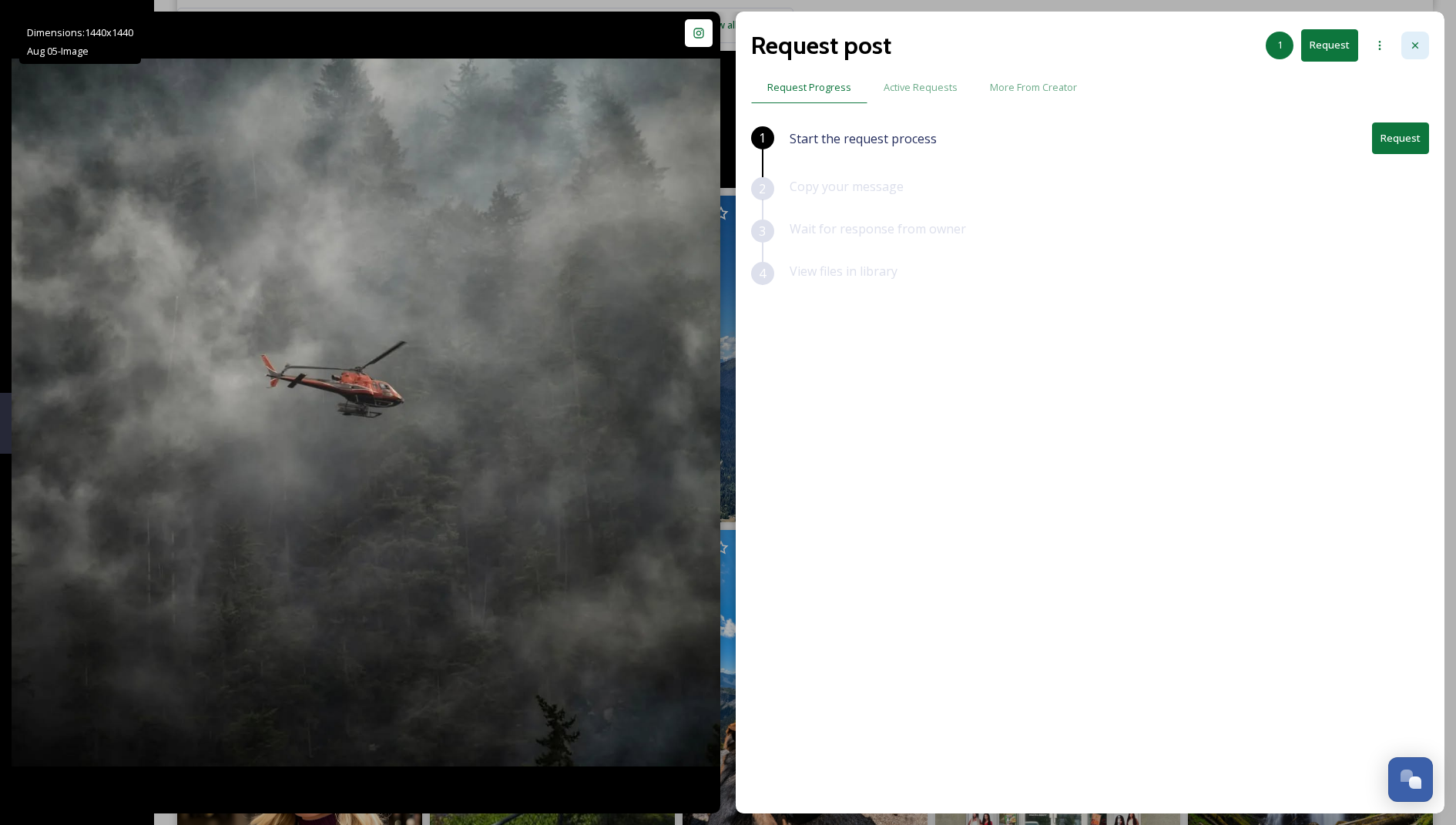 click 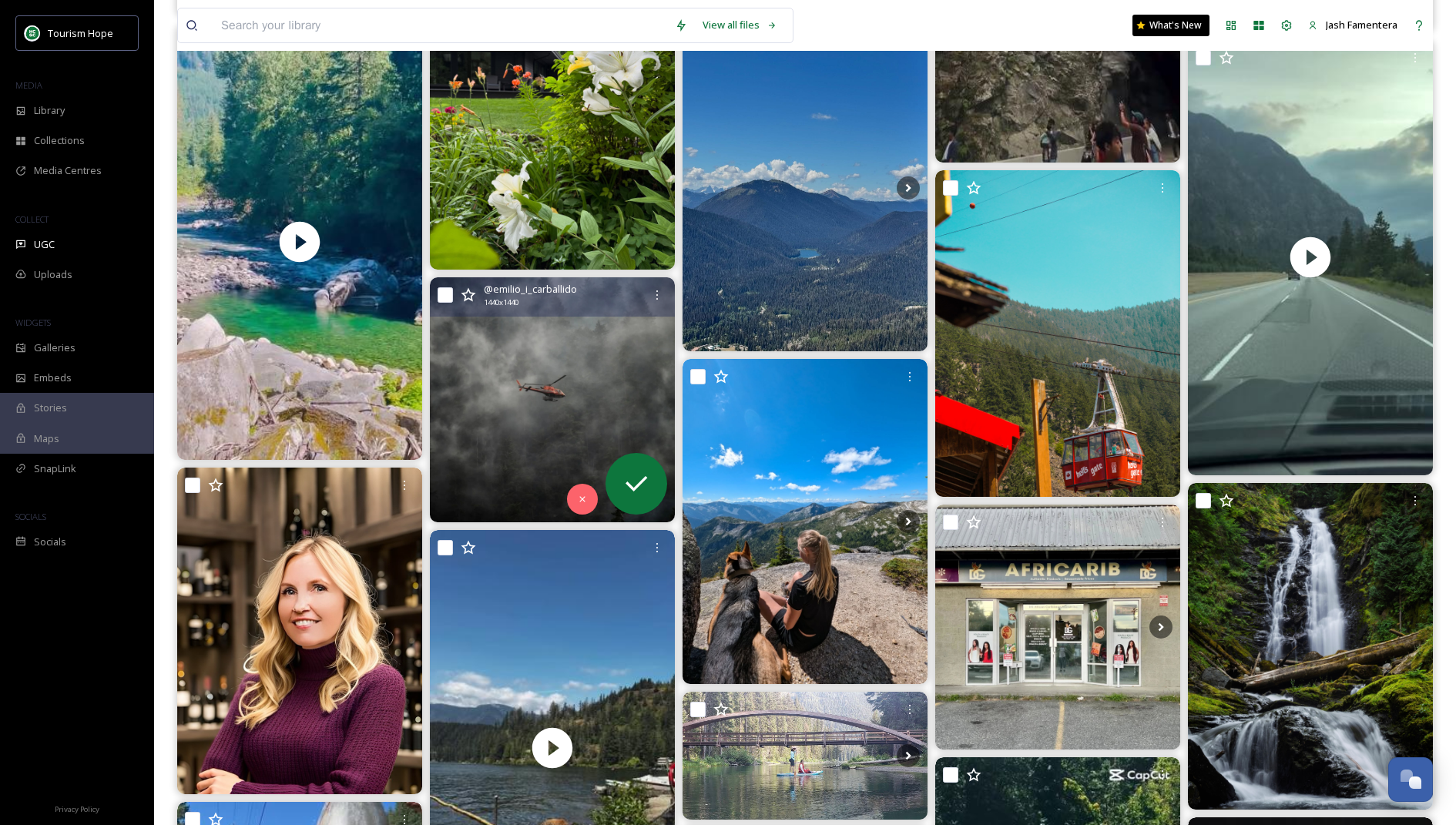 scroll, scrollTop: 1889, scrollLeft: 0, axis: vertical 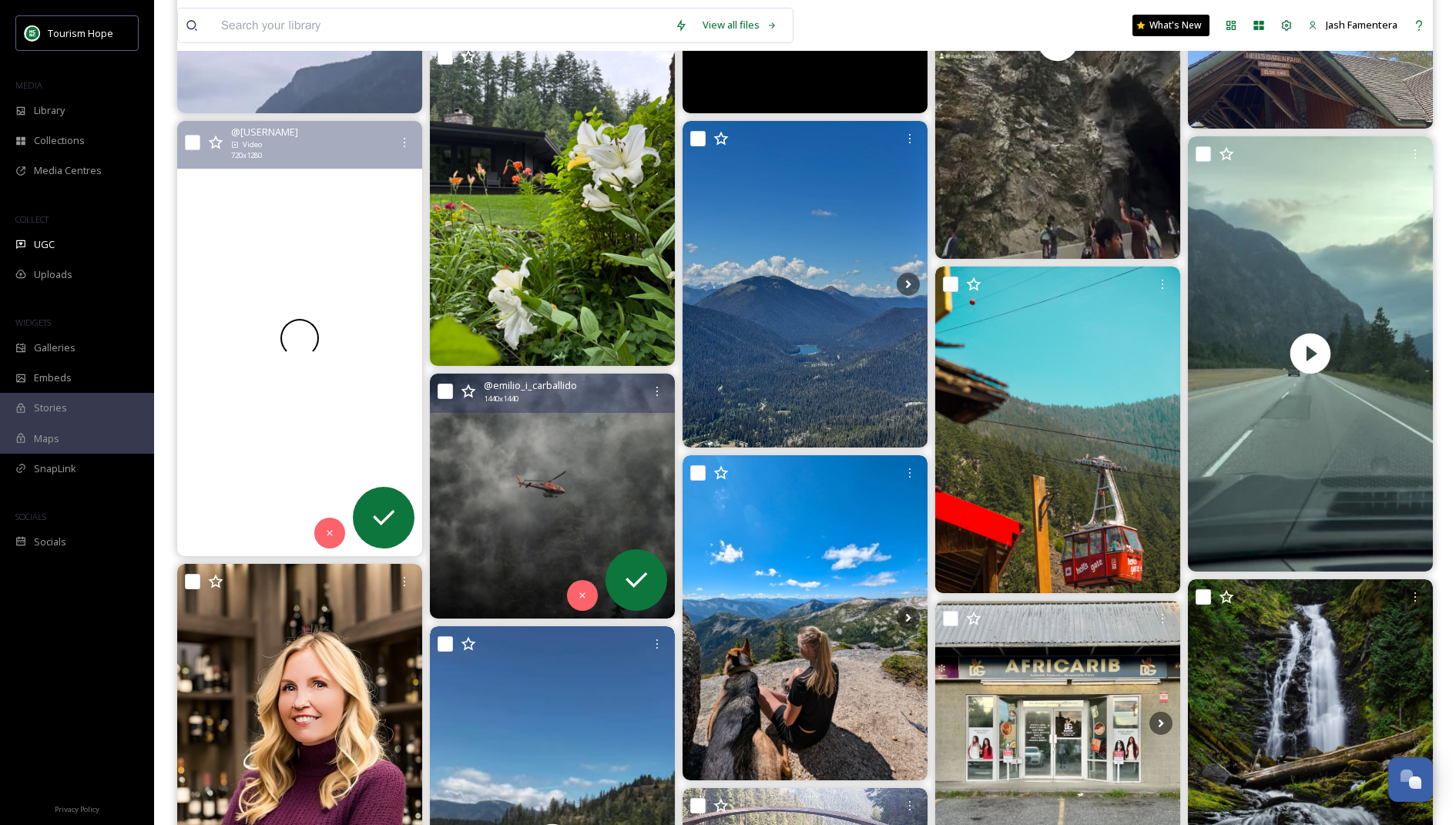 click at bounding box center (300, 338) 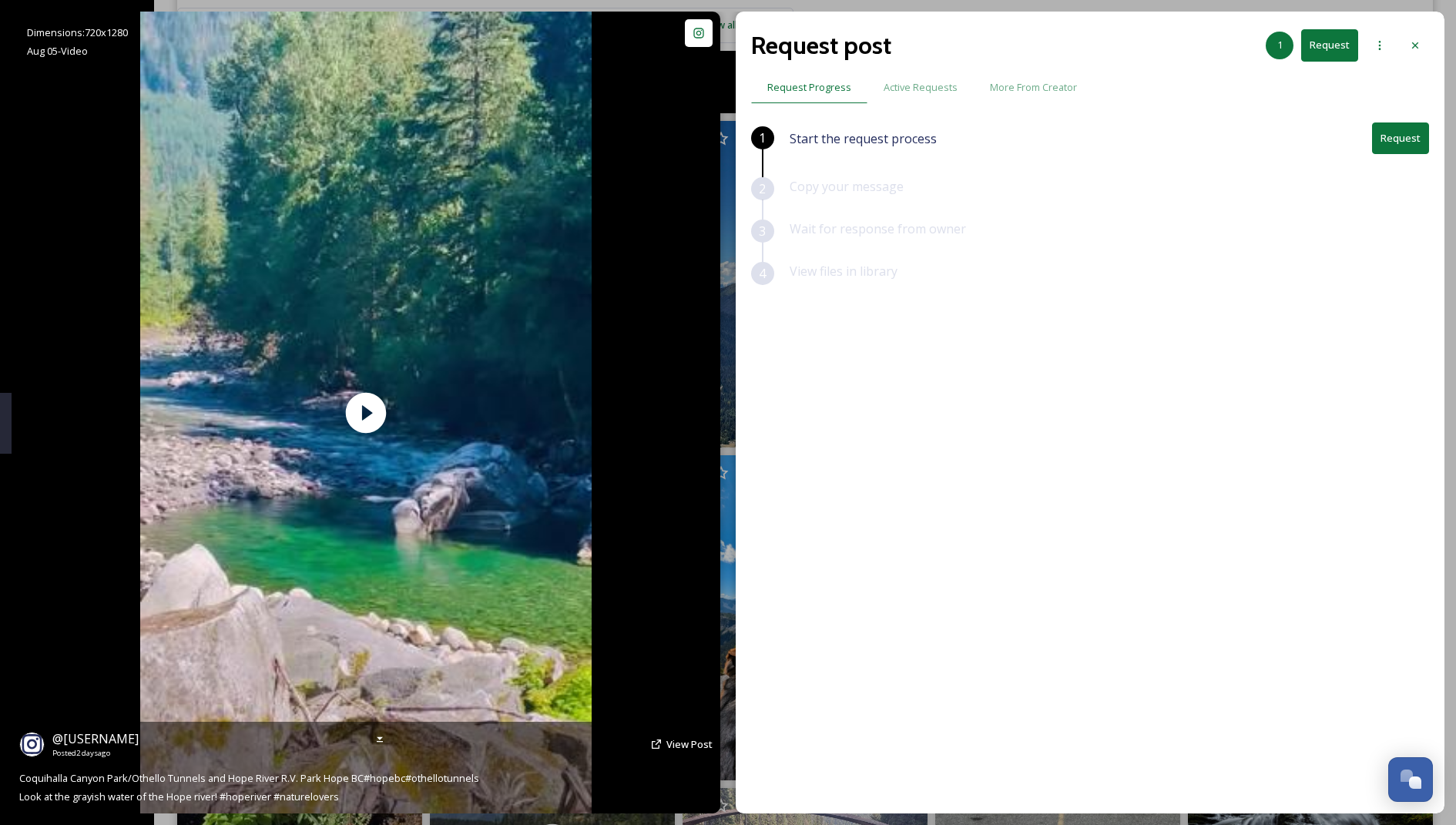 click at bounding box center [366, 412] 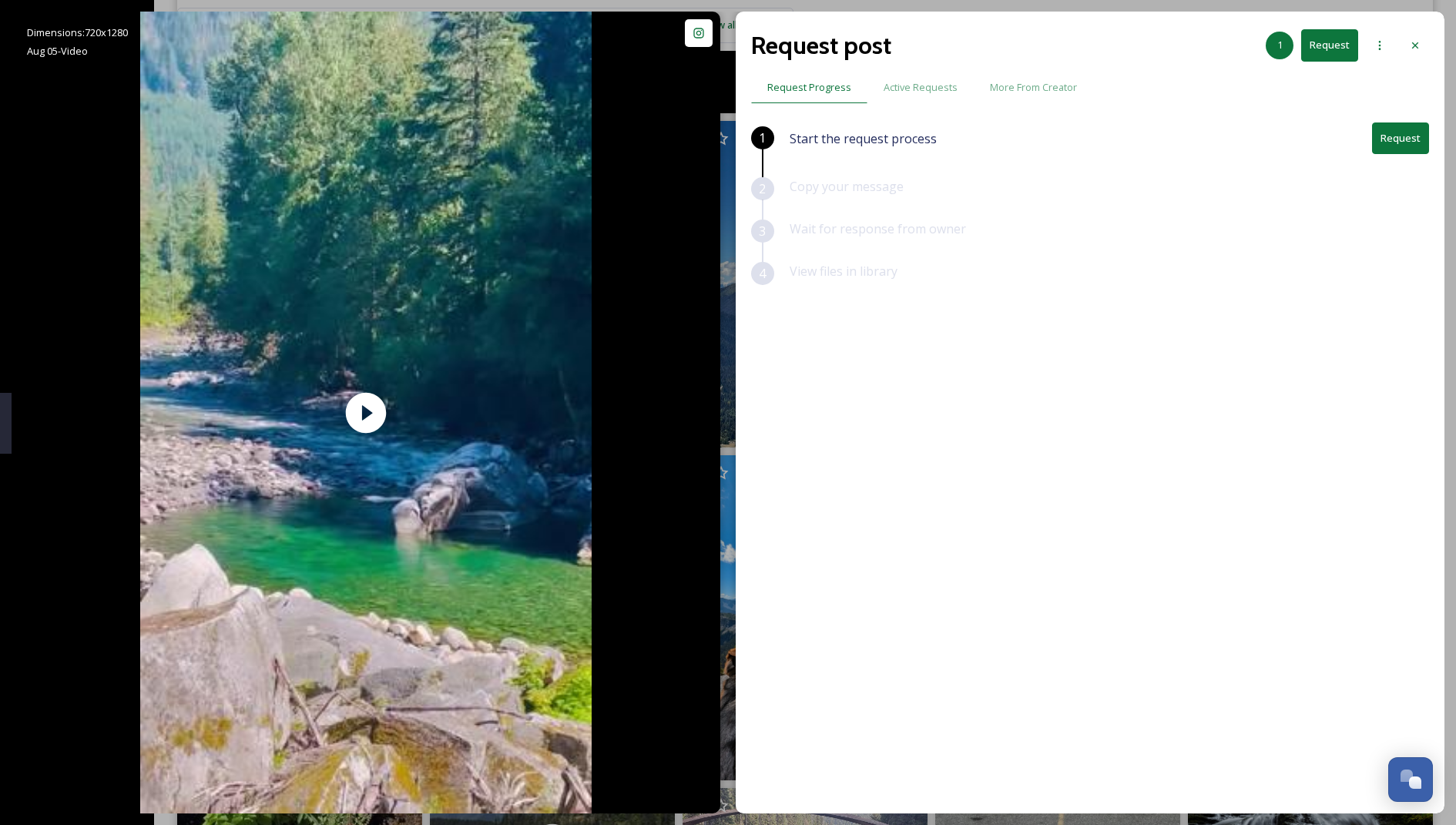 click on "Request" at bounding box center (1401, 138) 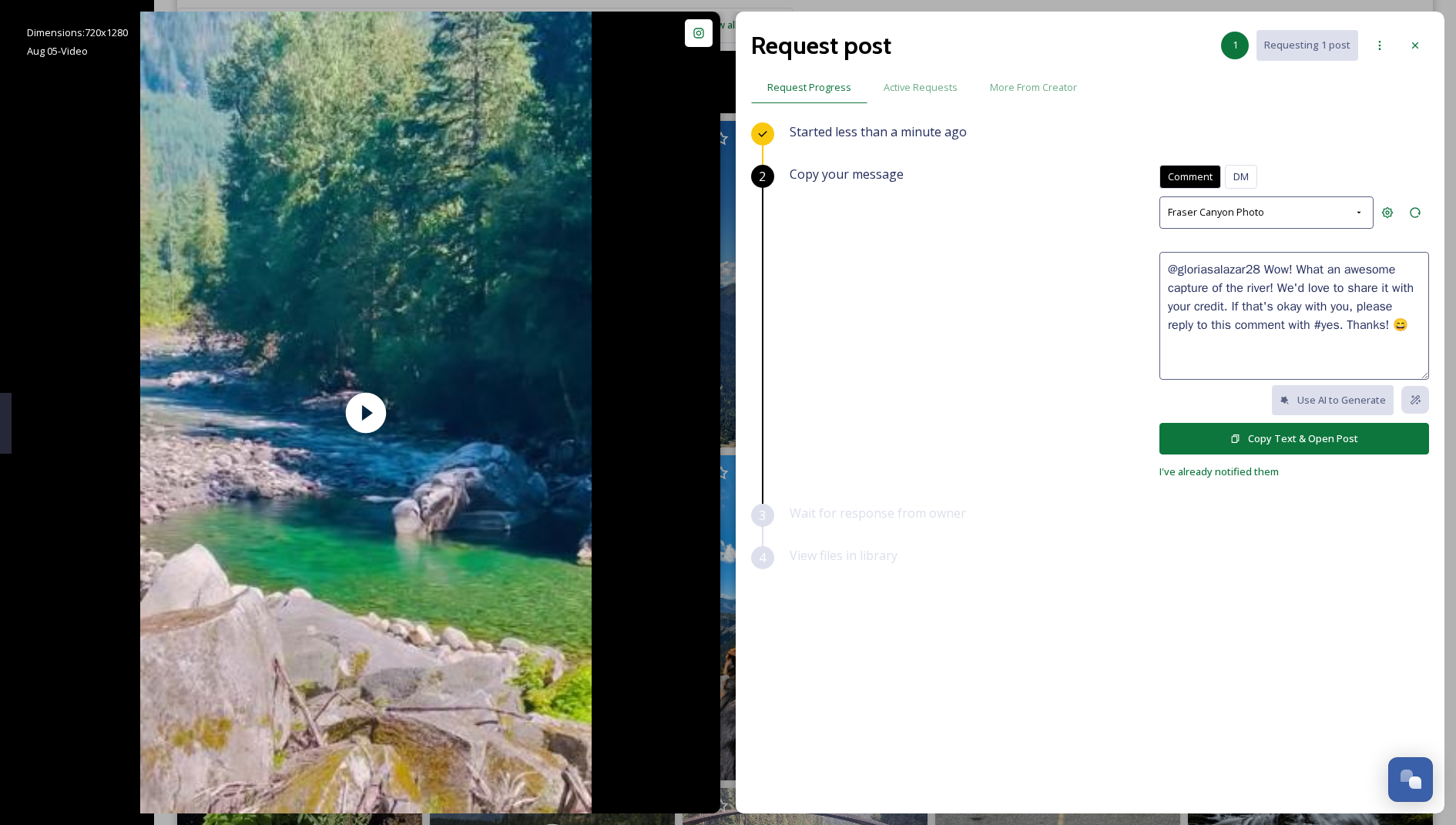 click on "@gloriasalazar28 Wow! What an awesome capture of the river! We'd love to share it with your credit. If that's okay with you, please reply to this comment with #yes. Thanks! 😄" at bounding box center [1294, 316] 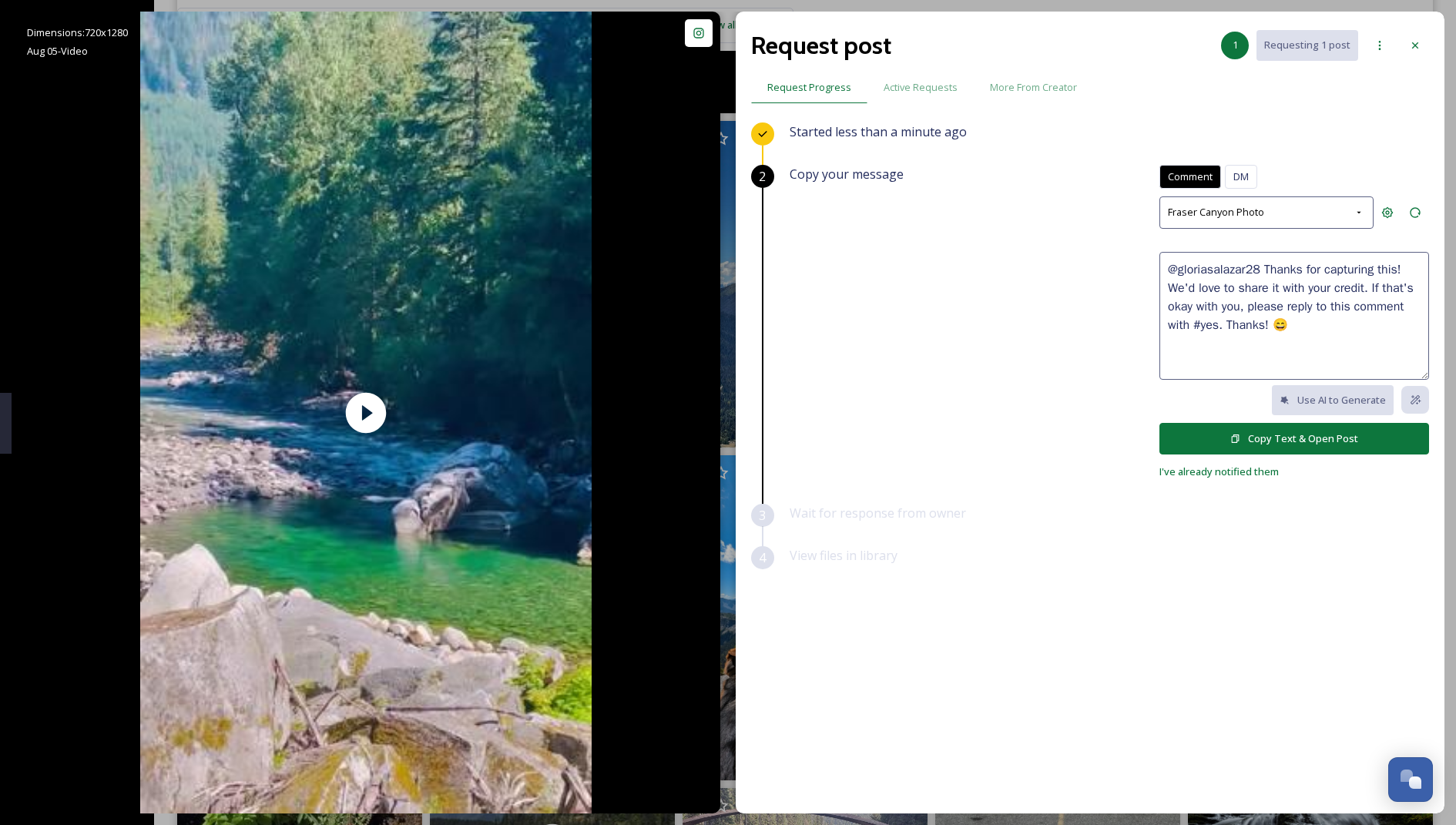 click on "@gloriasalazar28 Thanks for capturing this! We'd love to share it with your credit. If that's okay with you, please reply to this comment with #yes. Thanks! 😄" at bounding box center [1294, 316] 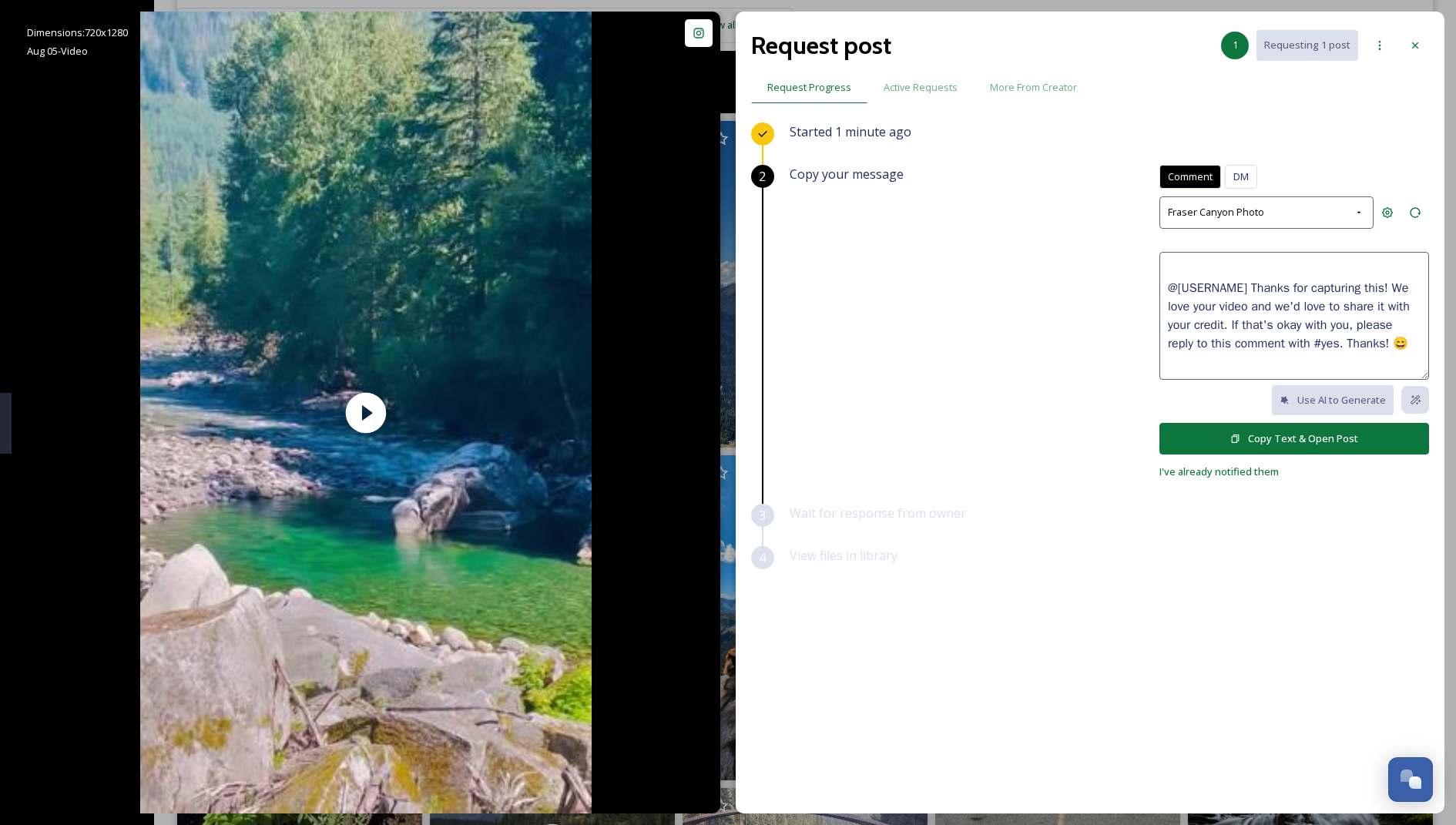 type on "@[USERNAME] Thanks for capturing this! We love your video and we'd love to share it with your credit. If that's okay with you, please reply to this comment with #yes. Thanks! 😄" 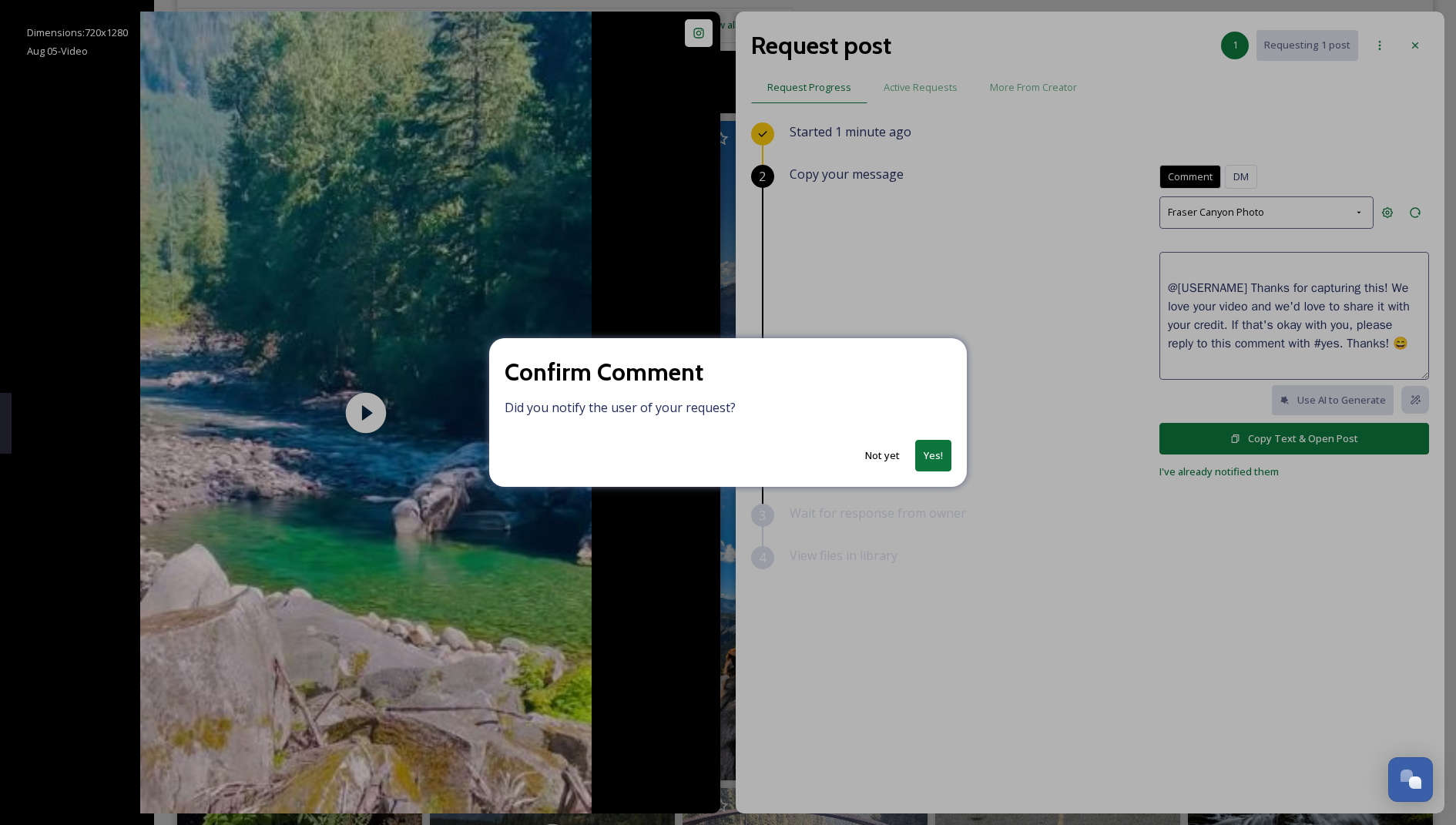 click on "Yes!" at bounding box center (933, 455) 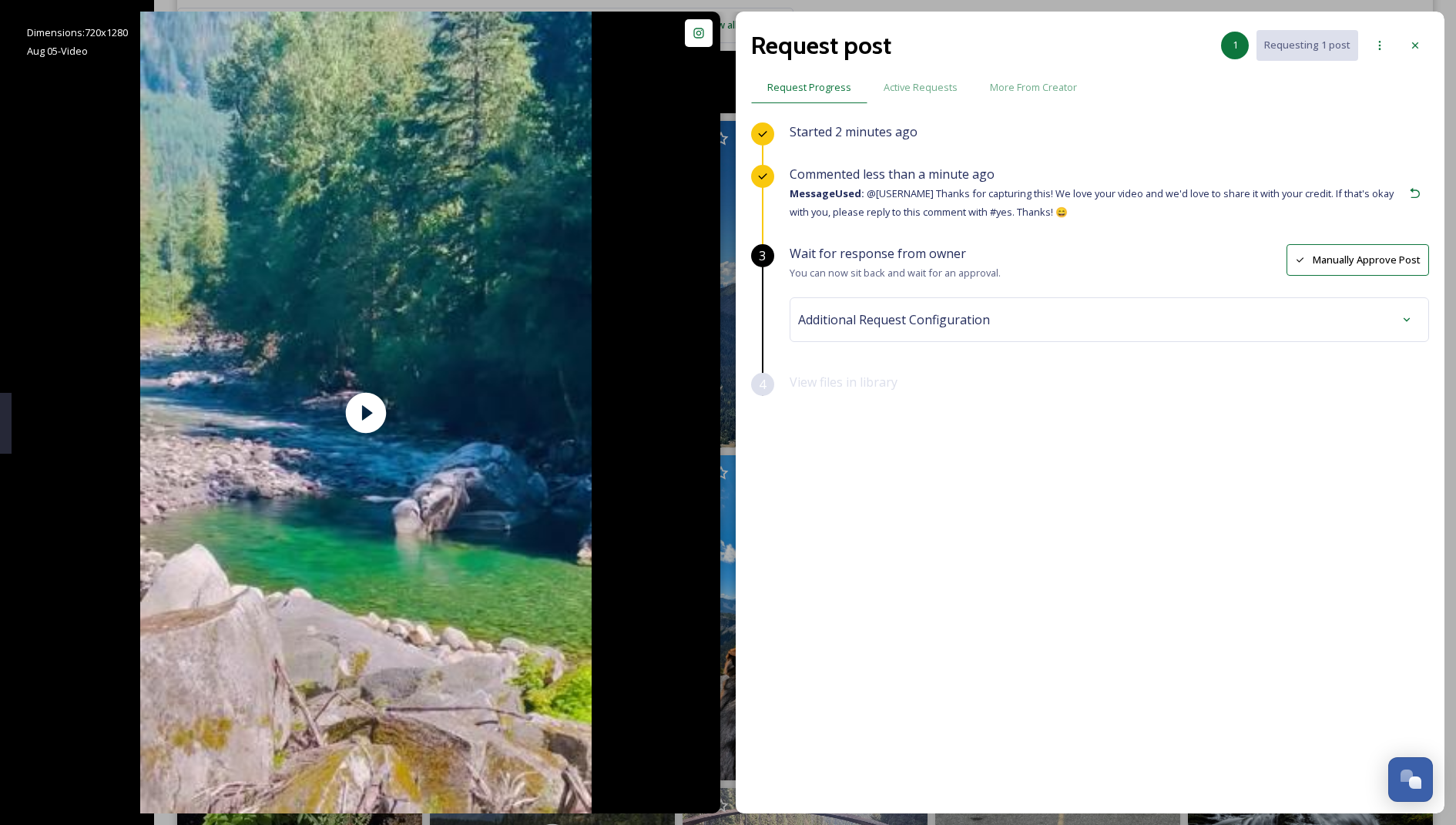 click on "Additional Request Configuration" at bounding box center [1109, 320] 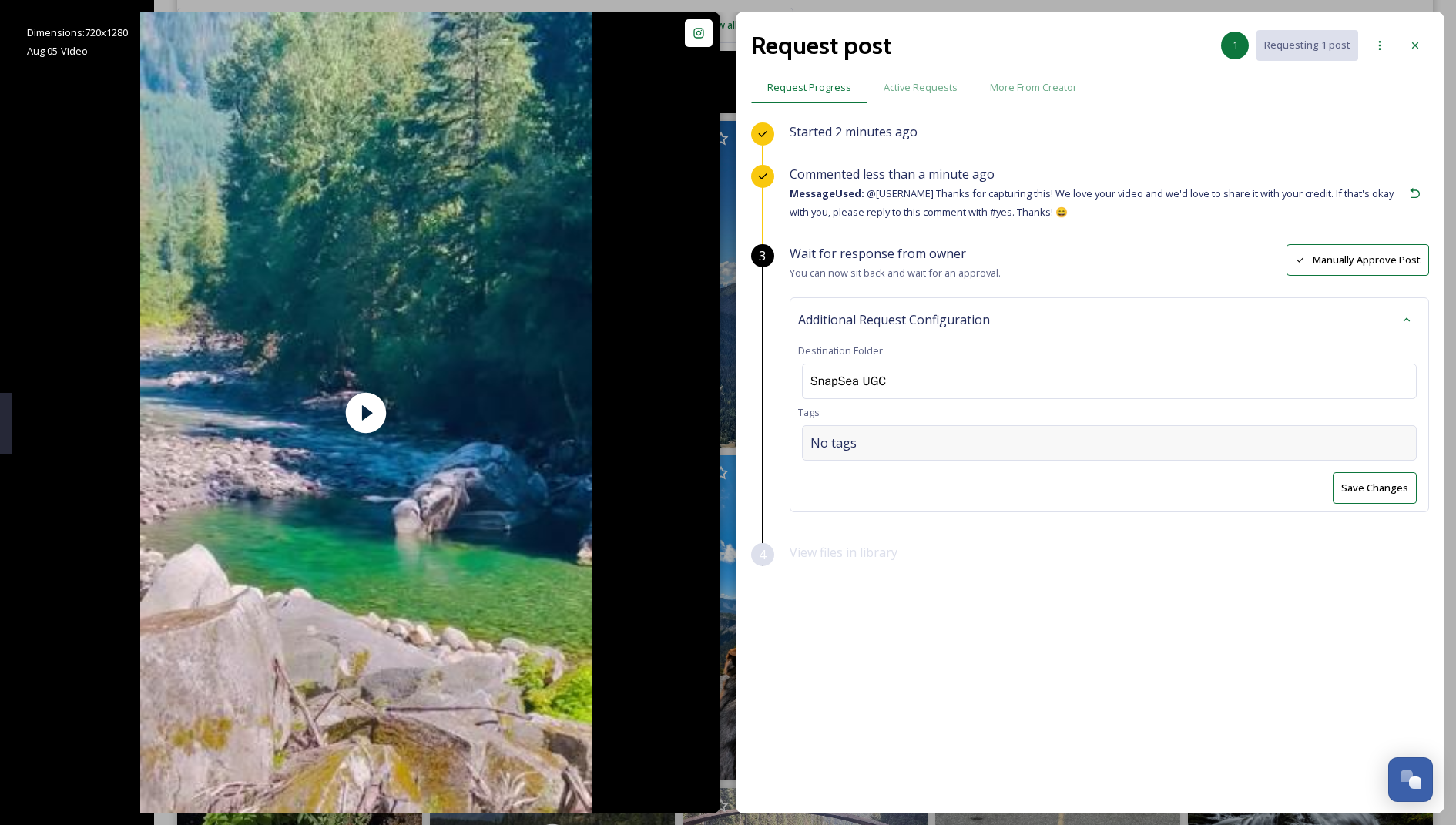 click on "No tags" at bounding box center (1109, 443) 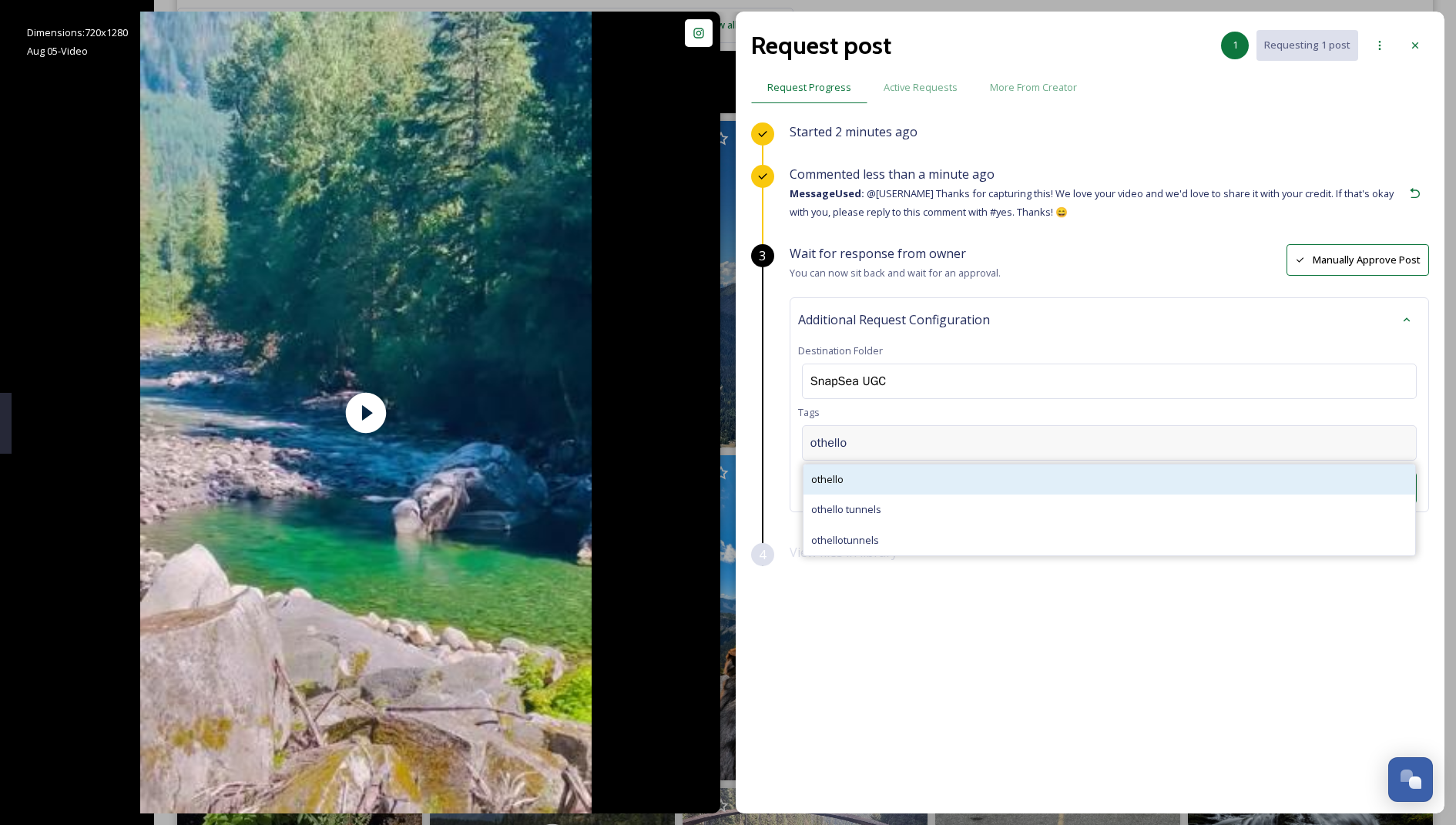 type on "othello" 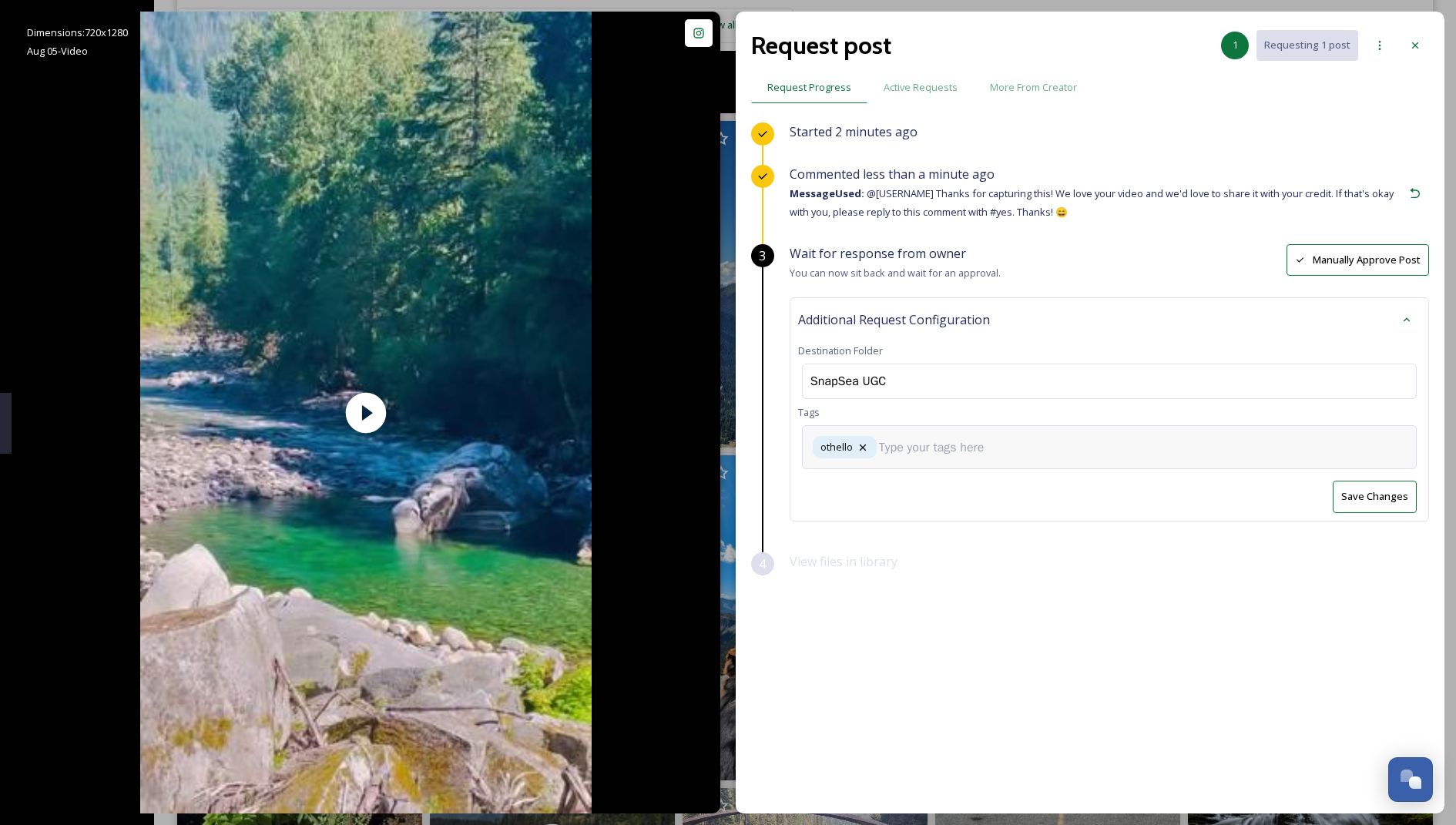 click on "othello" at bounding box center [1109, 447] 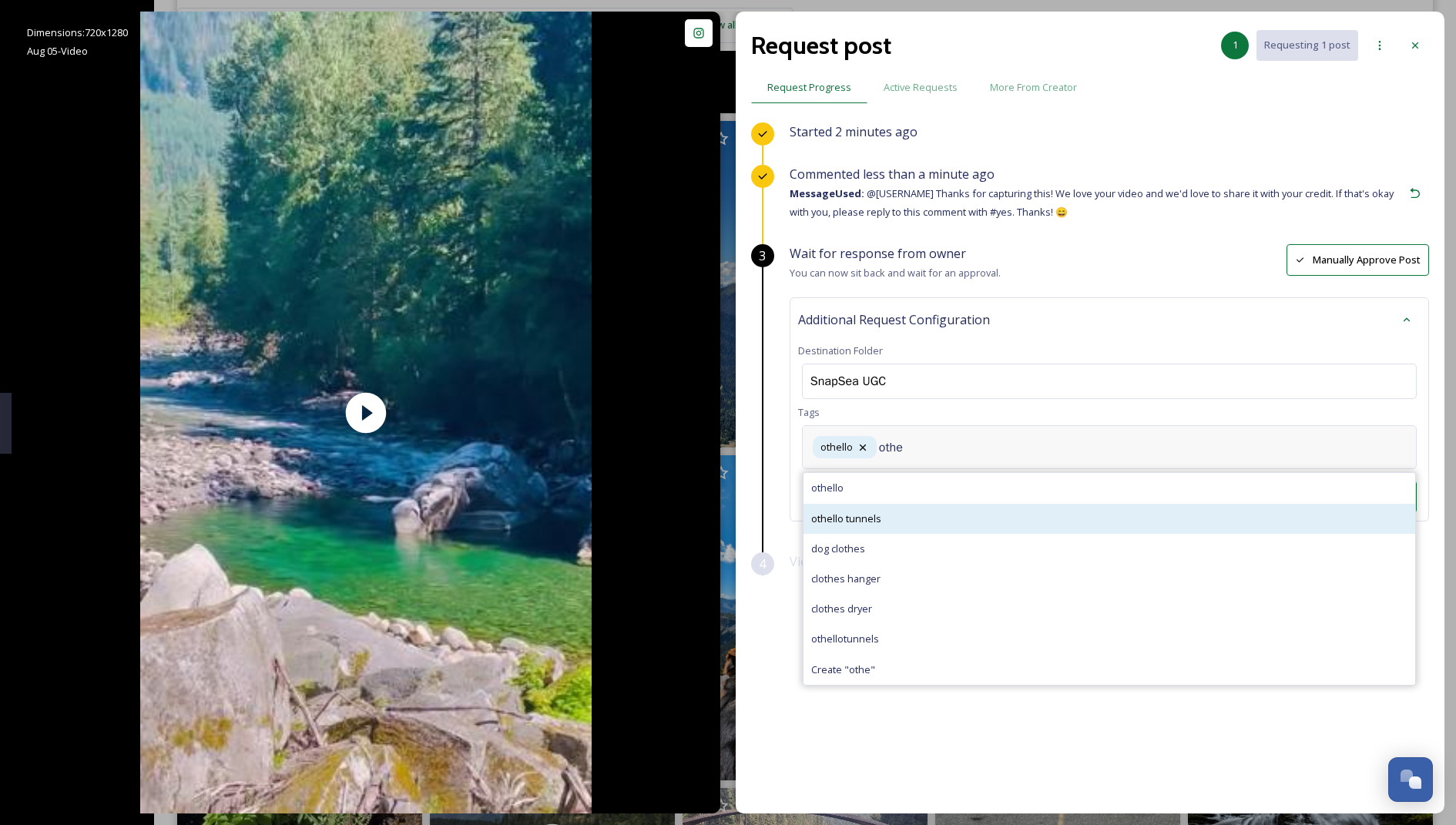 type on "othe" 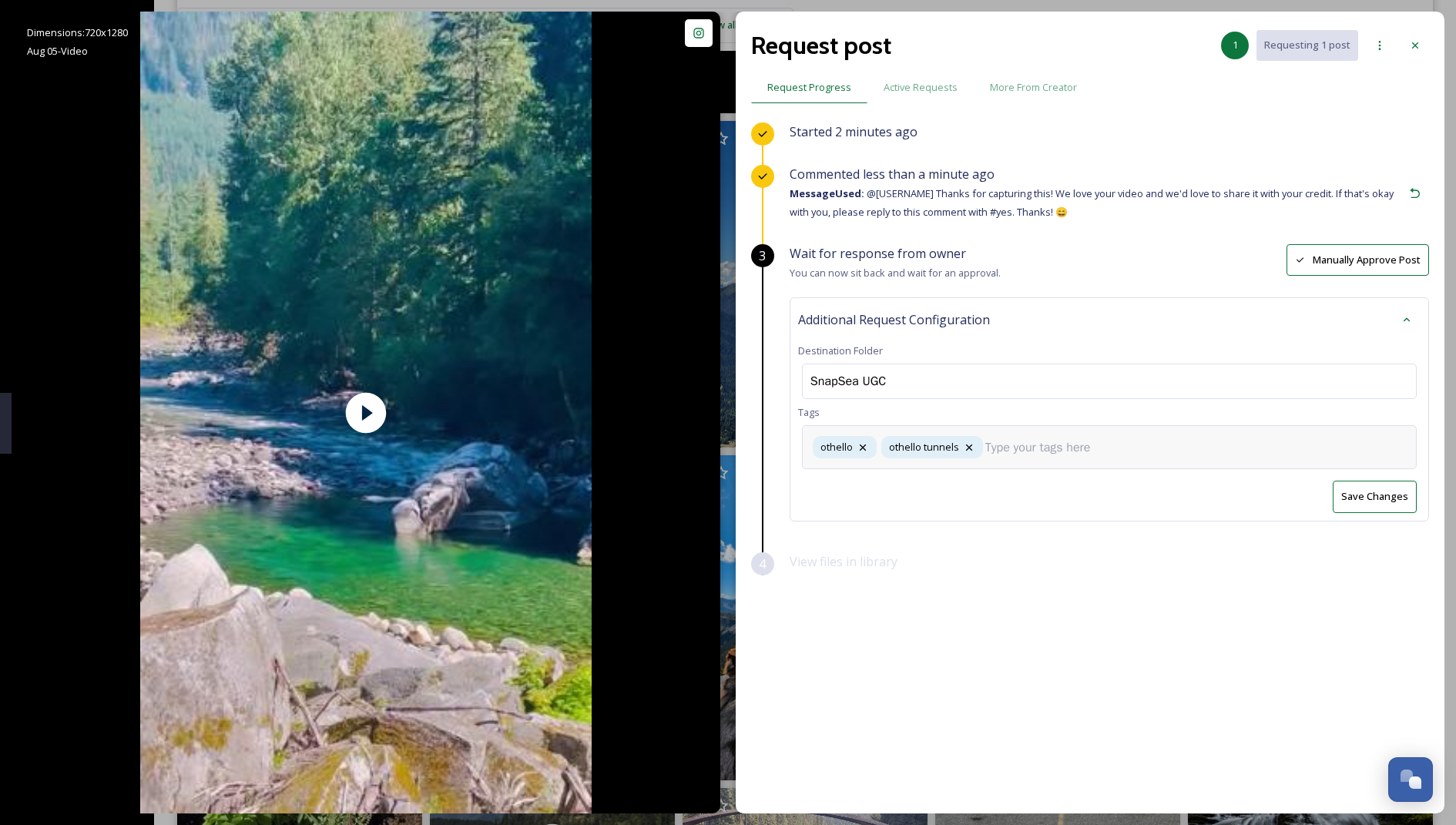 click on "Save Changes" at bounding box center [1374, 496] 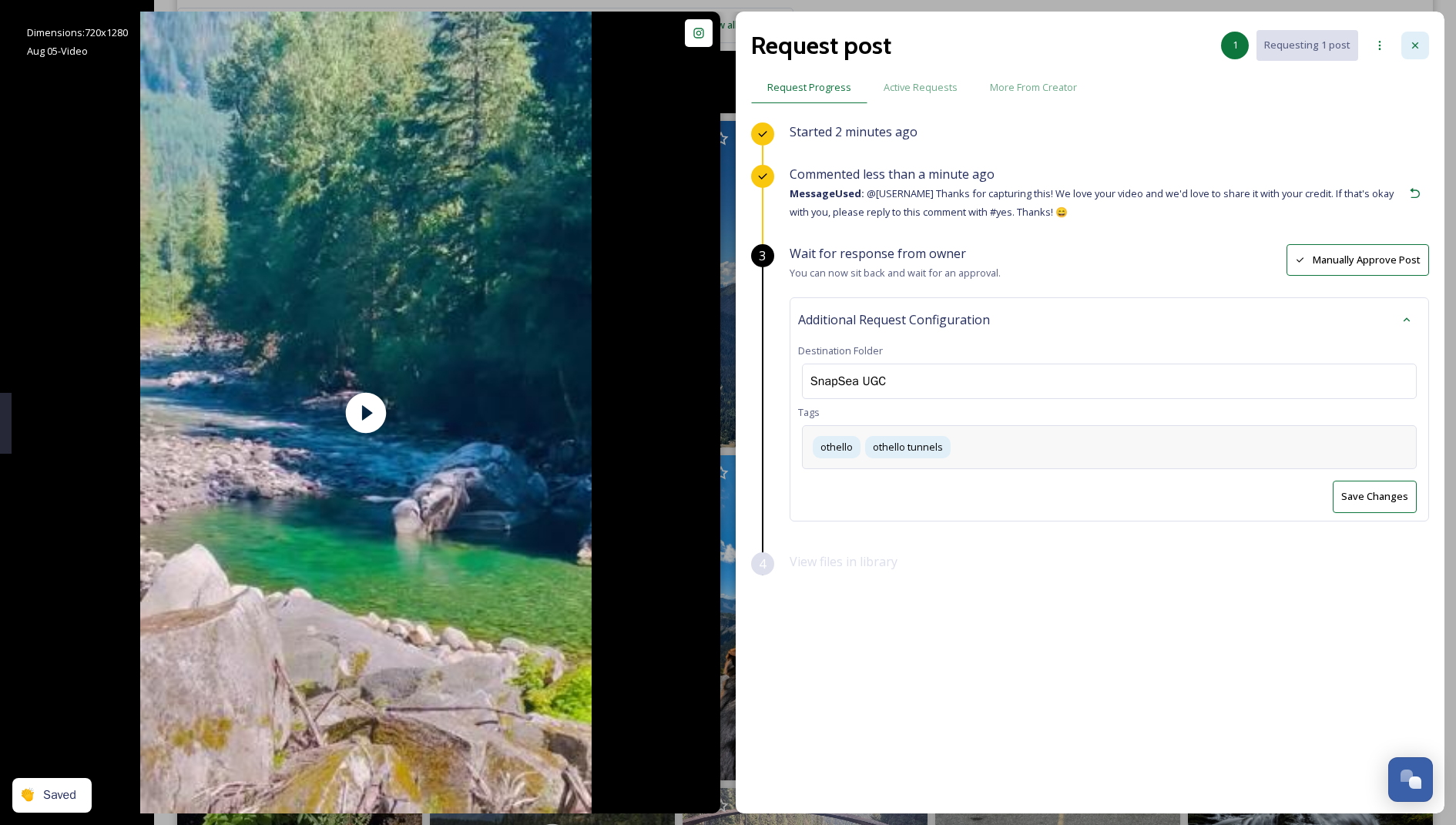click 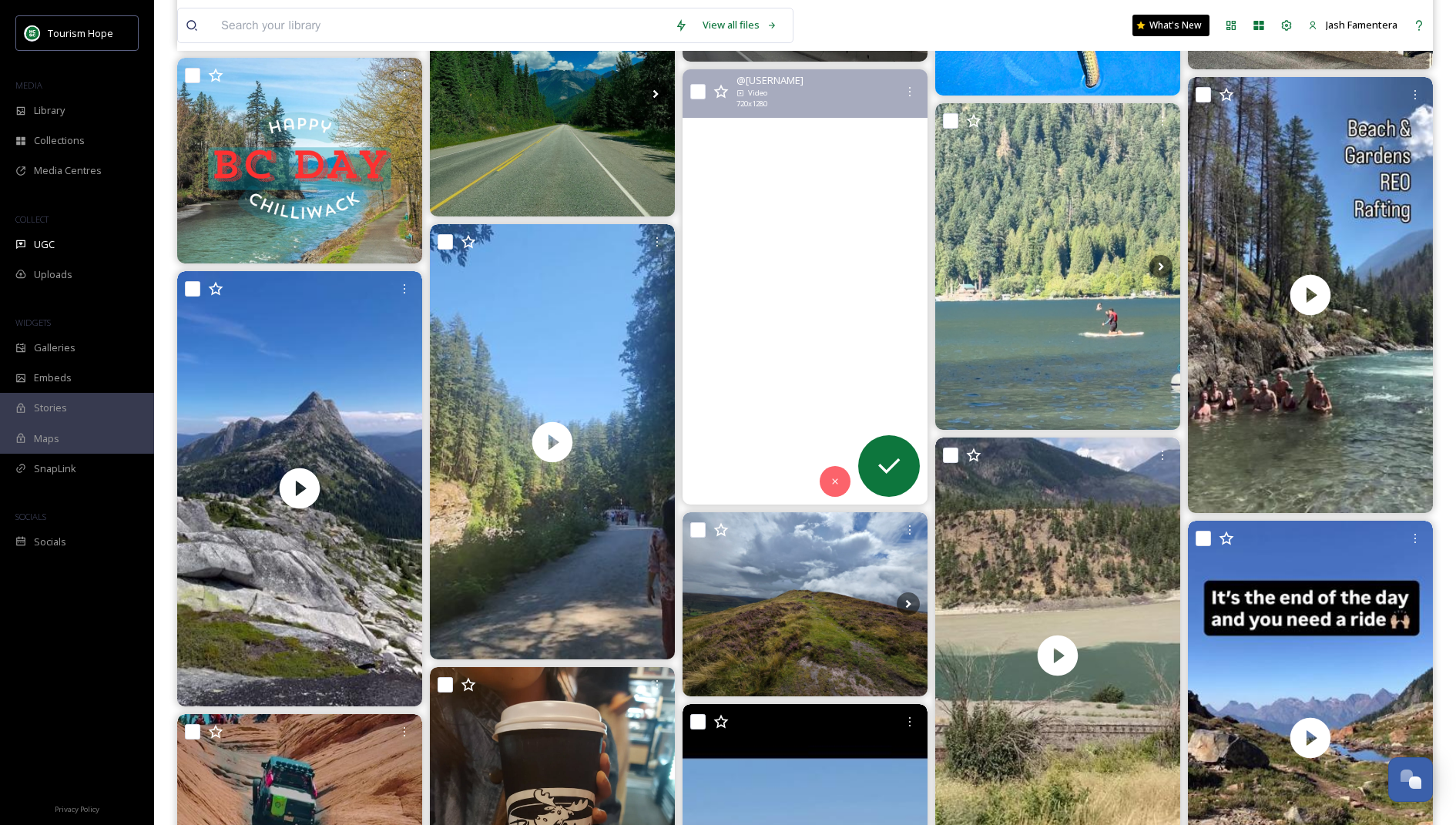 scroll, scrollTop: 4273, scrollLeft: 0, axis: vertical 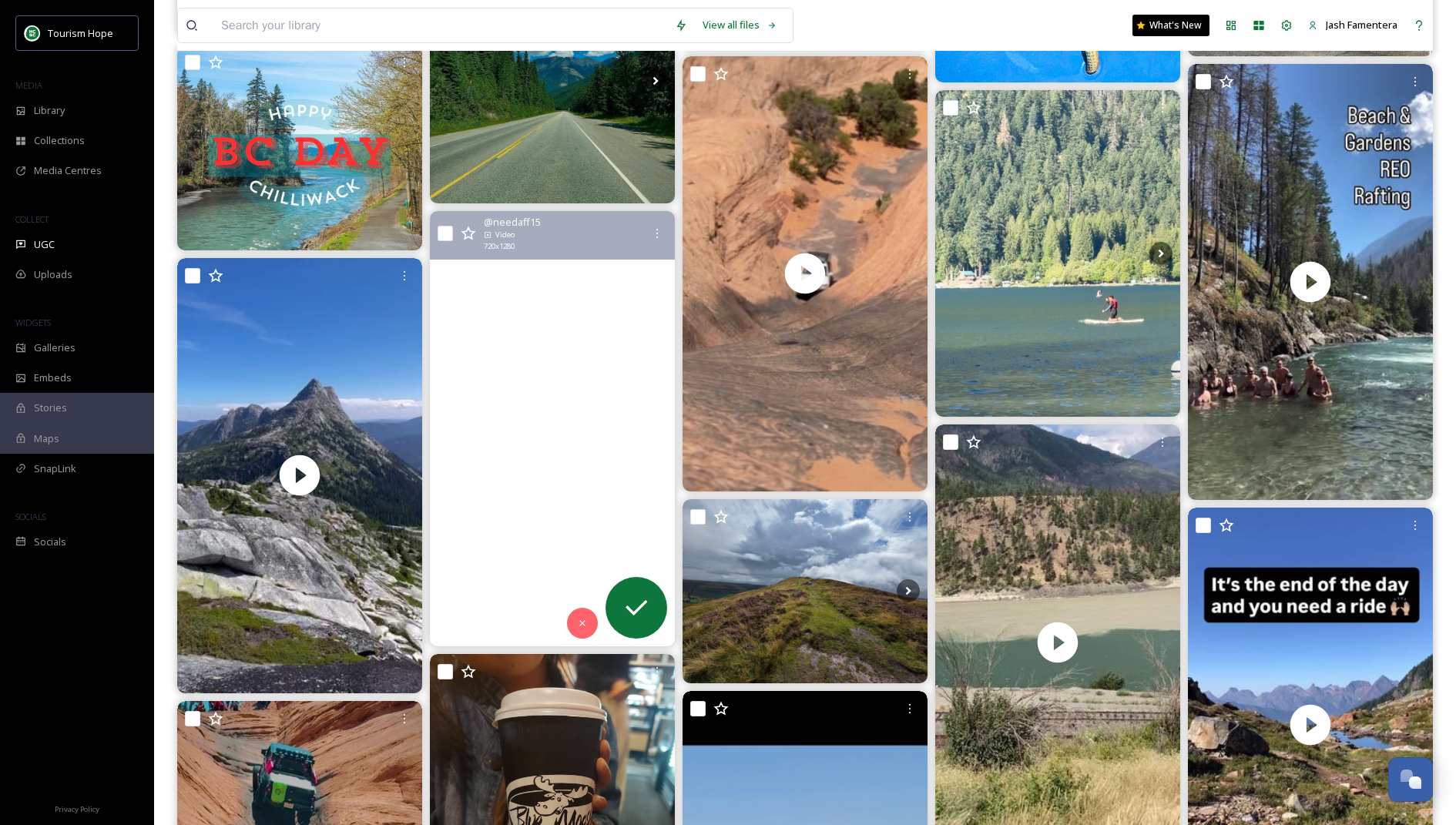 click at bounding box center (552, 428) 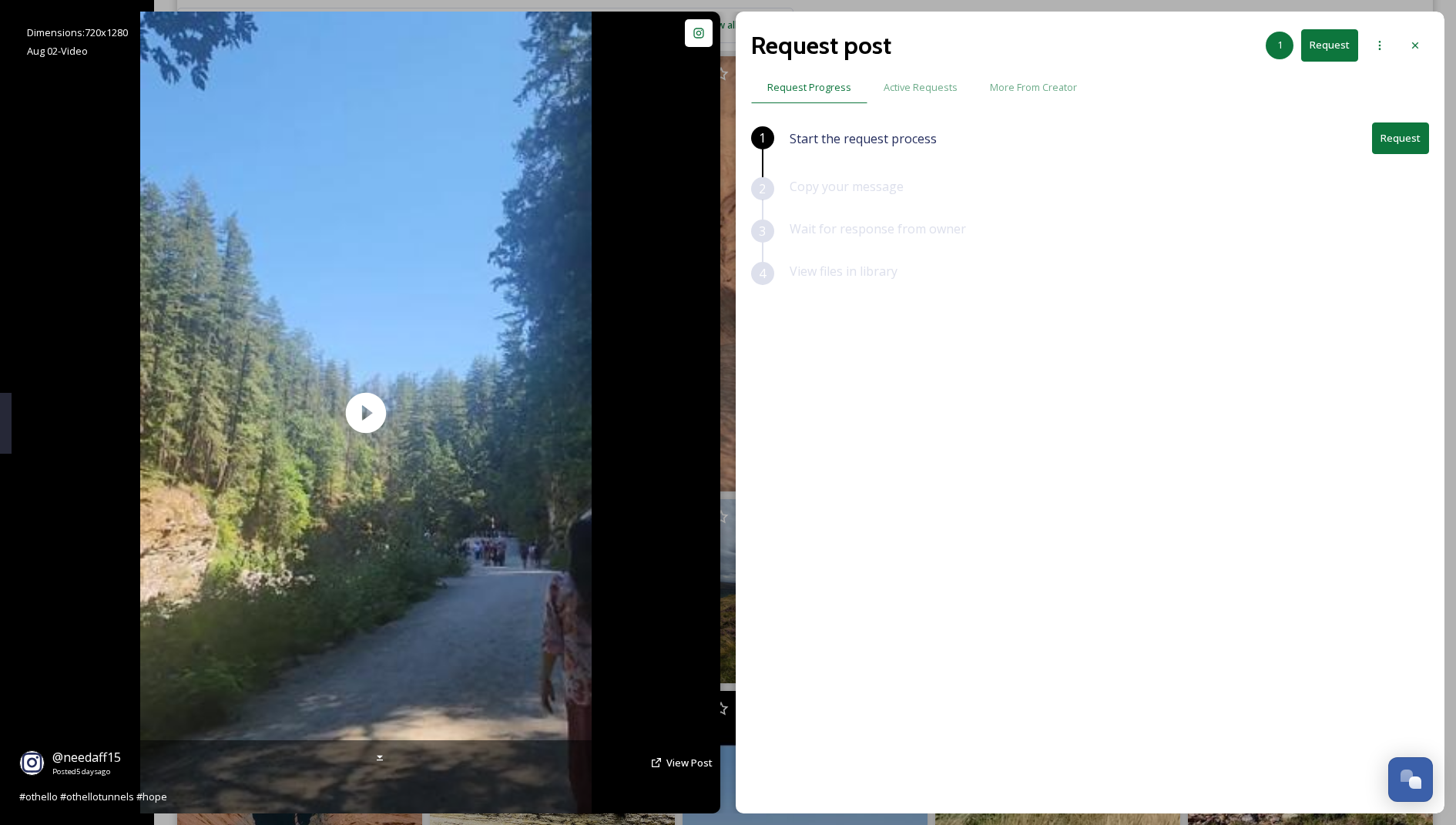 click on "[USERNAME] Posted [TIME_AGO] ago View Post" at bounding box center (366, 763) 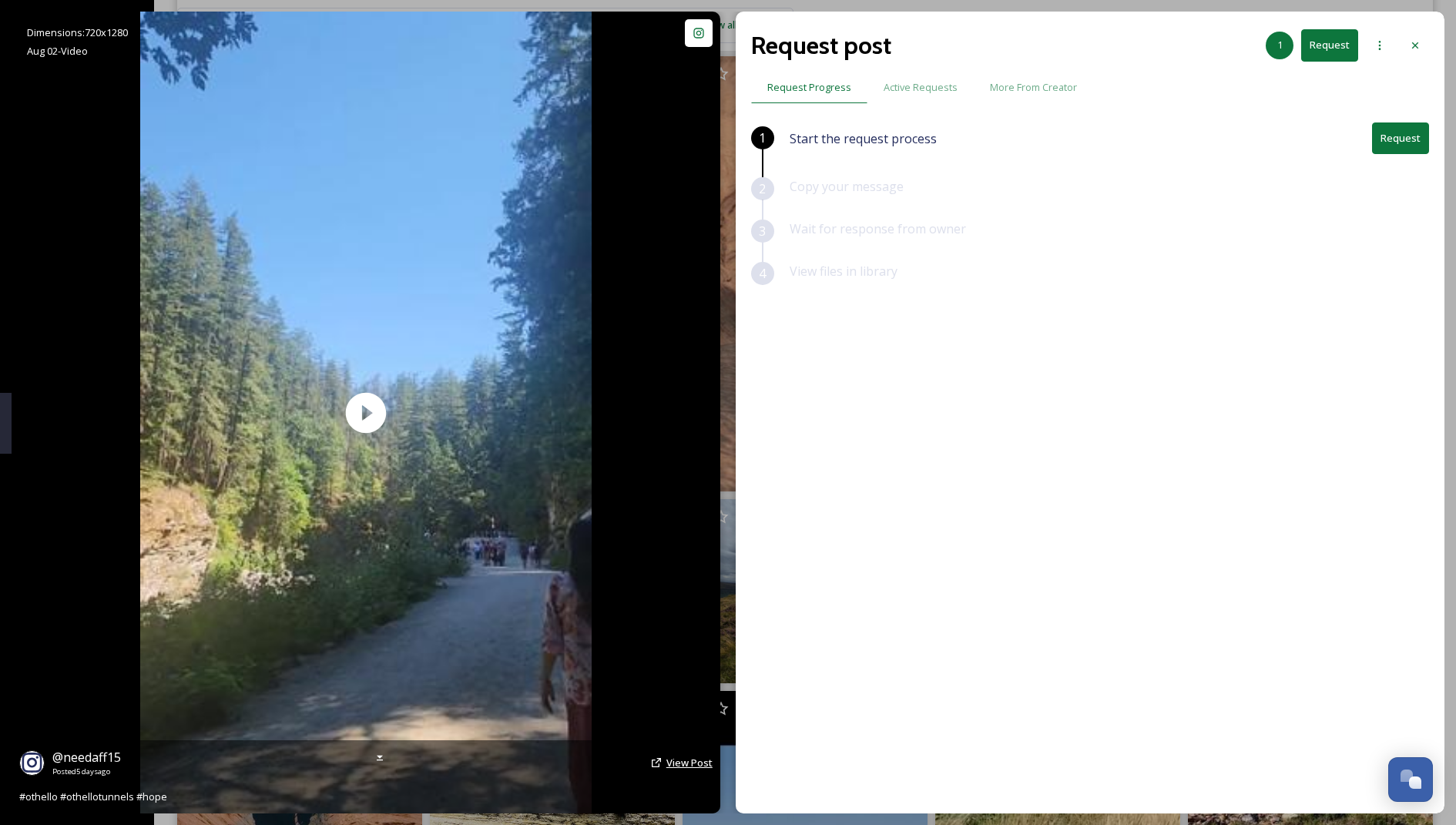 click on "View Post" at bounding box center [689, 763] 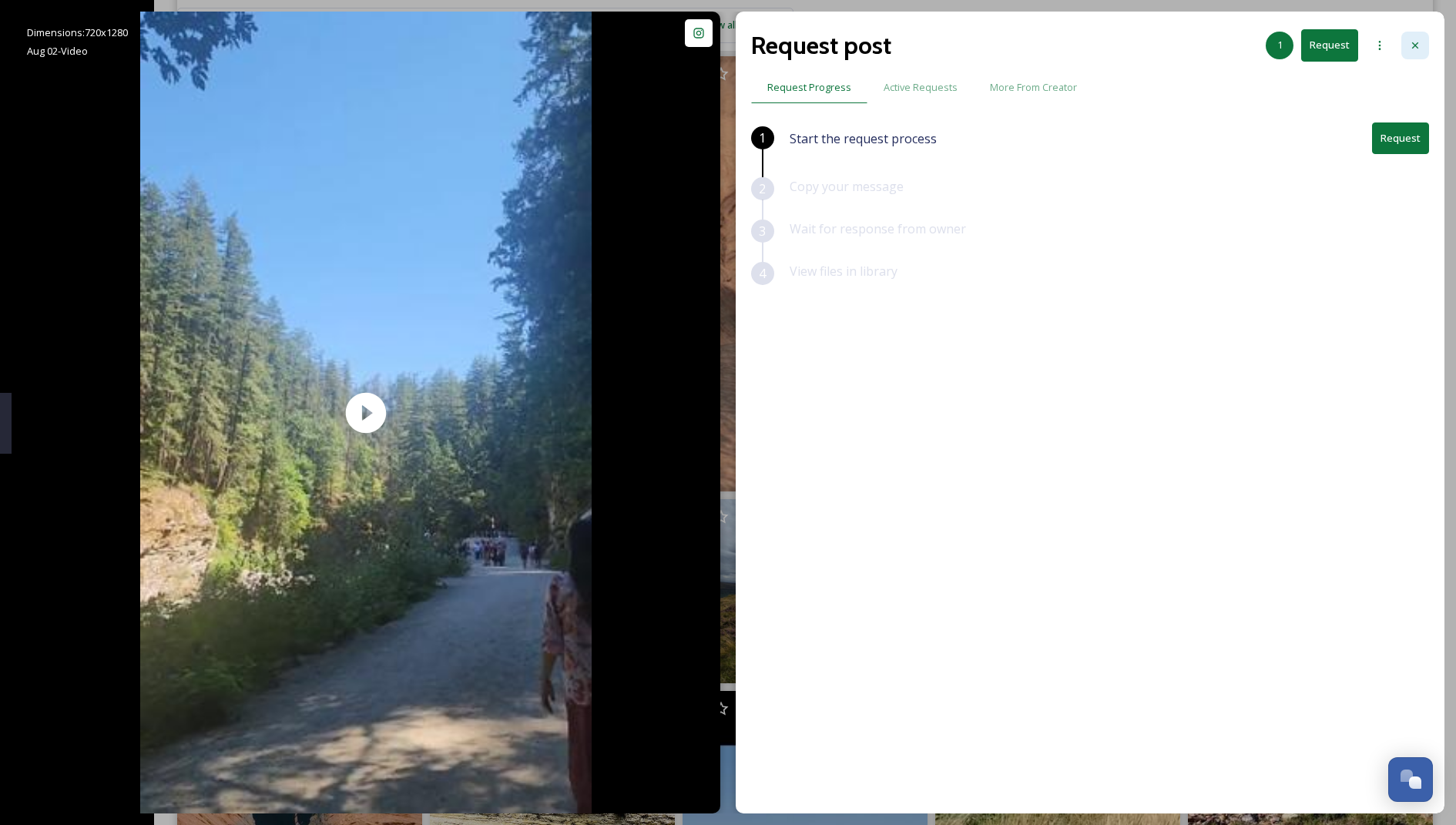 click at bounding box center [1415, 45] 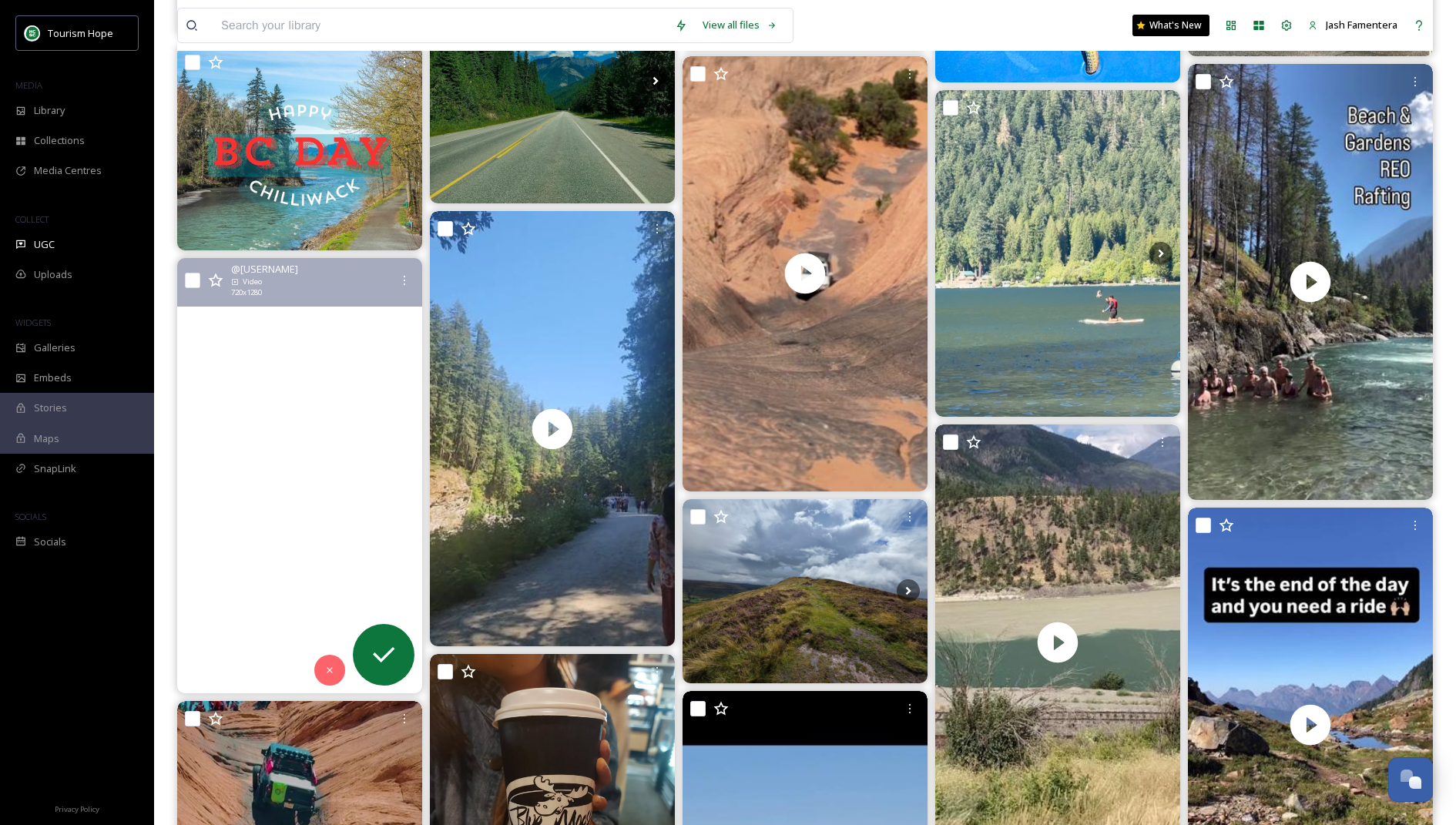 click at bounding box center (300, 475) 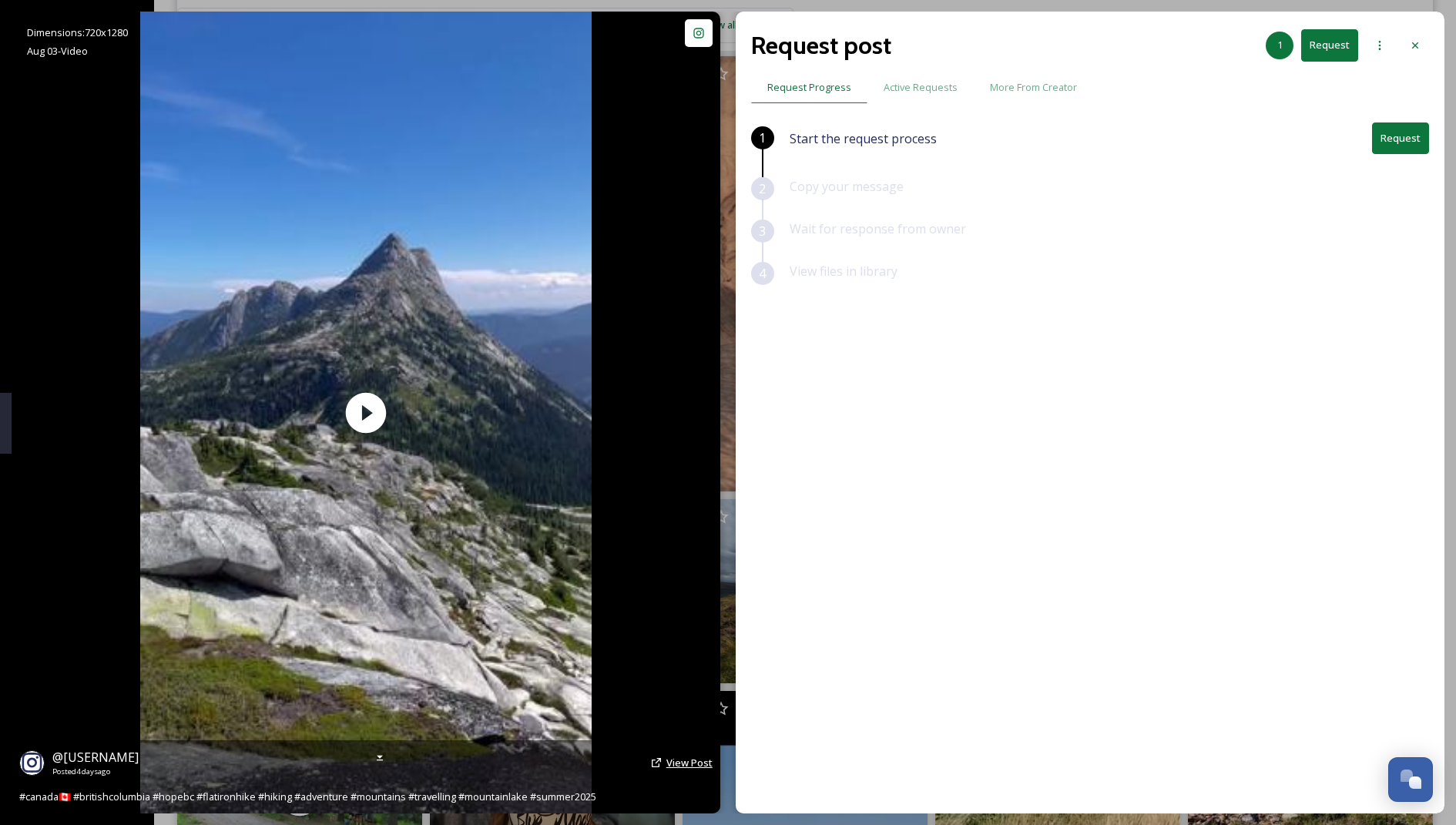 click on "View Post" at bounding box center [689, 763] 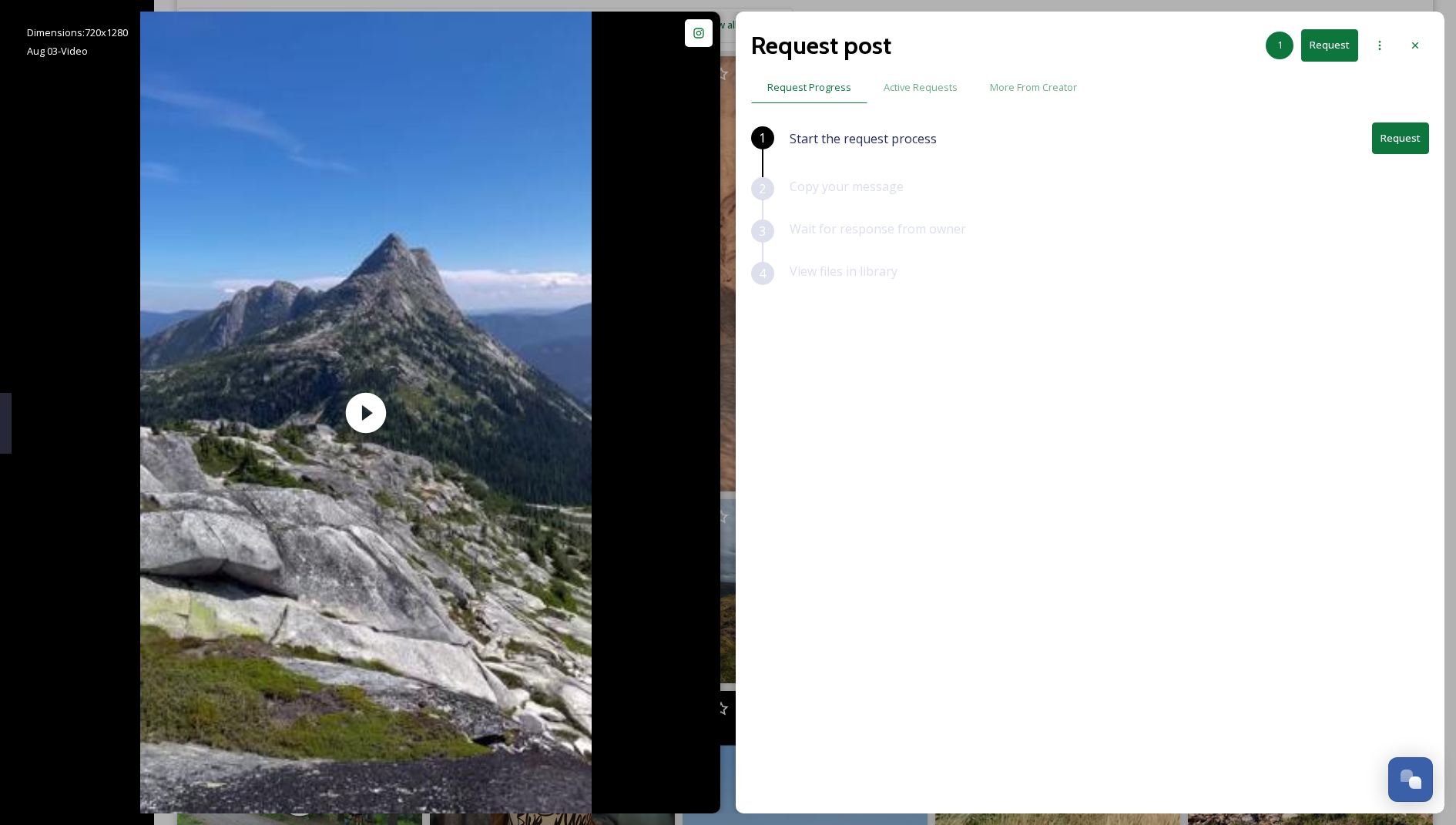 click on "Request" at bounding box center [1401, 138] 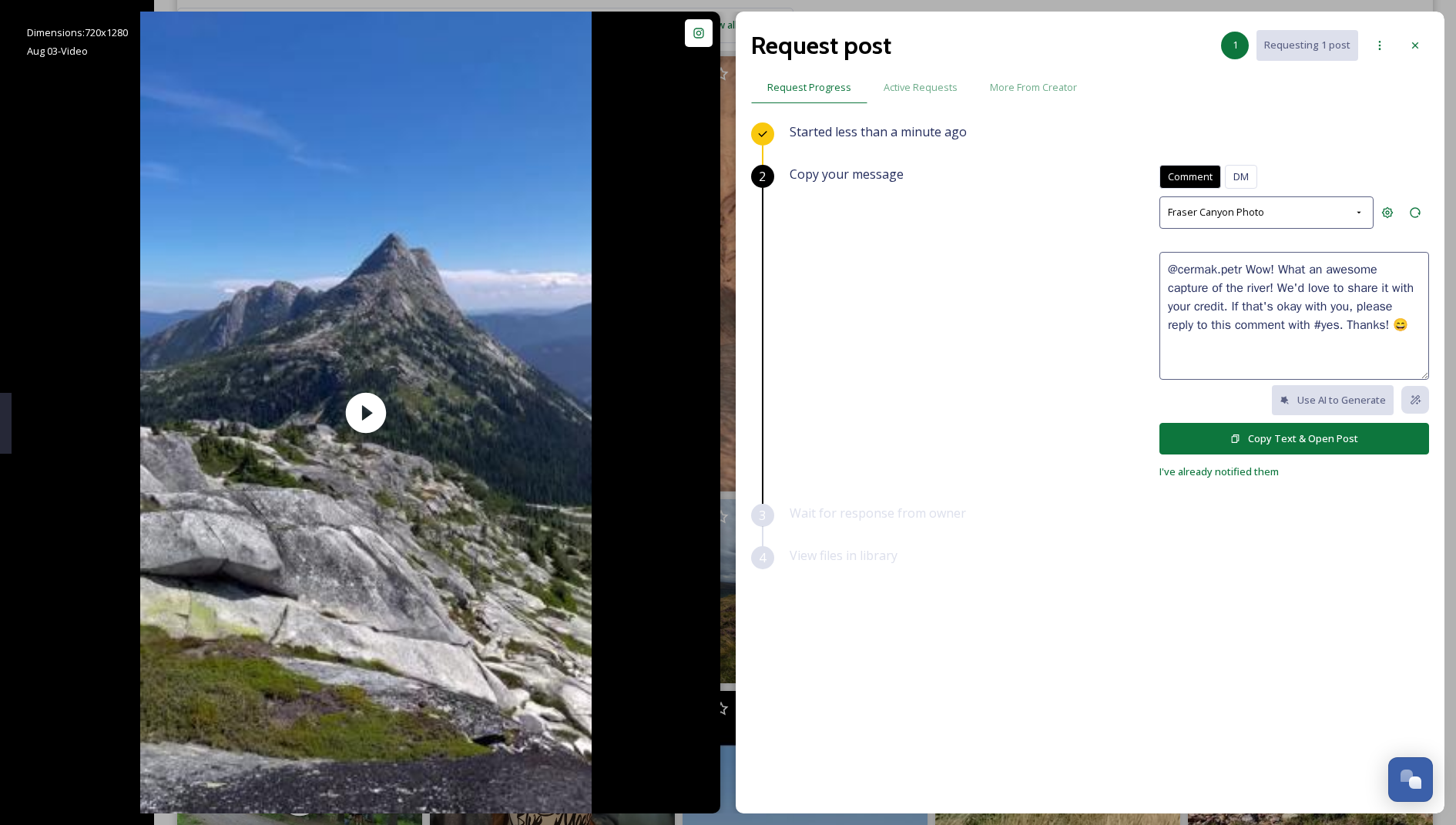 click on "@cermak.petr Wow! What an awesome capture of the river! We'd love to share it with your credit. If that's okay with you, please reply to this comment with #yes. Thanks! 😄" at bounding box center (1294, 316) 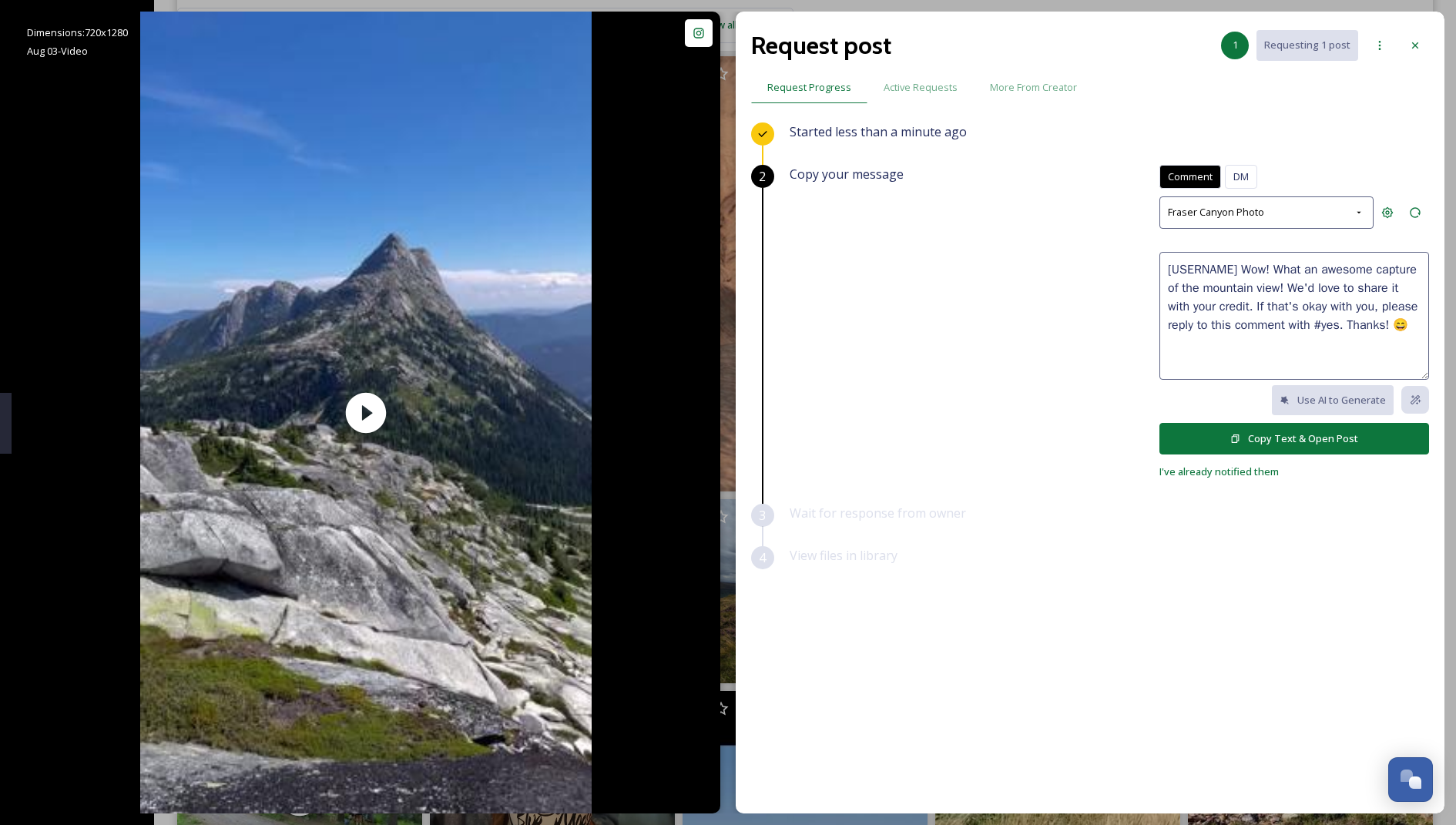 click on "[USERNAME] Wow! What an awesome capture of the mountain view! We'd love to share it with your credit. If that's okay with you, please reply to this comment with #yes. Thanks! 😄" at bounding box center [1294, 316] 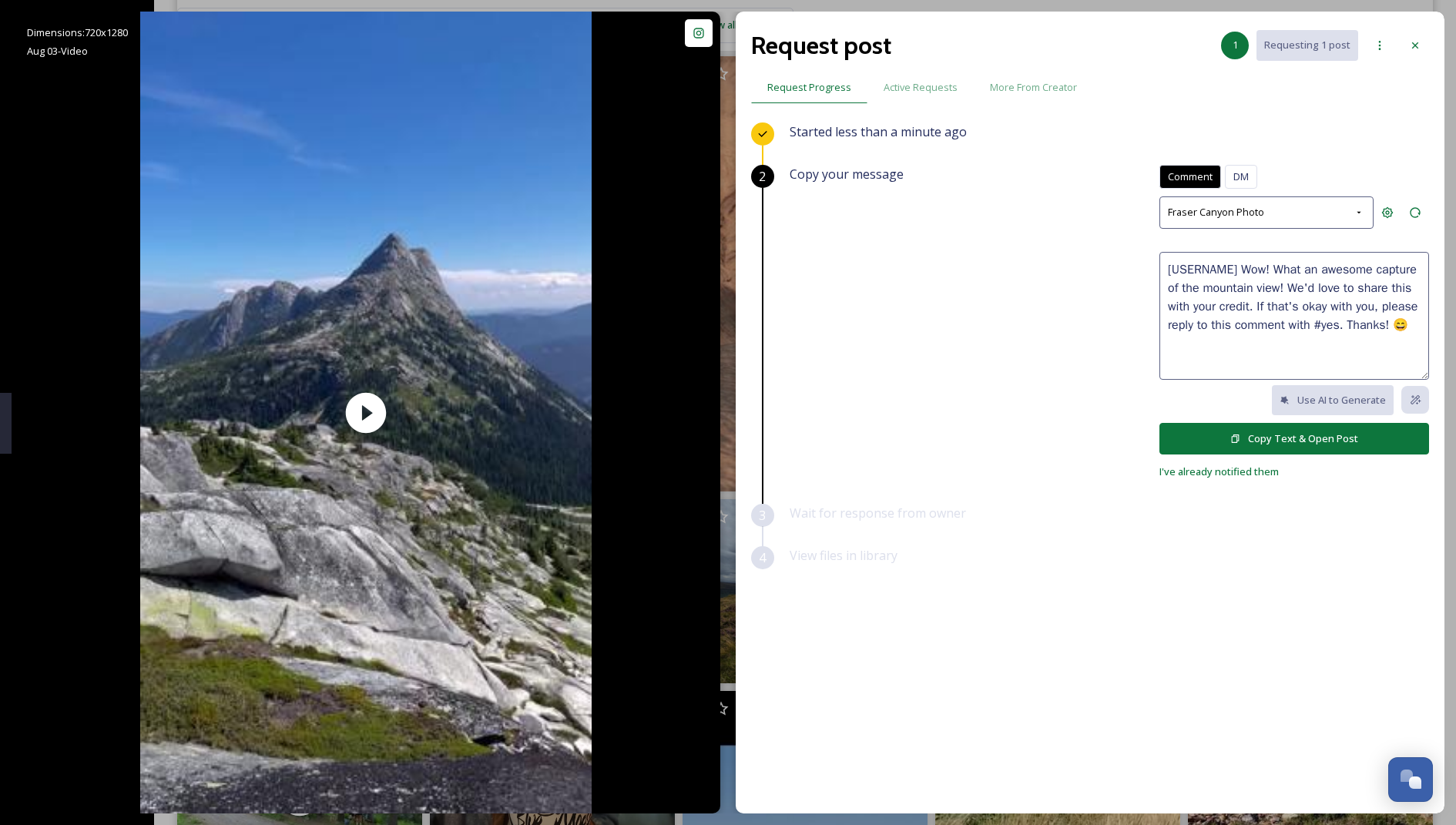 click on "[USERNAME] Wow! What an awesome capture of the mountain view! We'd love to share this with your credit. If that's okay with you, please reply to this comment with #yes. Thanks! 😄" at bounding box center (1294, 316) 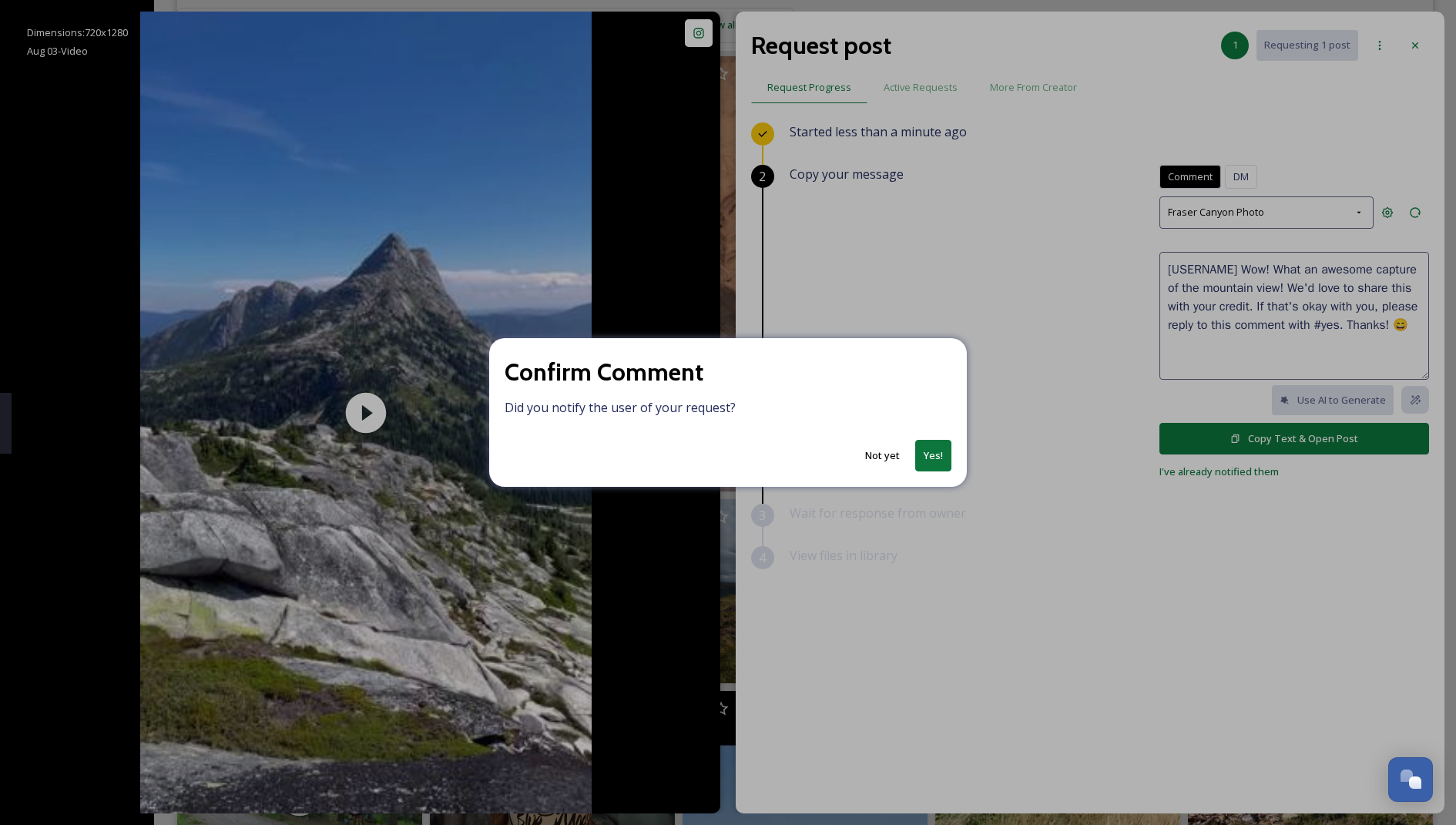 click on "Not yet" at bounding box center [882, 455] 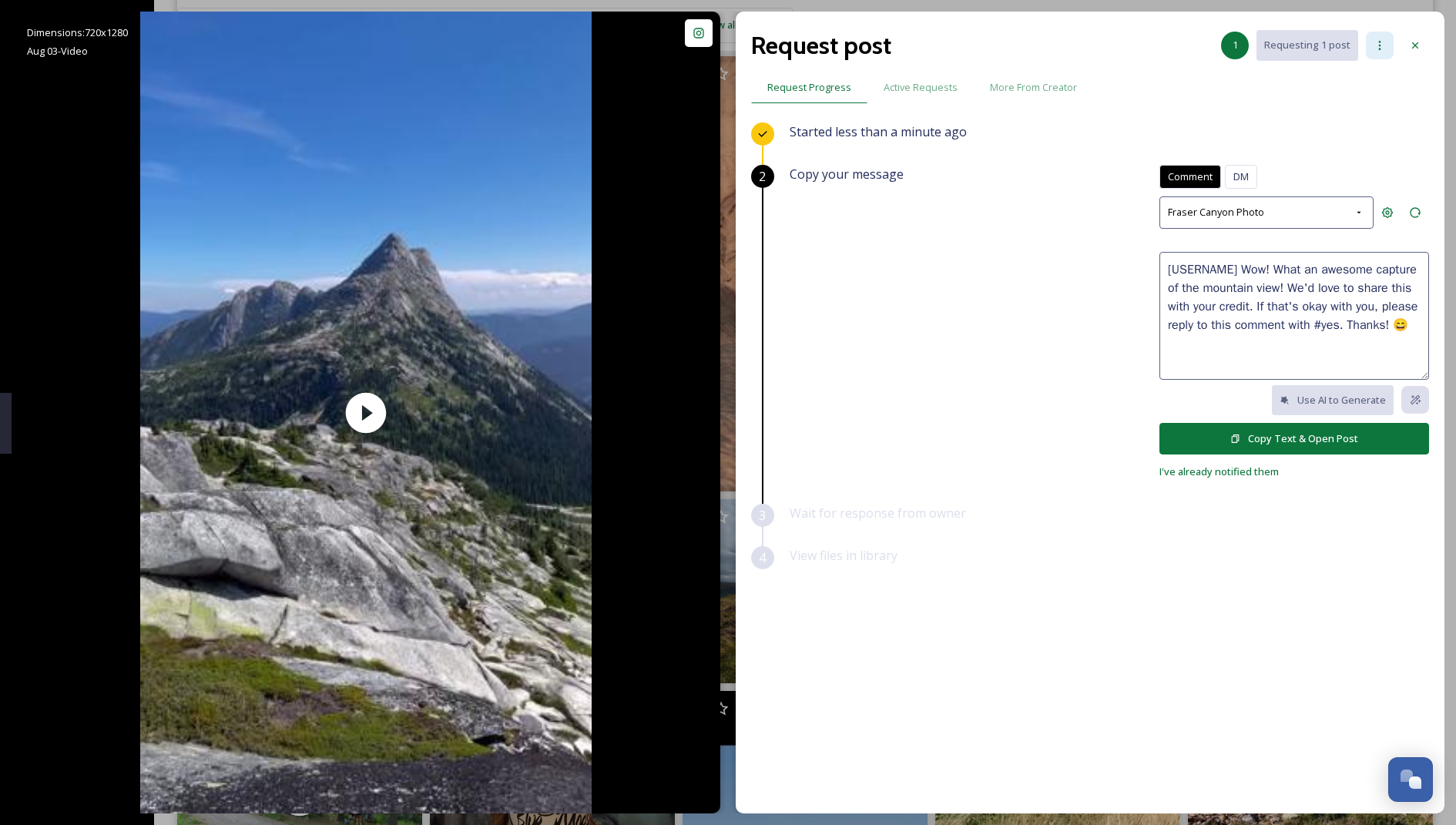 click at bounding box center (1380, 45) 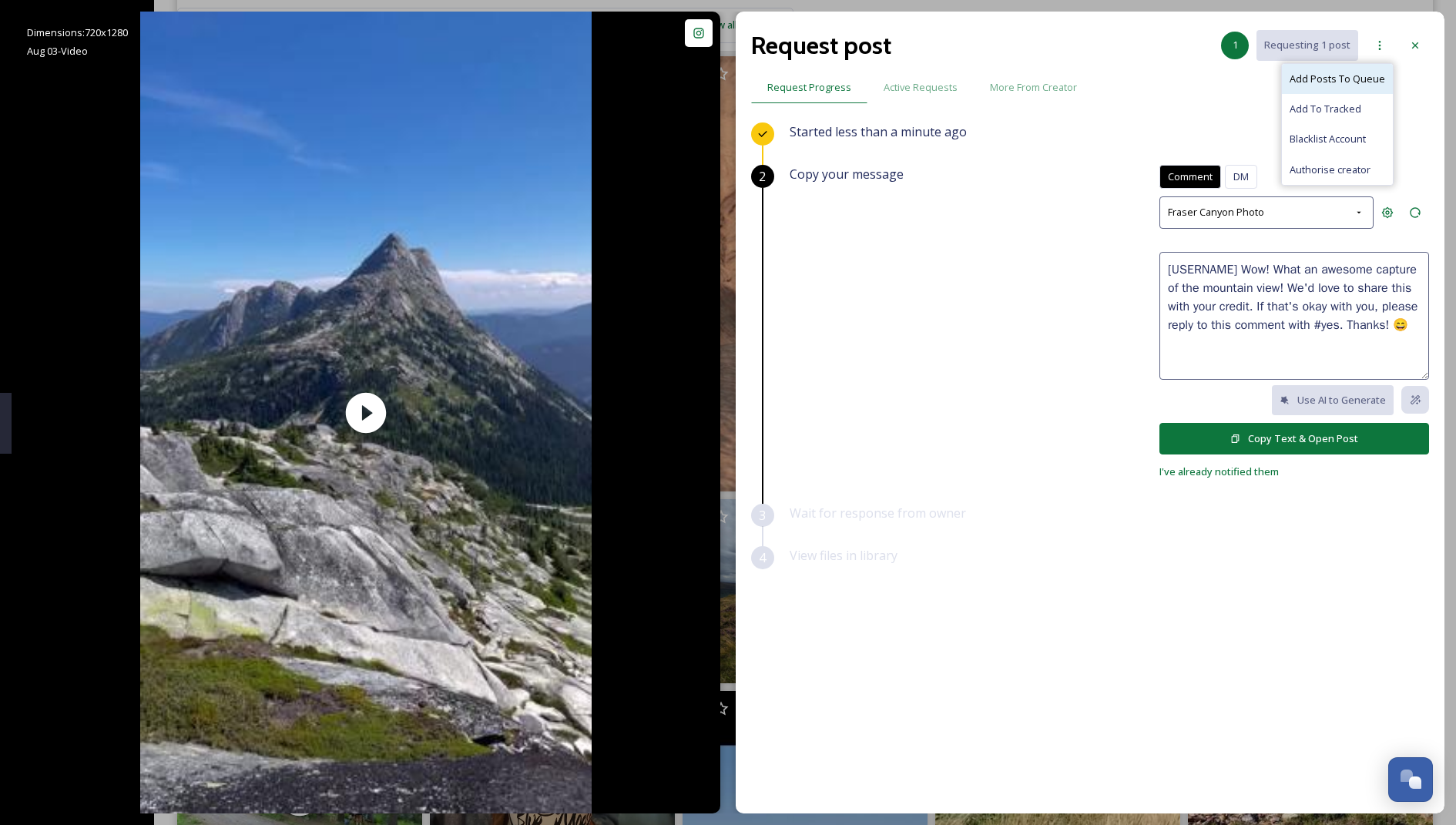 click on "Add Posts To Queue" at bounding box center [1337, 79] 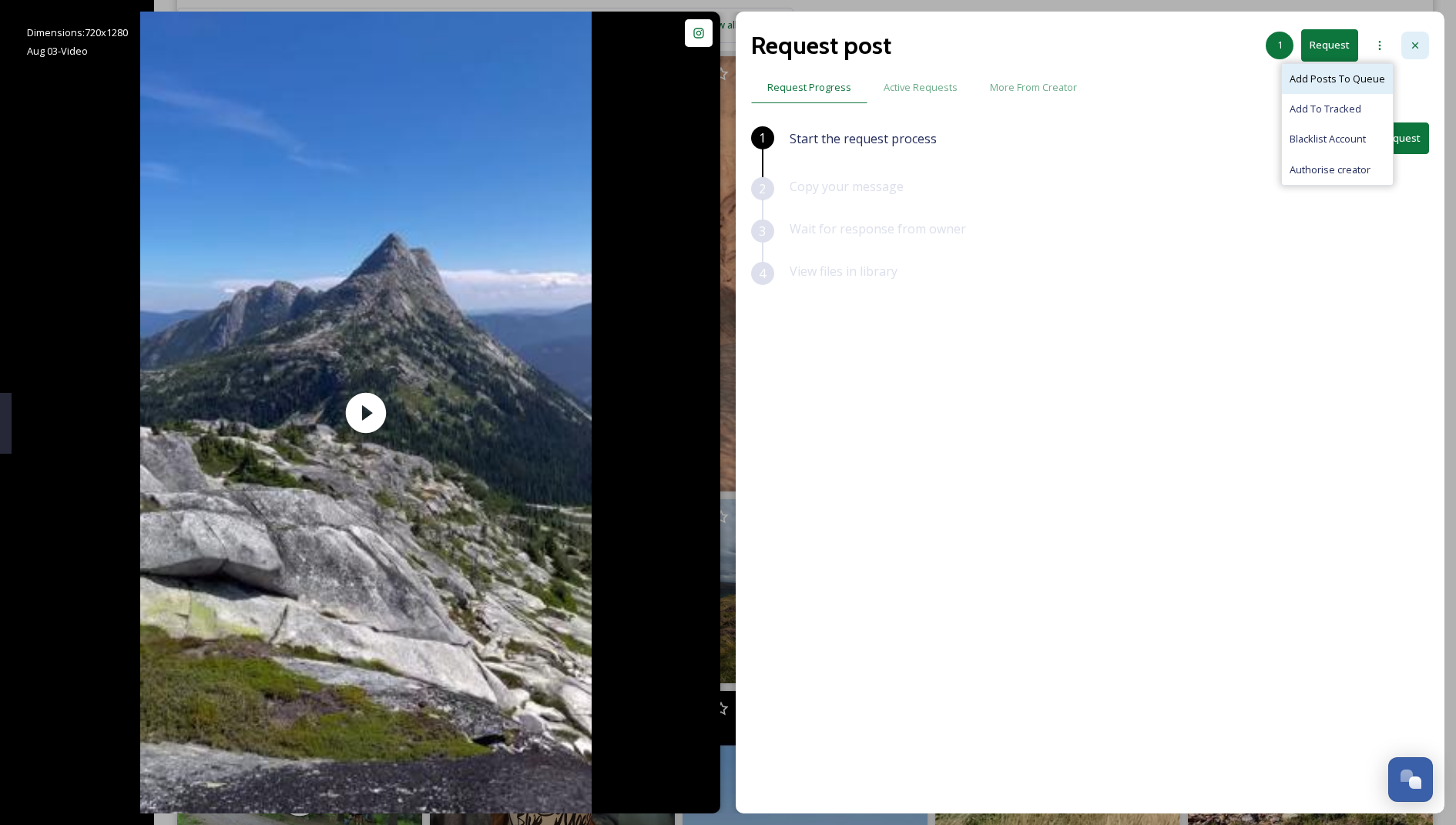 click at bounding box center (1415, 45) 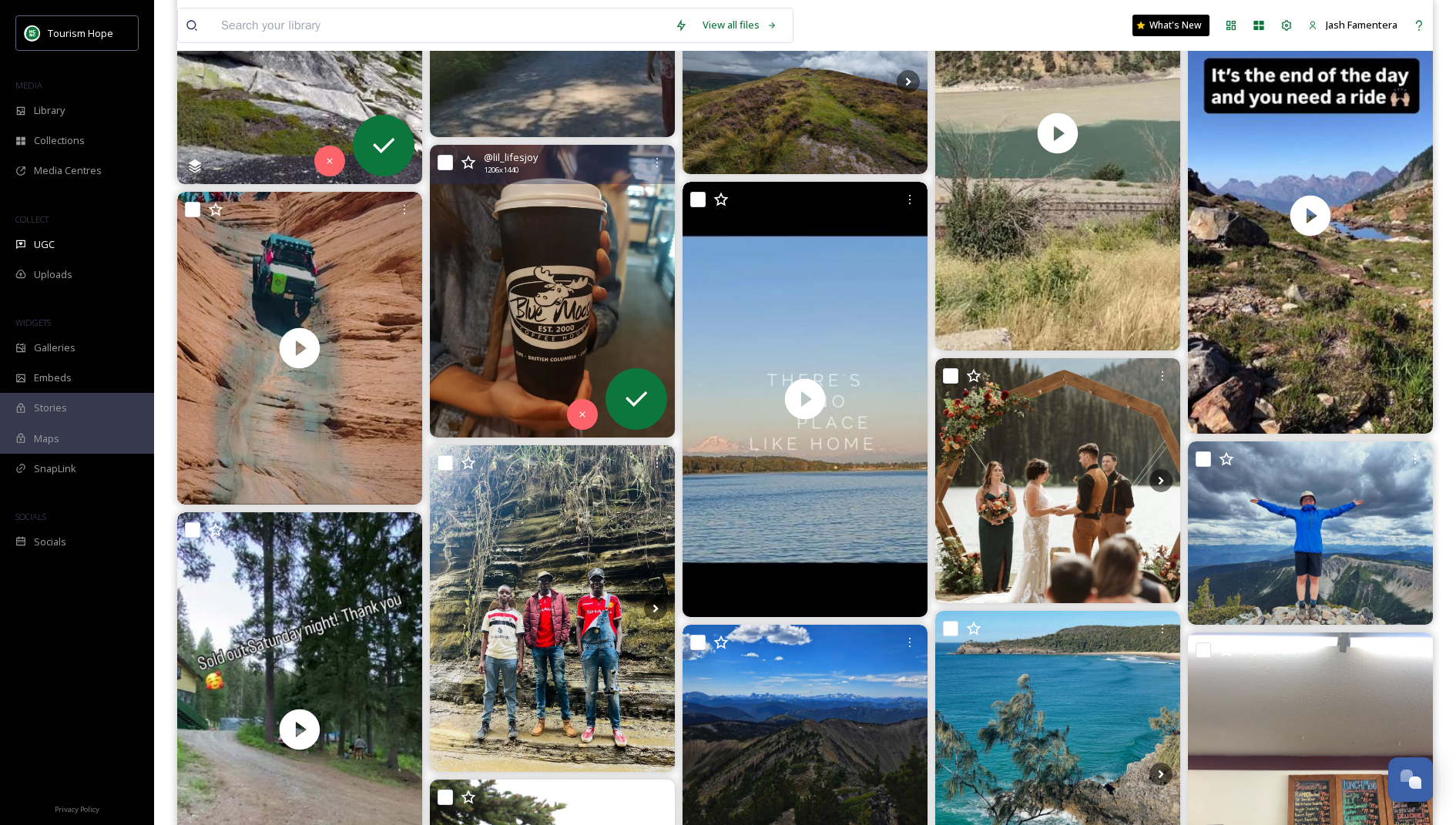 scroll, scrollTop: 4785, scrollLeft: 0, axis: vertical 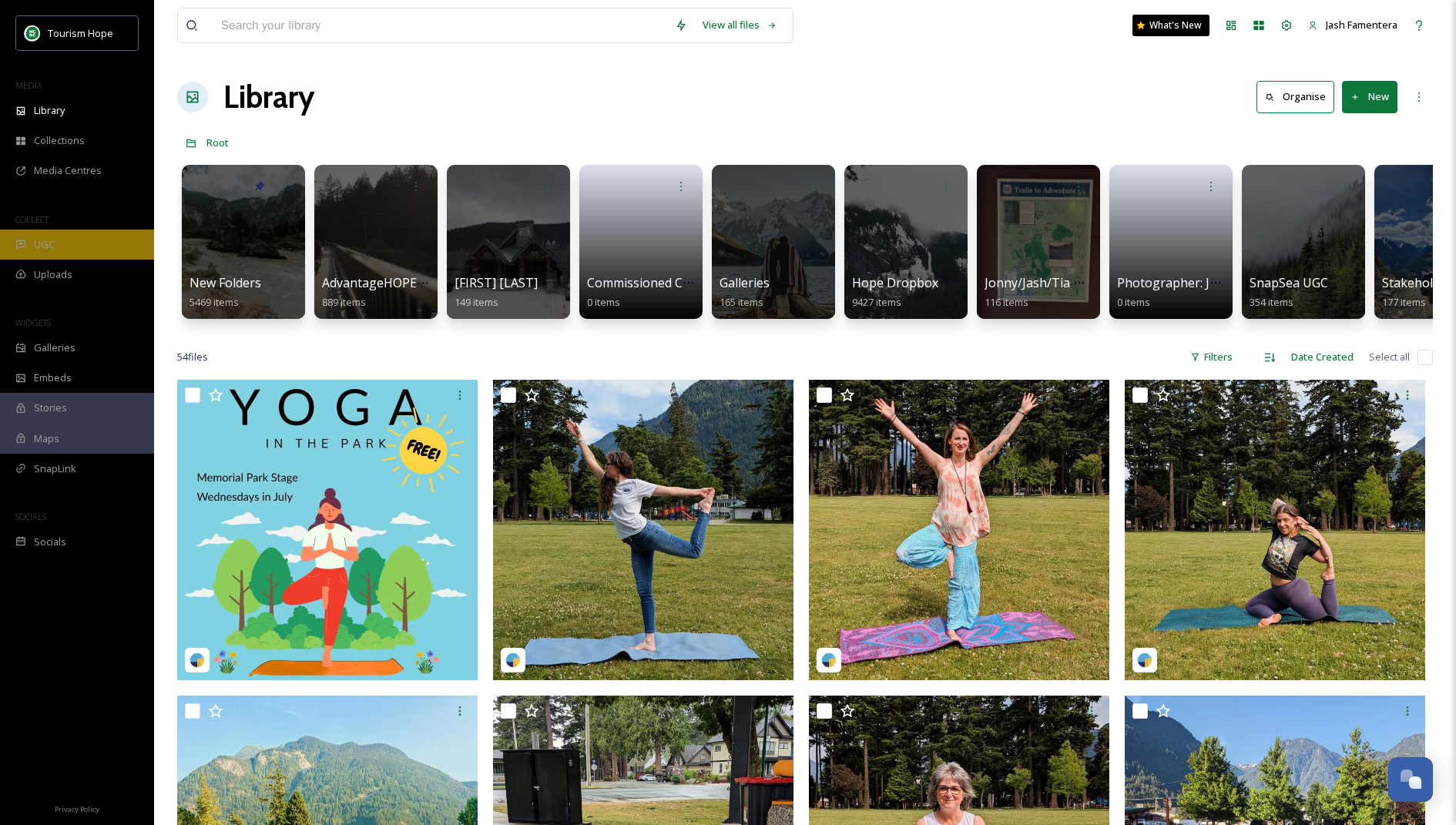 click on "UGC" at bounding box center [77, 244] 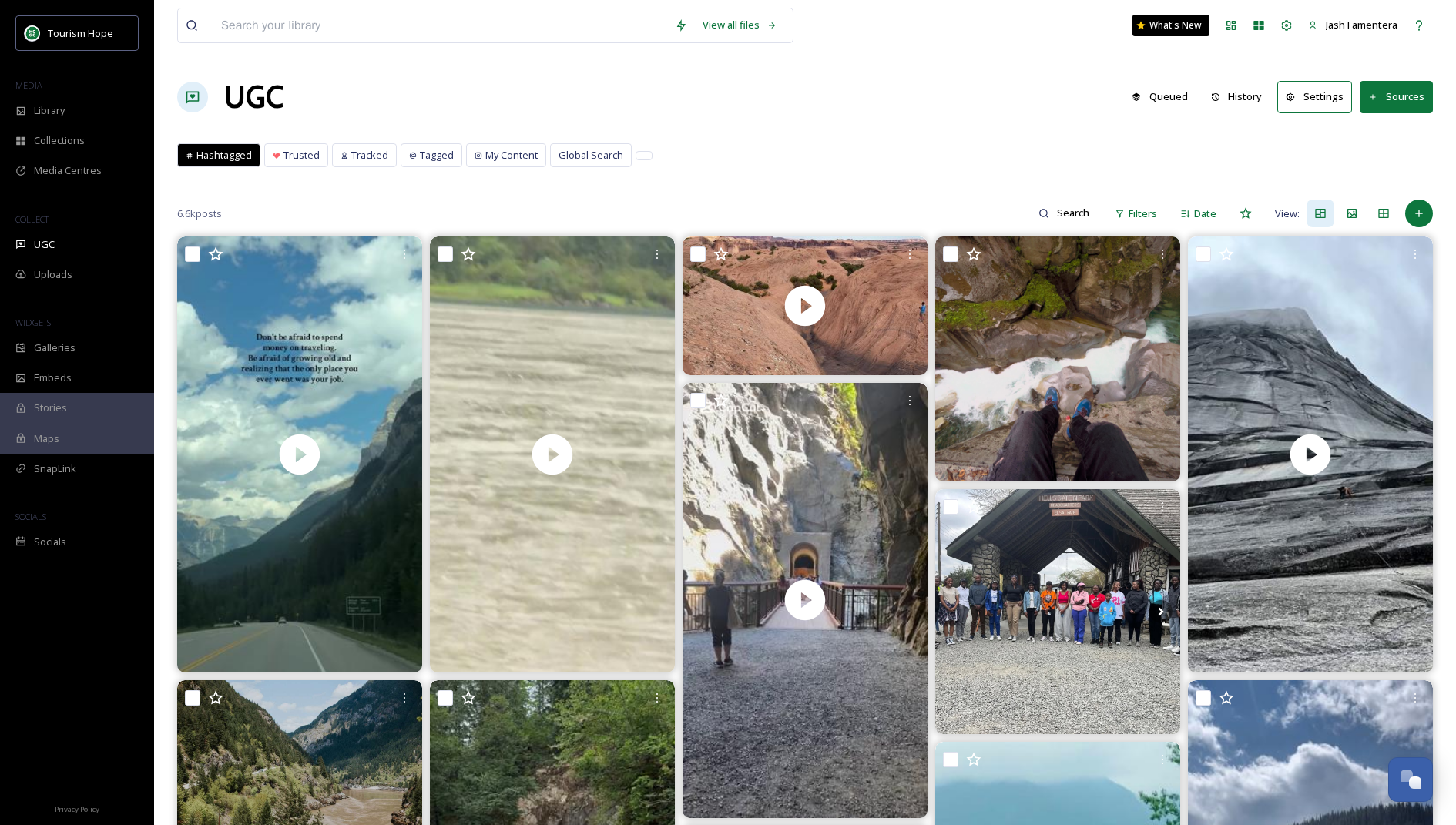 click 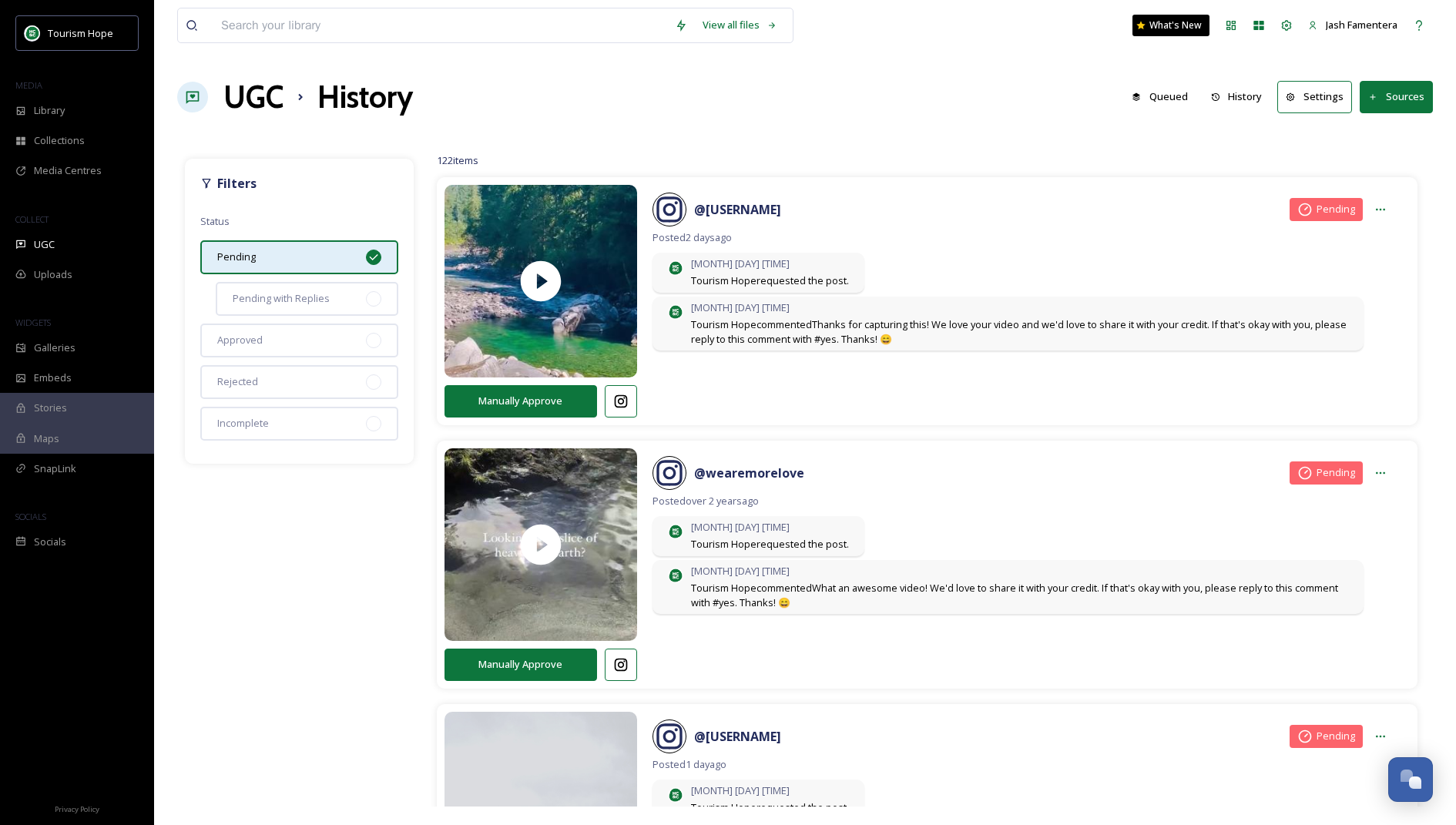 click on "Pending Posted 2 days ago [DATE] [TIME] [CATEGORY] Hope requested the post. [DATE] [TIME] [CATEGORY] commented "Thanks for capturing this! We love your video and we'd love to share it with your credit. If that's okay with you, please reply to this comment with #yes. Thanks! 😄"" at bounding box center (1023, 273) 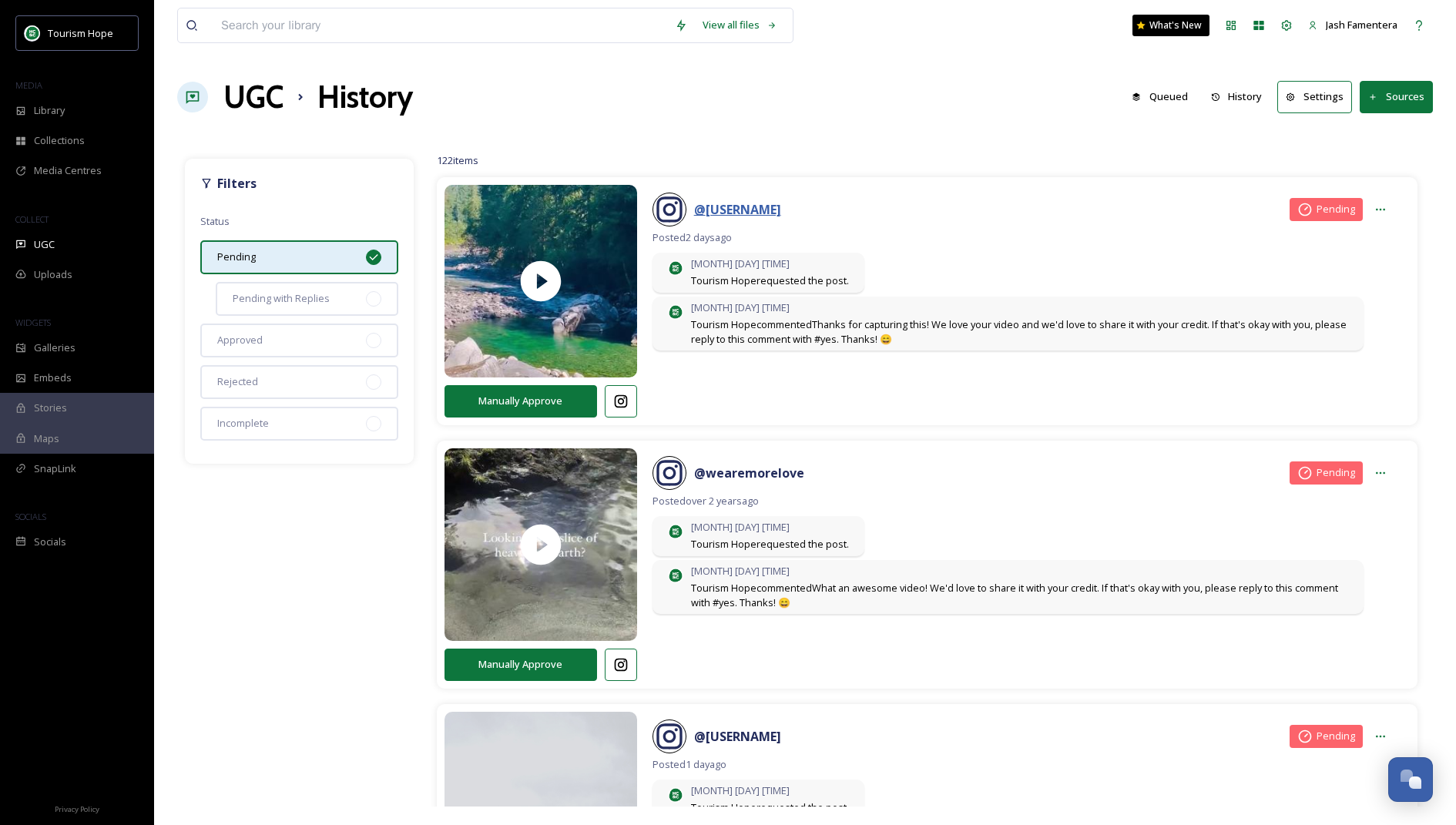 click at bounding box center (737, 210) 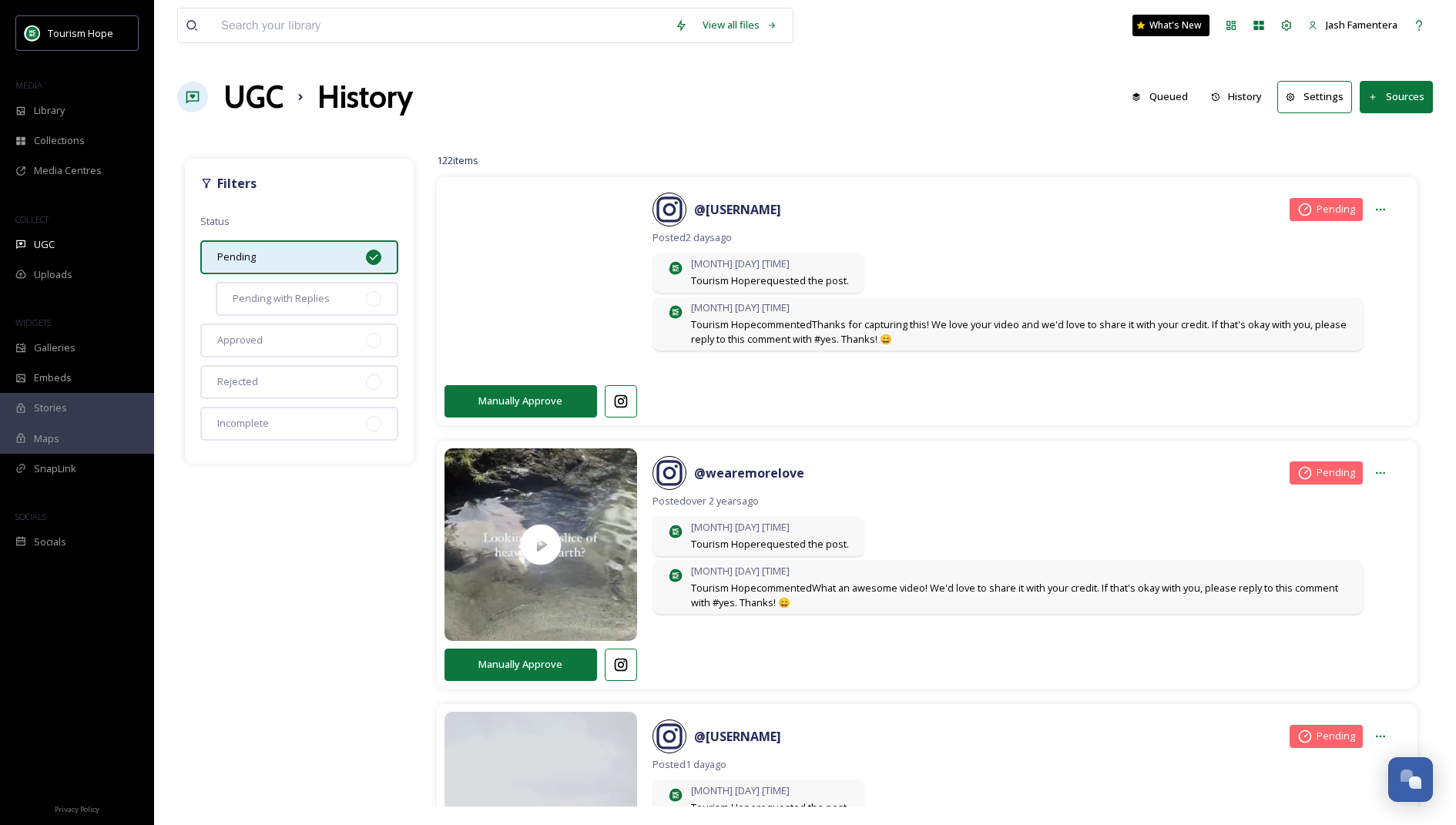 click at bounding box center (540, 281) 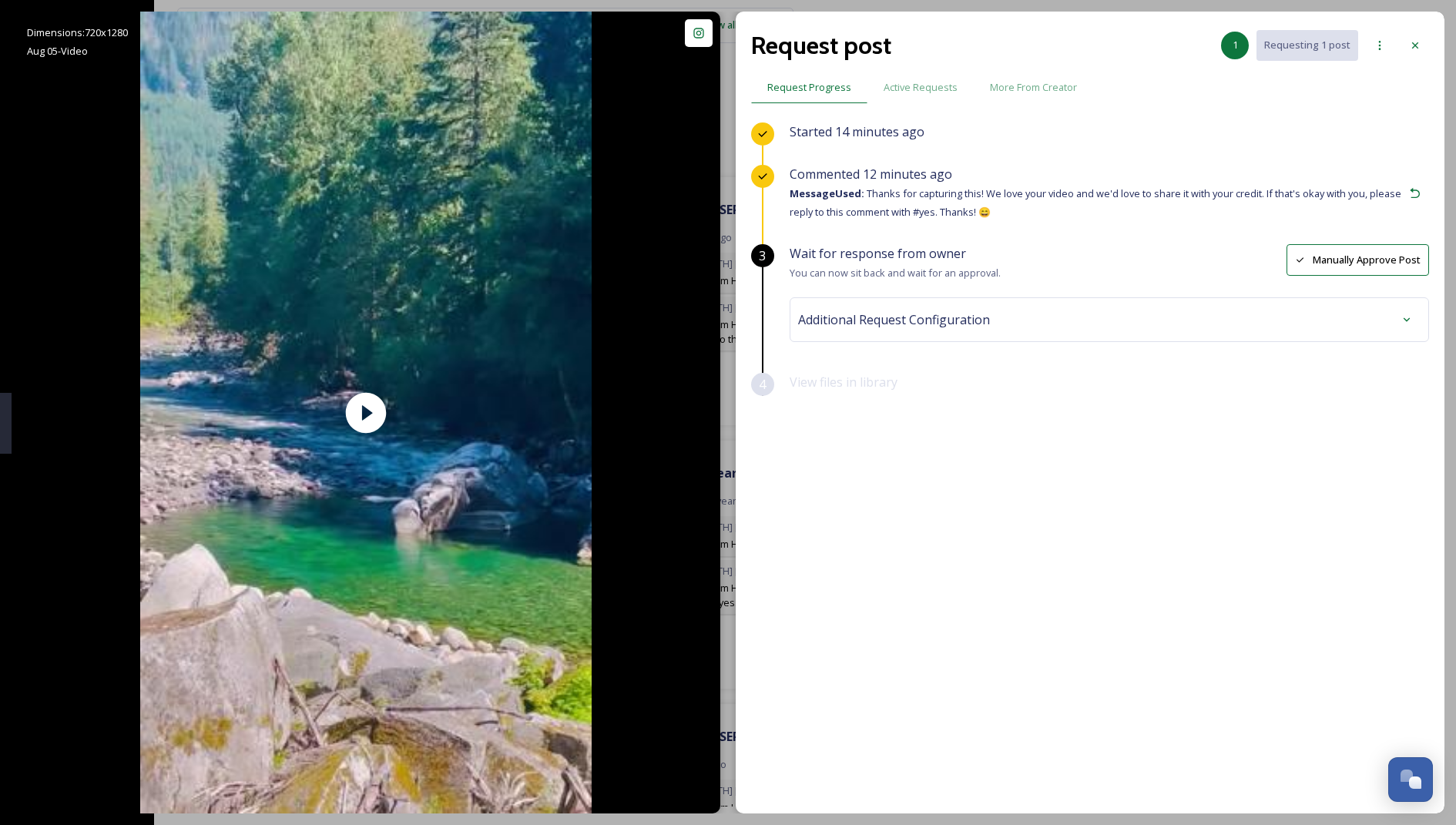 click on "Additional Request Configuration" at bounding box center (1109, 320) 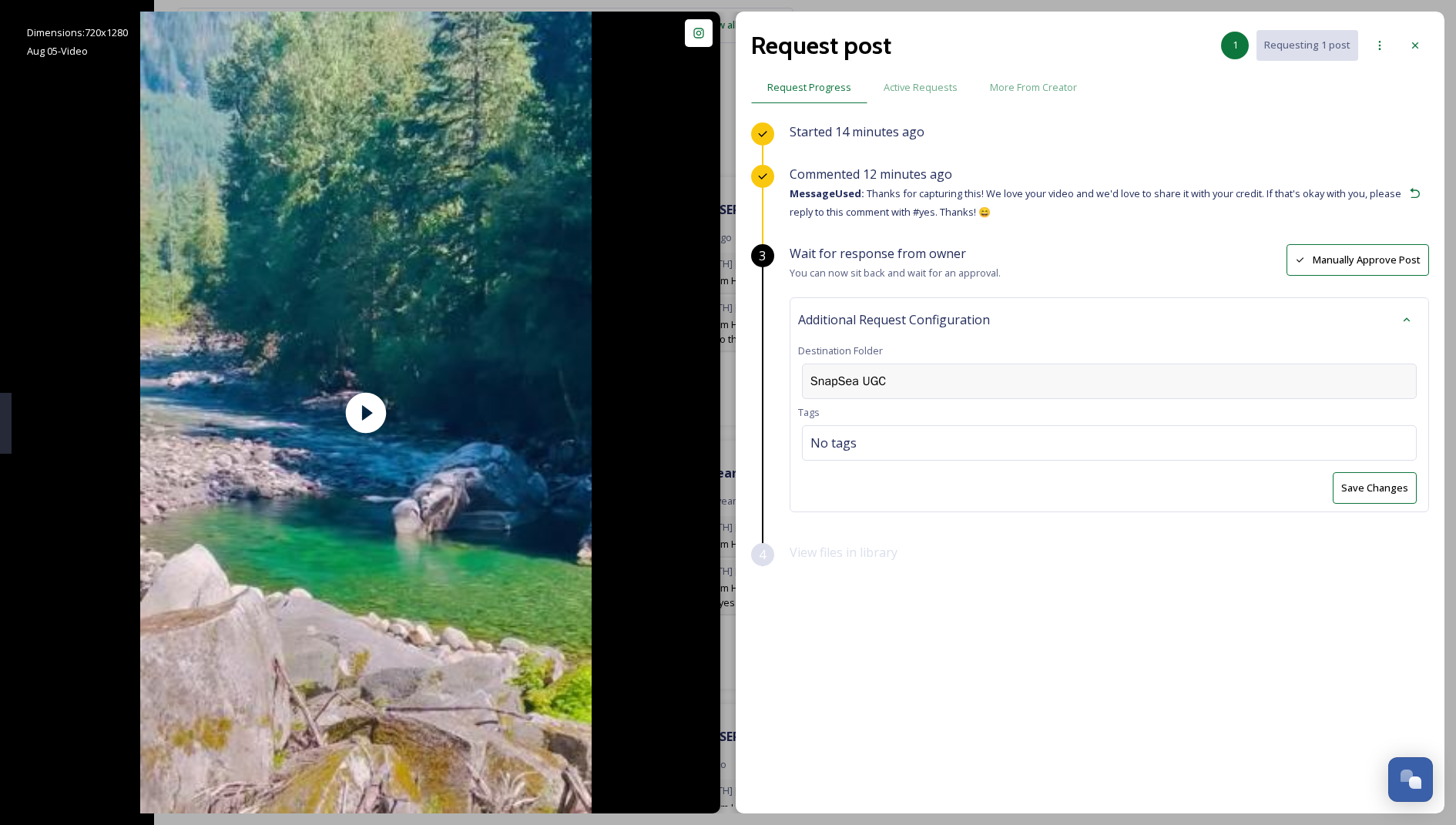 click on "SnapSea UGC" at bounding box center [1109, 381] 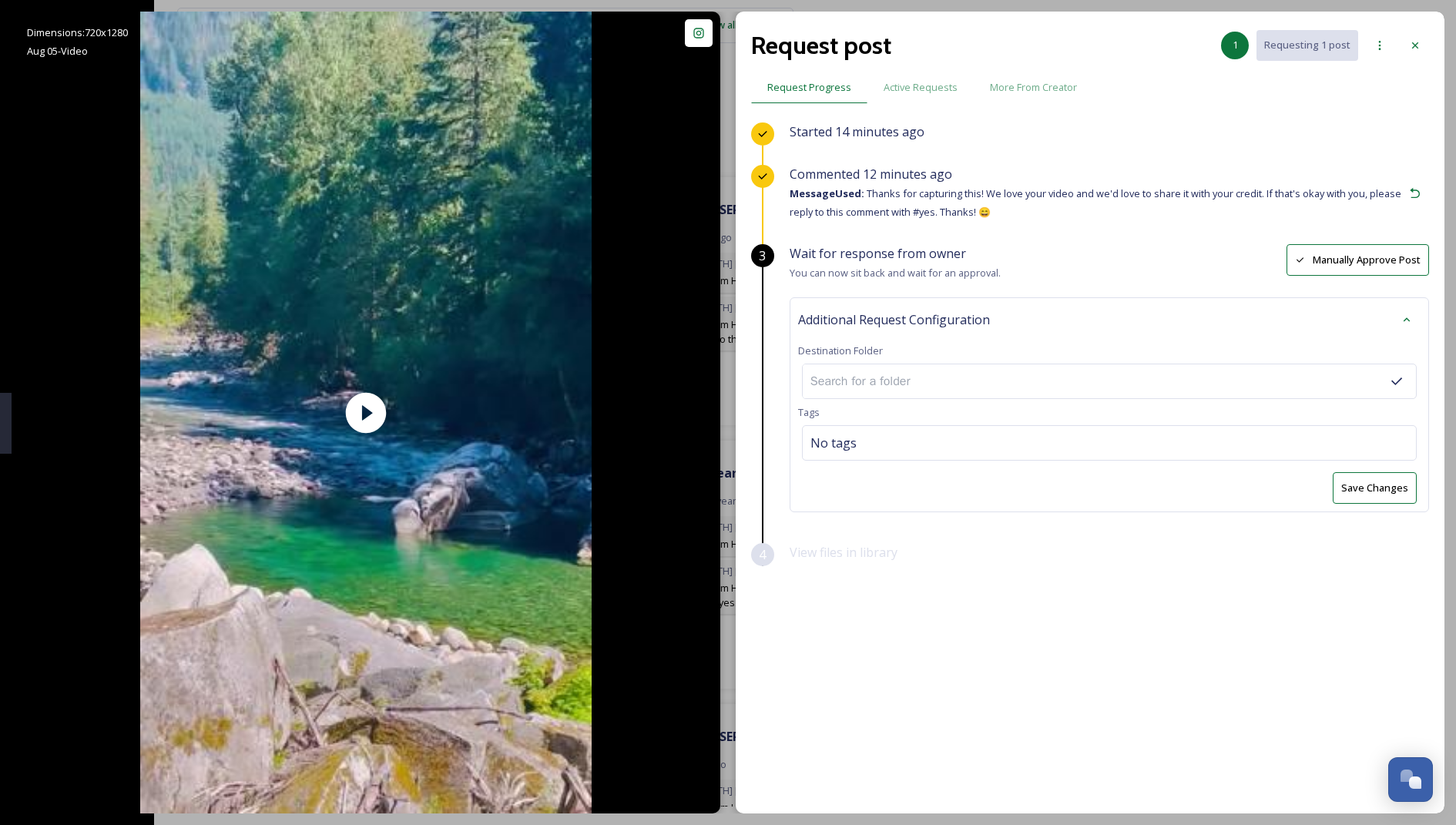 click at bounding box center (1109, 381) 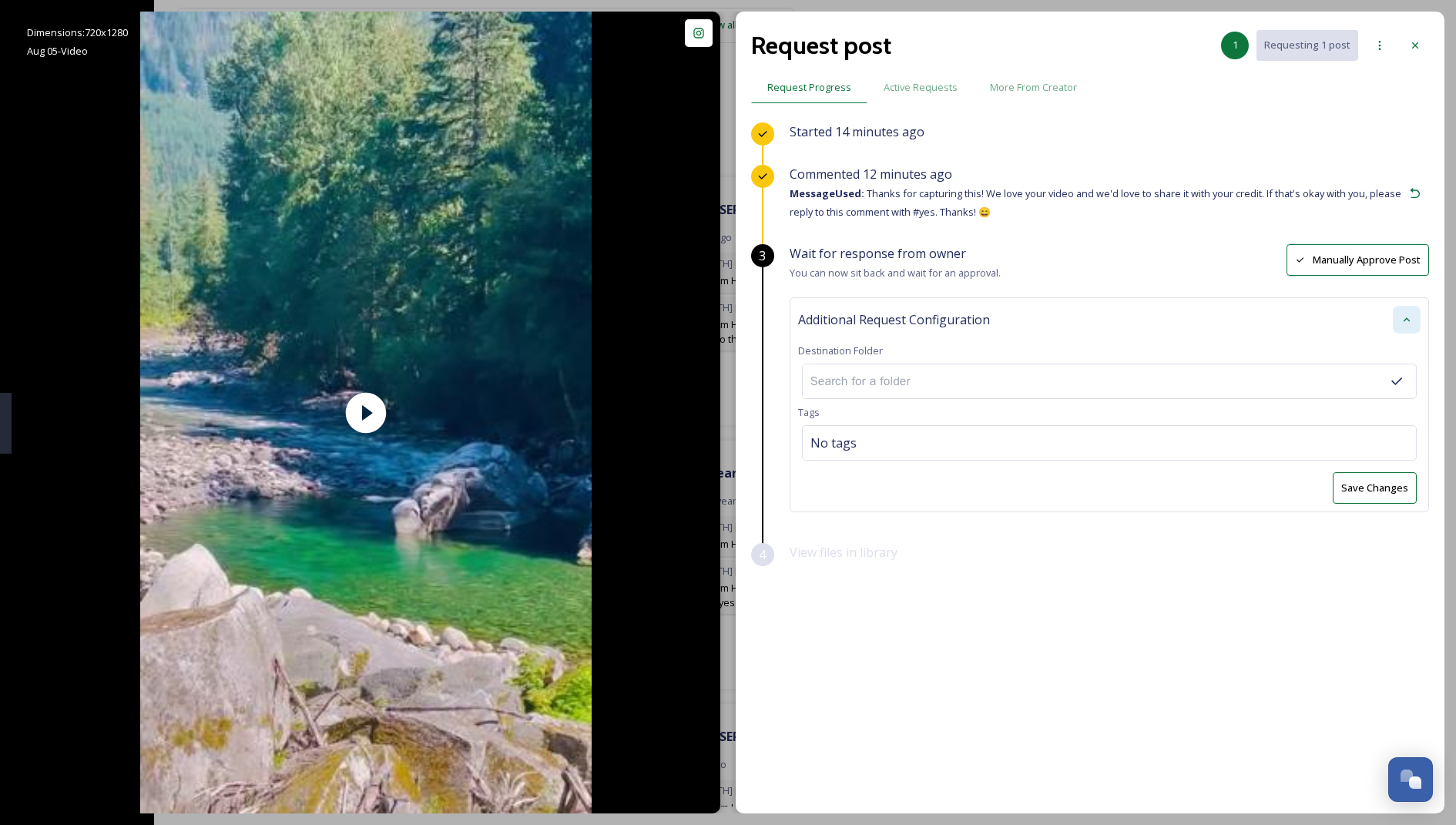click at bounding box center (1407, 320) 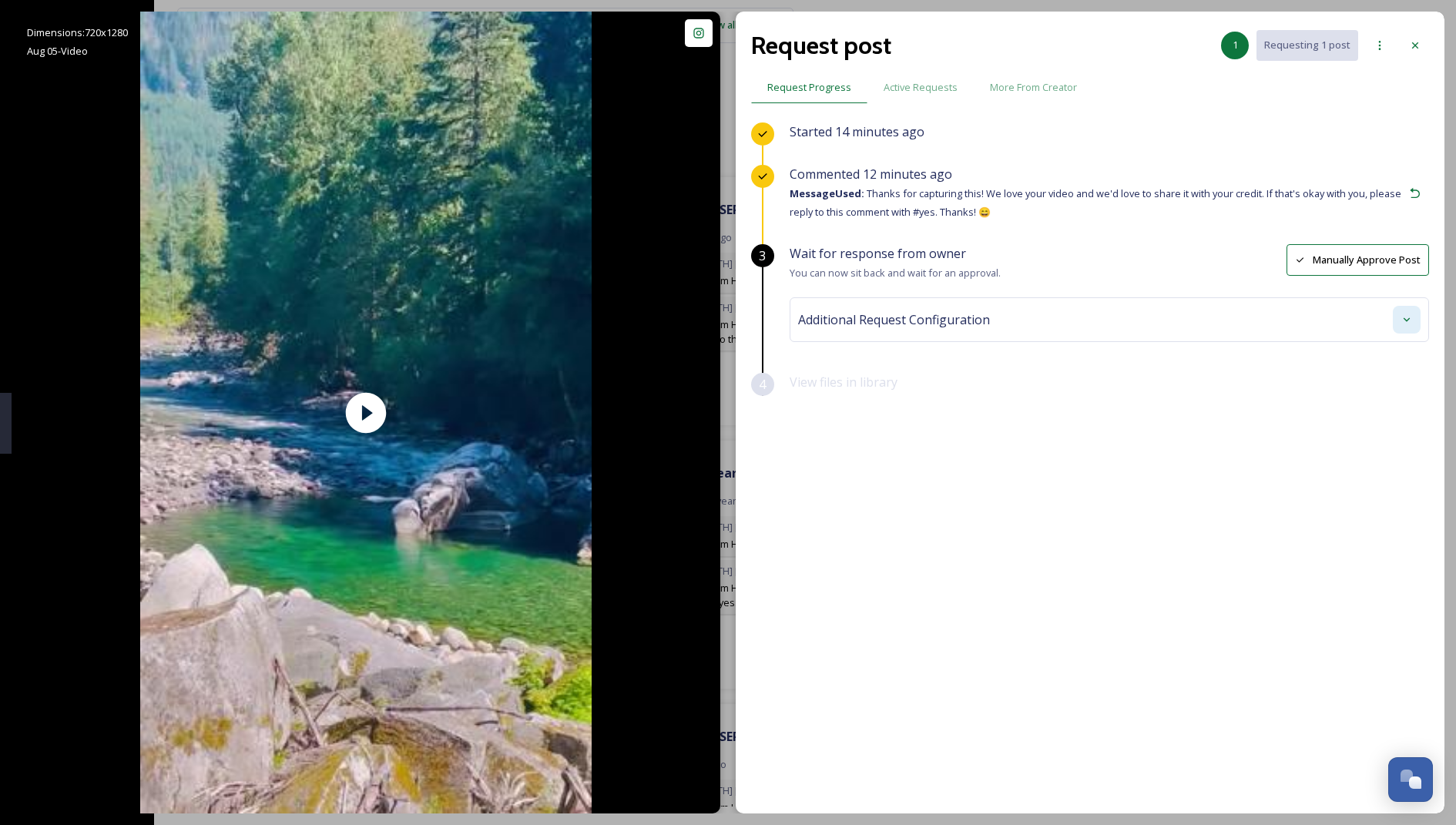 click 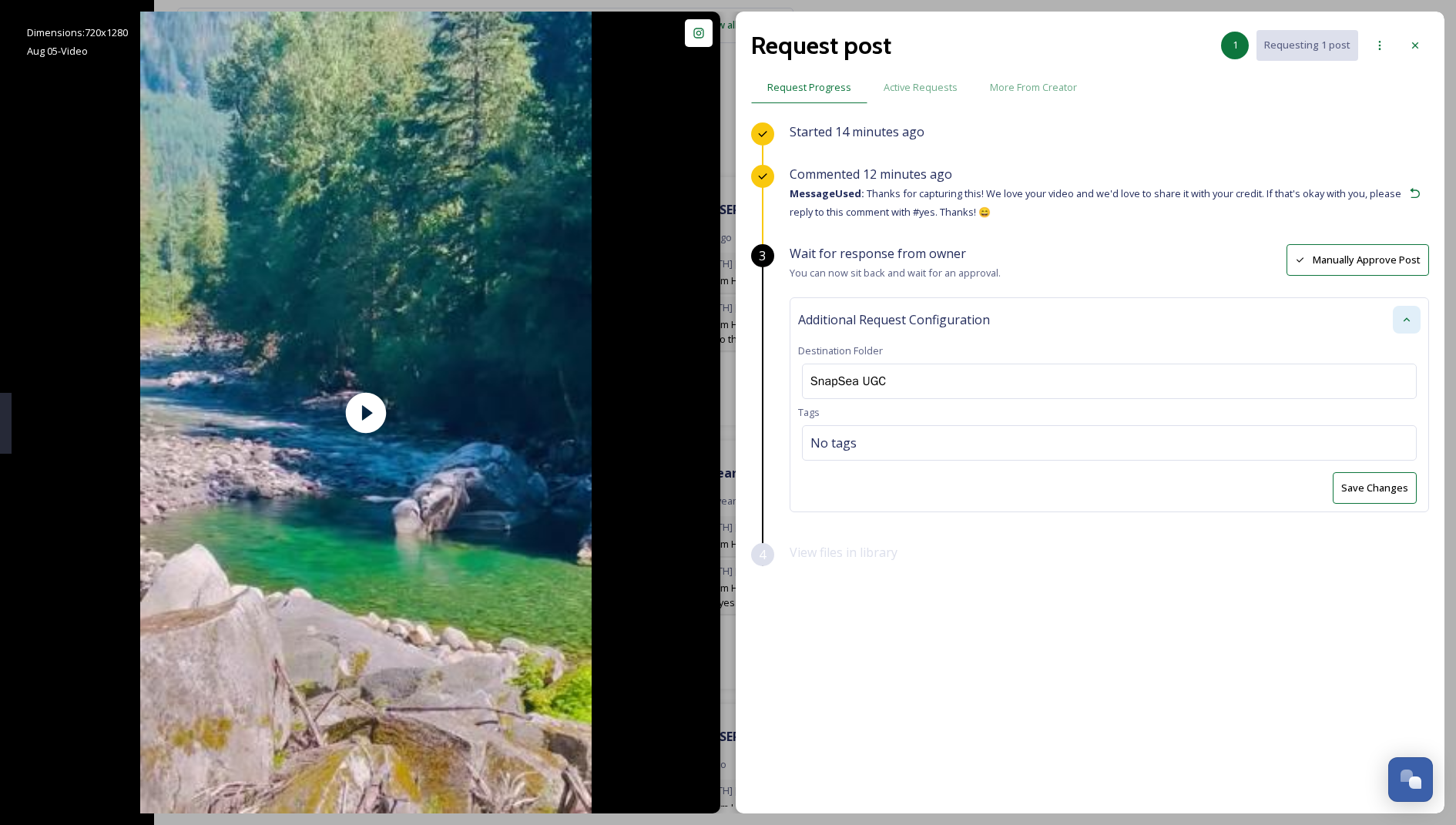 click on "Additional Request Configuration Destination Folder SnapSea UGC Tags No tags Save Changes" at bounding box center [1109, 404] 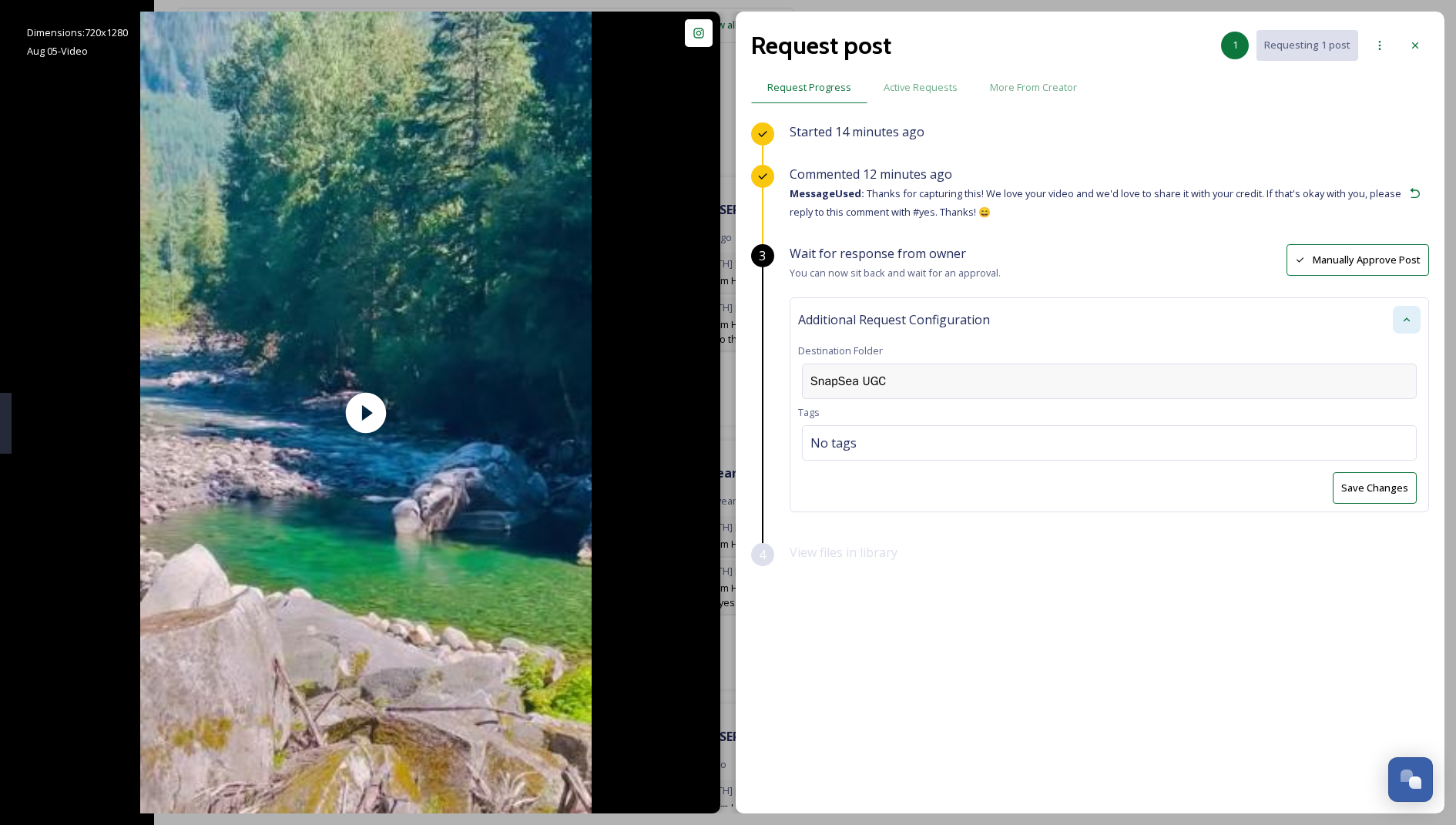 click on "SnapSea UGC" at bounding box center [1109, 381] 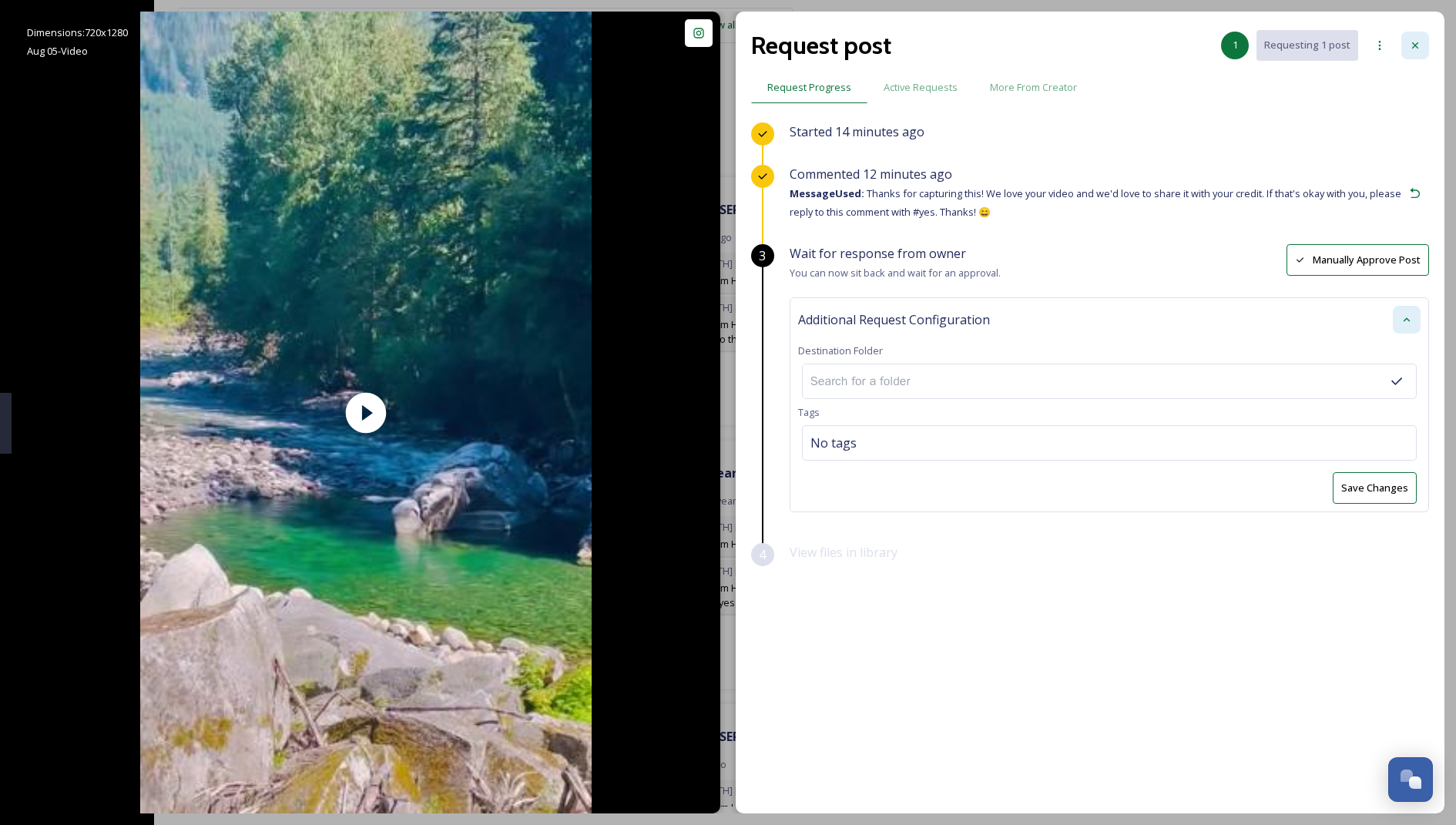 click at bounding box center [1415, 45] 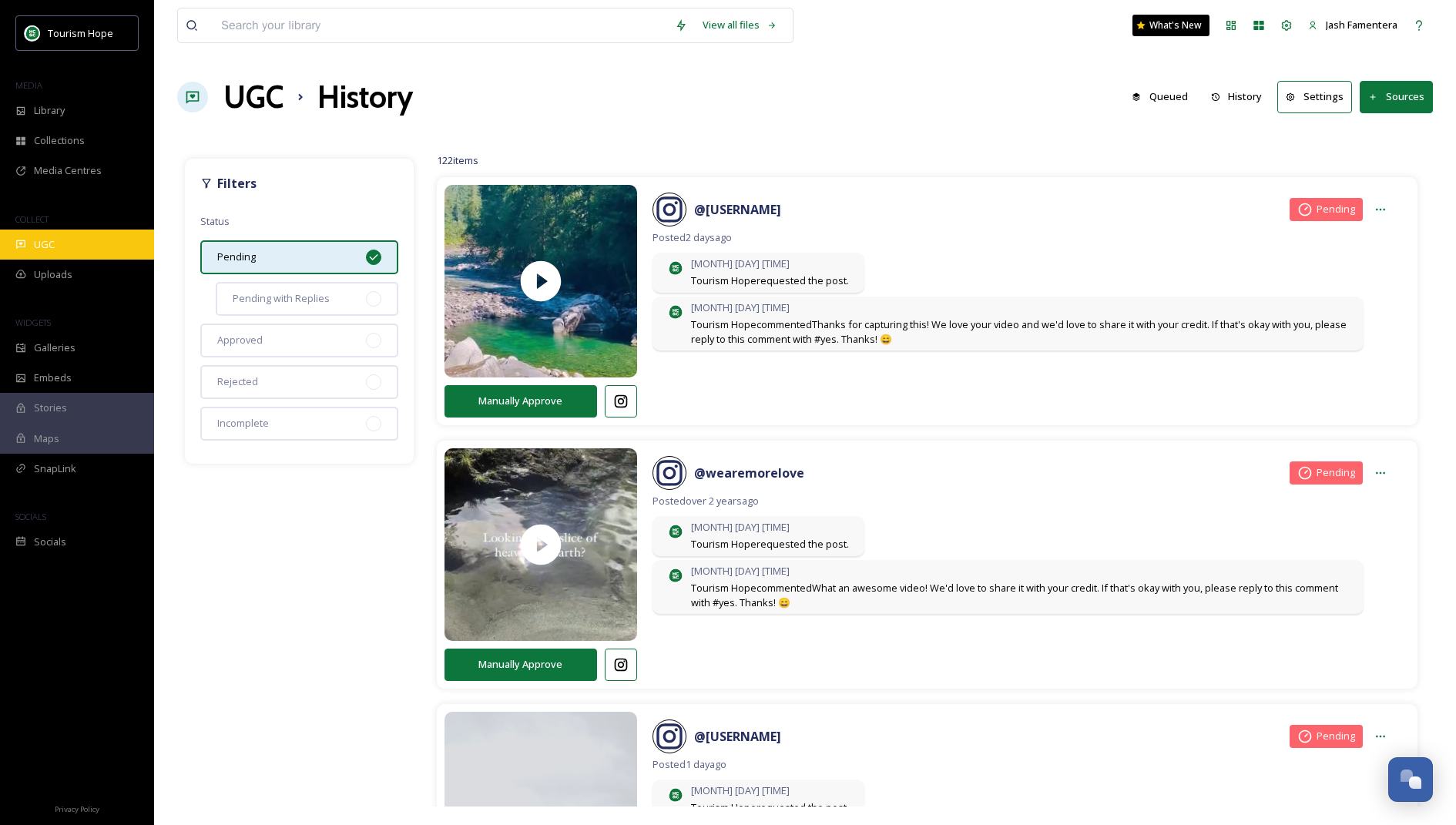 click on "UGC" at bounding box center [77, 244] 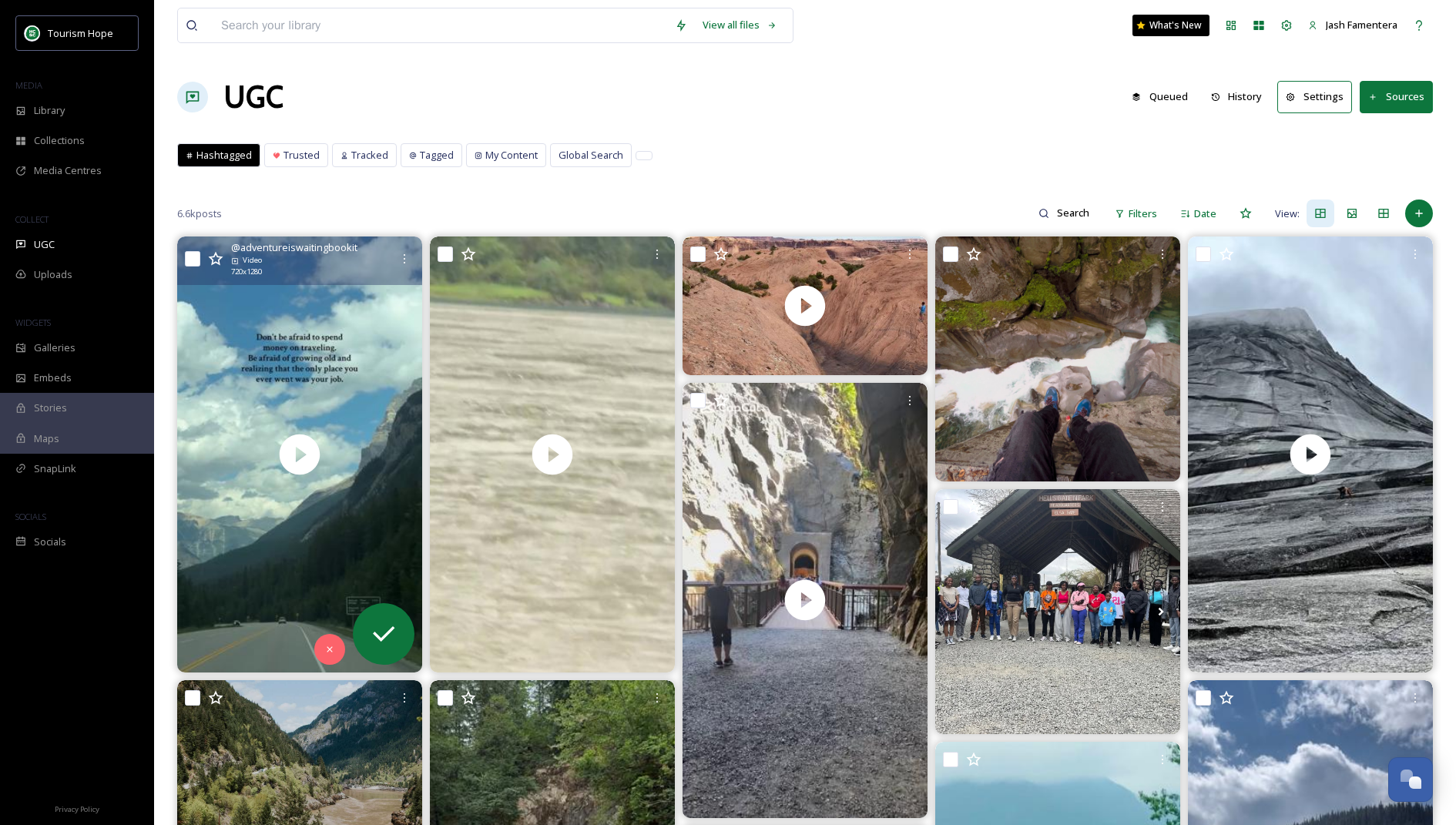 click at bounding box center [193, 259] 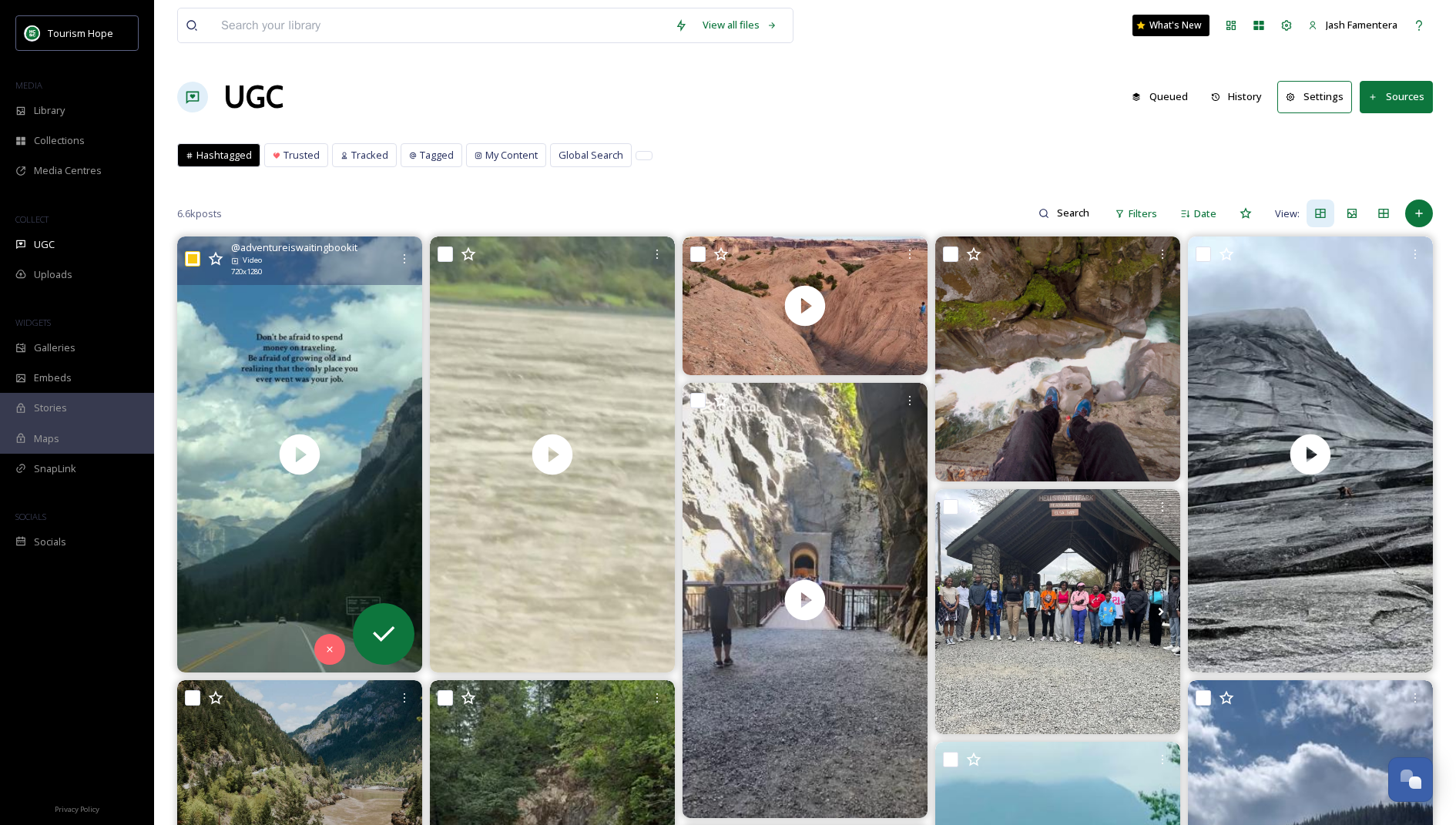 checkbox on "true" 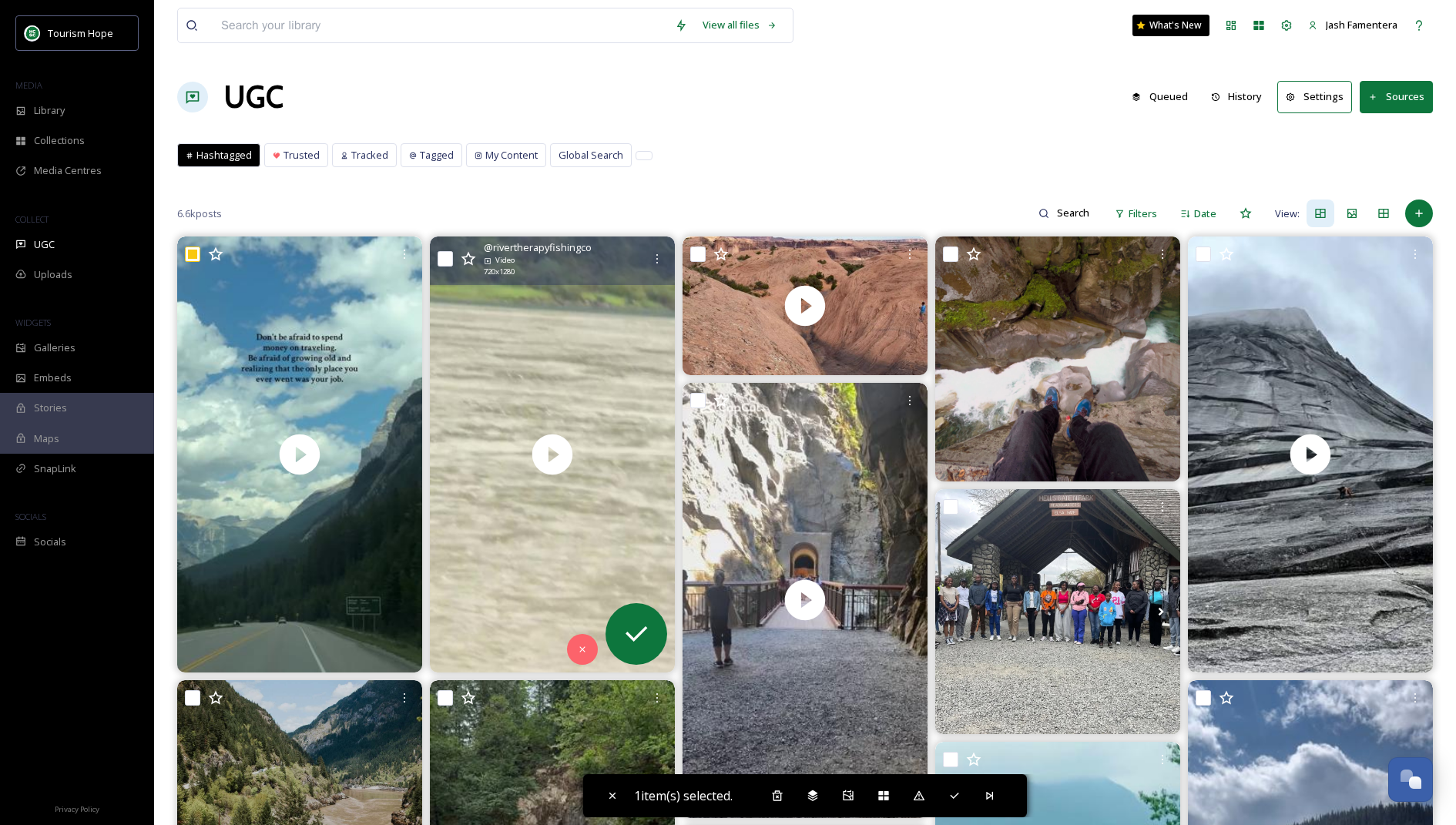 click at bounding box center [445, 259] 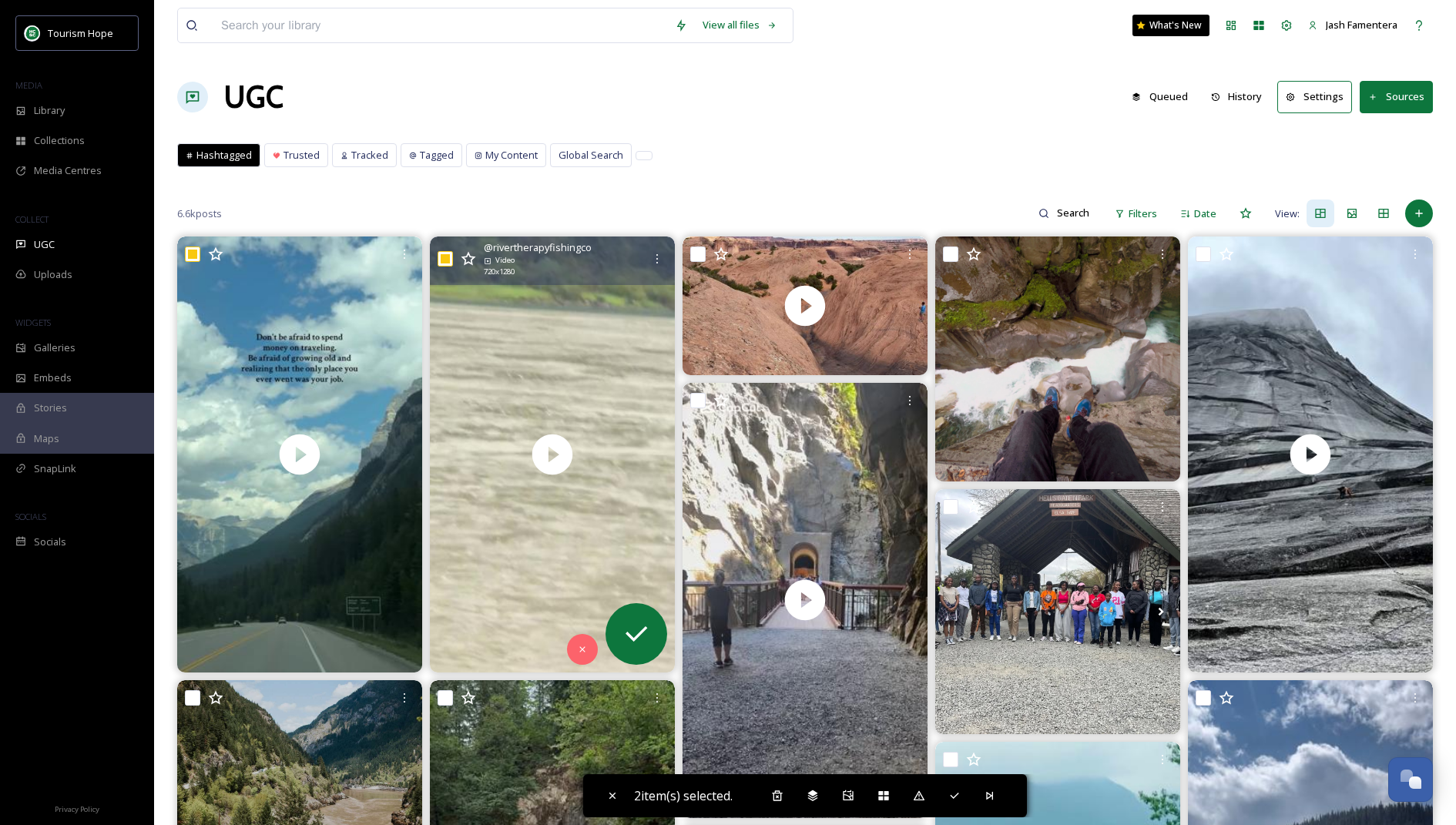 click on "@ rivertherapyfishingco Video 720  x  1280" at bounding box center (552, 260) 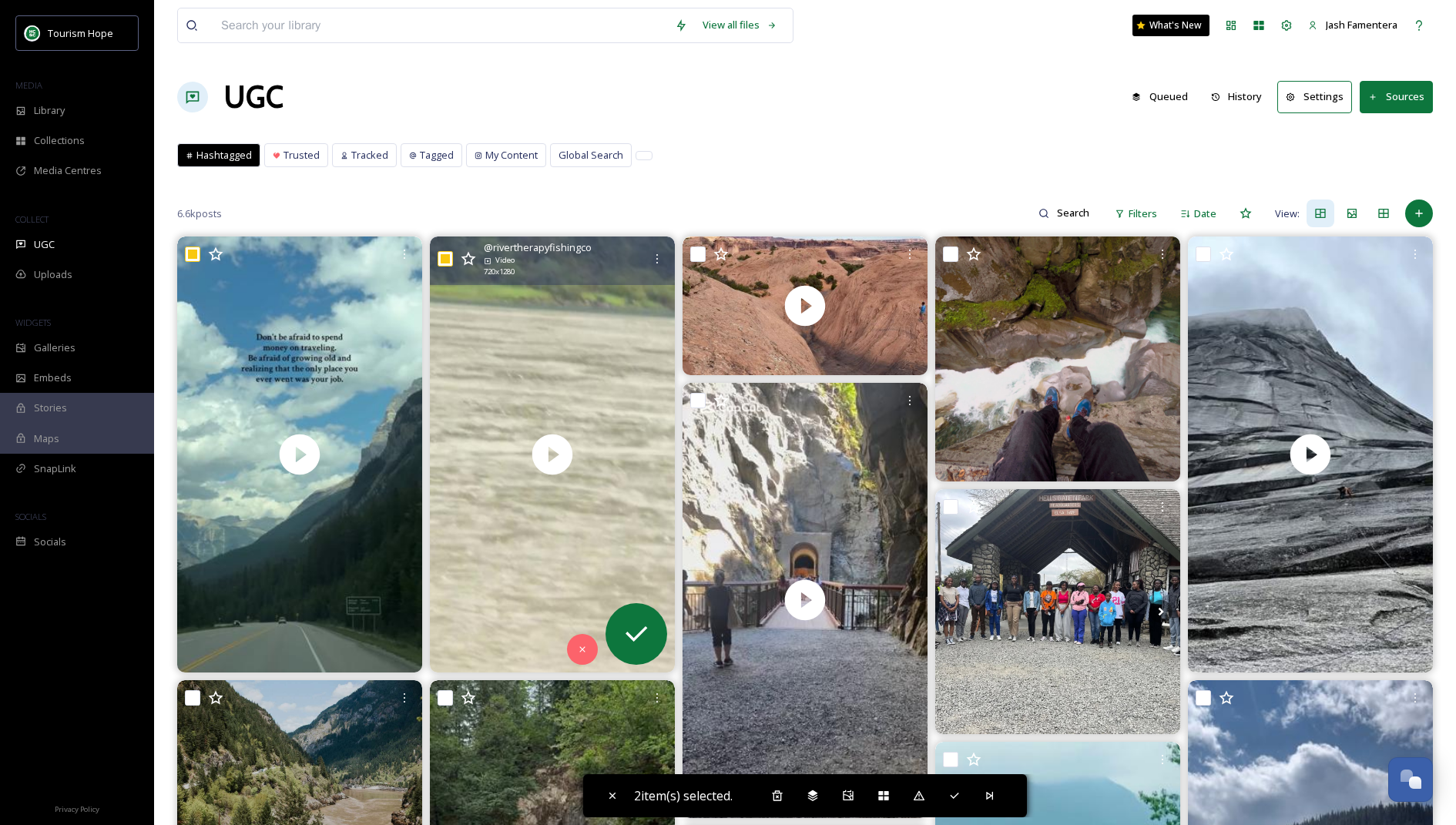 click at bounding box center (445, 259) 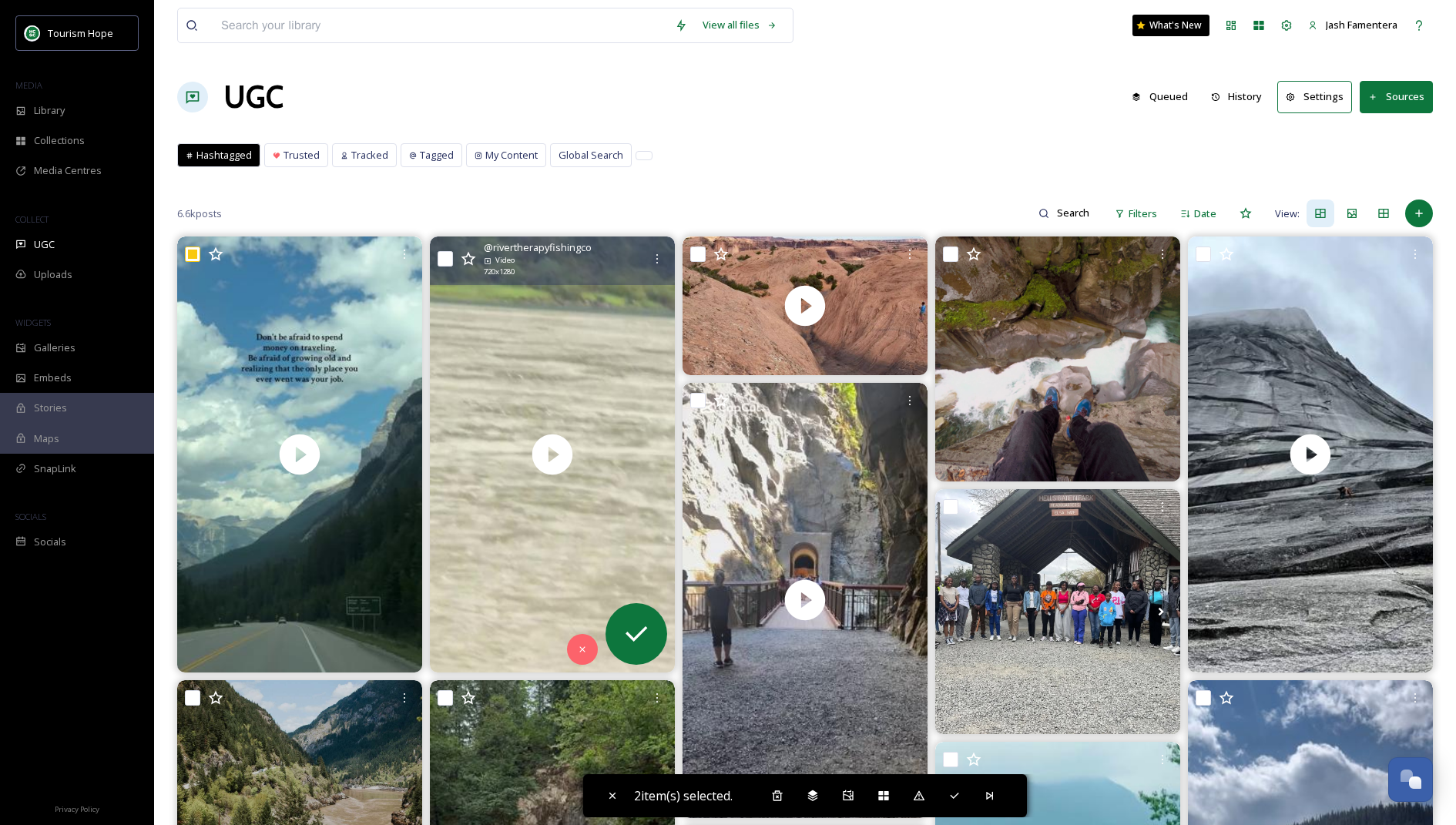 checkbox on "false" 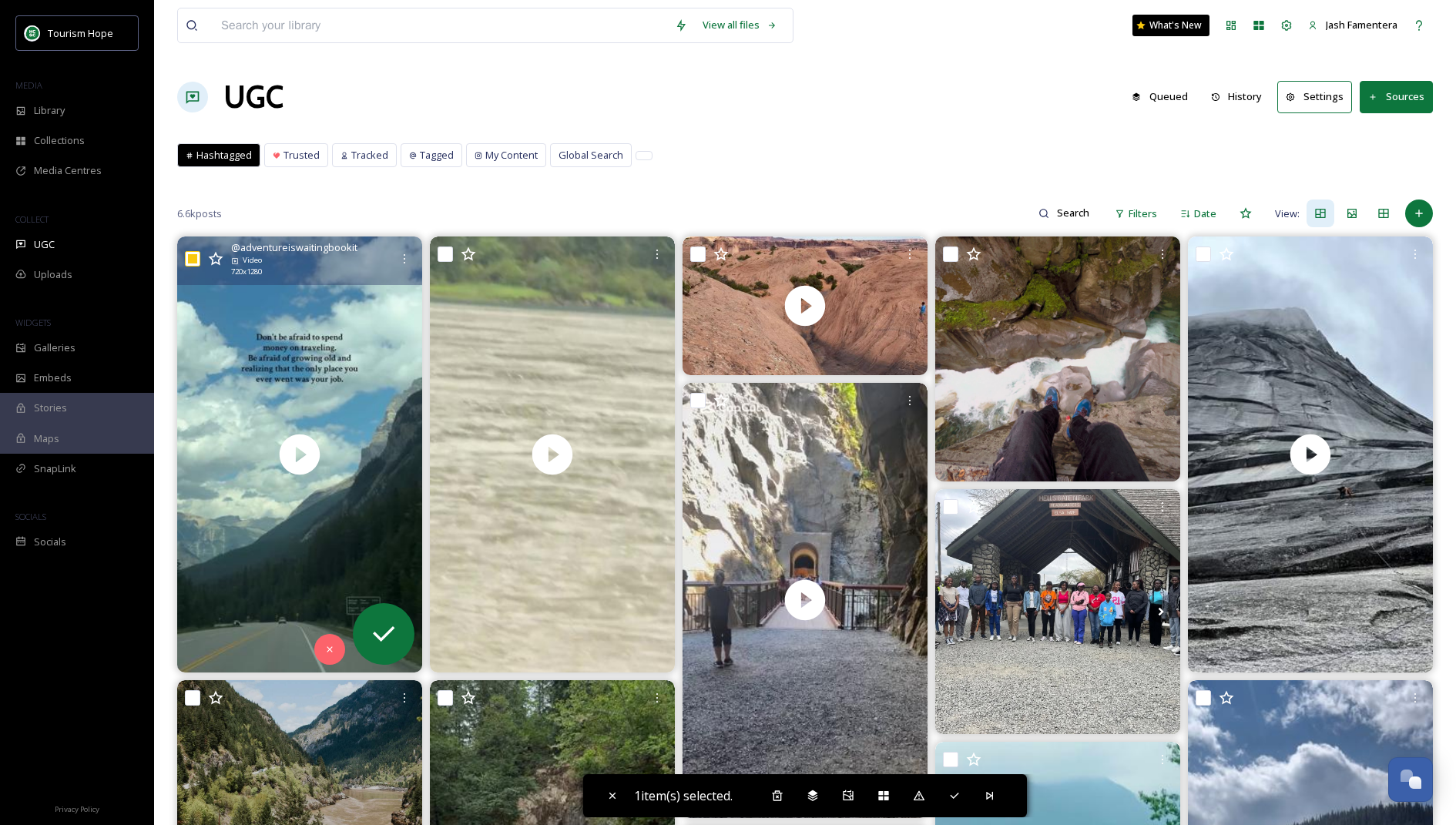 click at bounding box center (193, 259) 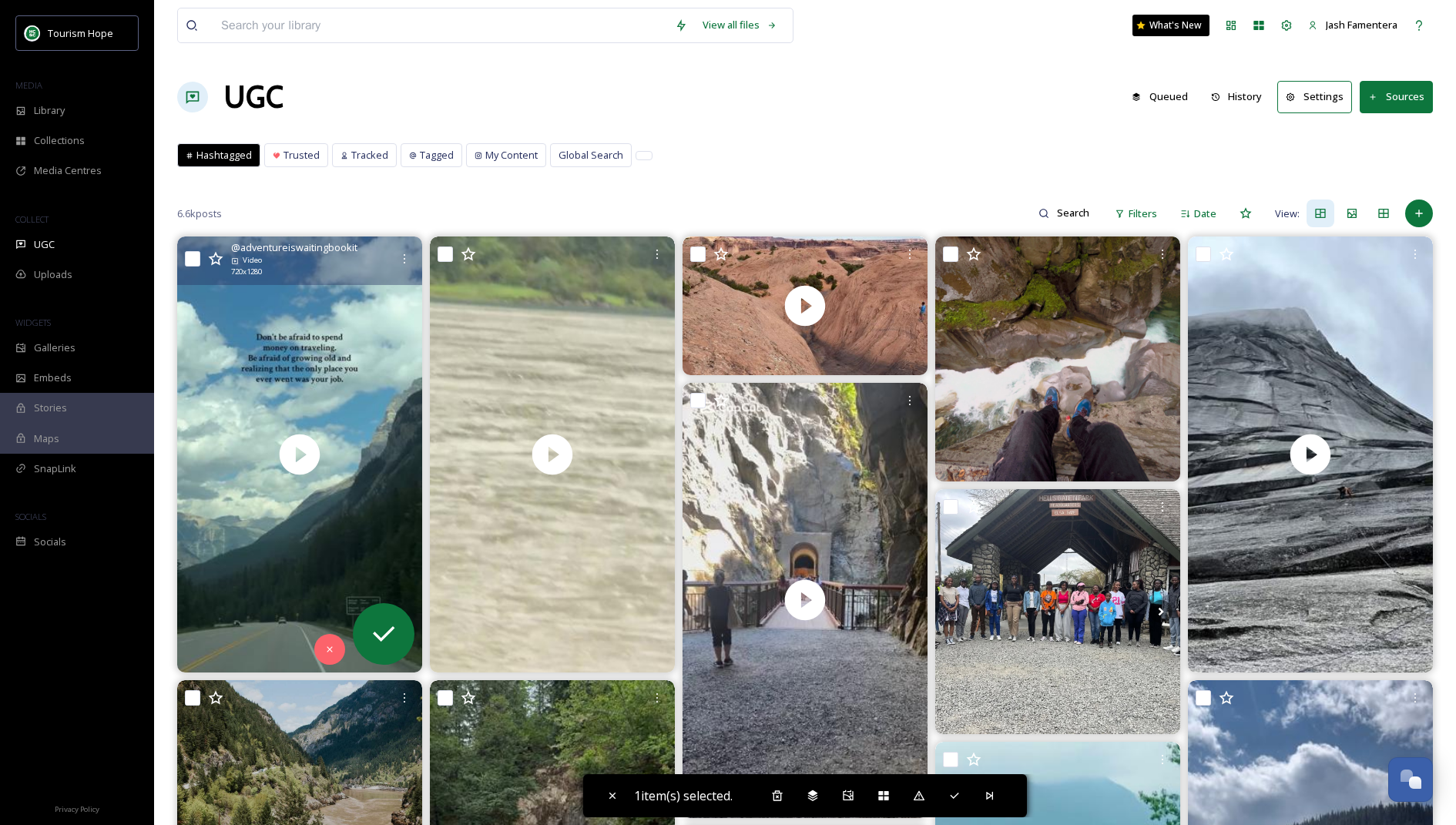 checkbox on "false" 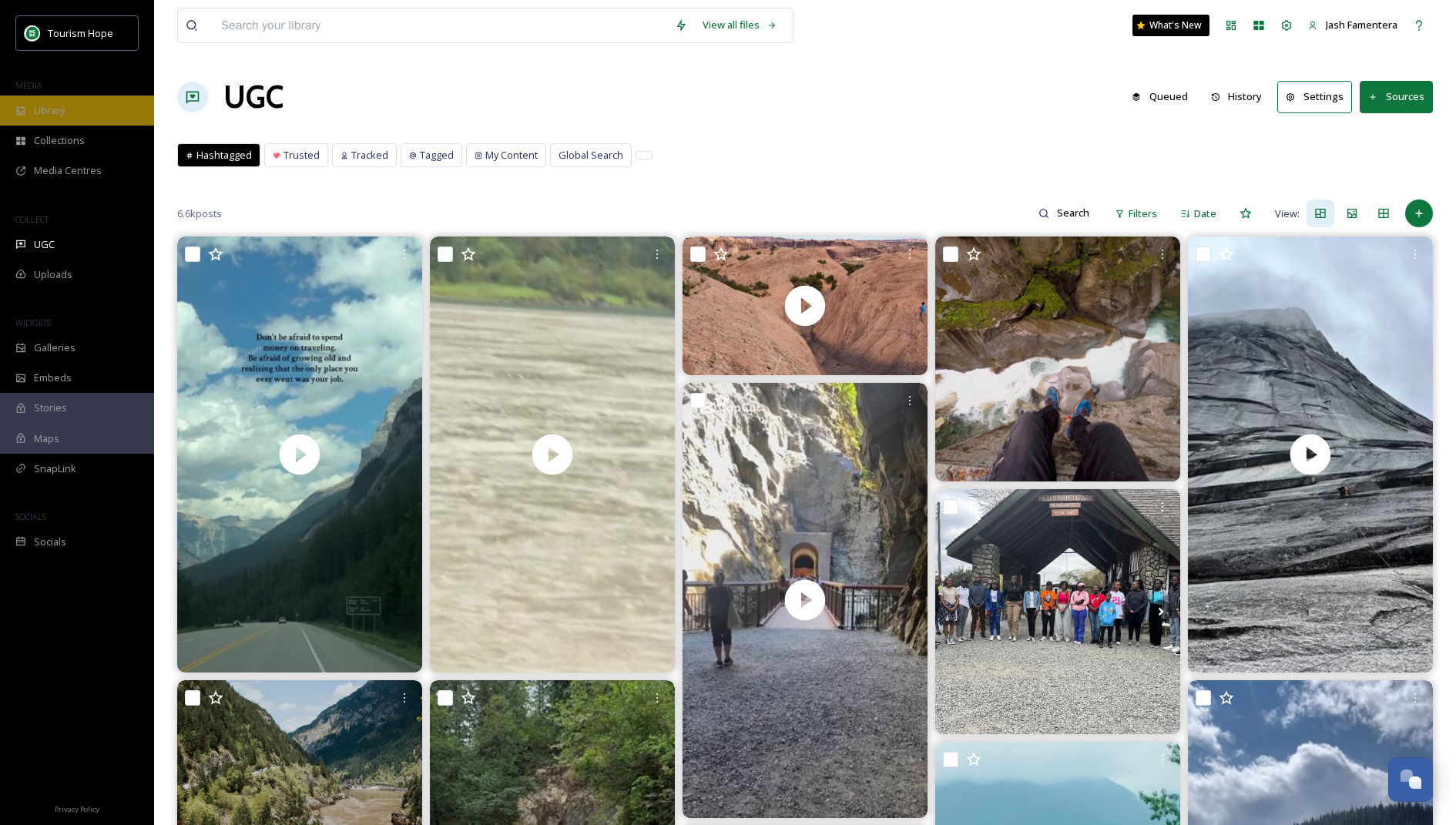 click on "Library" at bounding box center (77, 110) 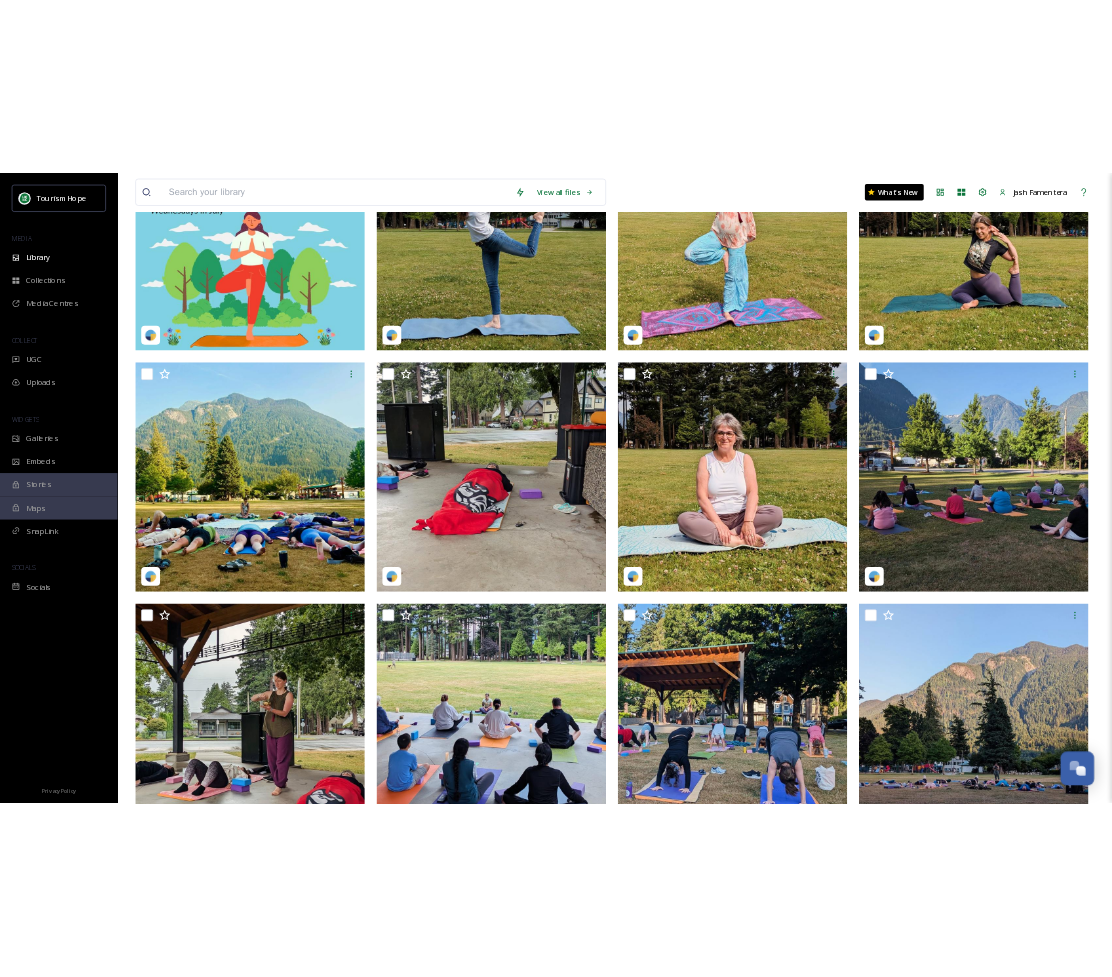 scroll, scrollTop: 591, scrollLeft: 0, axis: vertical 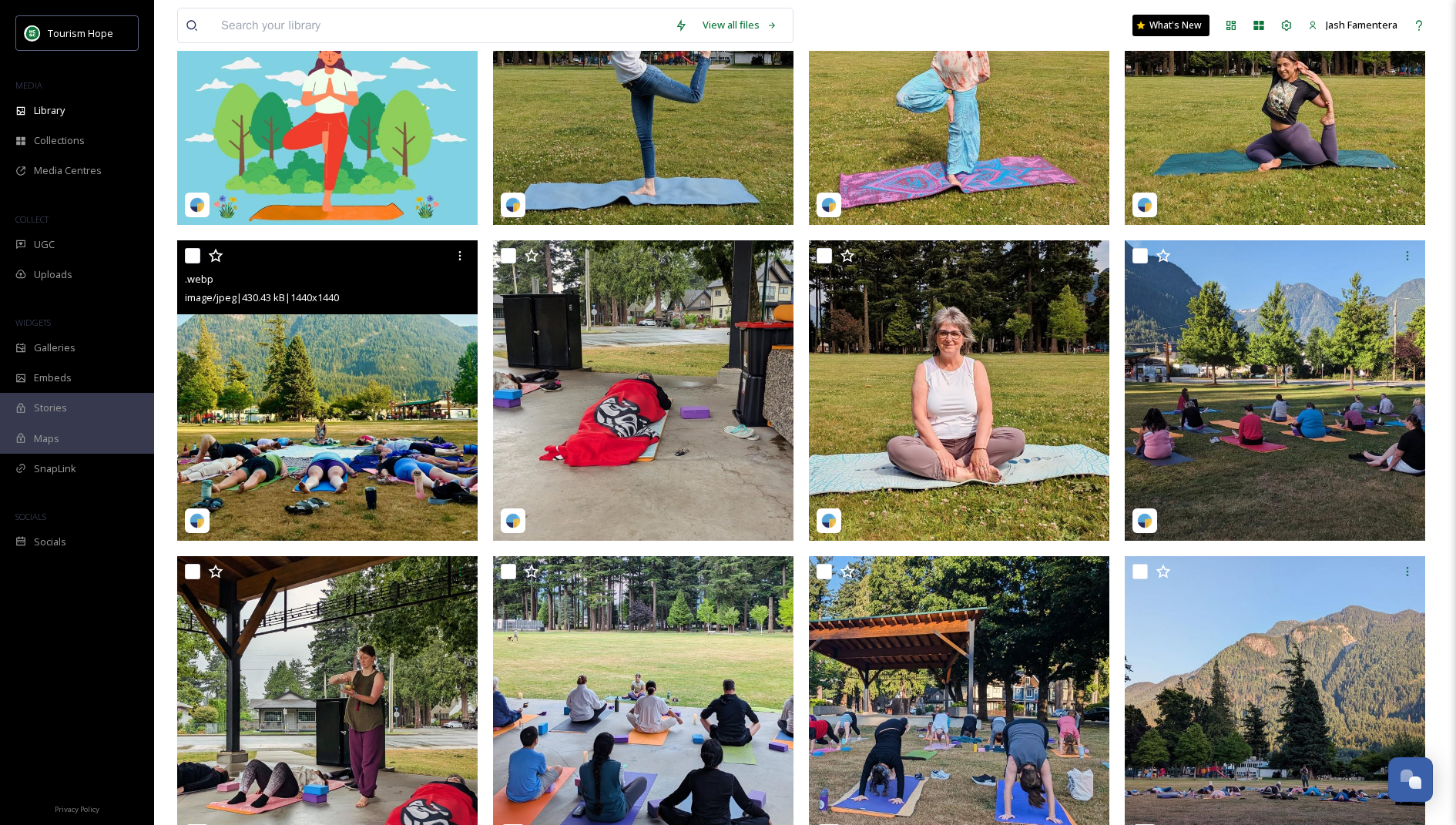 click at bounding box center [193, 256] 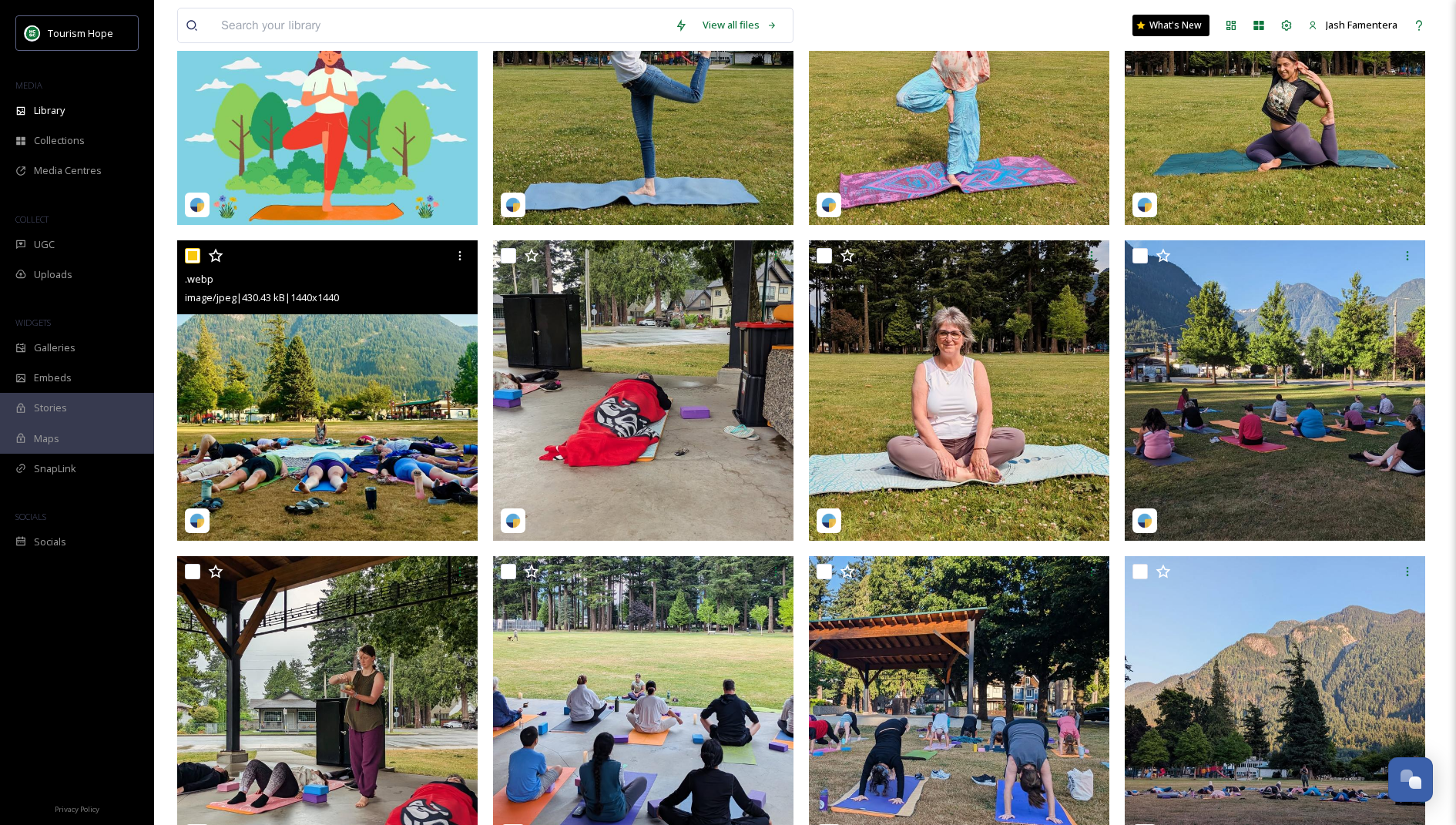 checkbox on "true" 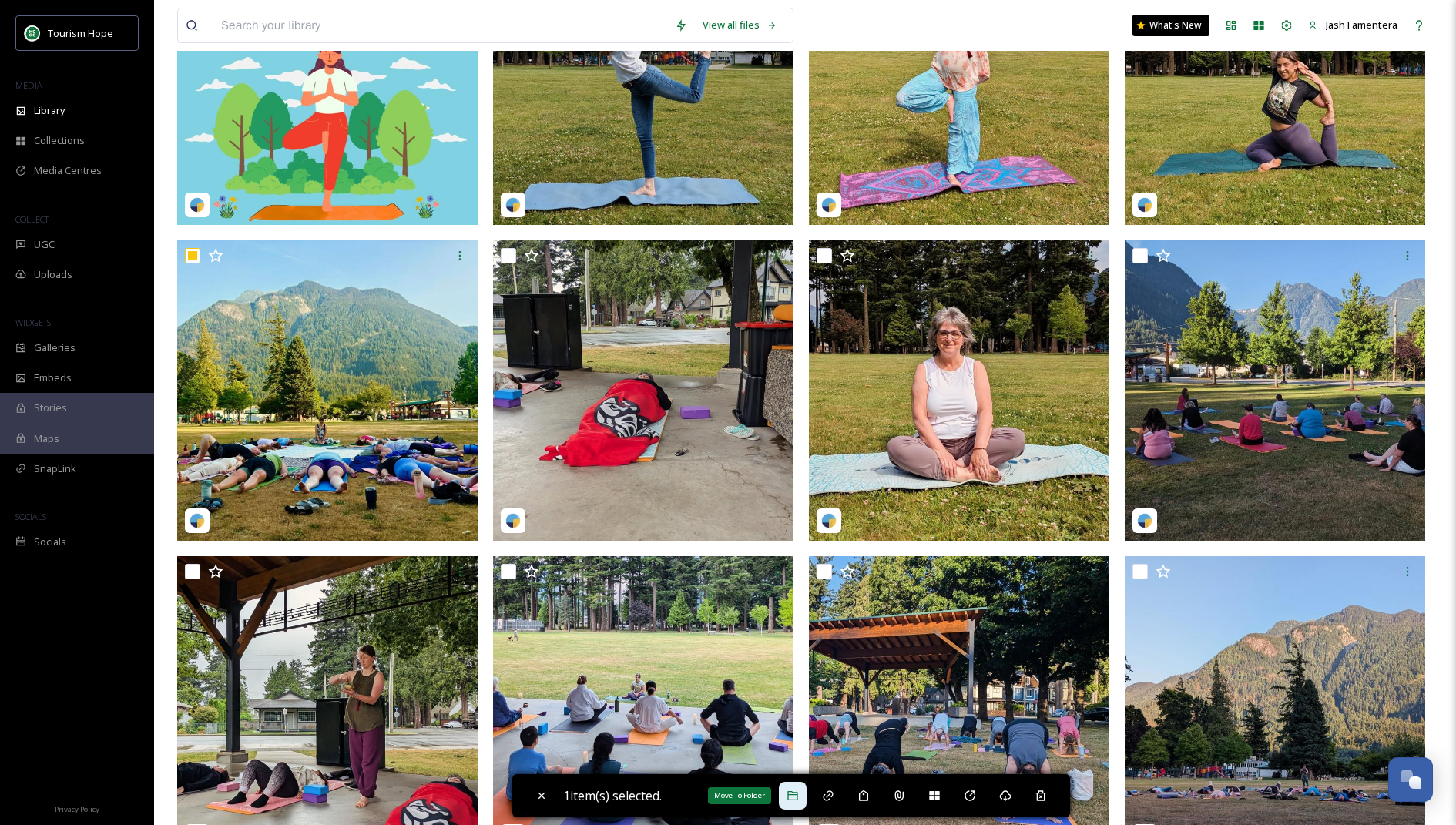 click 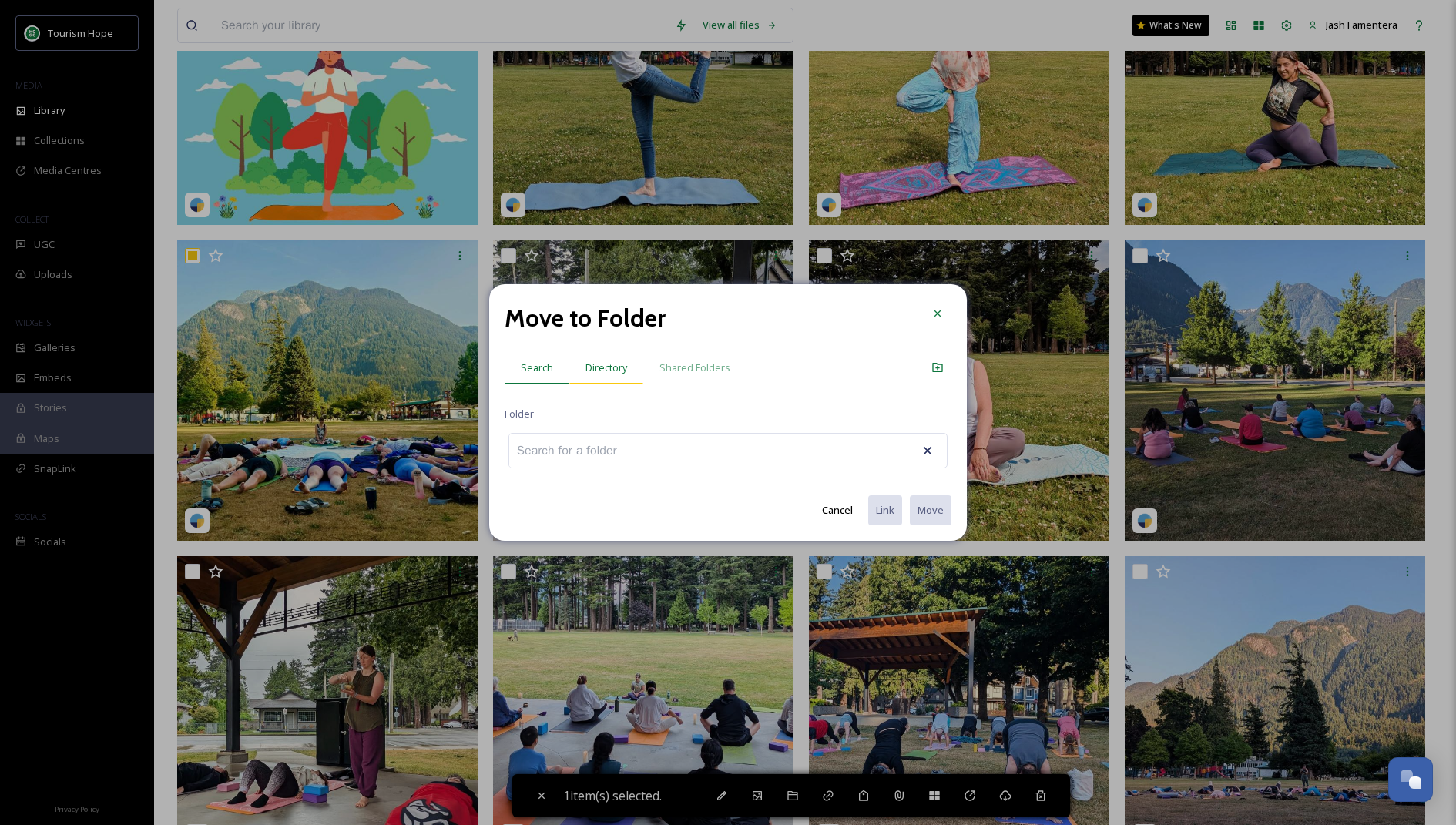 click on "Directory" at bounding box center (606, 367) 